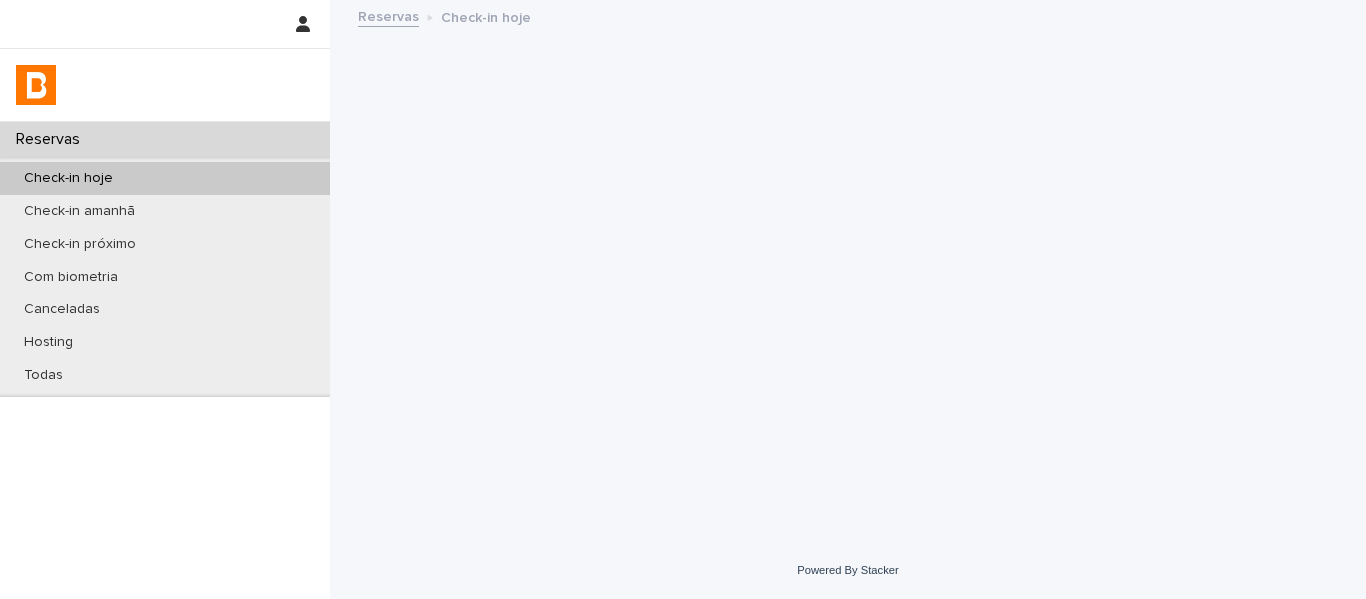 scroll, scrollTop: 0, scrollLeft: 0, axis: both 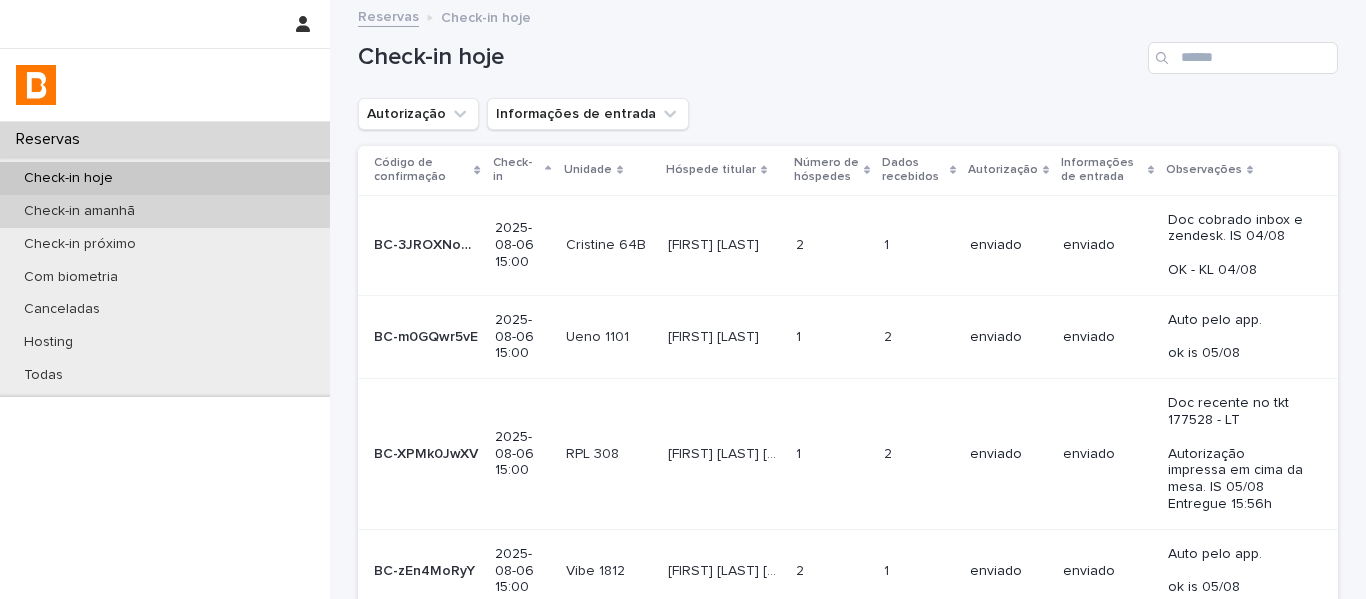 click on "Check-in amanhã" at bounding box center [165, 211] 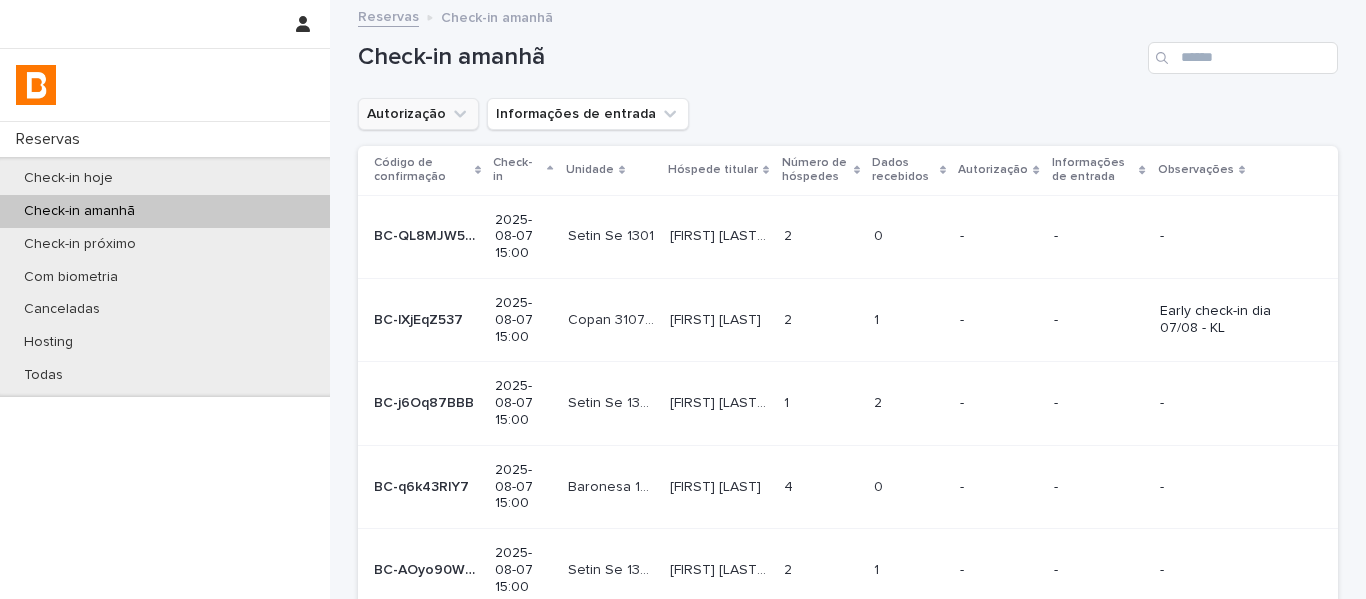 click on "Autorização" at bounding box center (418, 114) 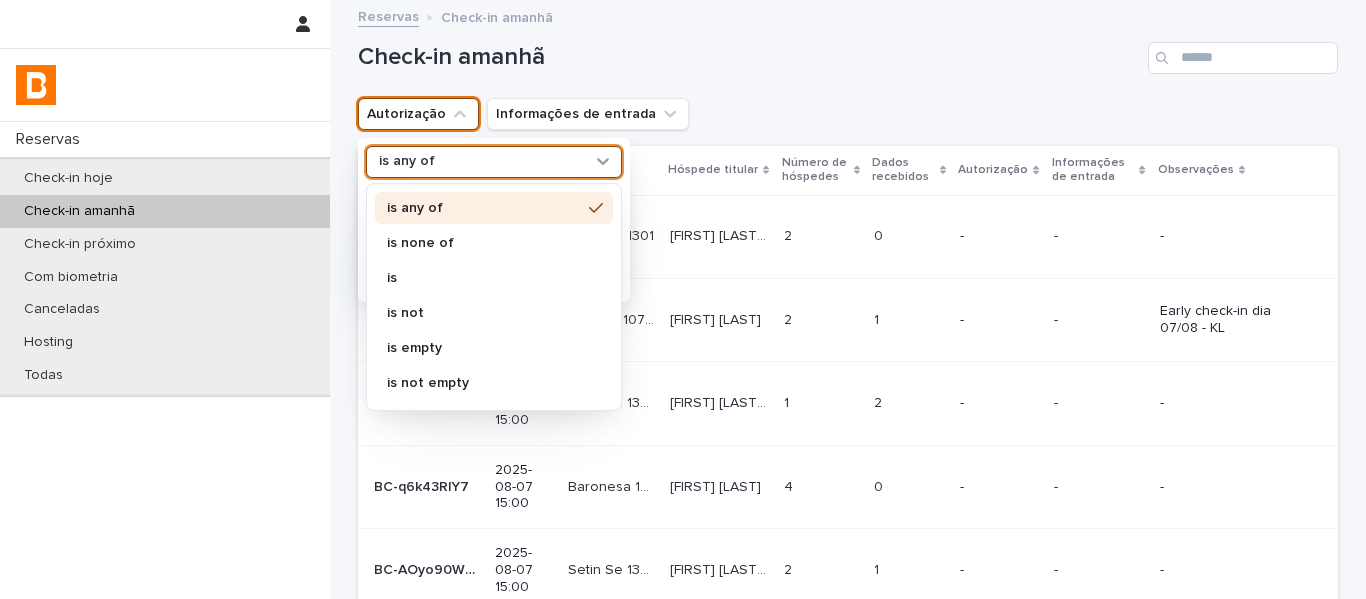 drag, startPoint x: 419, startPoint y: 150, endPoint x: 422, endPoint y: 224, distance: 74.06078 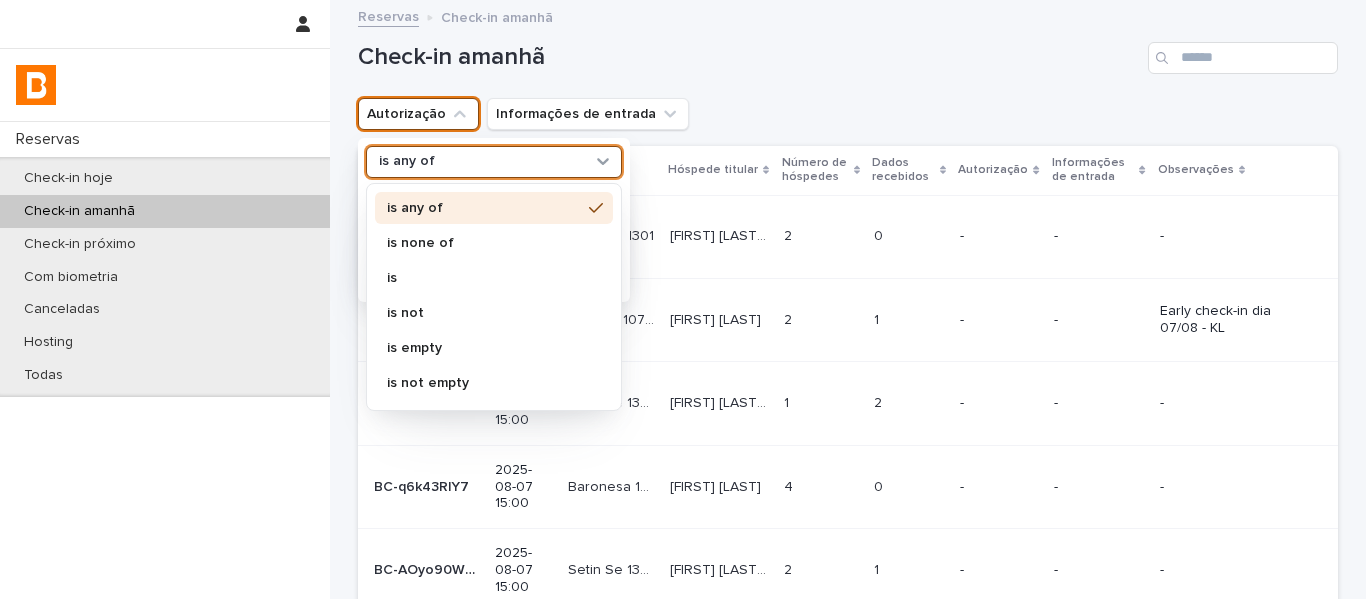click on "is any of" at bounding box center (494, 162) 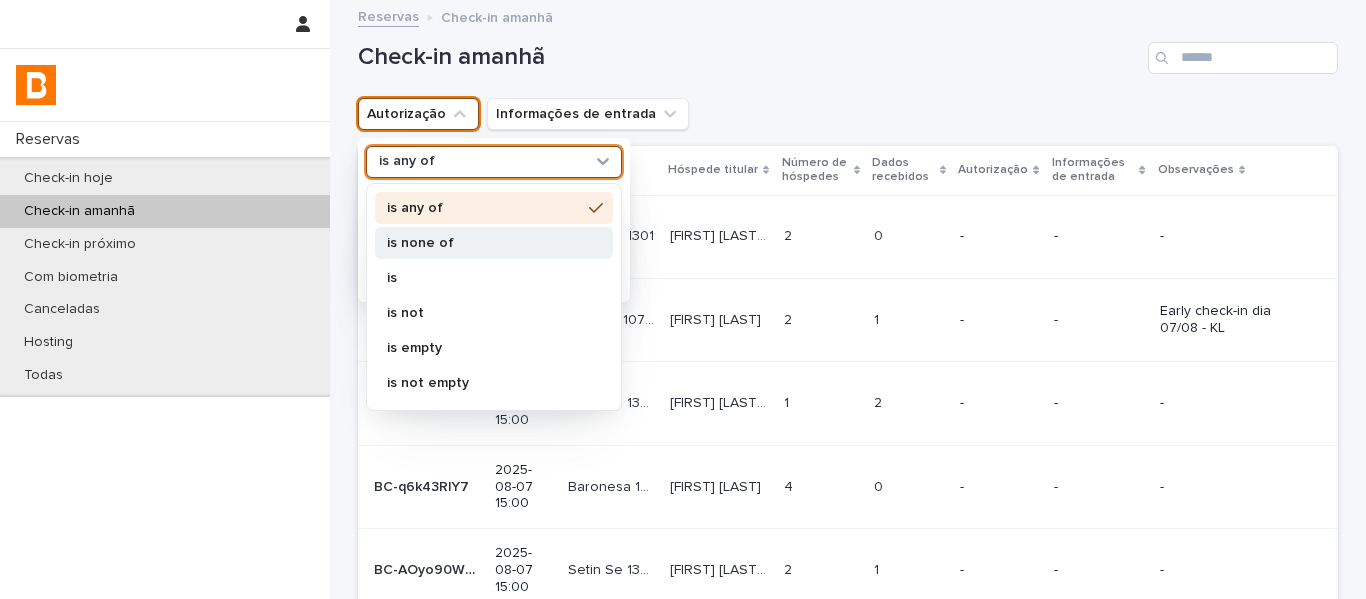 click on "is none of" at bounding box center [494, 243] 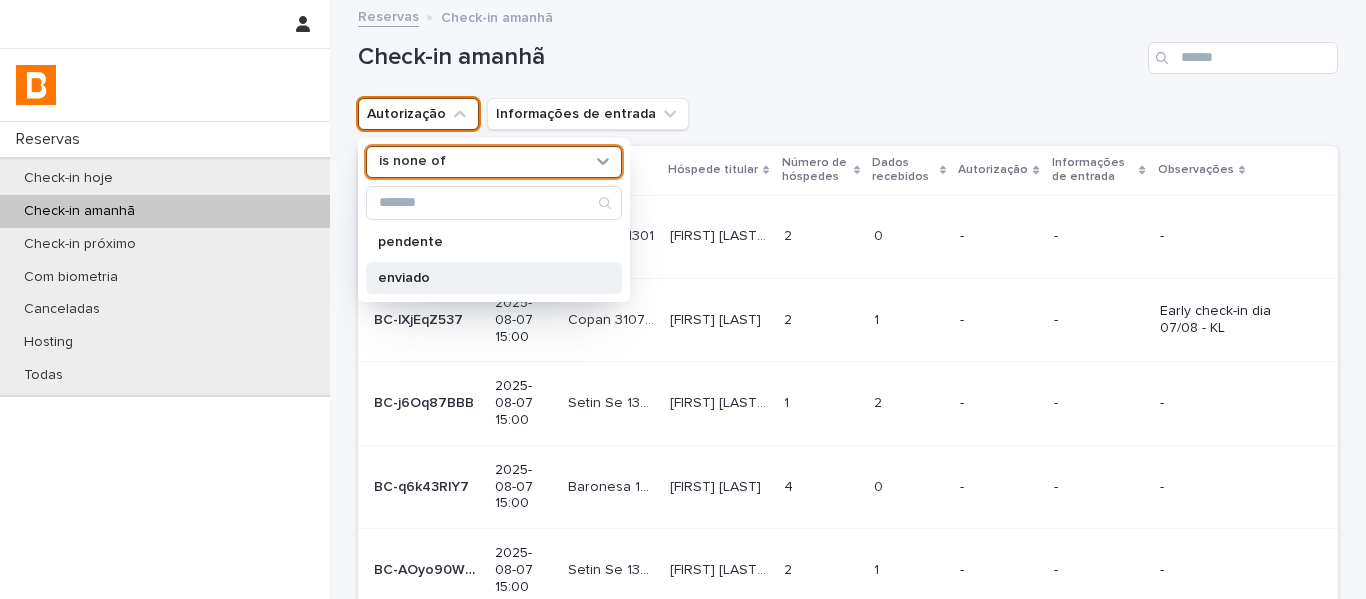 click on "enviado" at bounding box center [494, 278] 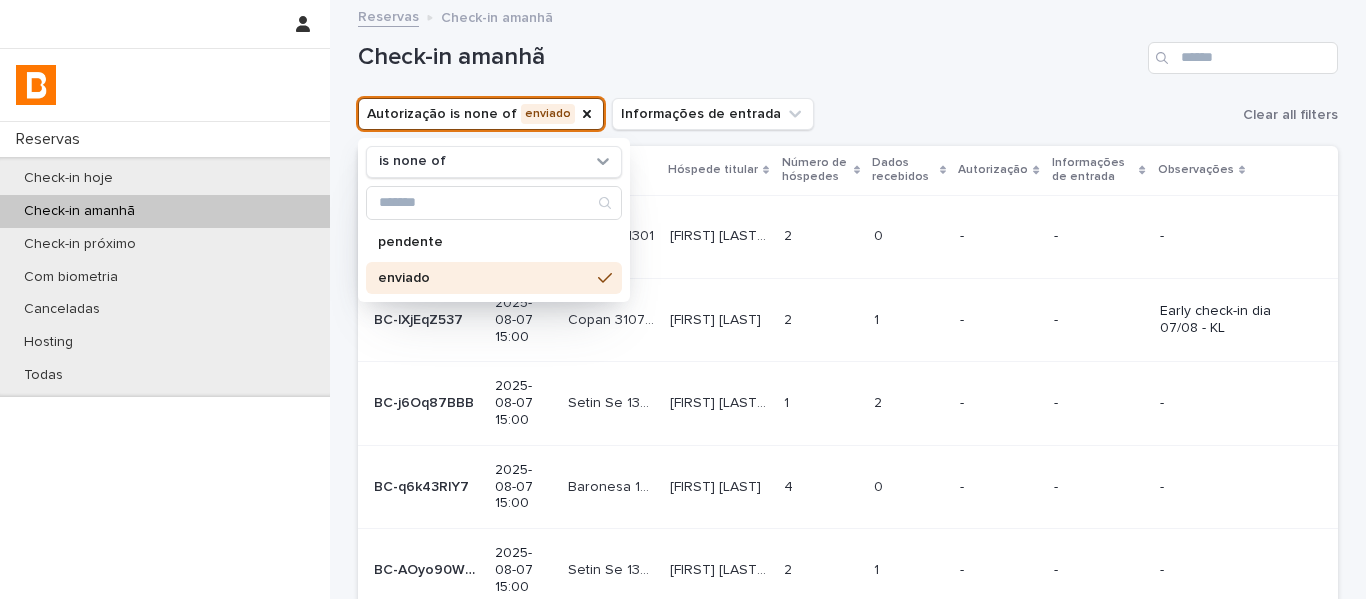 click on "Dados recebidos" at bounding box center (903, 170) 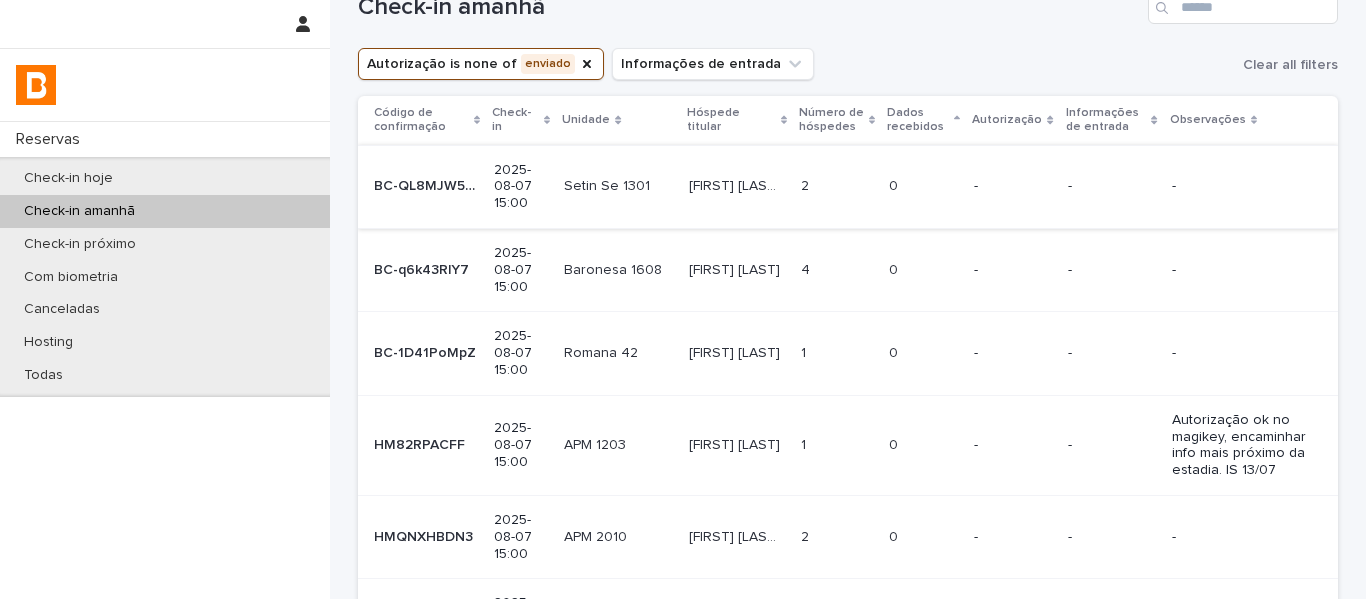scroll, scrollTop: 0, scrollLeft: 0, axis: both 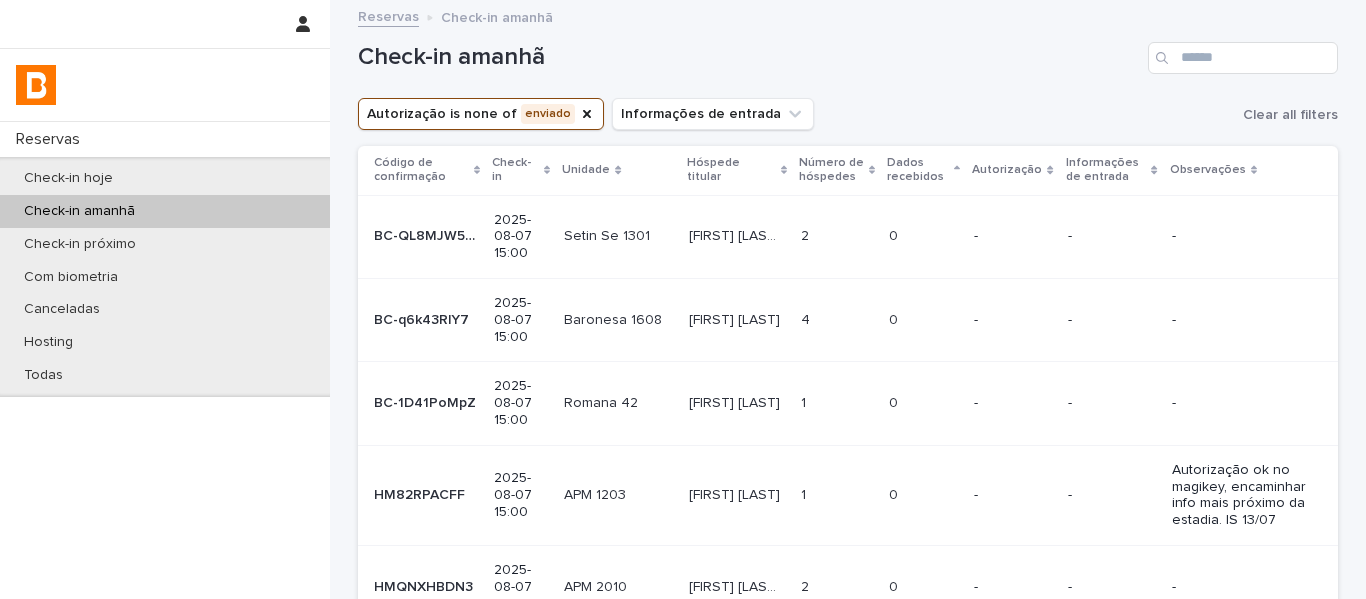click on "Código de confirmação" at bounding box center [421, 170] 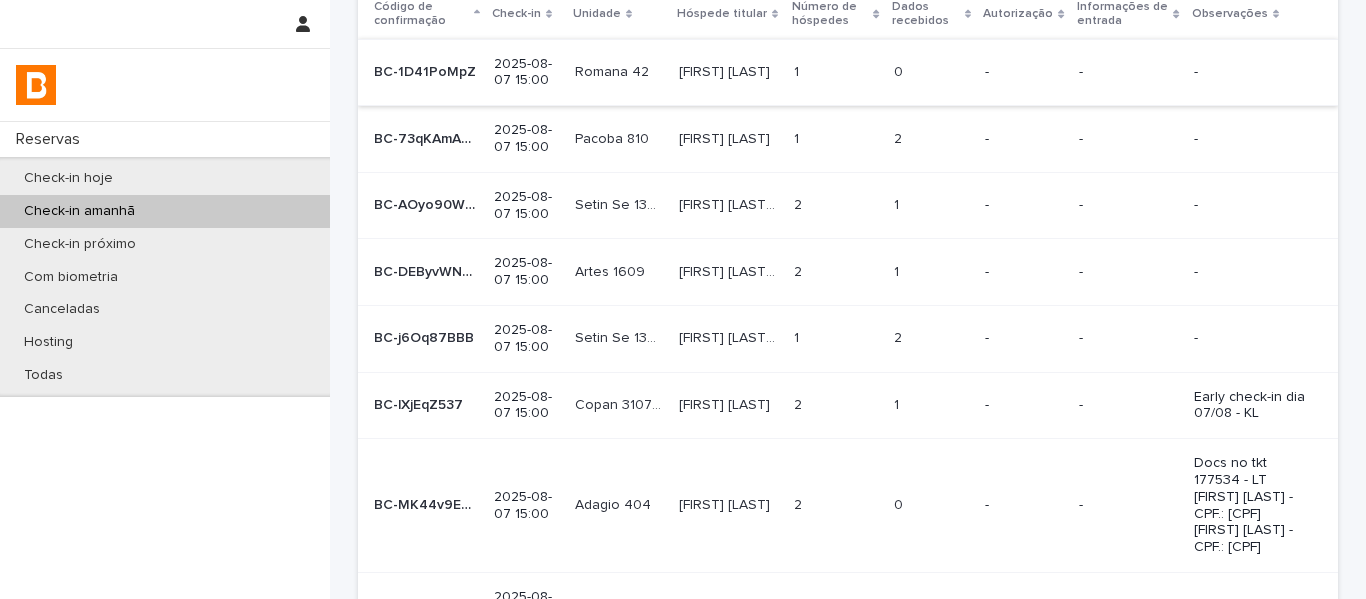scroll, scrollTop: 0, scrollLeft: 0, axis: both 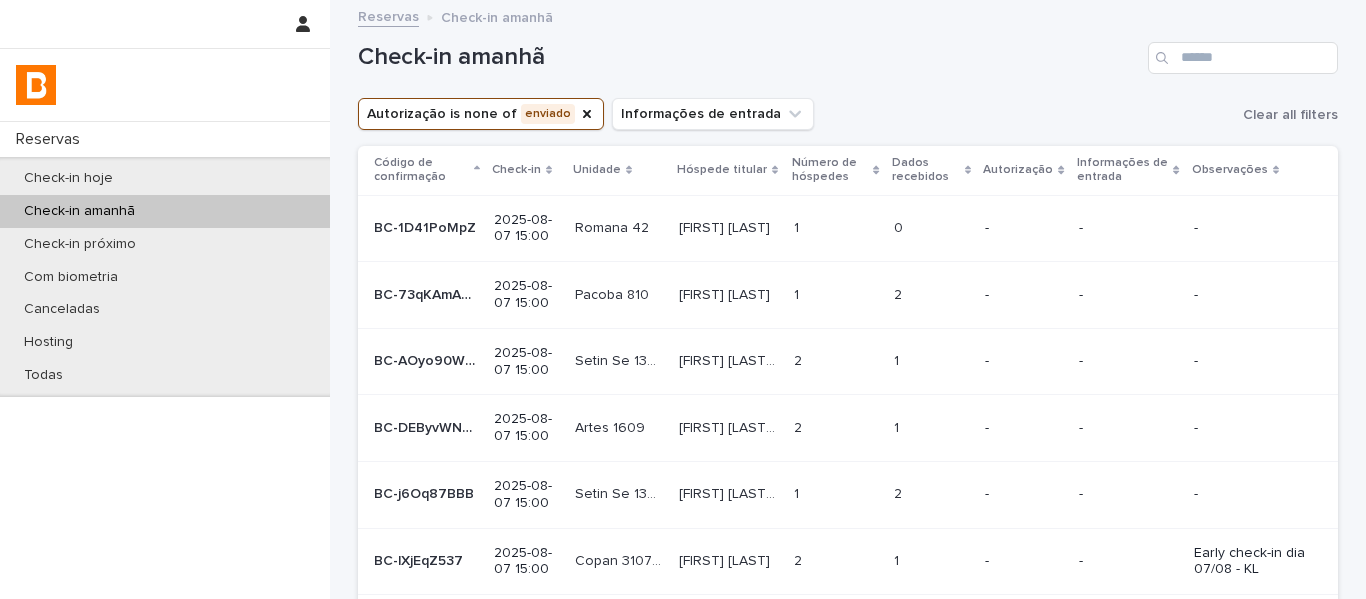 click on "[FIRST] [LAST]" at bounding box center [726, 226] 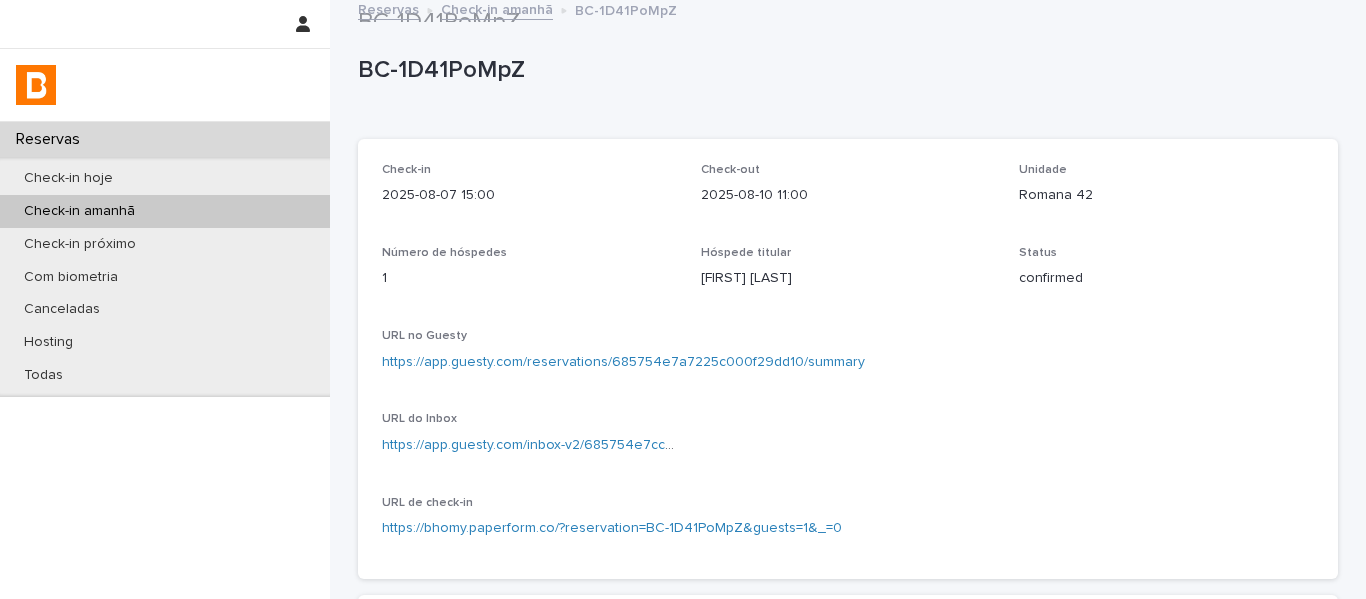 scroll, scrollTop: 0, scrollLeft: 0, axis: both 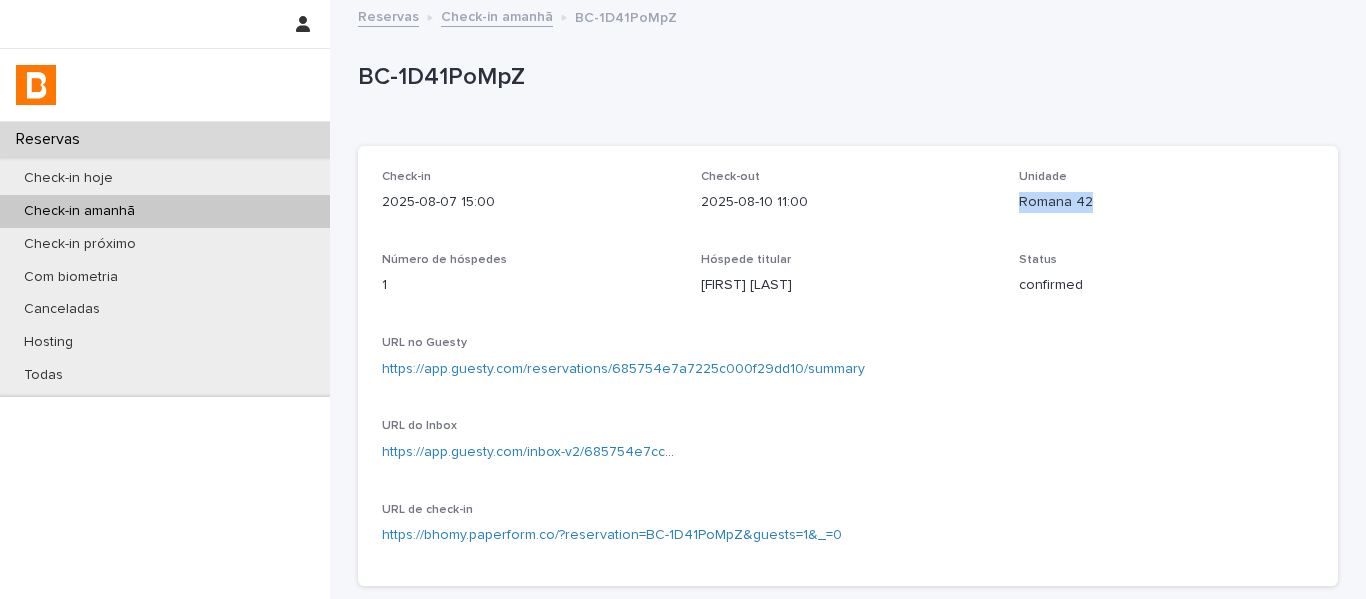 drag, startPoint x: 1100, startPoint y: 218, endPoint x: 1007, endPoint y: 210, distance: 93.34345 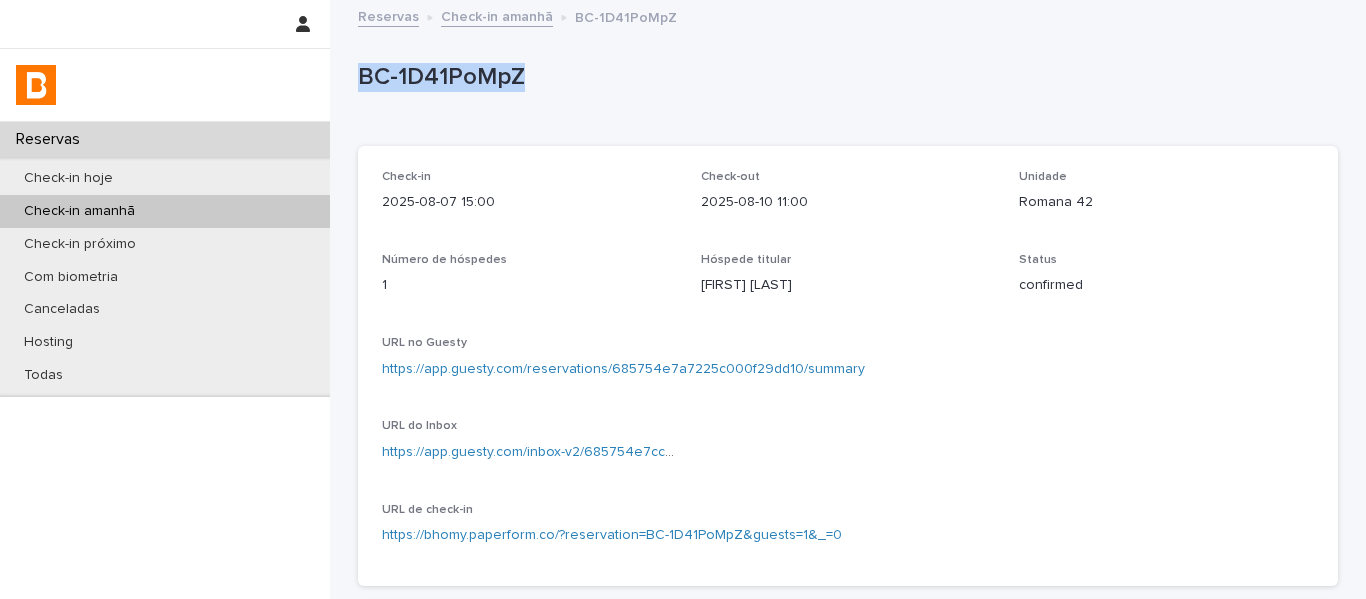 drag, startPoint x: 552, startPoint y: 74, endPoint x: 350, endPoint y: 93, distance: 202.8916 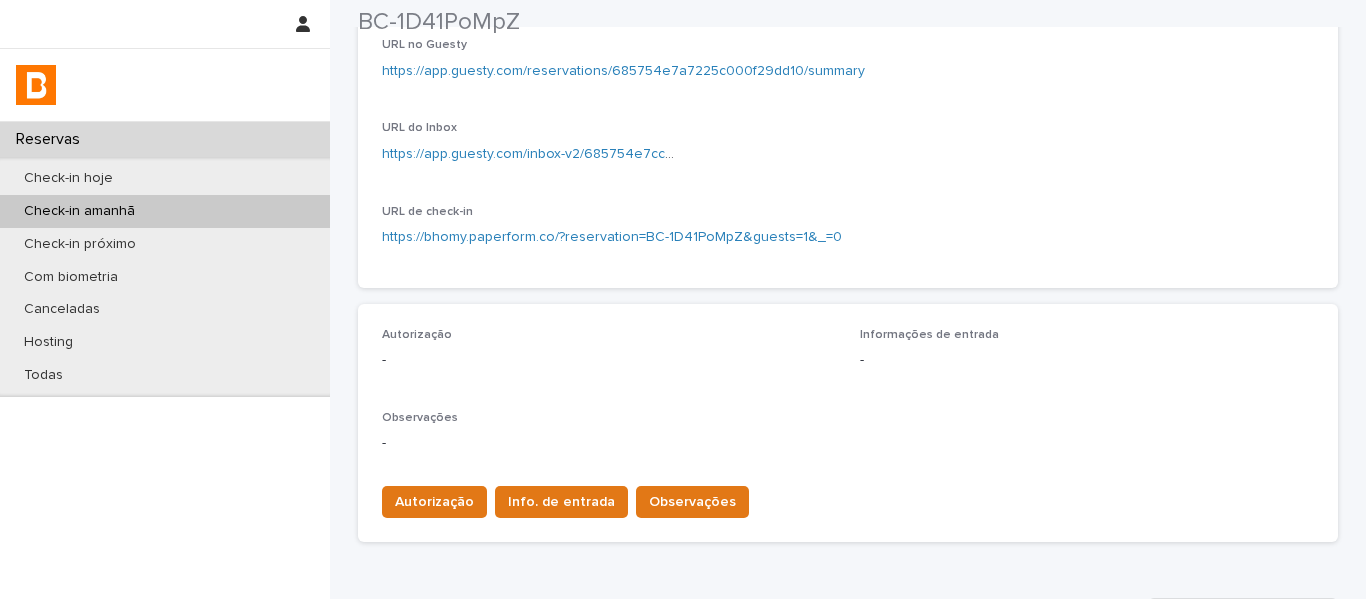 scroll, scrollTop: 300, scrollLeft: 0, axis: vertical 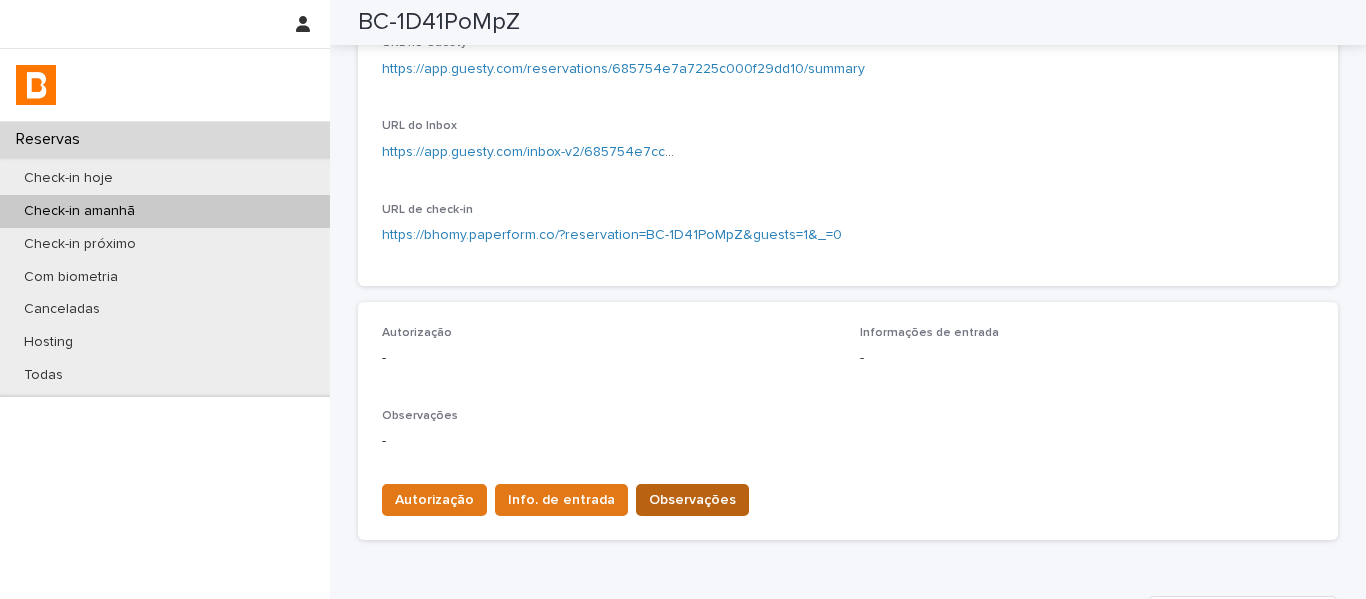 click on "Observações" at bounding box center [692, 500] 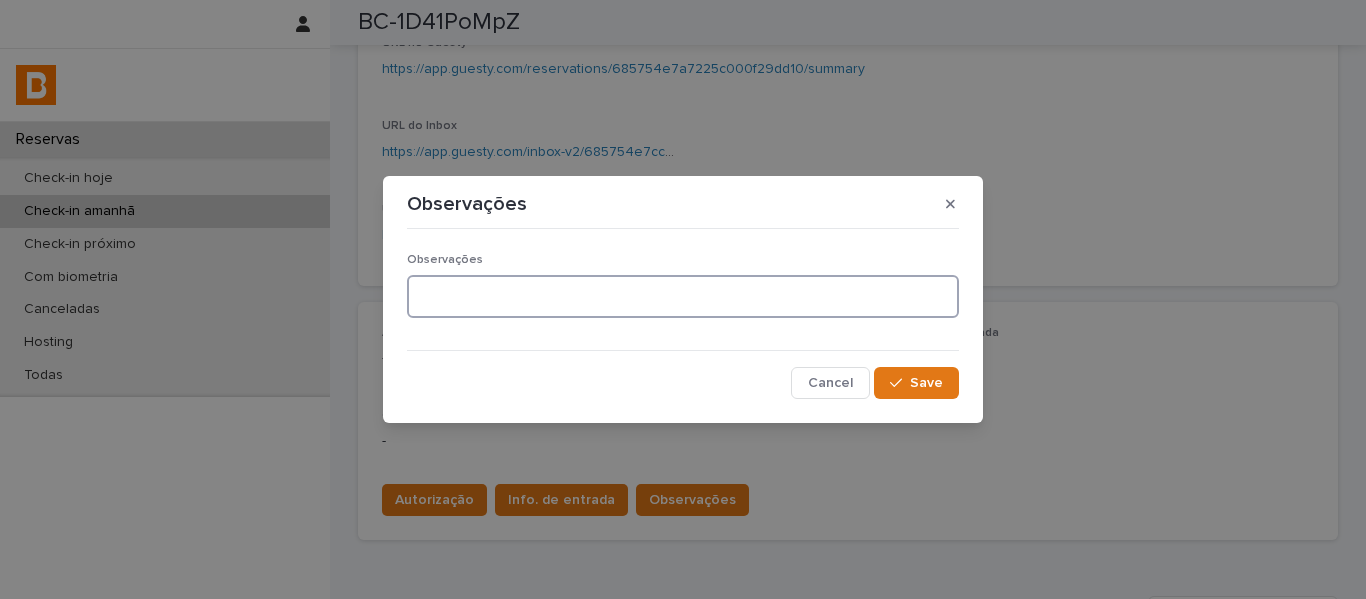 click at bounding box center [683, 296] 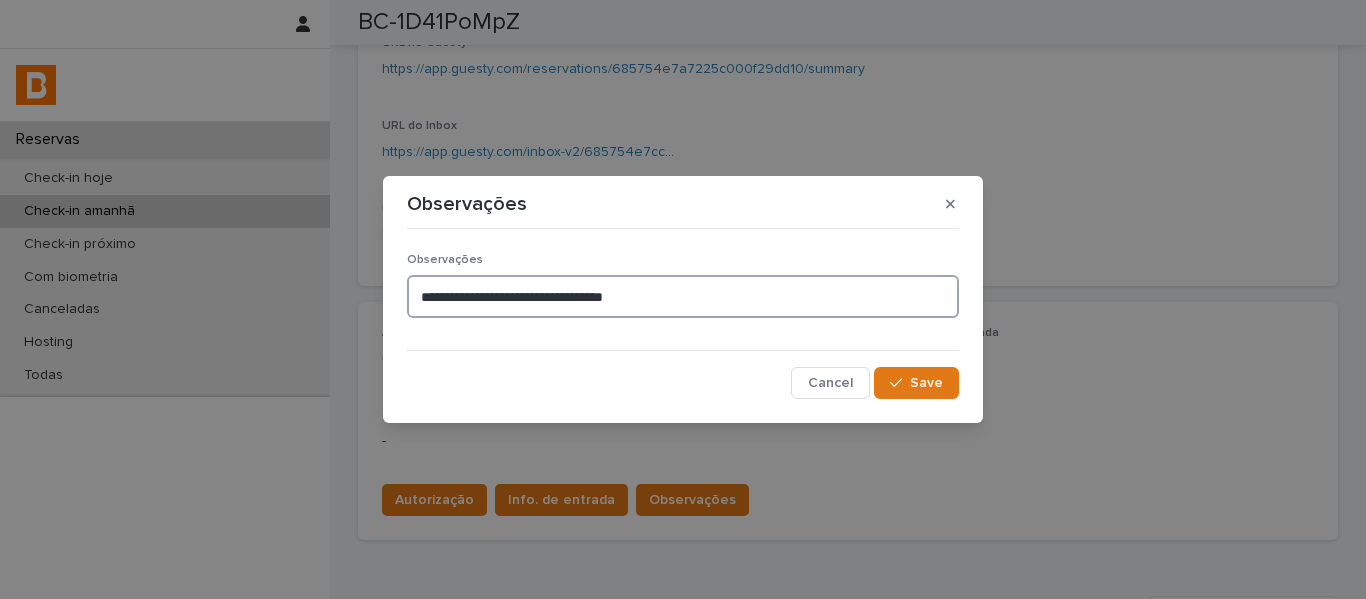drag, startPoint x: 503, startPoint y: 295, endPoint x: 548, endPoint y: 296, distance: 45.01111 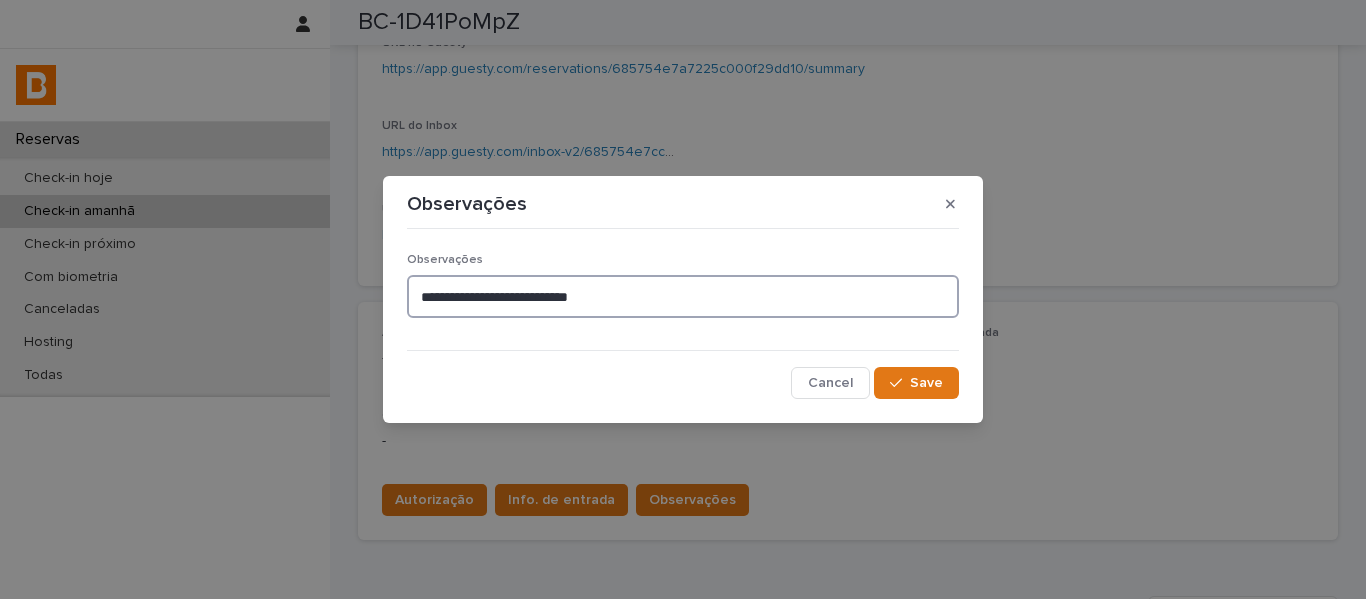 click on "**********" at bounding box center [683, 296] 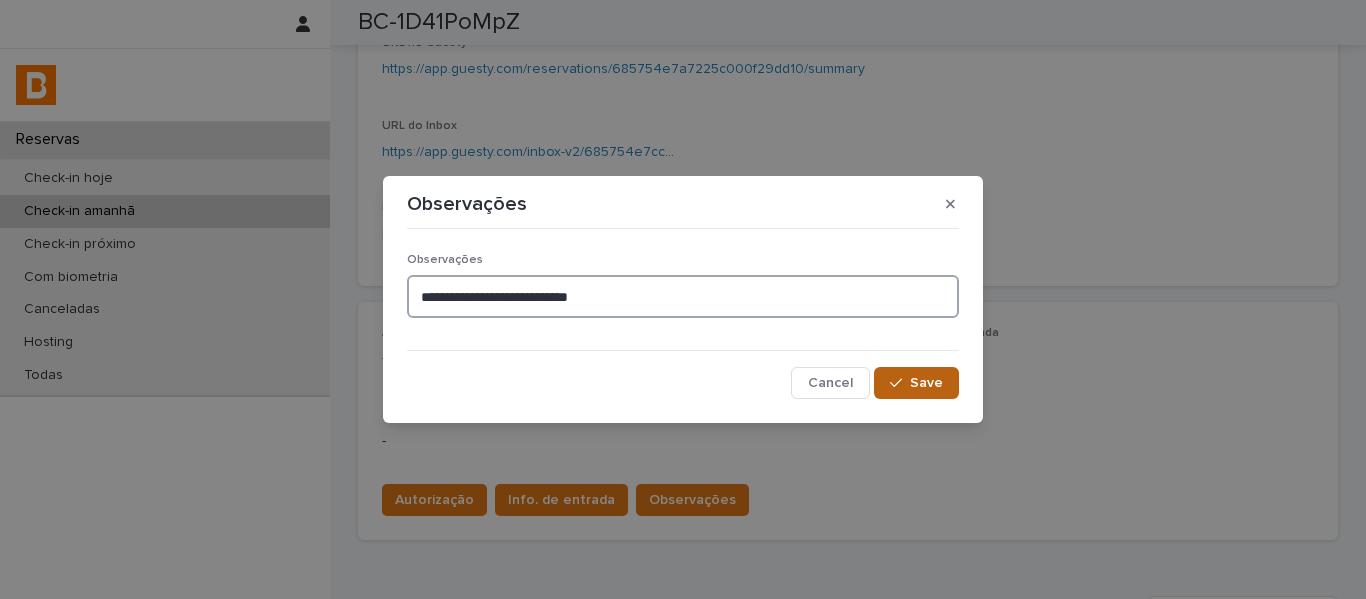 type on "**********" 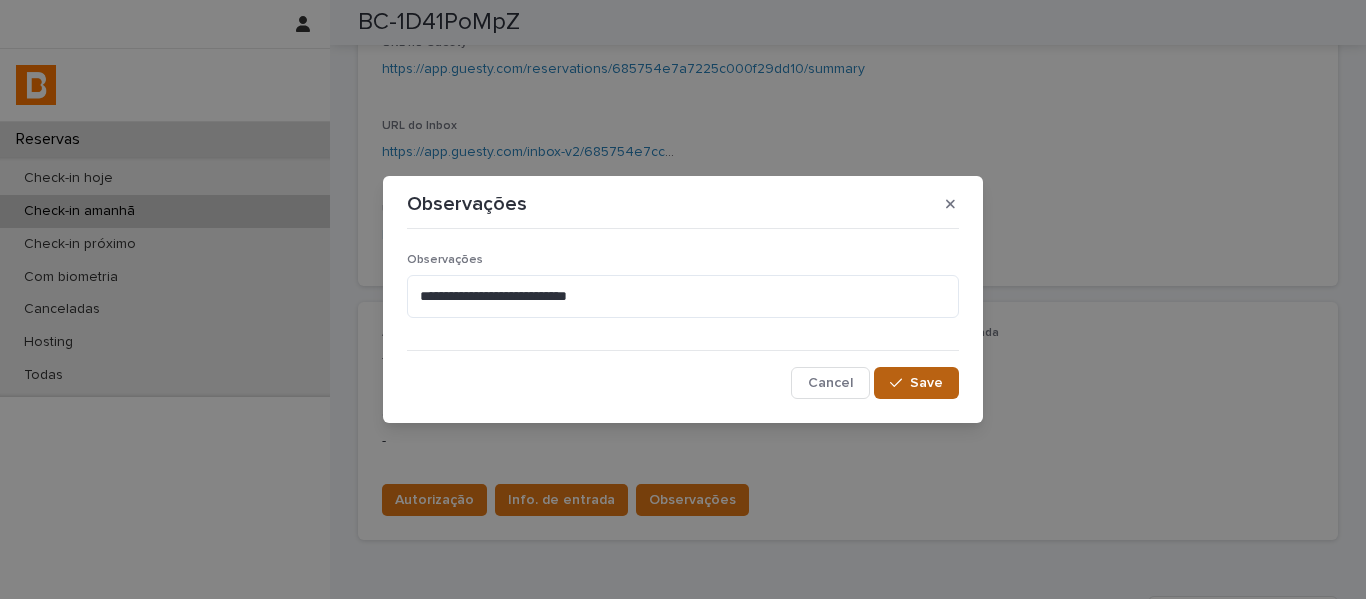 click on "Save" at bounding box center [916, 383] 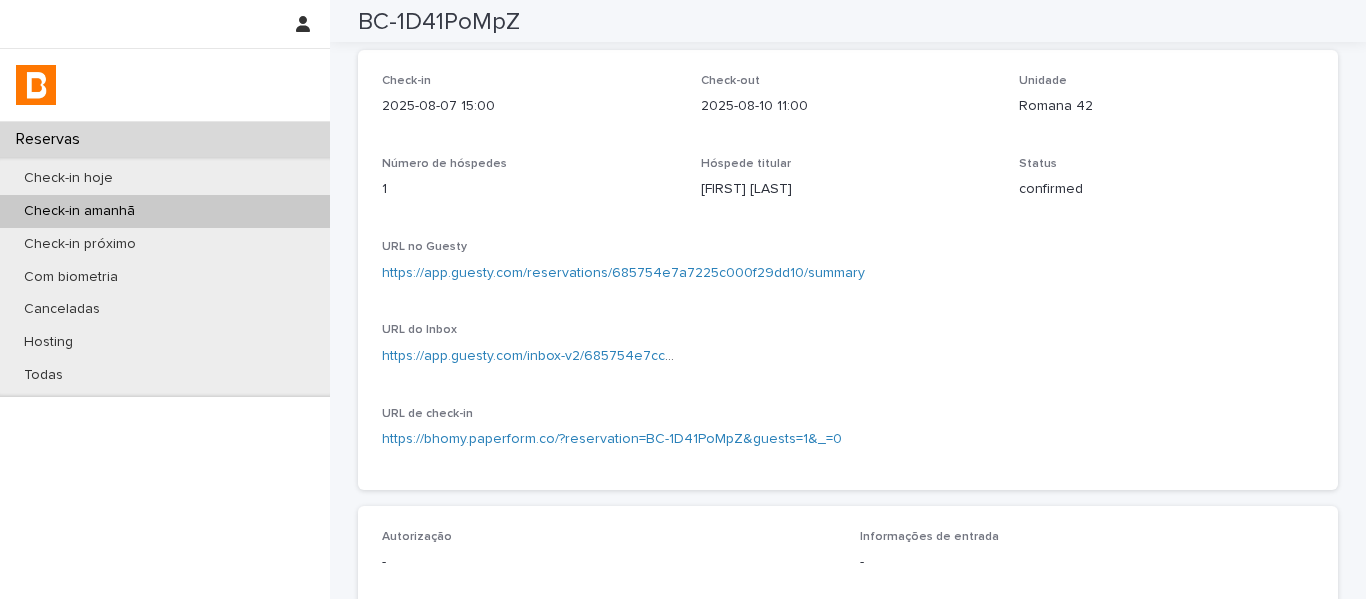 scroll, scrollTop: 0, scrollLeft: 0, axis: both 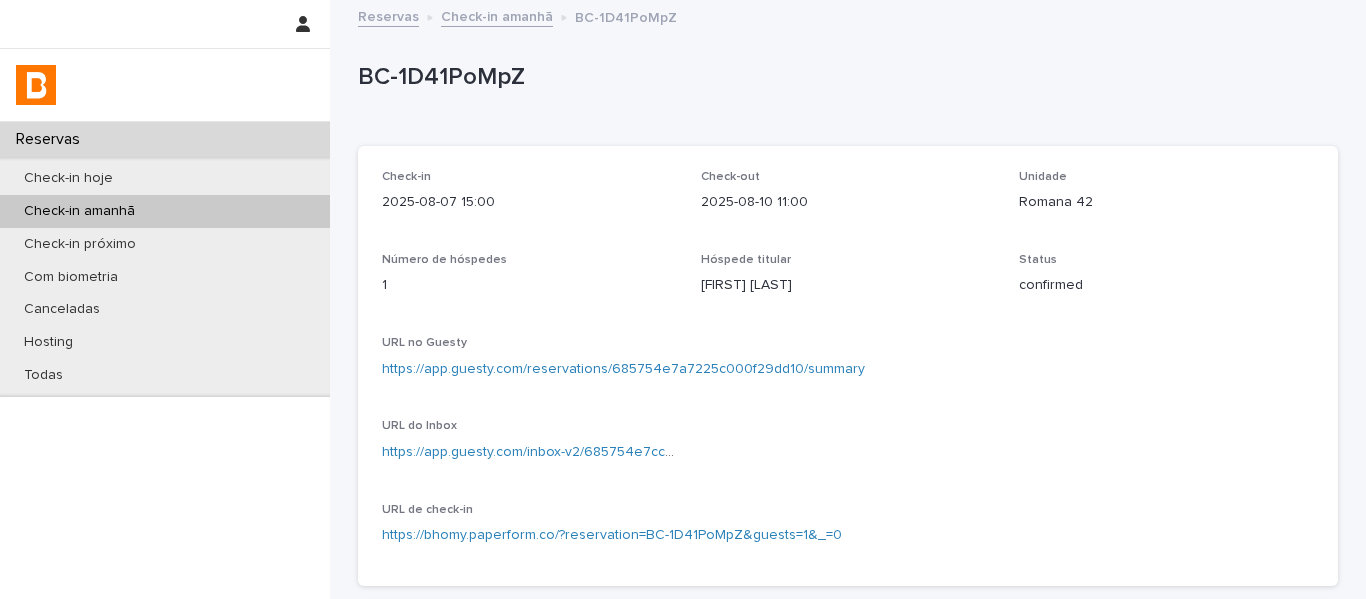 click on "Check-in [DATE] [TIME] Check-out [DATE] [TIME] Unidade Romana 42 Número de hóspedes 1 Hóspede titular [FIRST] [LAST] Status confirmed URL no Guesty https://app.guesty.com/reservations/685754e7a7225c000f29dd10/summary URL do Inbox https://app.guesty.com/inbox-v2/685754e7cce6e0000e9f7ced?reservationId=685754e7cce6e0000e9f7ced URL de check-in https://bhomy.paperform.co/?reservation=BC-1D41PoMpZ&guests=1&_=0" at bounding box center [848, 366] 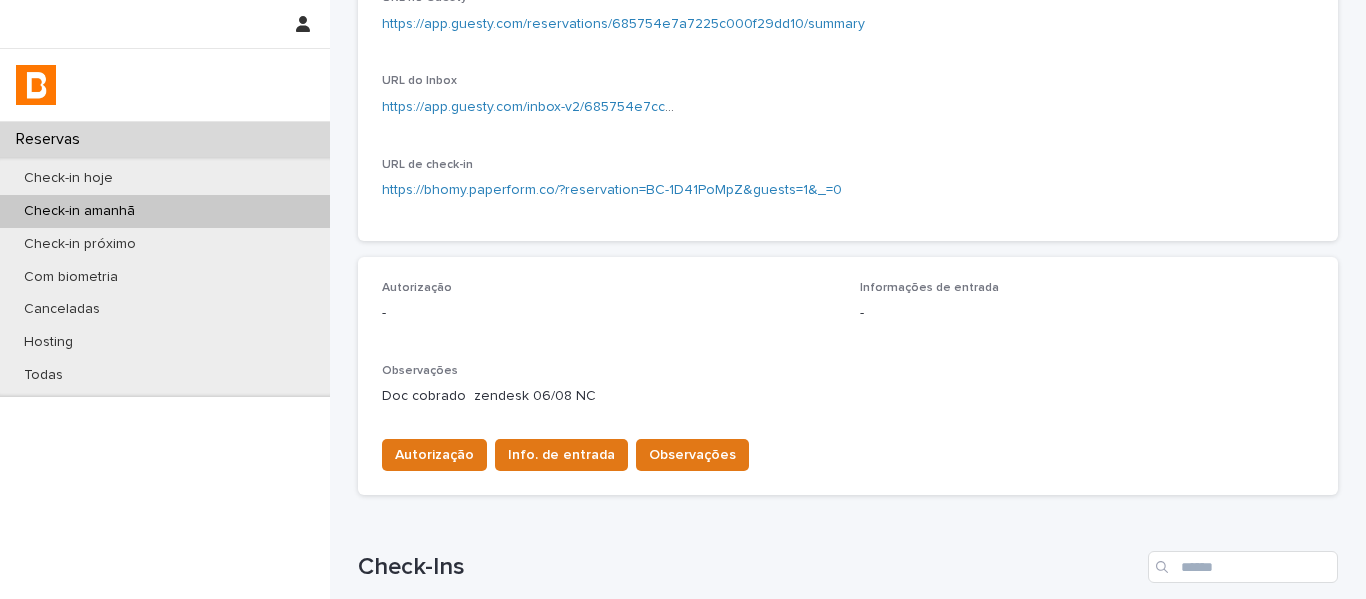 scroll, scrollTop: 500, scrollLeft: 0, axis: vertical 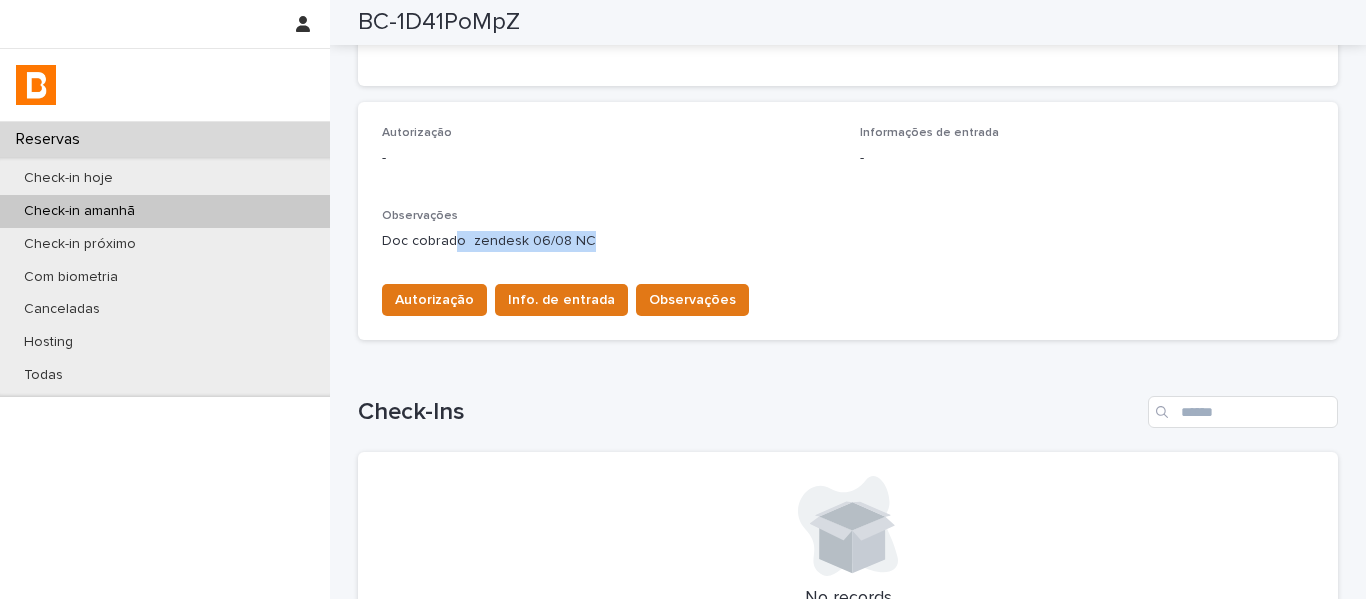 drag, startPoint x: 605, startPoint y: 243, endPoint x: 446, endPoint y: 243, distance: 159 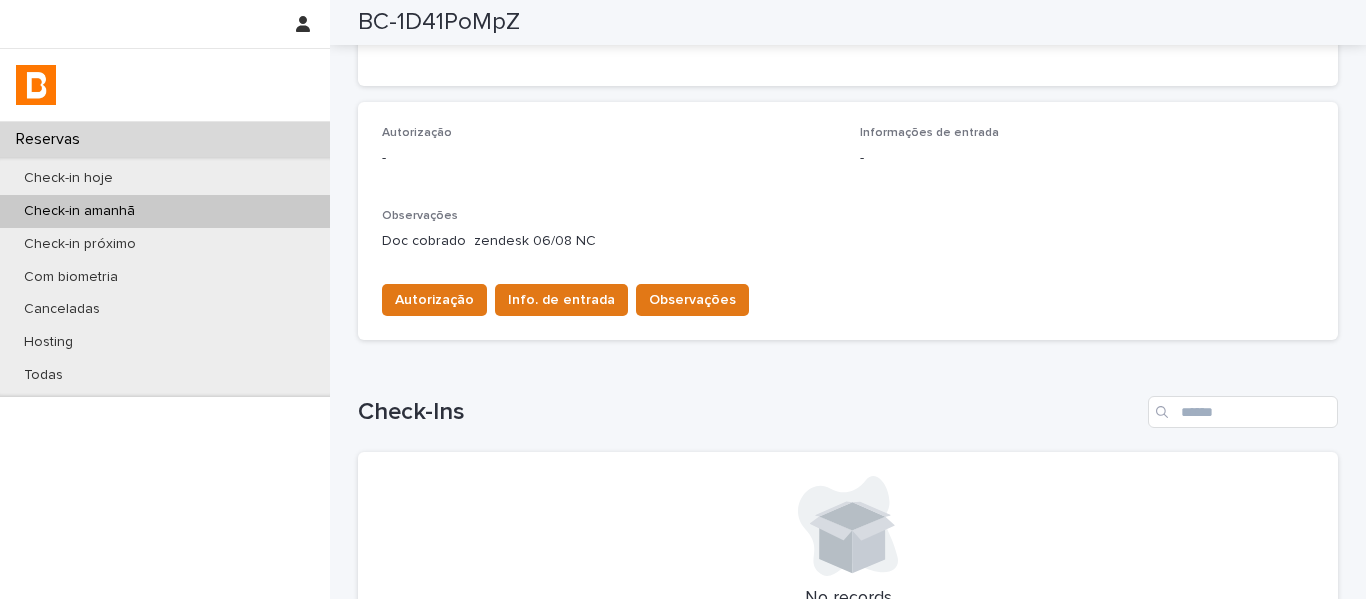 click on "Observações" at bounding box center [848, 216] 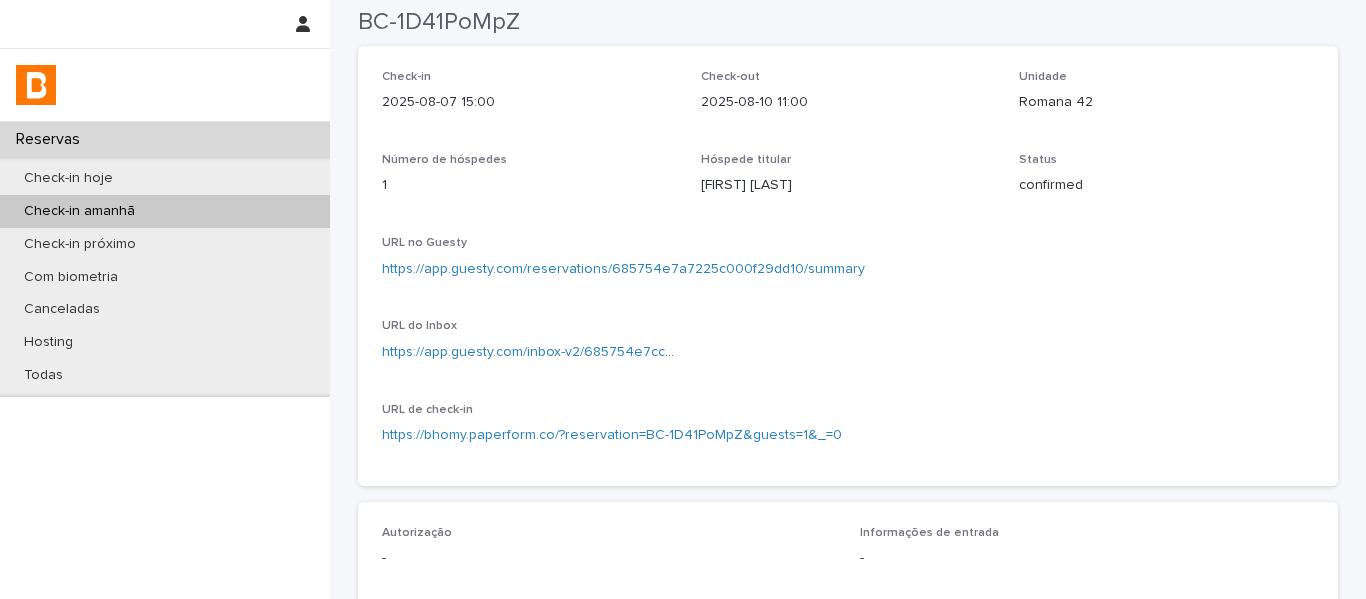 scroll, scrollTop: 0, scrollLeft: 0, axis: both 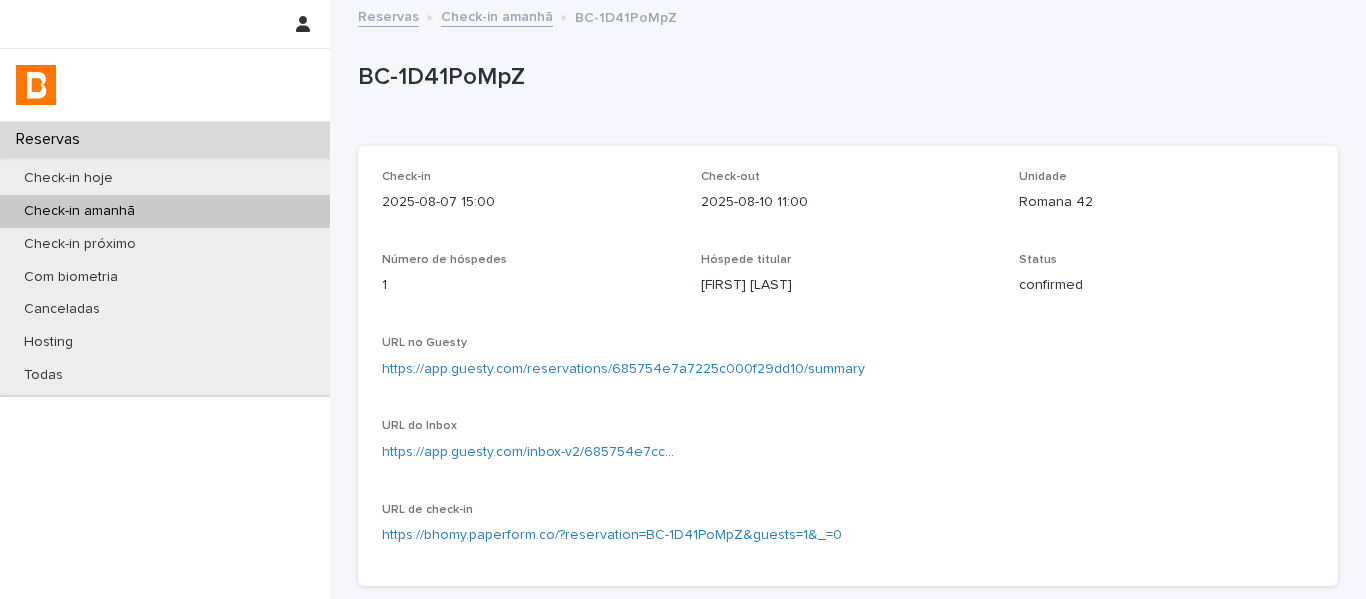 click on "Check-in amanhã" at bounding box center [497, 15] 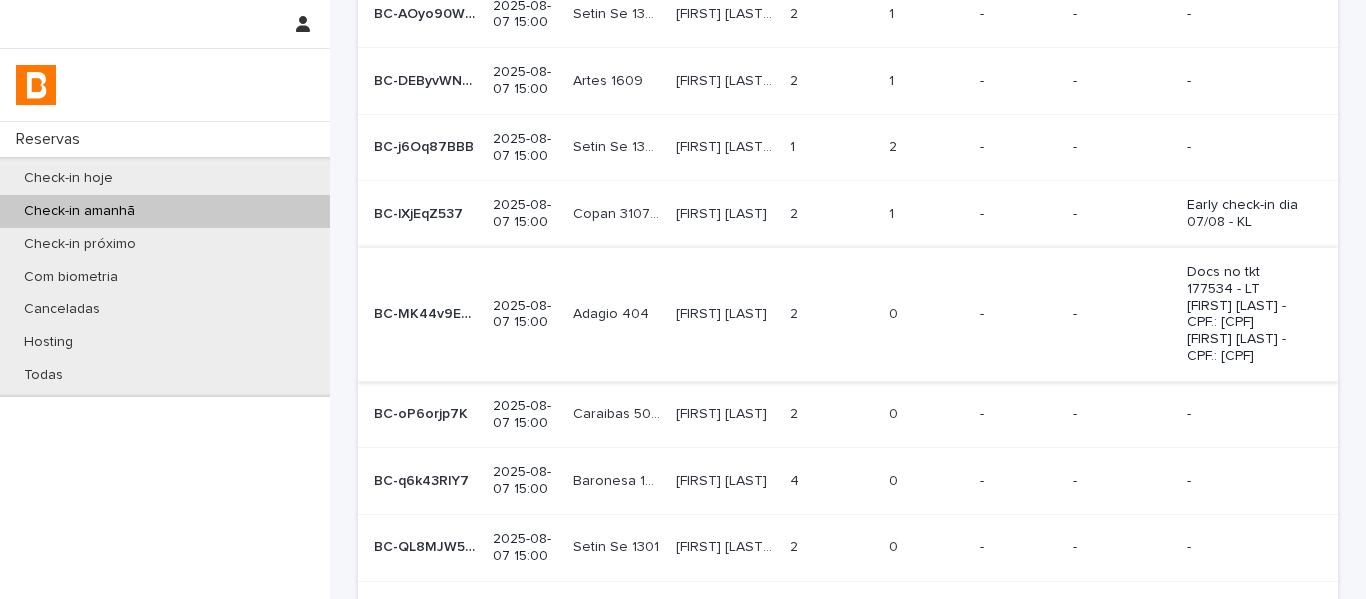 scroll, scrollTop: 400, scrollLeft: 0, axis: vertical 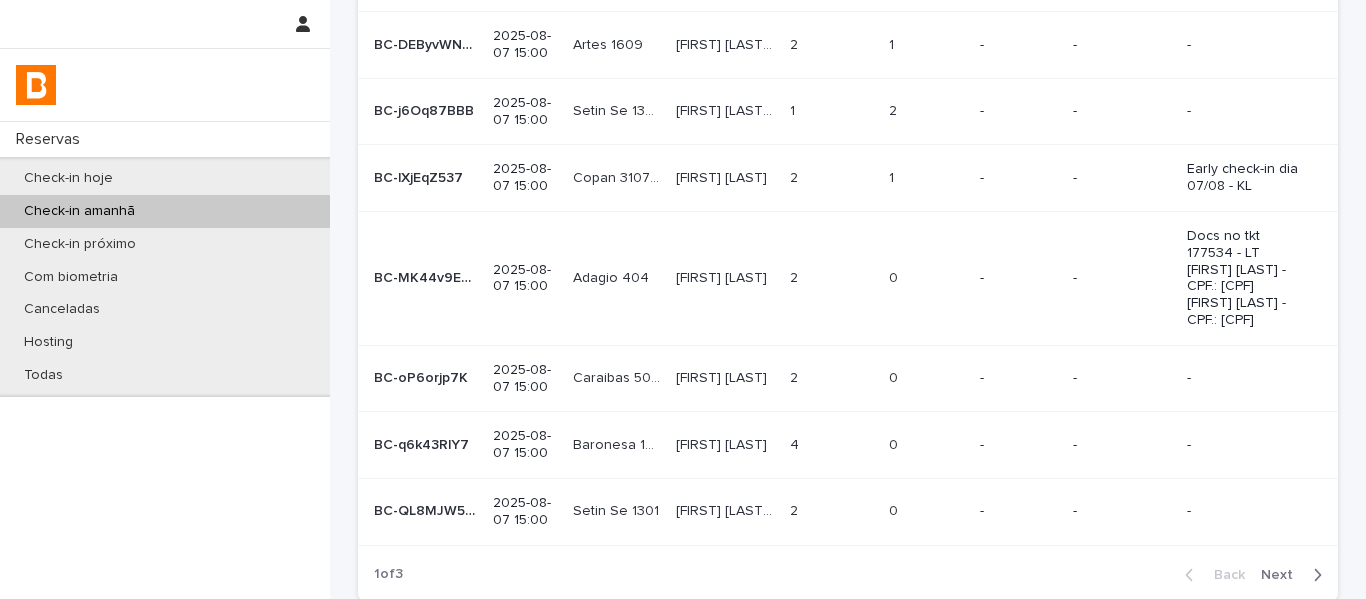 click on "Caraibas 5002" at bounding box center [619, 376] 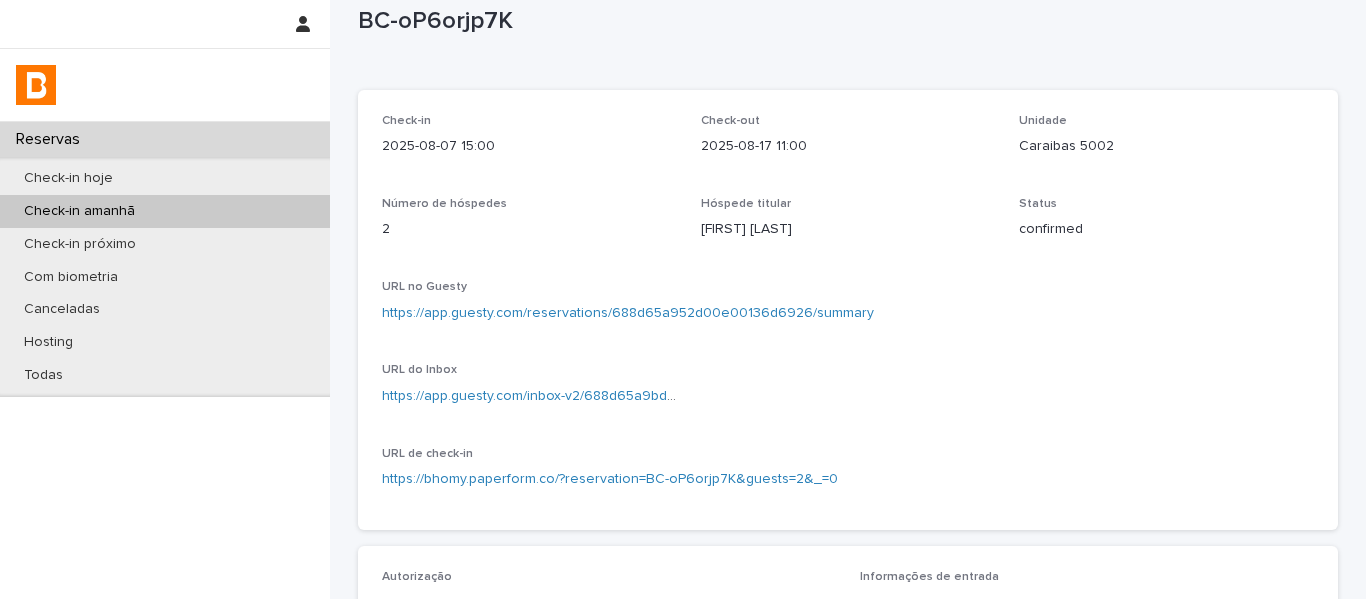 scroll, scrollTop: 0, scrollLeft: 0, axis: both 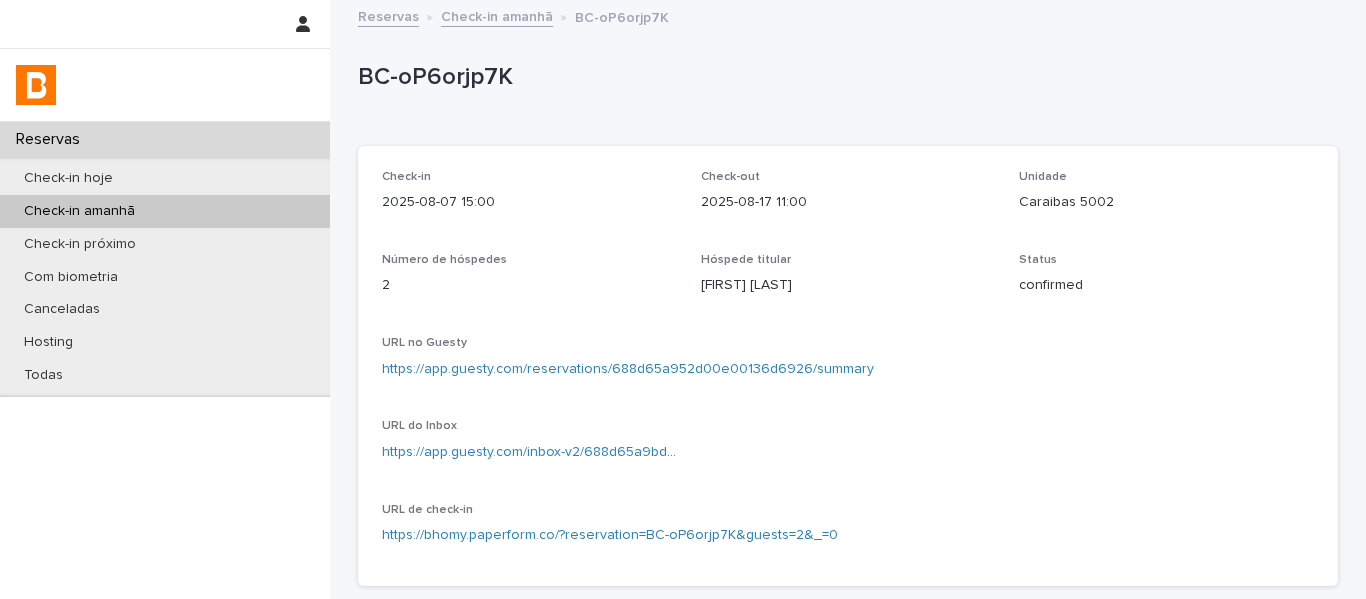 click on "Check-in amanhã" at bounding box center (497, 15) 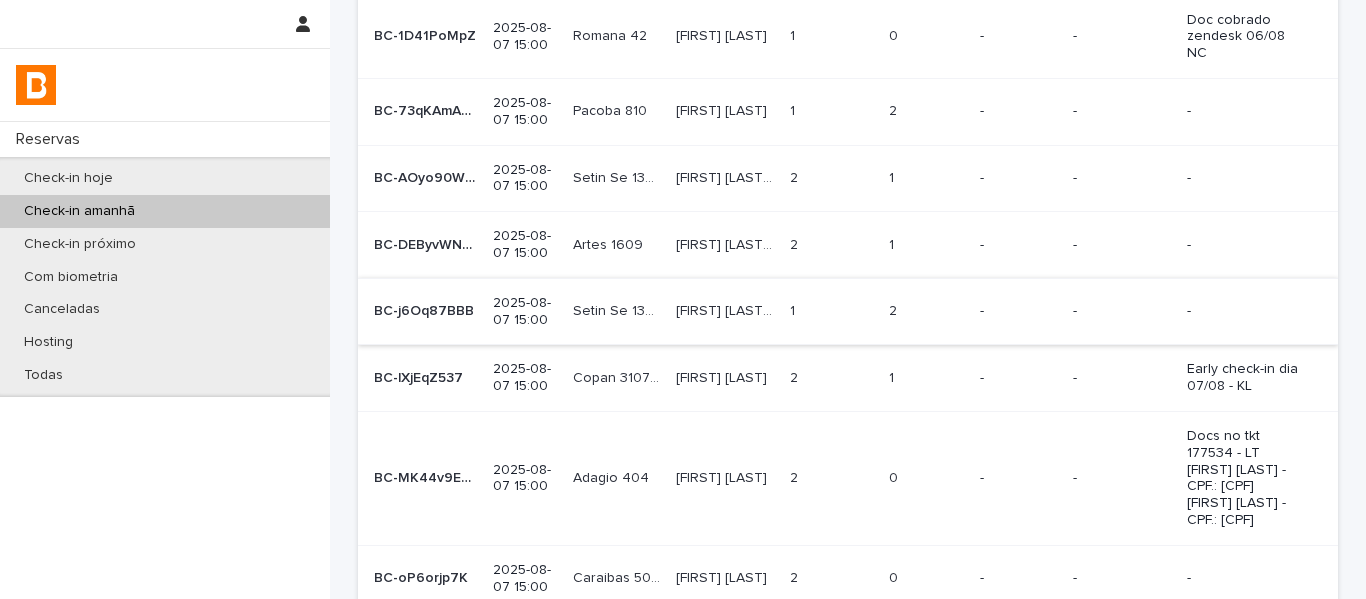 scroll, scrollTop: 100, scrollLeft: 0, axis: vertical 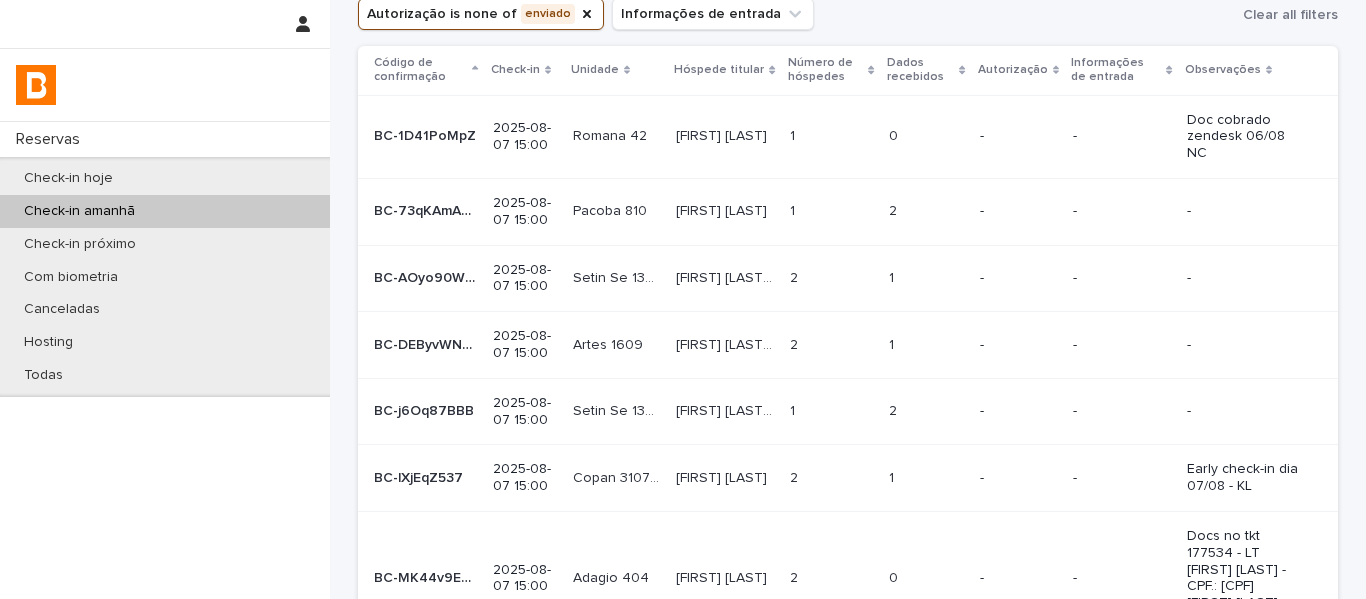 click on "[FIRST] [LAST] [FIRST] [LAST]" at bounding box center (725, 211) 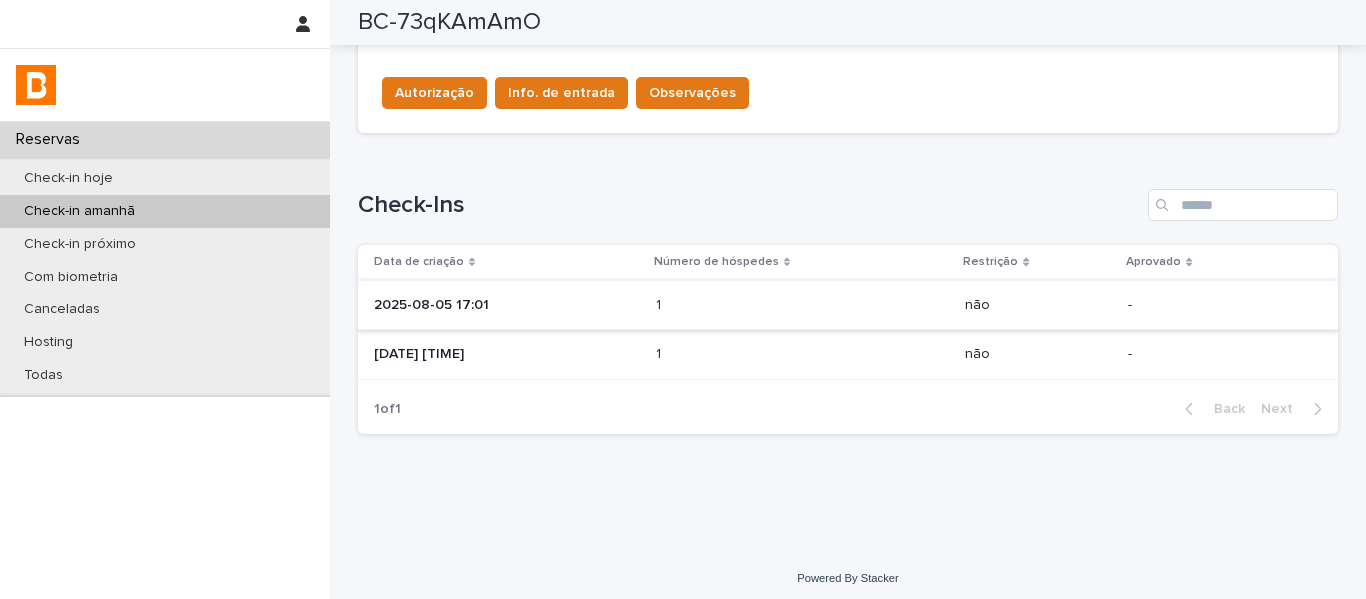 scroll, scrollTop: 715, scrollLeft: 0, axis: vertical 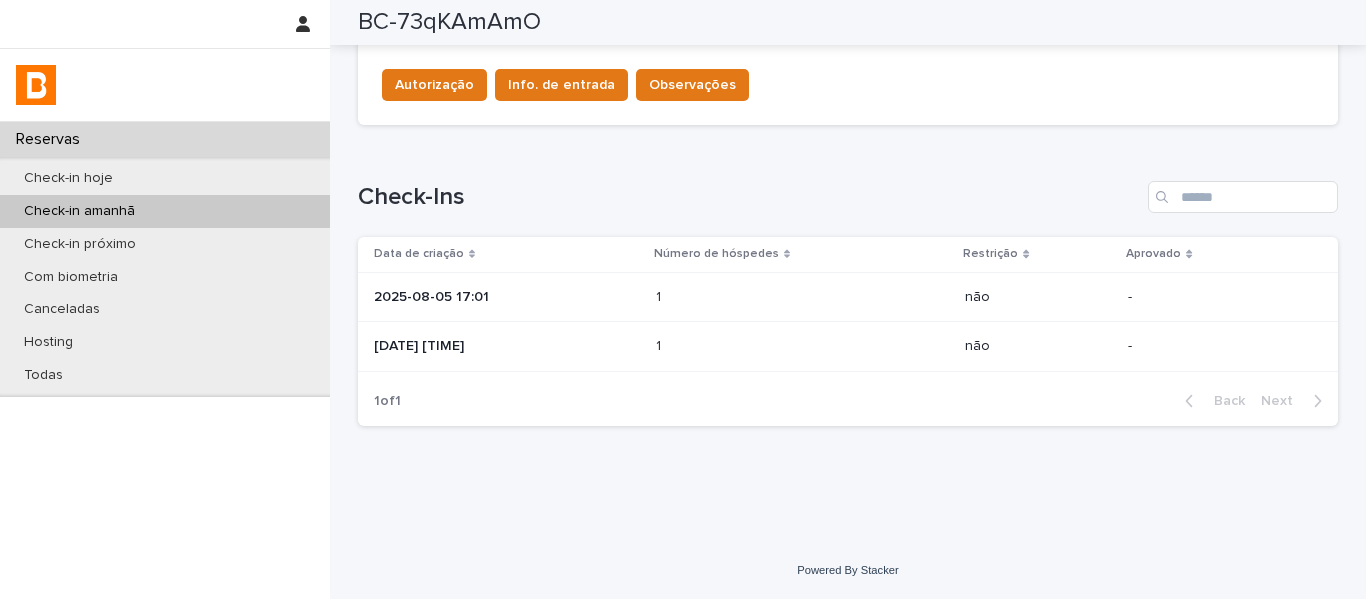 click on "1 1" at bounding box center [802, 297] 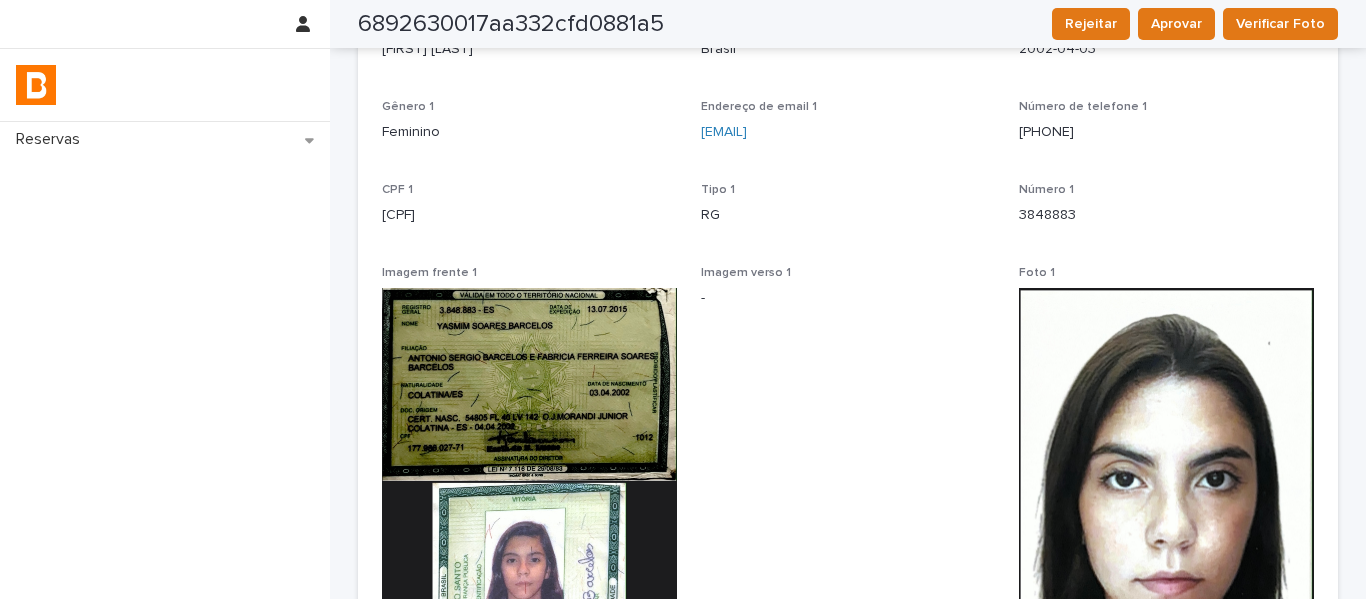 scroll, scrollTop: 0, scrollLeft: 0, axis: both 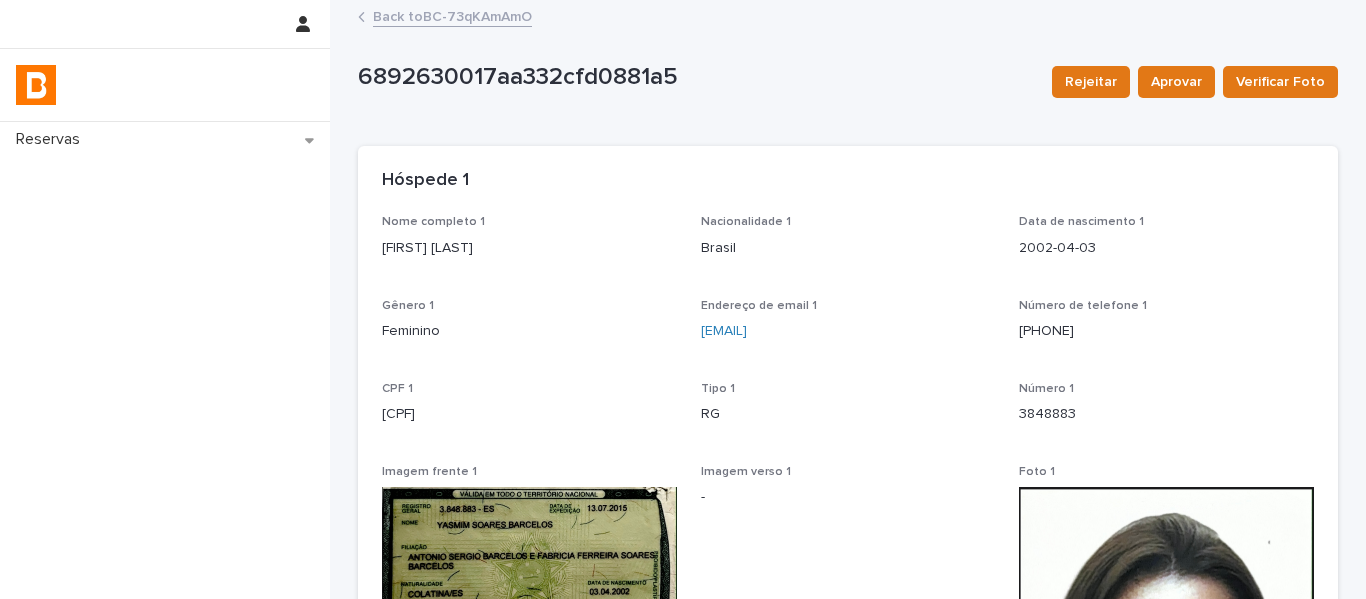 click on "Back to  BC-73qKAmAmO" at bounding box center [452, 15] 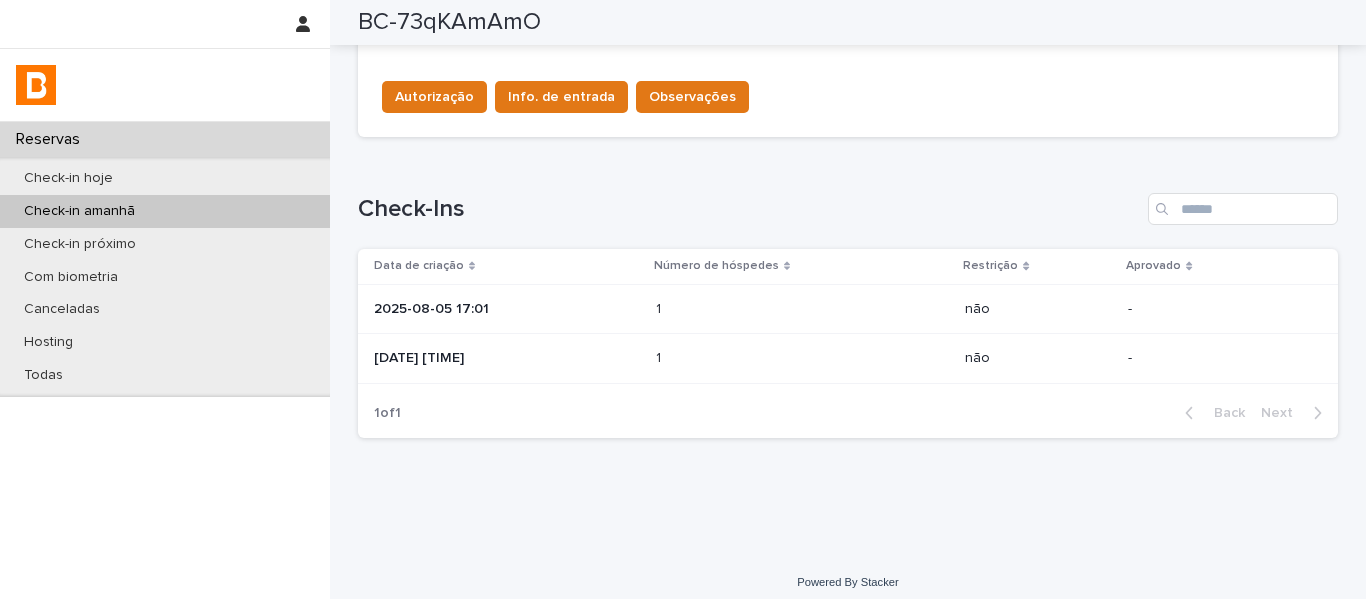 scroll, scrollTop: 715, scrollLeft: 0, axis: vertical 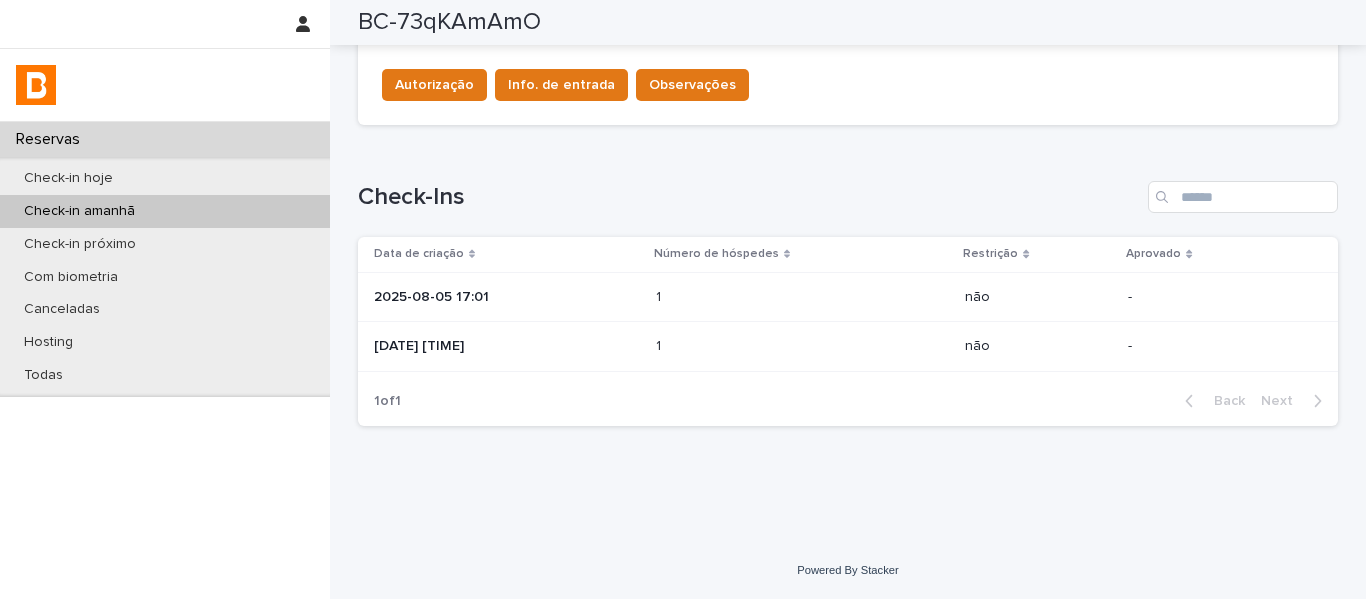 click on "1 1" at bounding box center [802, 346] 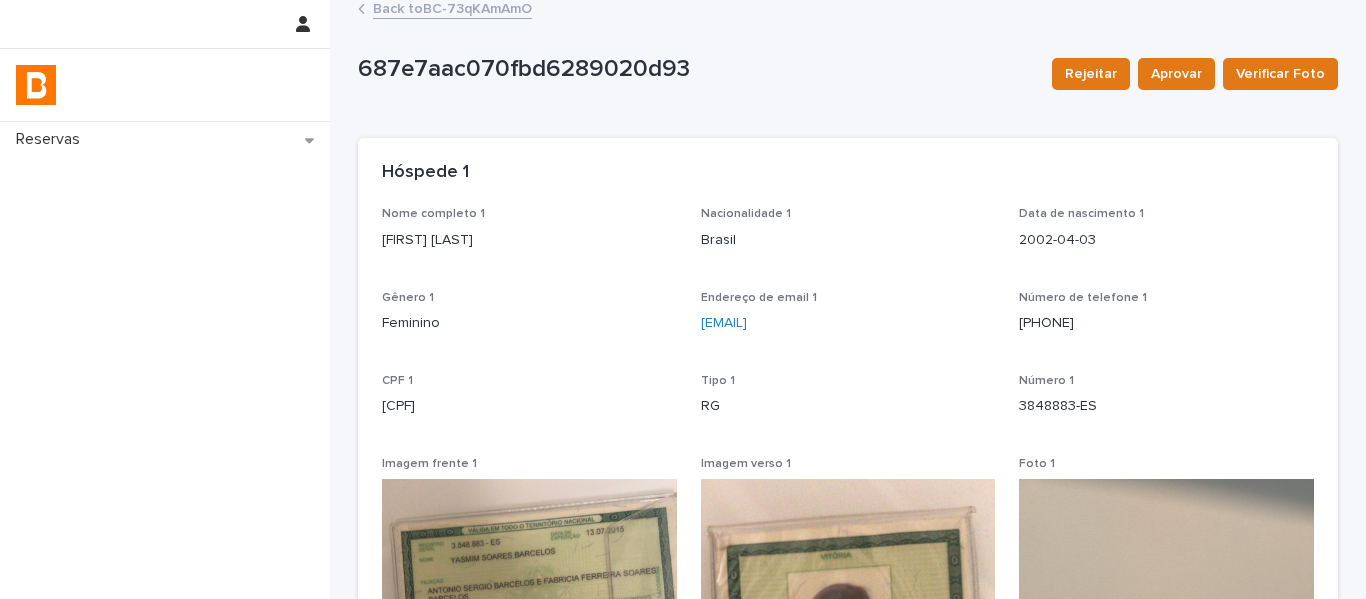 scroll, scrollTop: 0, scrollLeft: 0, axis: both 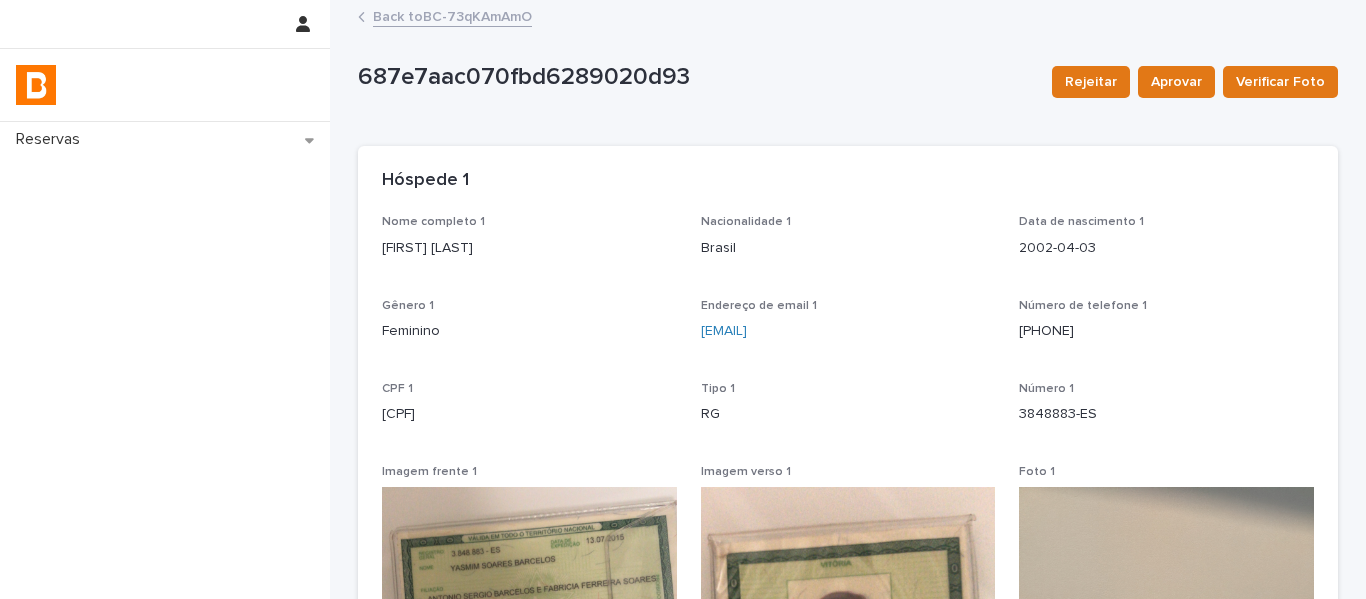 click on "Back to  BC-73qKAmAmO" at bounding box center [452, 15] 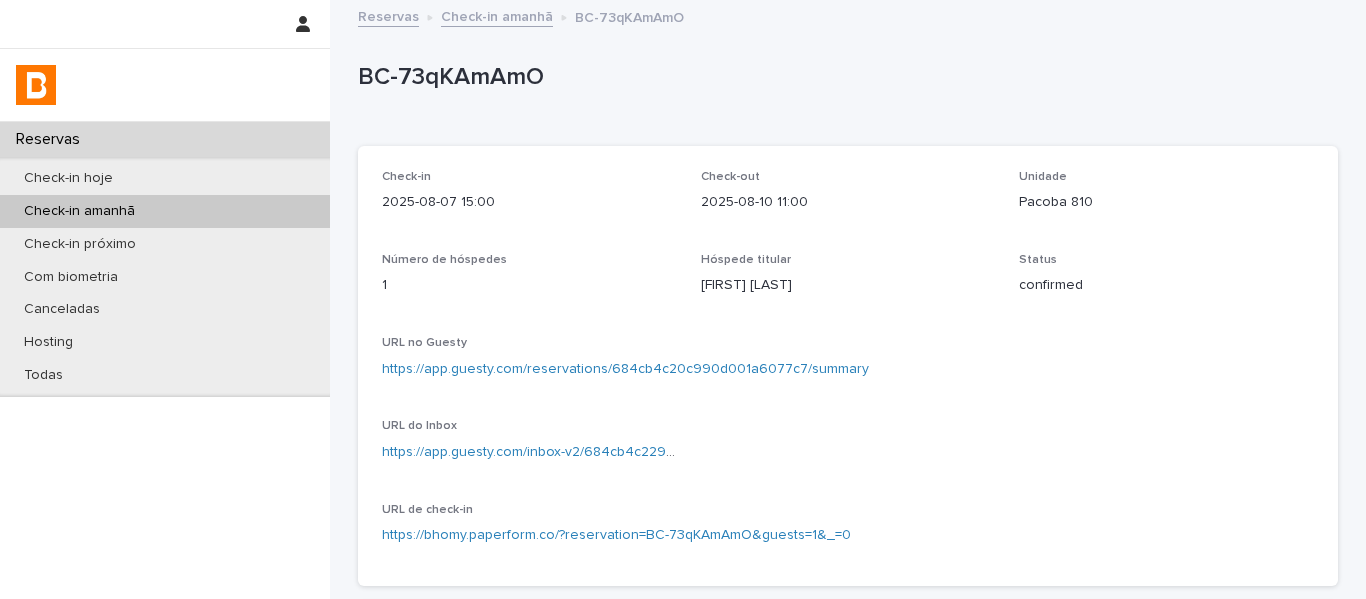 click on "Check-in amanhã" at bounding box center [497, 15] 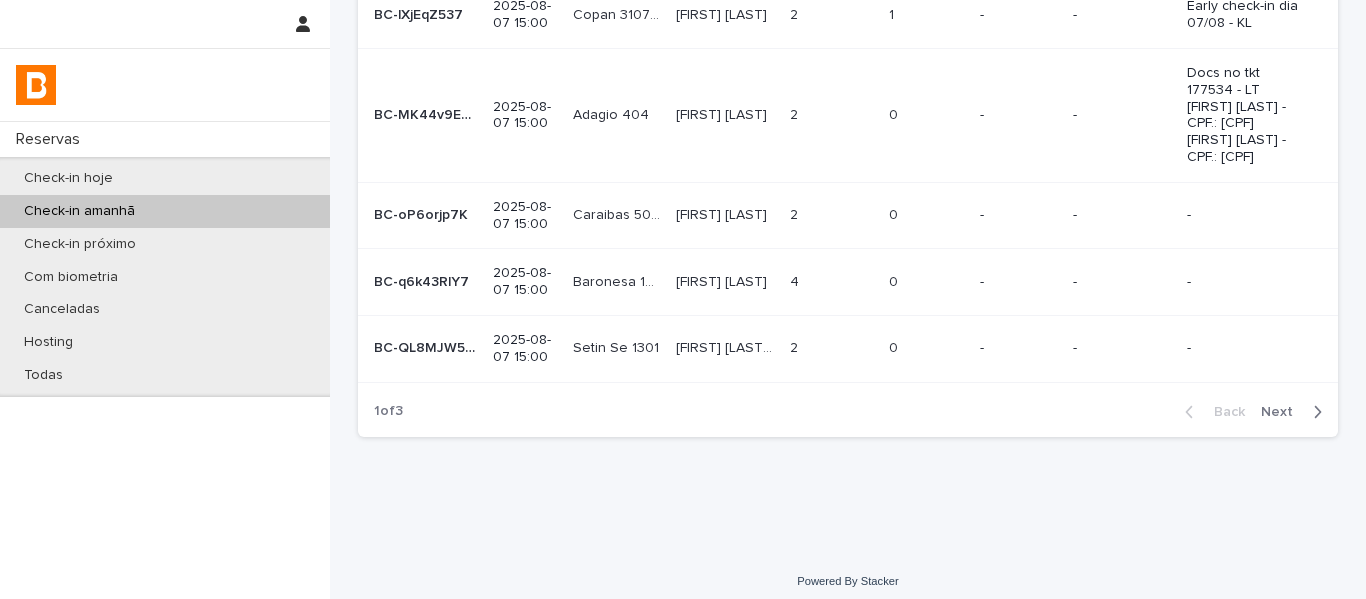 scroll, scrollTop: 573, scrollLeft: 0, axis: vertical 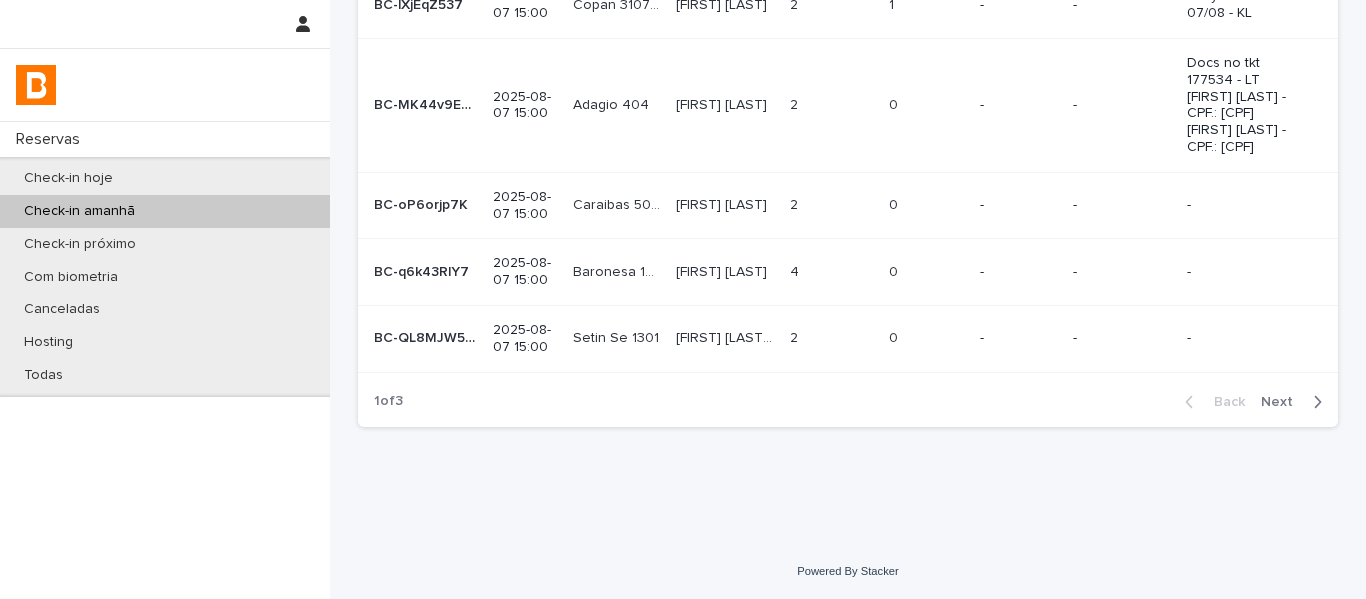 click on "Next" at bounding box center [1283, 402] 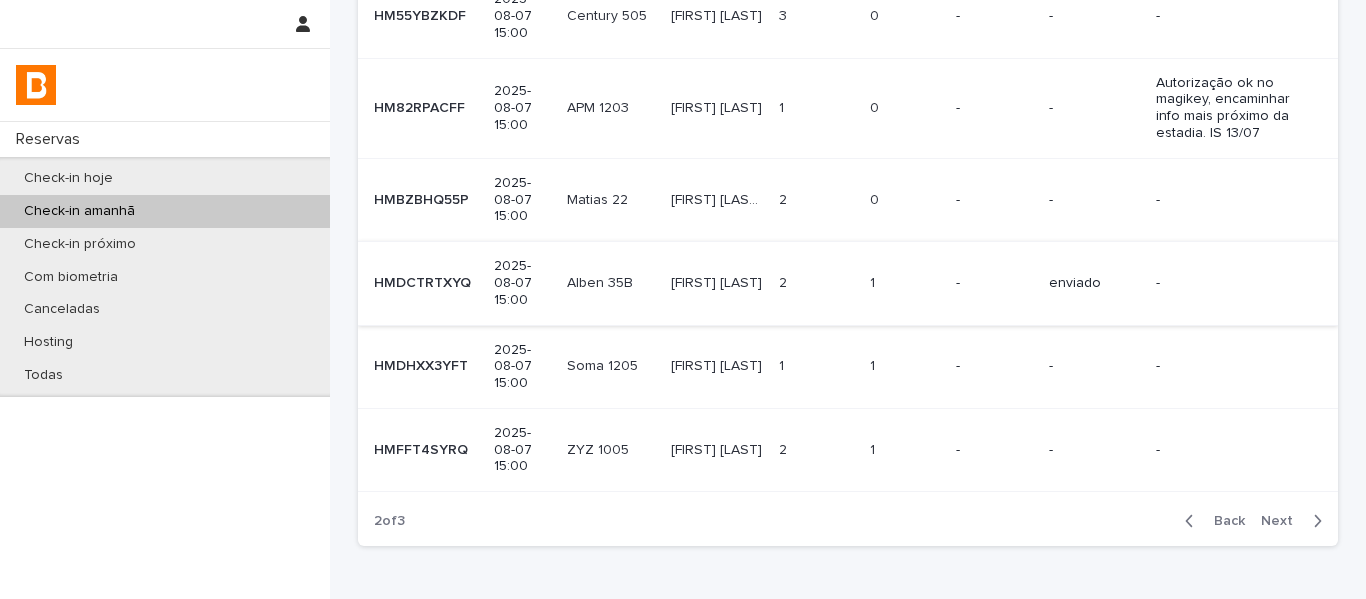 scroll, scrollTop: 600, scrollLeft: 0, axis: vertical 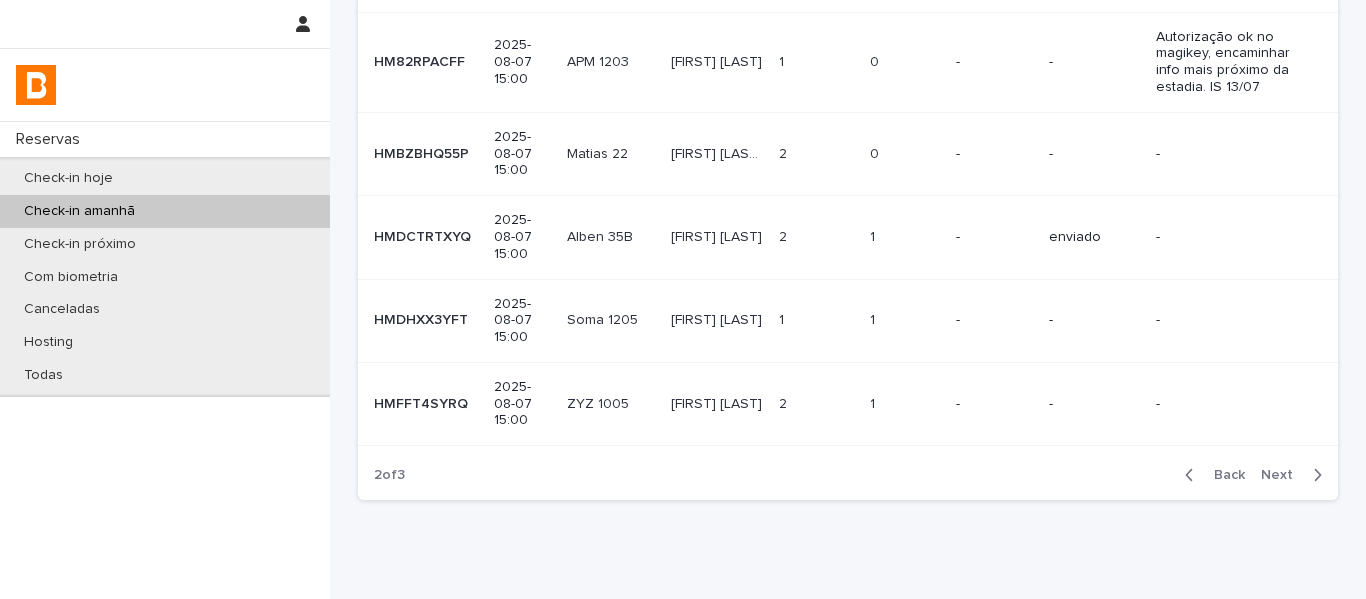 click on "[FIRST] [LAST] [FIRST] [LAST]" at bounding box center [717, 320] 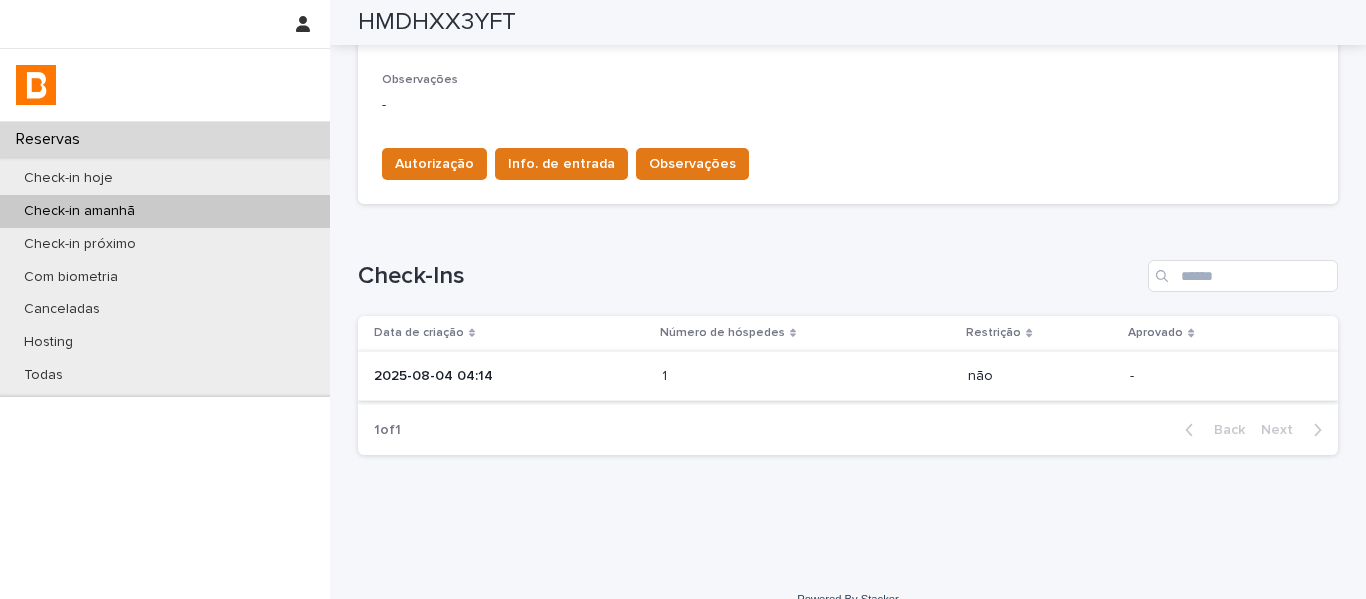 scroll, scrollTop: 665, scrollLeft: 0, axis: vertical 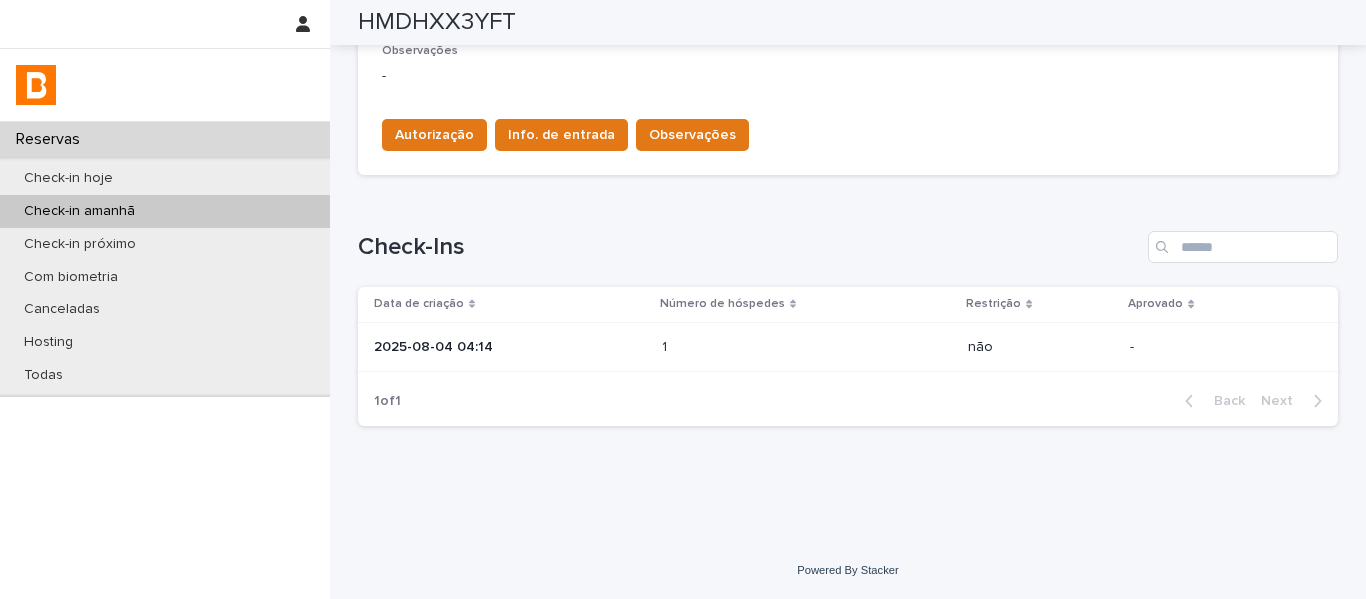 click at bounding box center [749, 347] 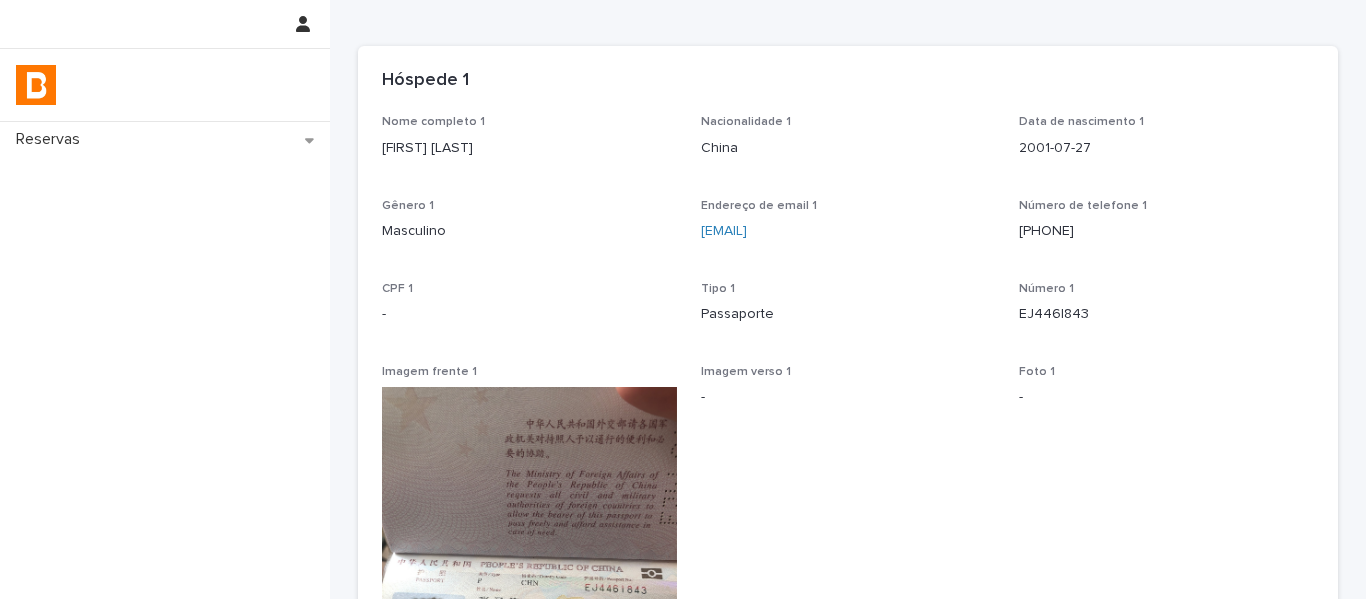 scroll, scrollTop: 0, scrollLeft: 0, axis: both 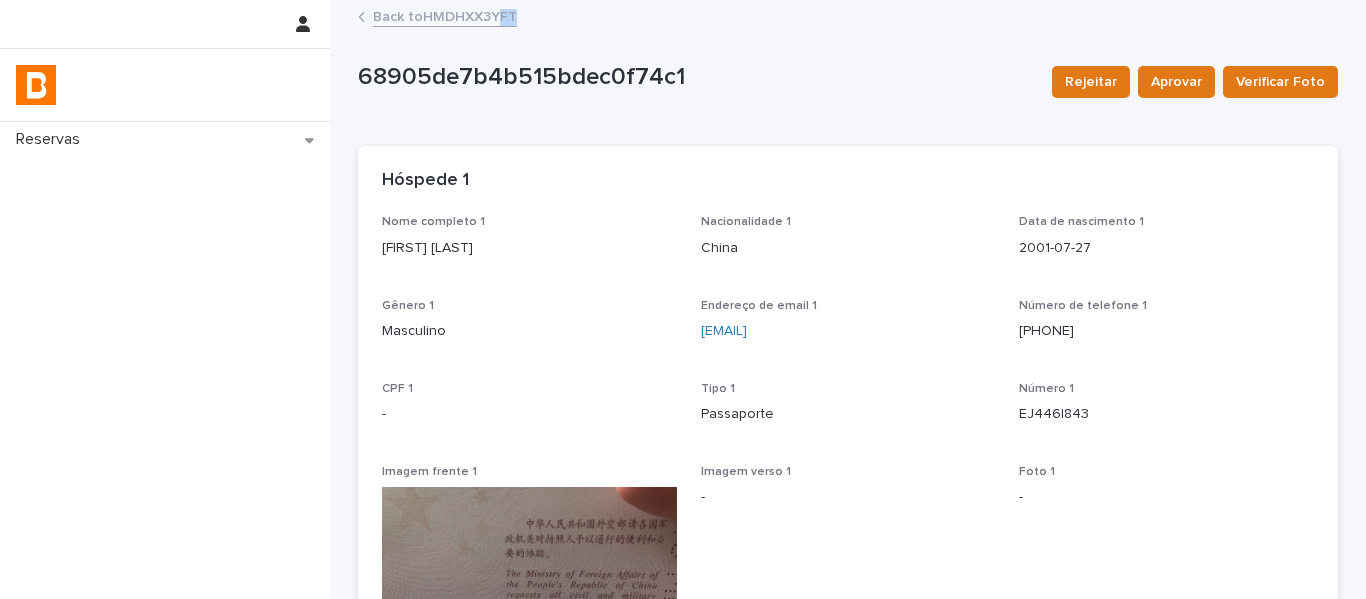 drag, startPoint x: 518, startPoint y: 18, endPoint x: 496, endPoint y: 14, distance: 22.36068 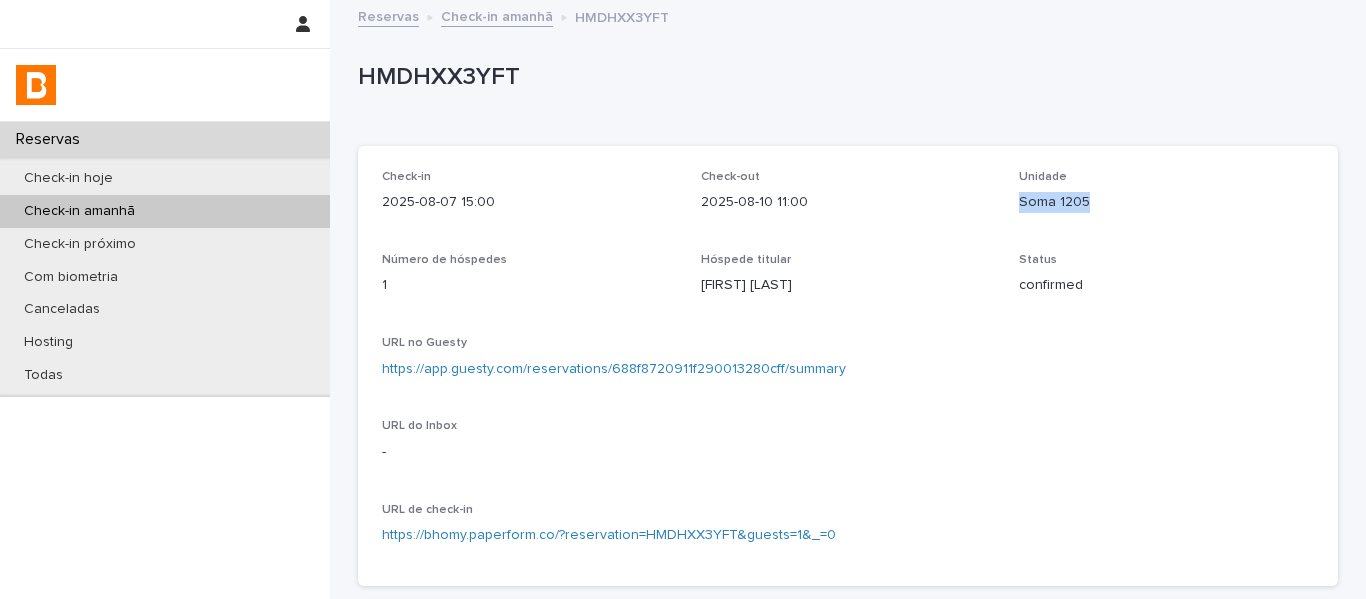 drag, startPoint x: 1089, startPoint y: 207, endPoint x: 1011, endPoint y: 210, distance: 78.05767 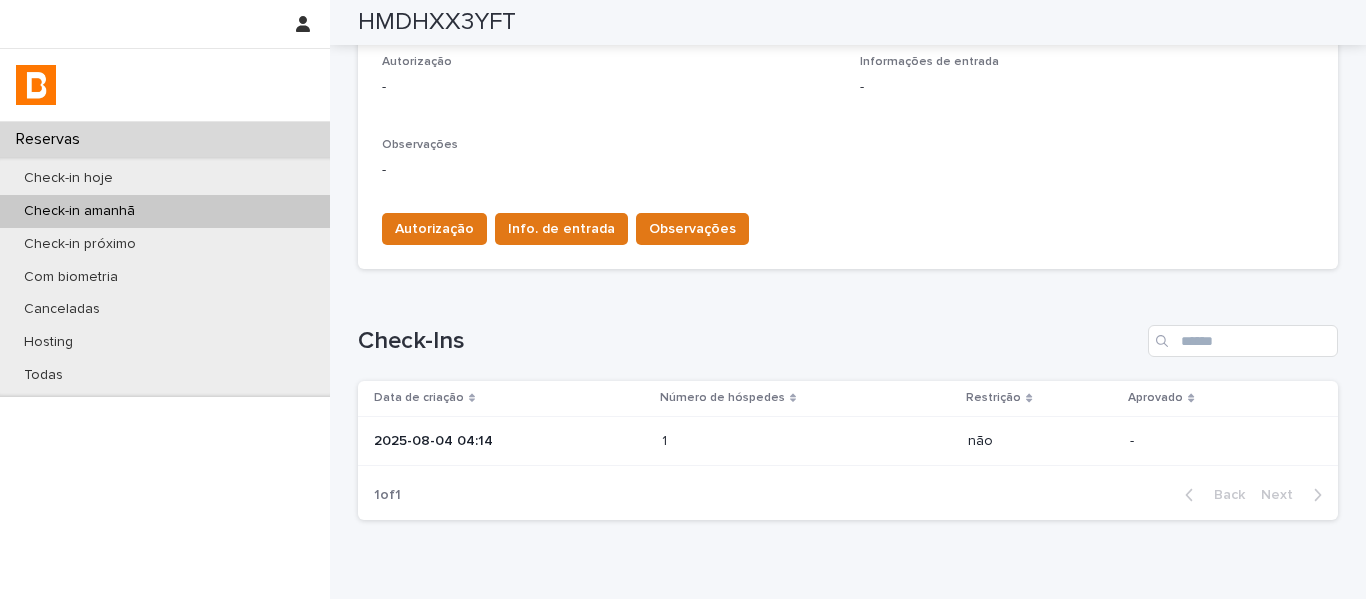 scroll, scrollTop: 600, scrollLeft: 0, axis: vertical 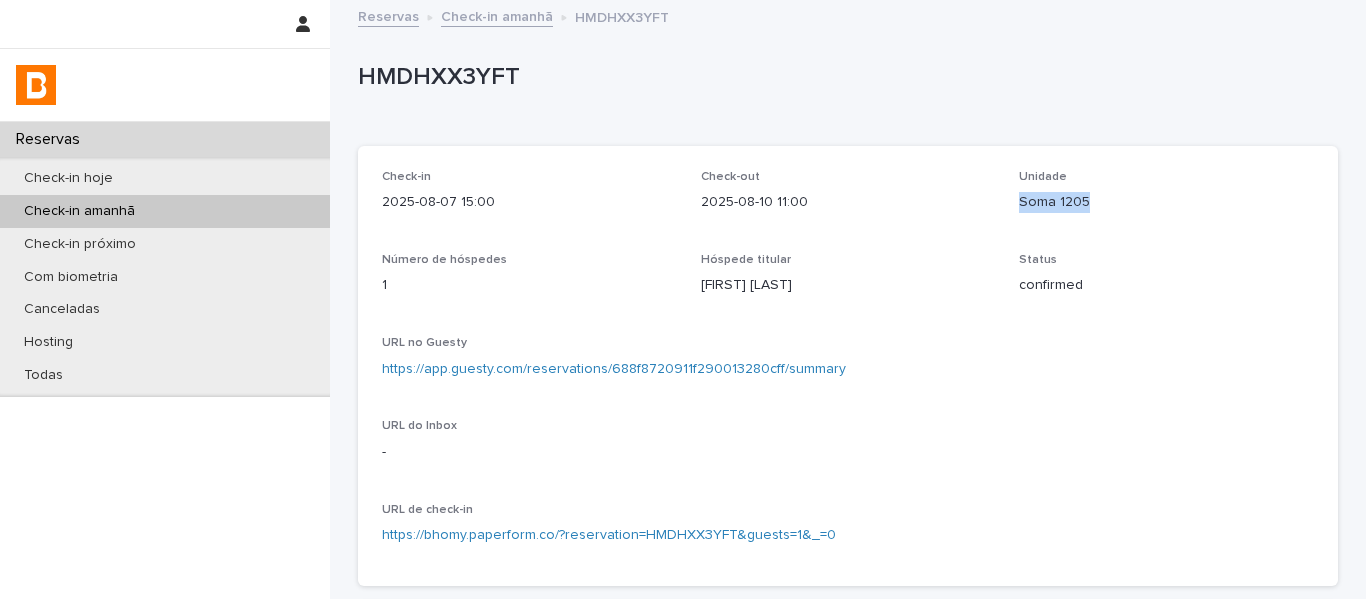 copy on "Soma 1205" 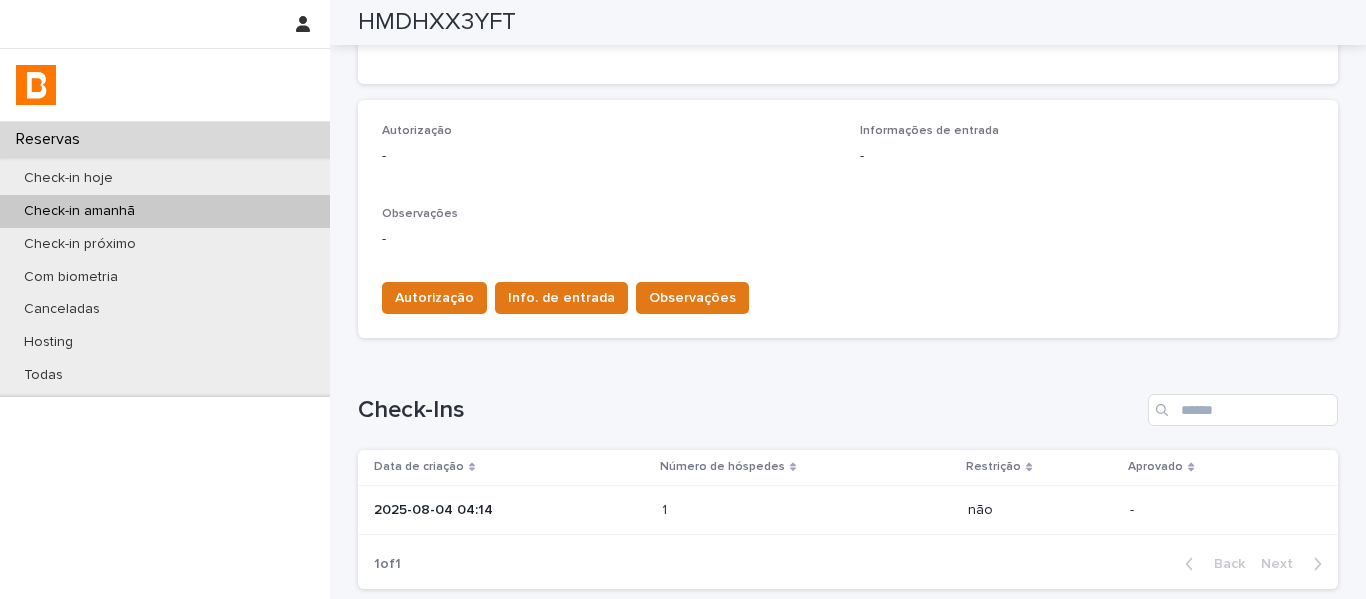 scroll, scrollTop: 600, scrollLeft: 0, axis: vertical 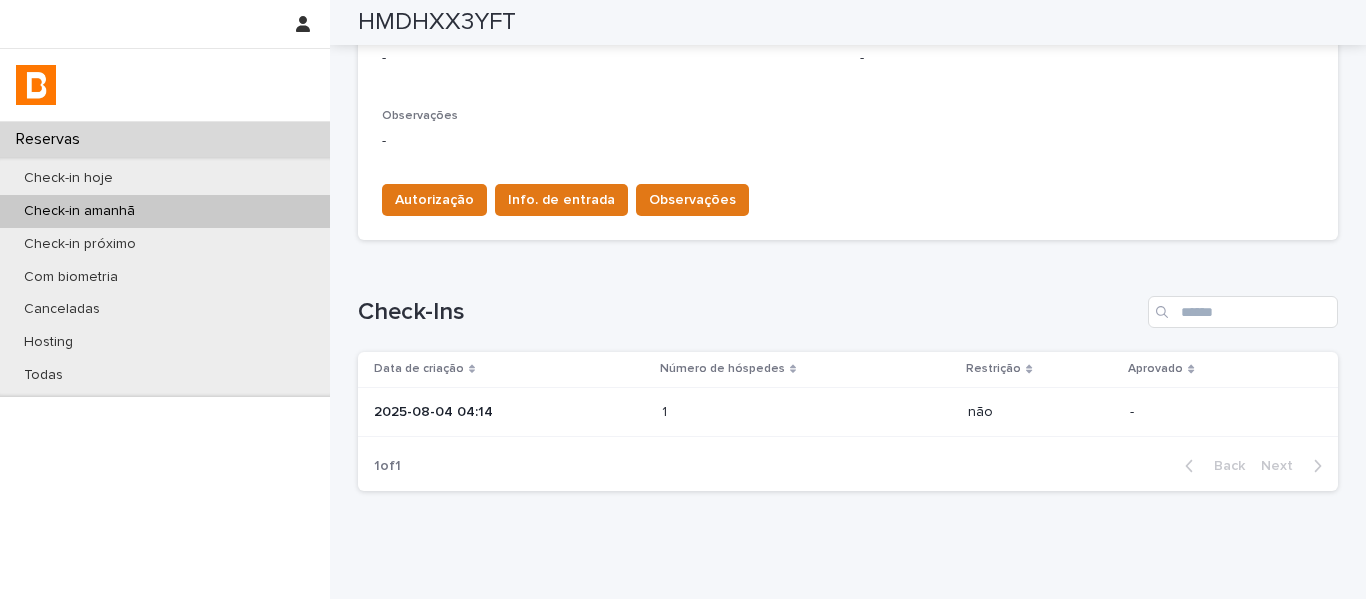 click on "1 1" at bounding box center (807, 412) 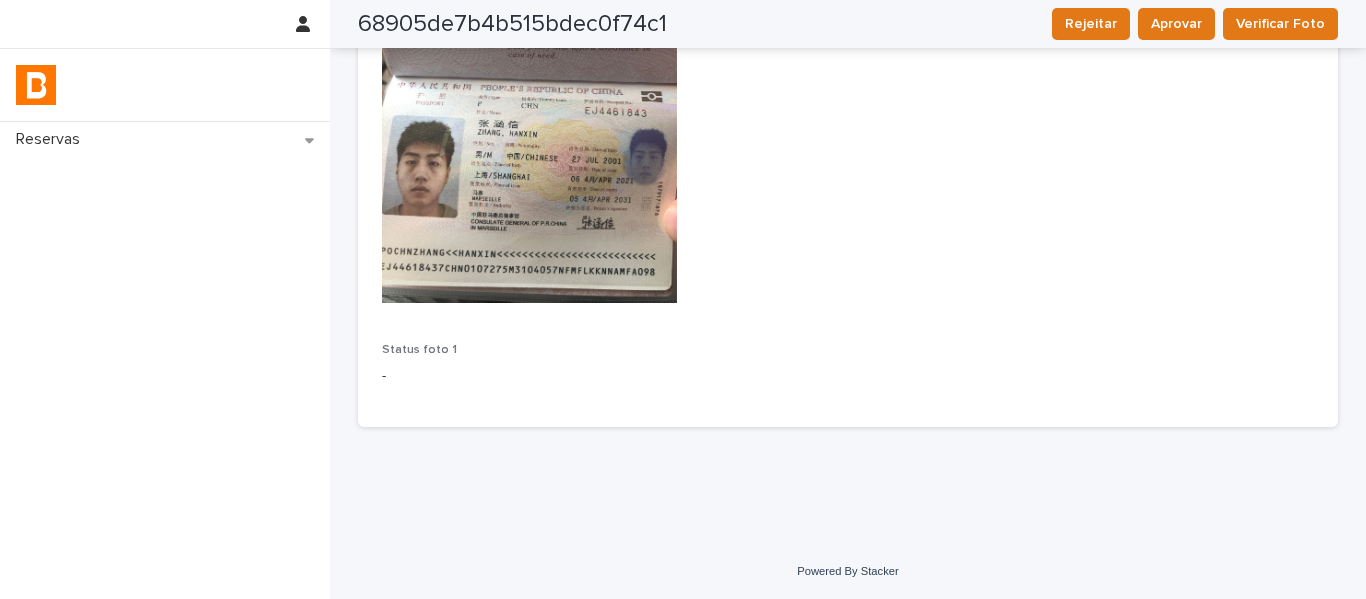 scroll, scrollTop: 177, scrollLeft: 0, axis: vertical 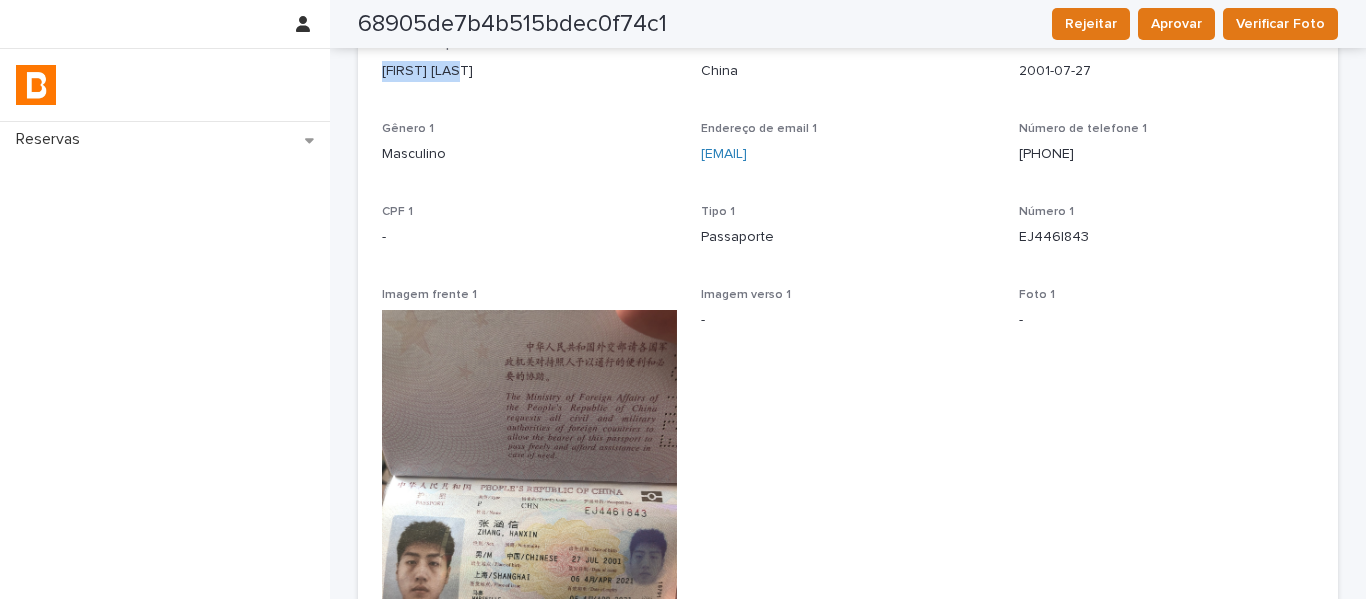drag, startPoint x: 480, startPoint y: 87, endPoint x: 375, endPoint y: 86, distance: 105.00476 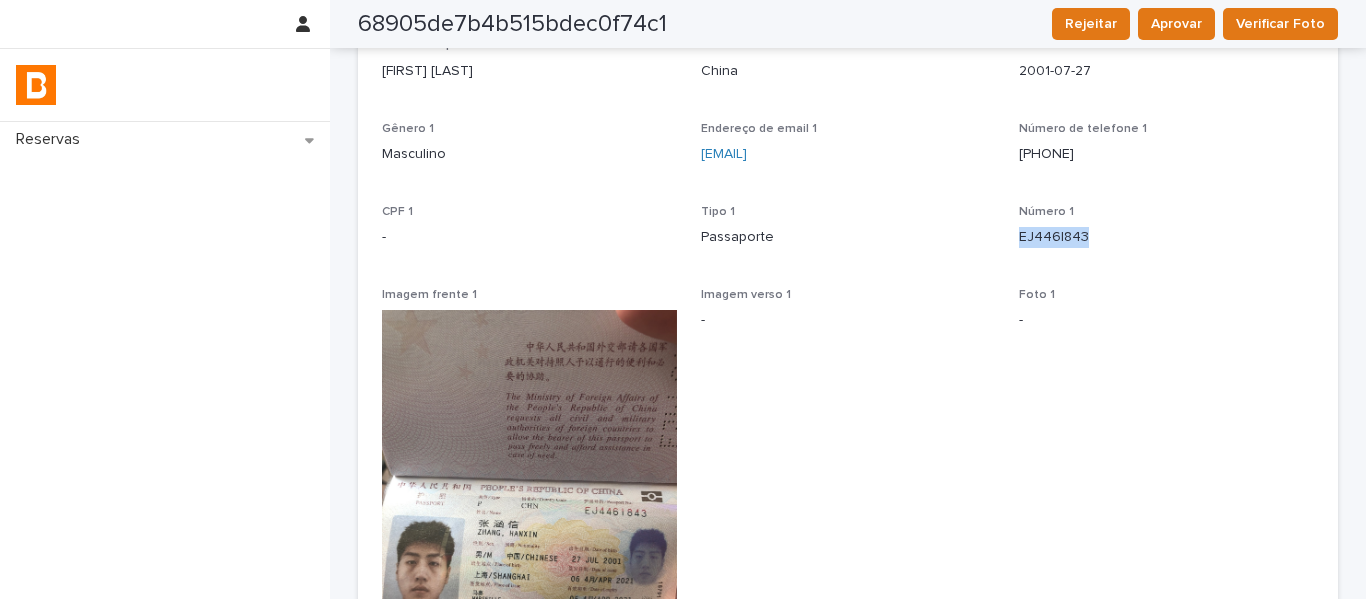 drag, startPoint x: 1106, startPoint y: 248, endPoint x: 1003, endPoint y: 250, distance: 103.01942 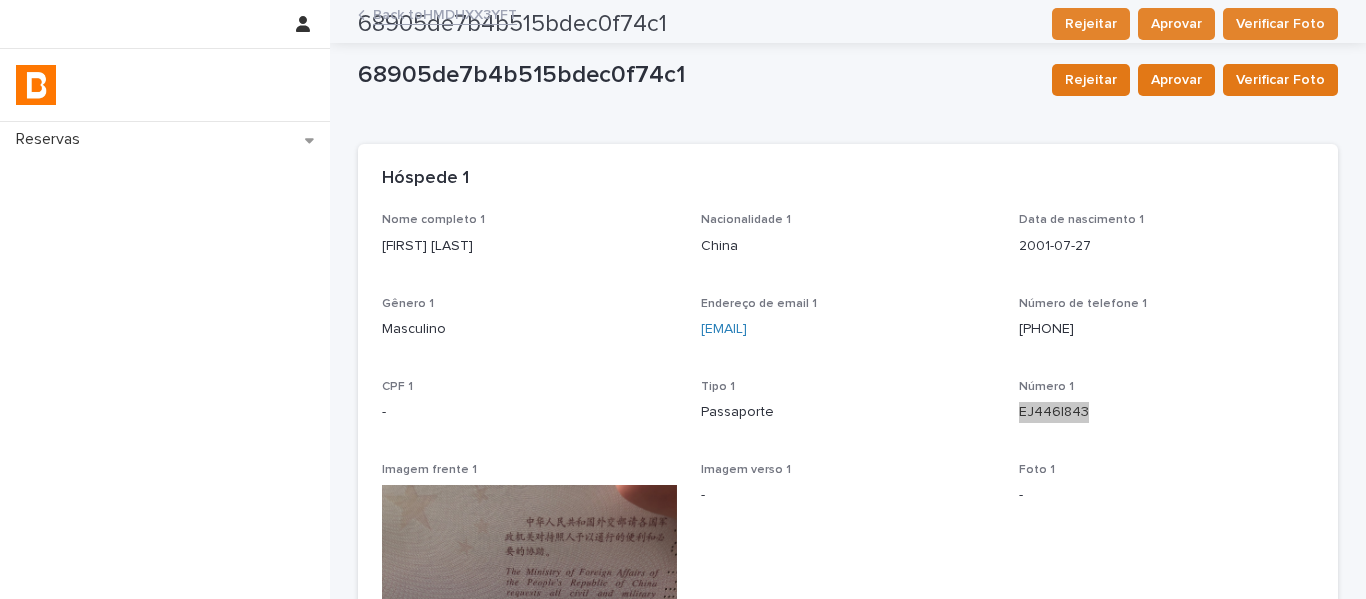 scroll, scrollTop: 0, scrollLeft: 0, axis: both 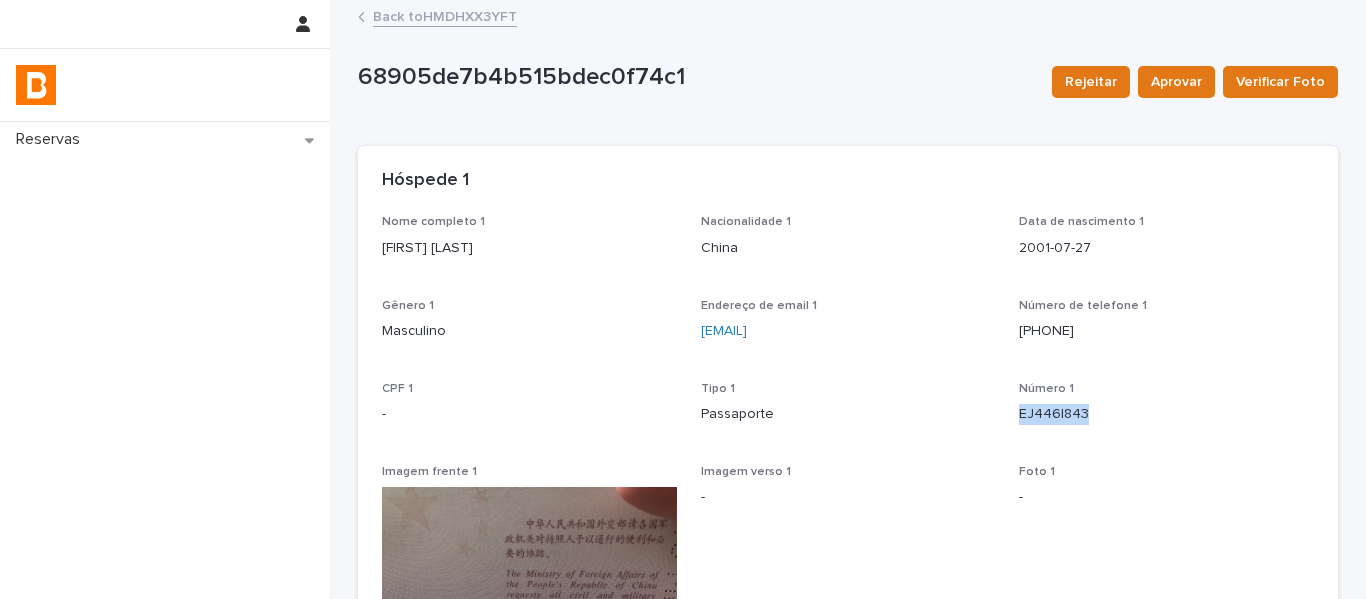 click on "Back to  HMDHXX3YFT" at bounding box center (445, 15) 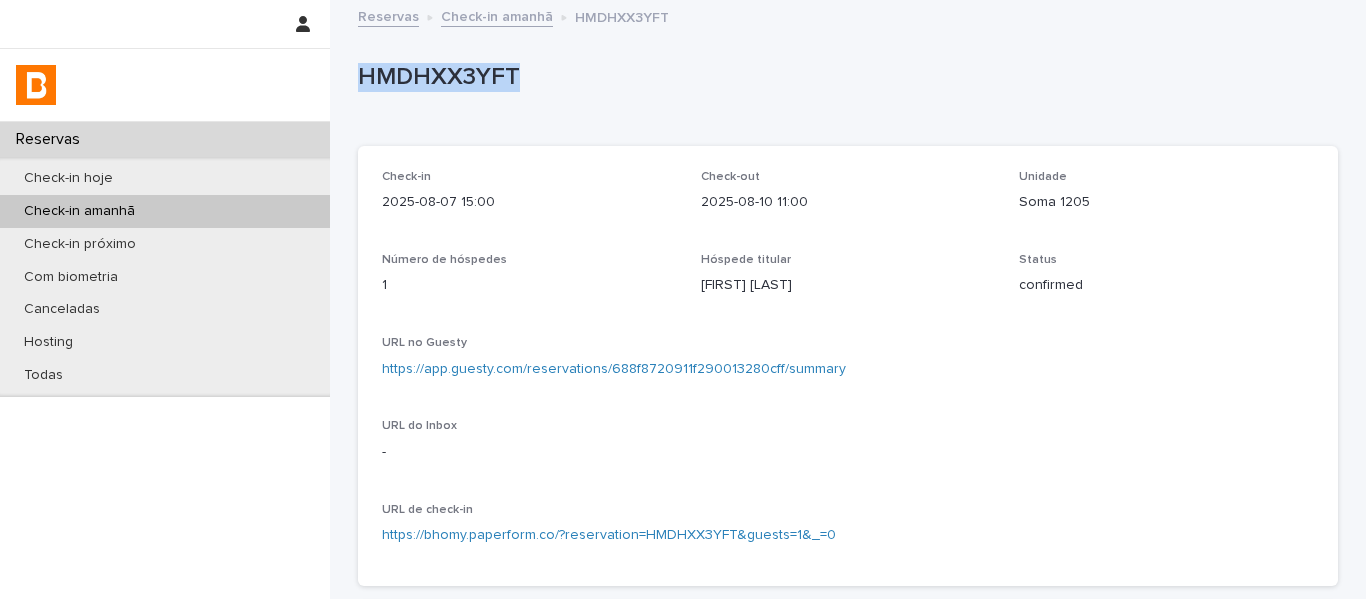 drag, startPoint x: 576, startPoint y: 71, endPoint x: 357, endPoint y: 66, distance: 219.05707 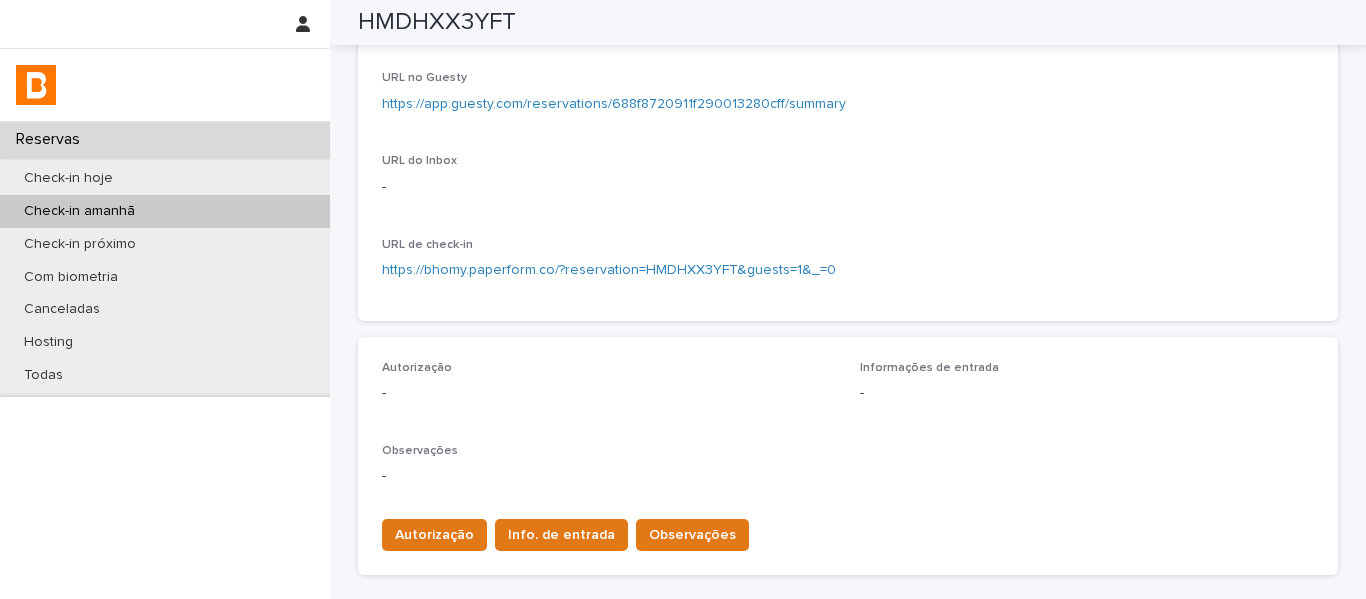 scroll, scrollTop: 300, scrollLeft: 0, axis: vertical 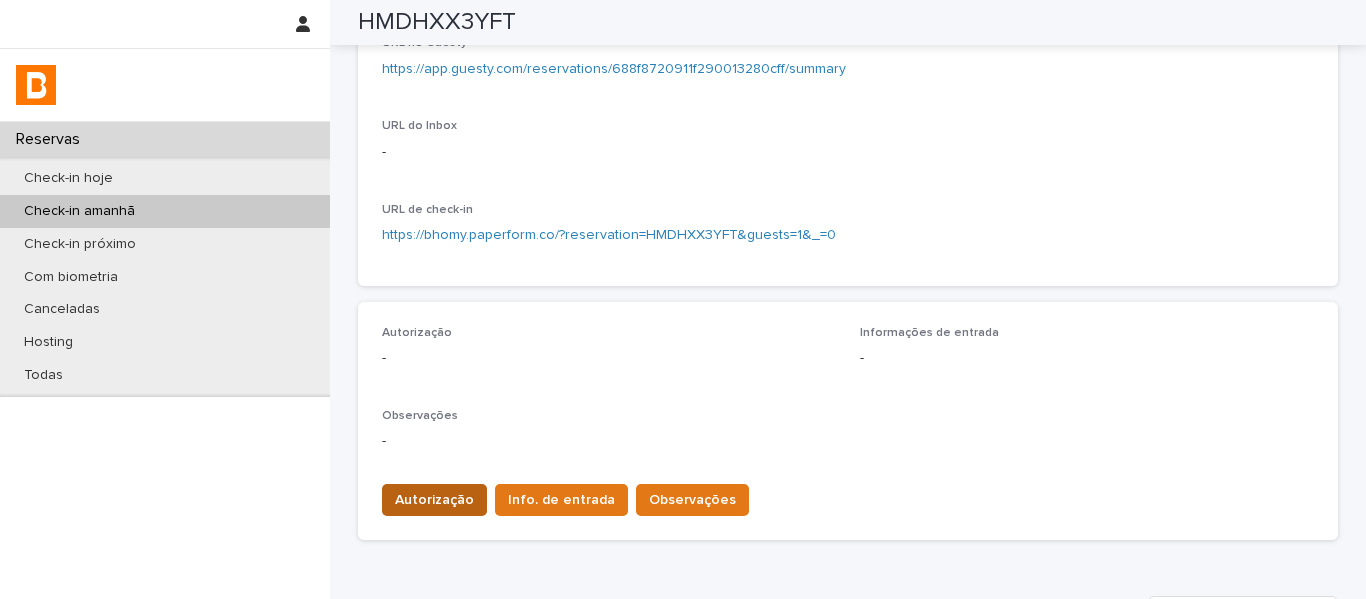 click on "Autorização" at bounding box center [434, 500] 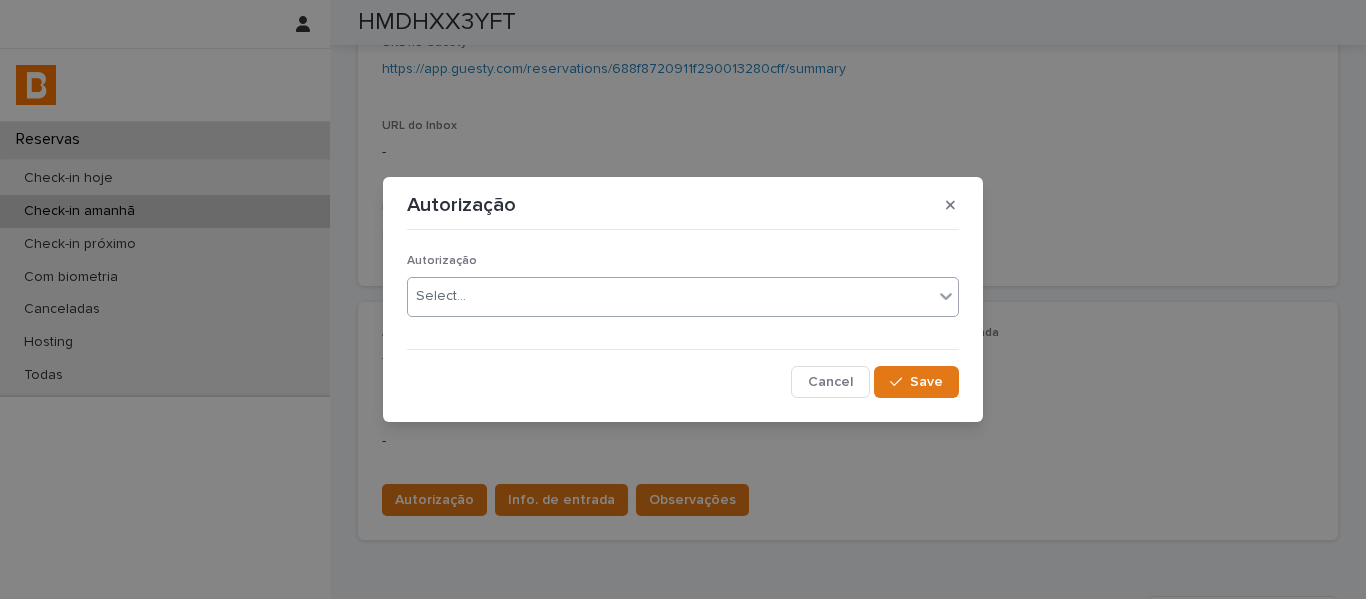 click on "Select..." at bounding box center (441, 296) 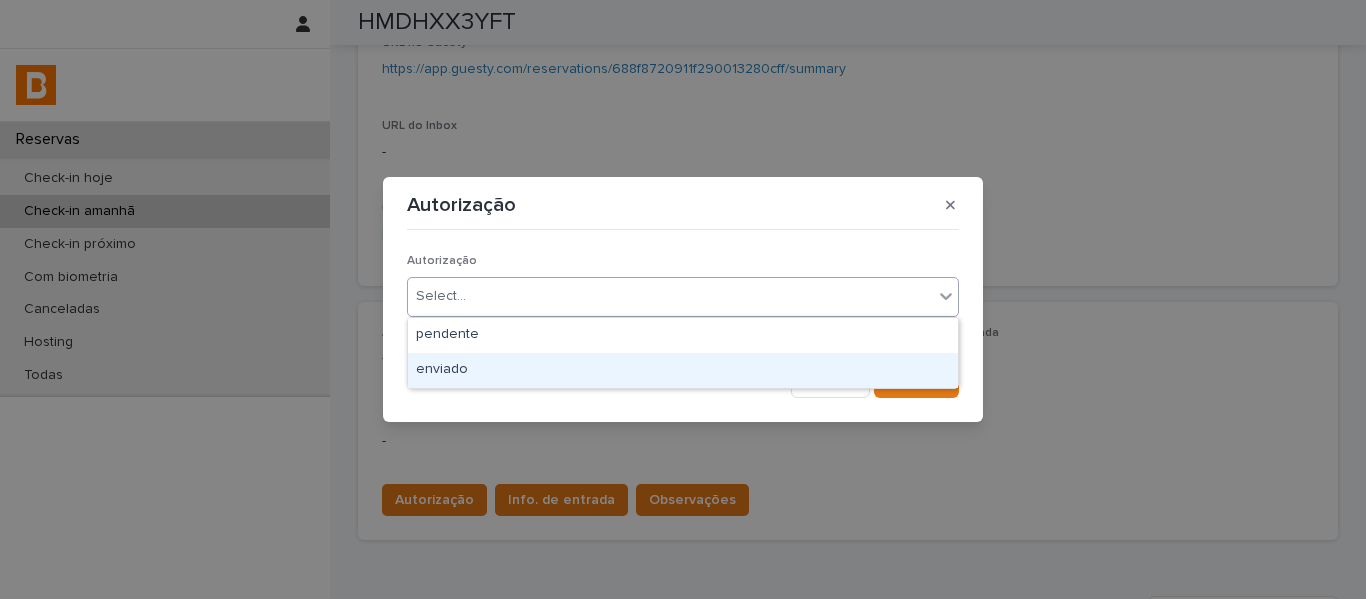 drag, startPoint x: 453, startPoint y: 364, endPoint x: 491, endPoint y: 354, distance: 39.293766 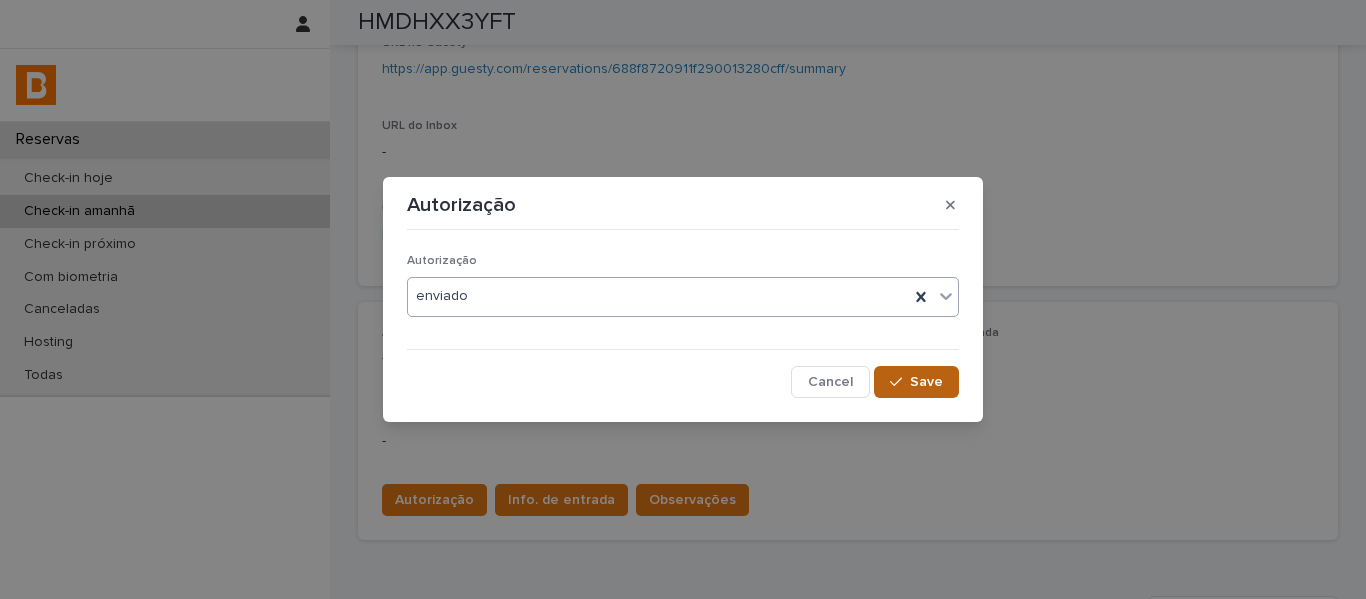 click on "Save" at bounding box center (926, 382) 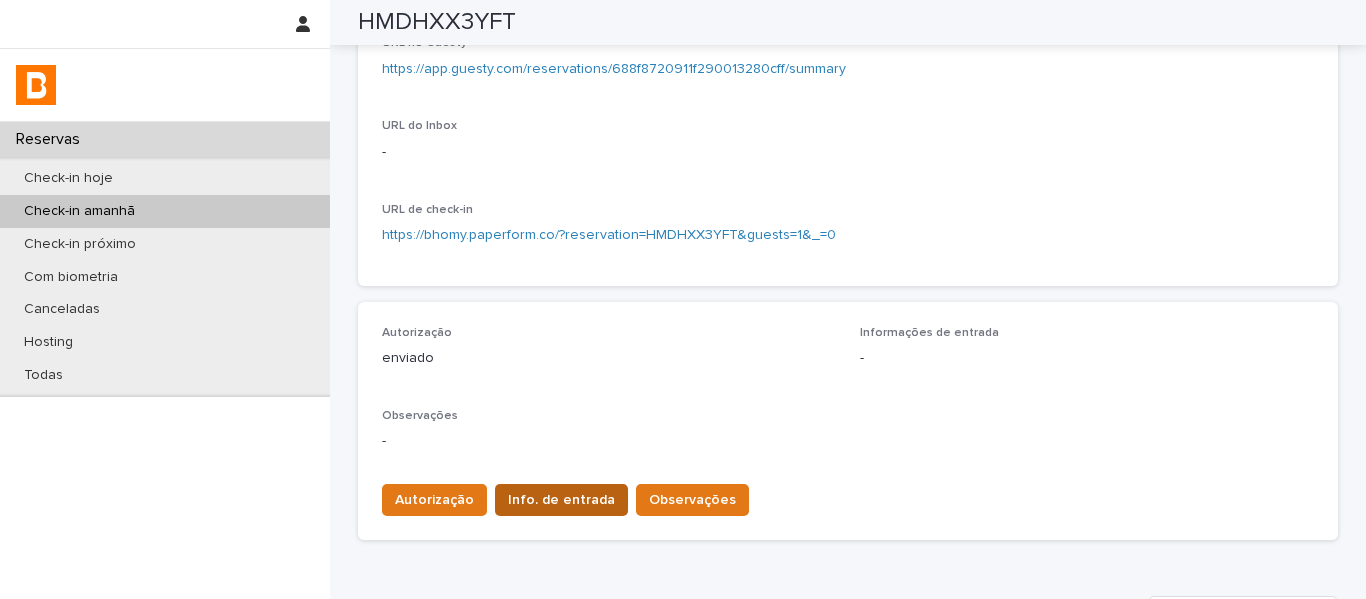 click on "Info. de entrada" at bounding box center (561, 500) 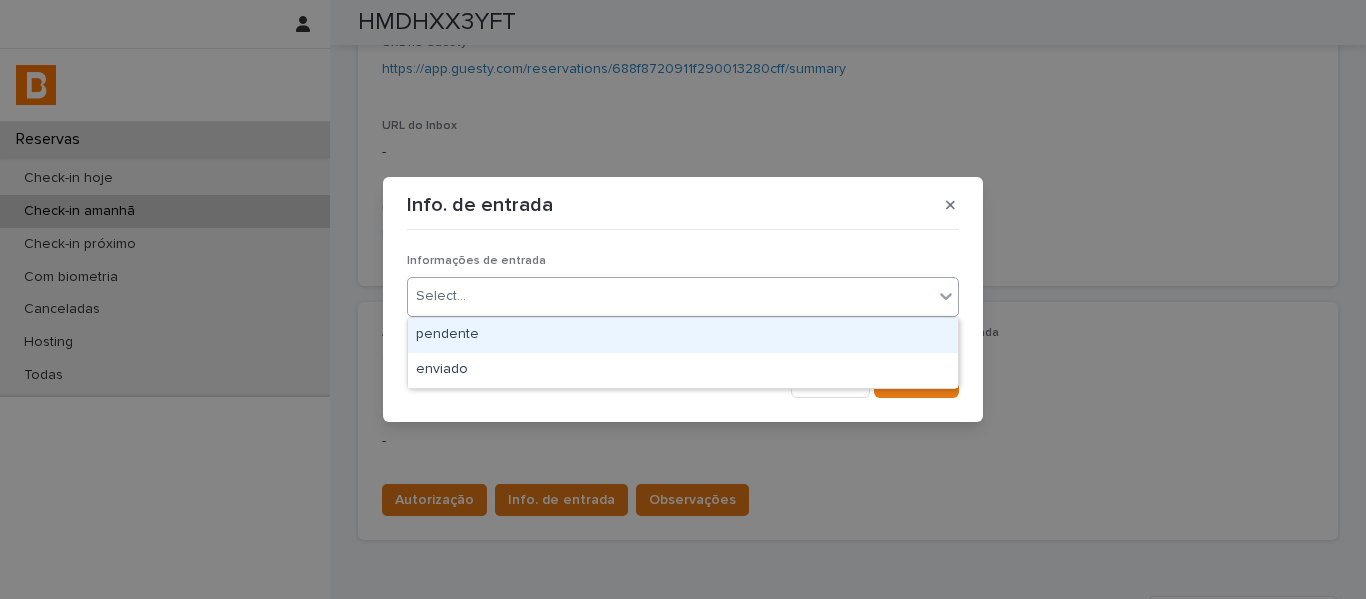 click on "Select..." at bounding box center (670, 296) 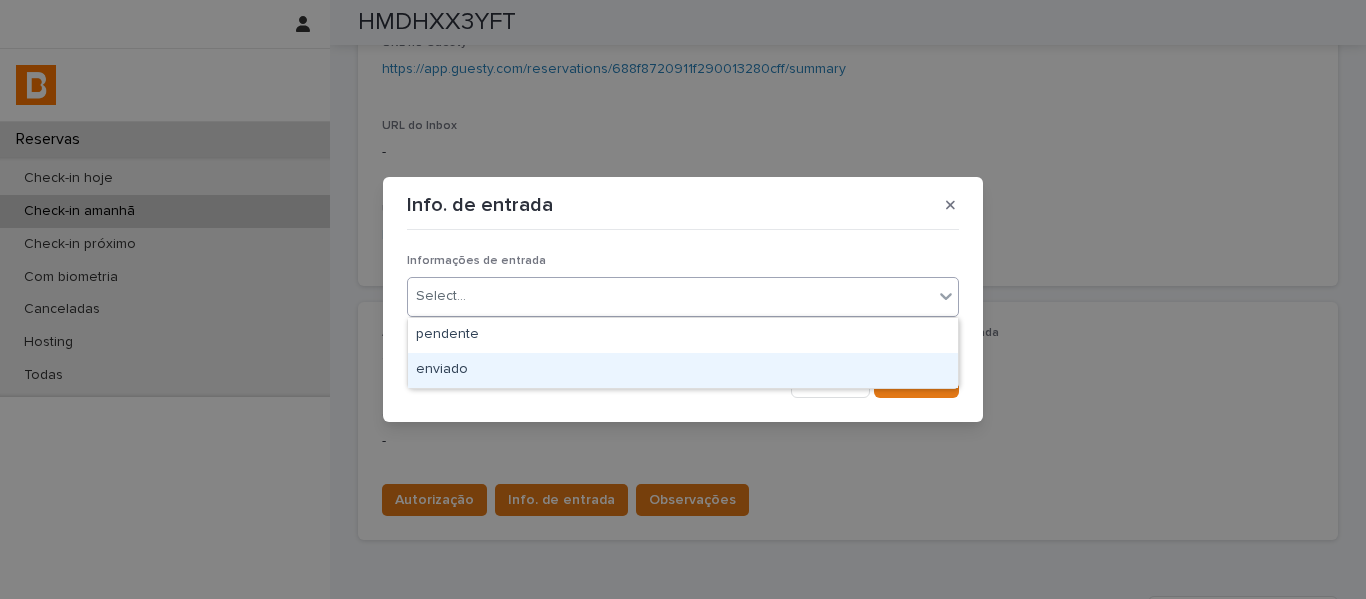 click on "enviado" at bounding box center (683, 370) 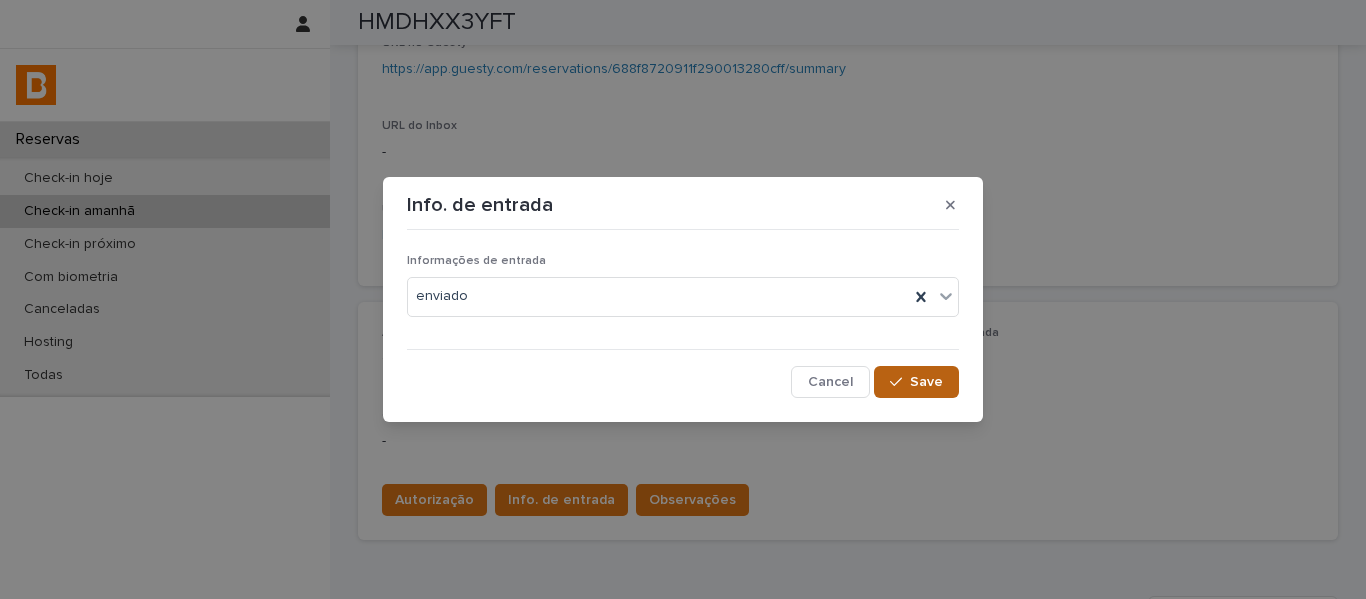 click on "Save" at bounding box center [916, 382] 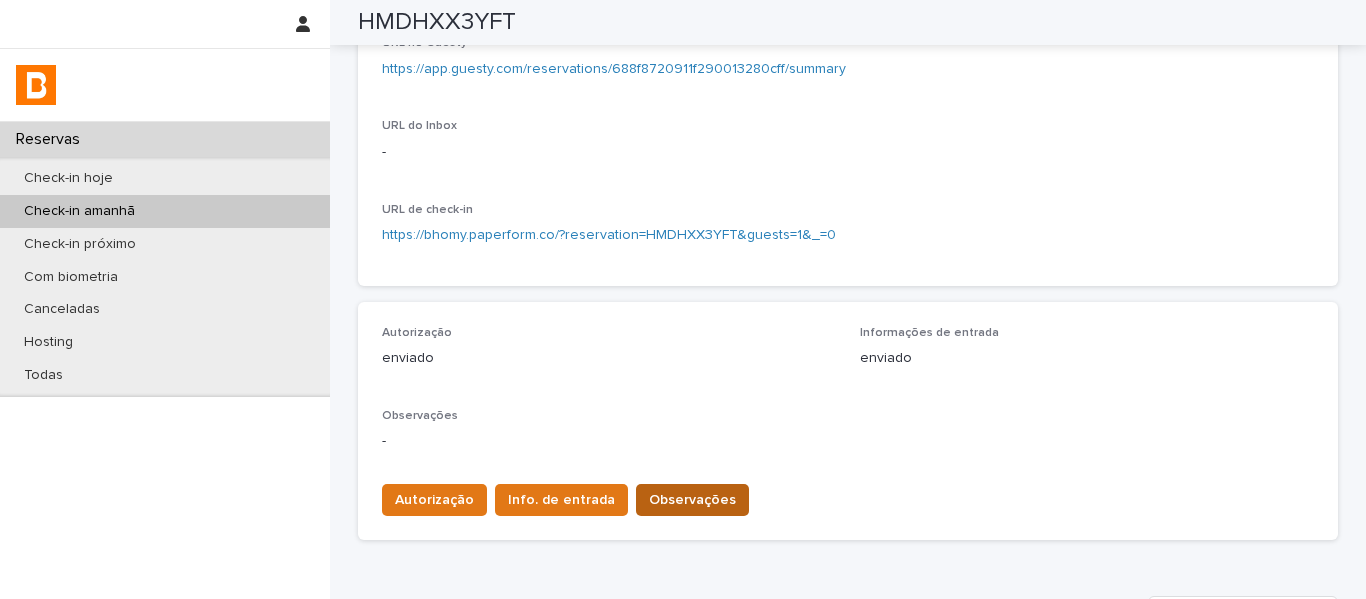 click on "Observações" at bounding box center (692, 500) 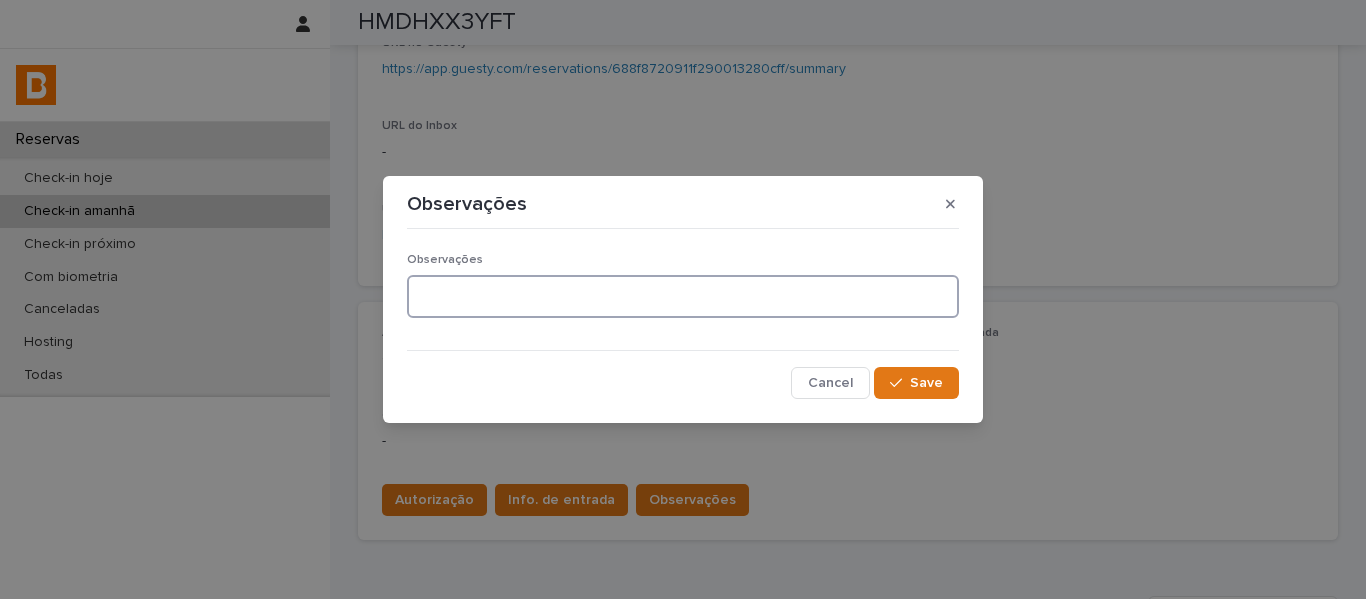 click at bounding box center [683, 296] 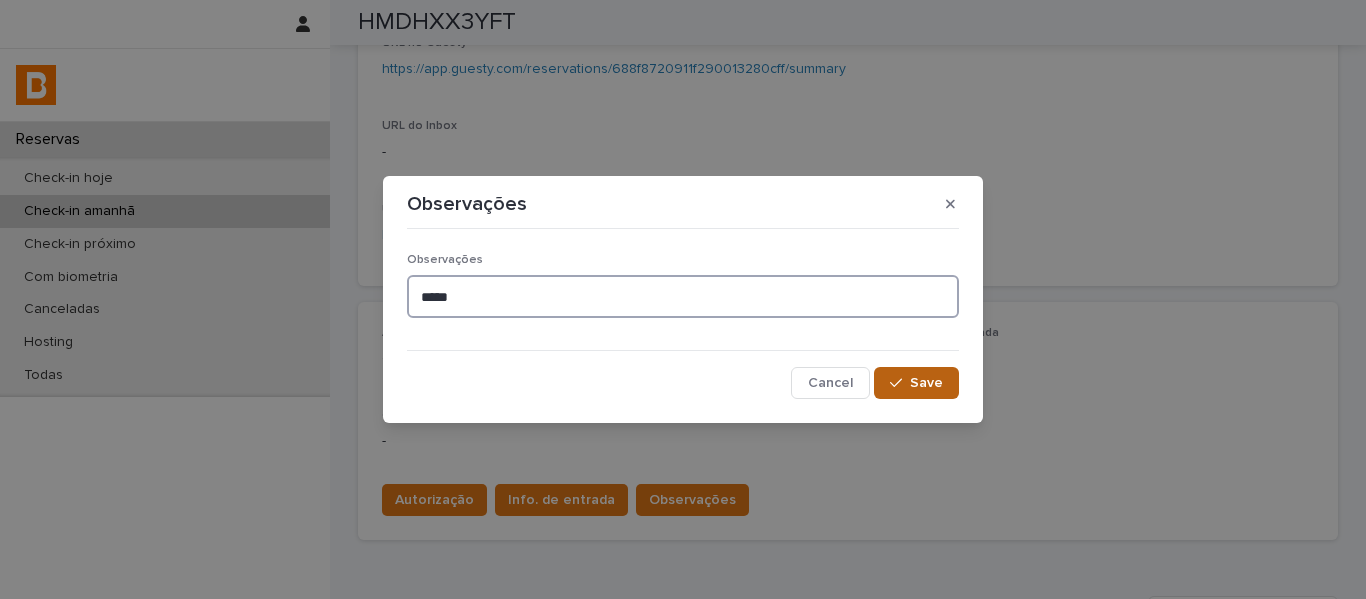 type on "*****" 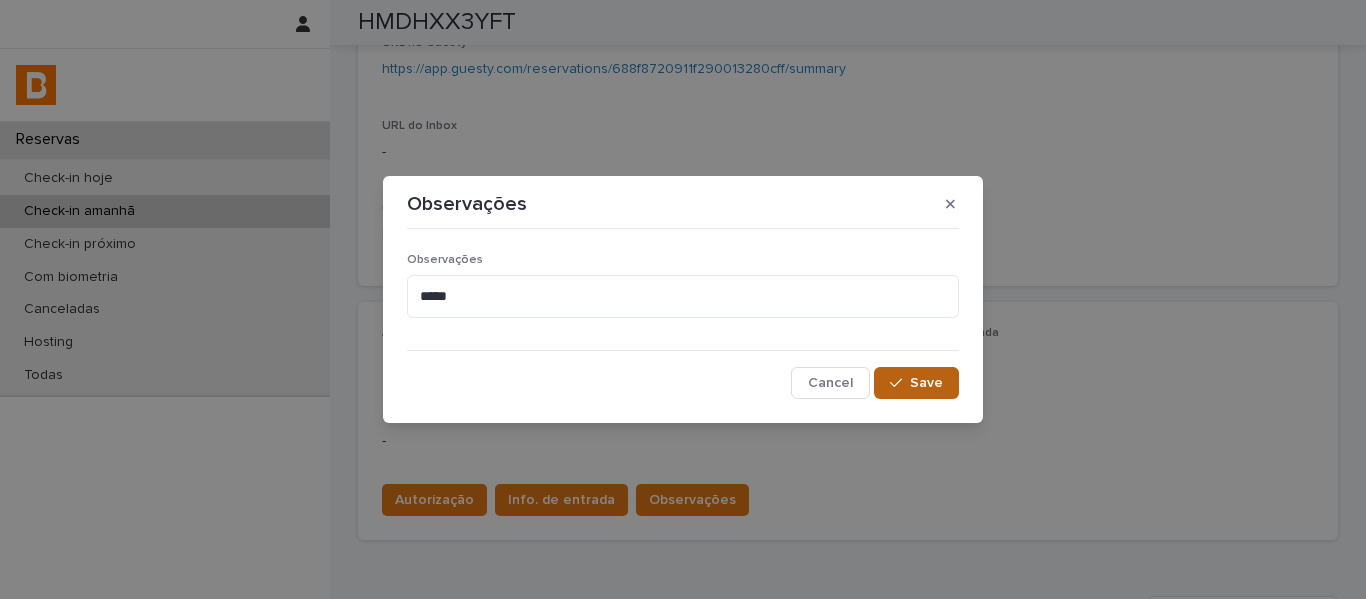 click on "Save" at bounding box center [916, 383] 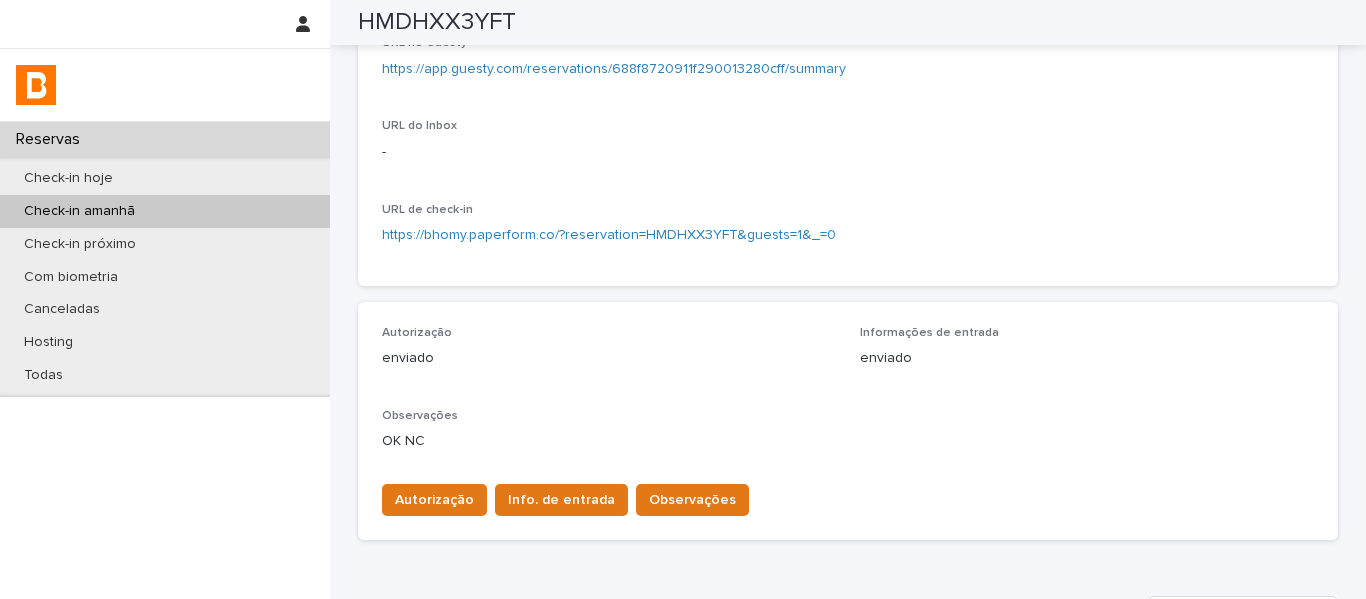 scroll, scrollTop: 0, scrollLeft: 0, axis: both 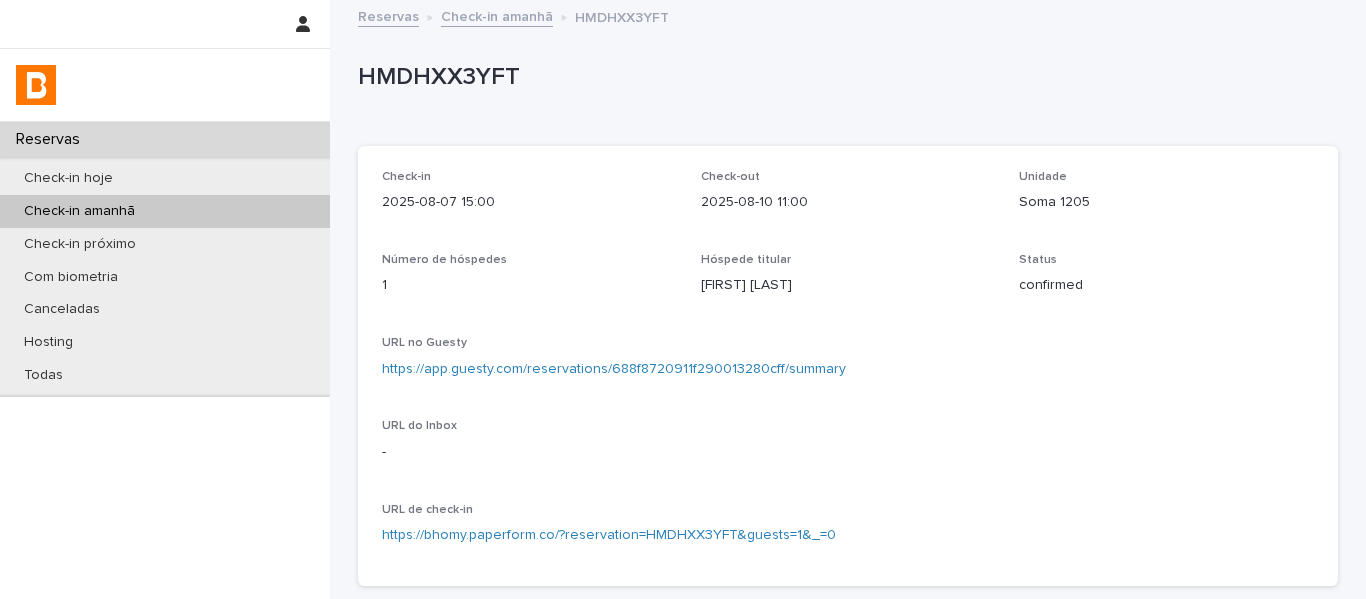 click on "Check-in amanhã" at bounding box center [497, 15] 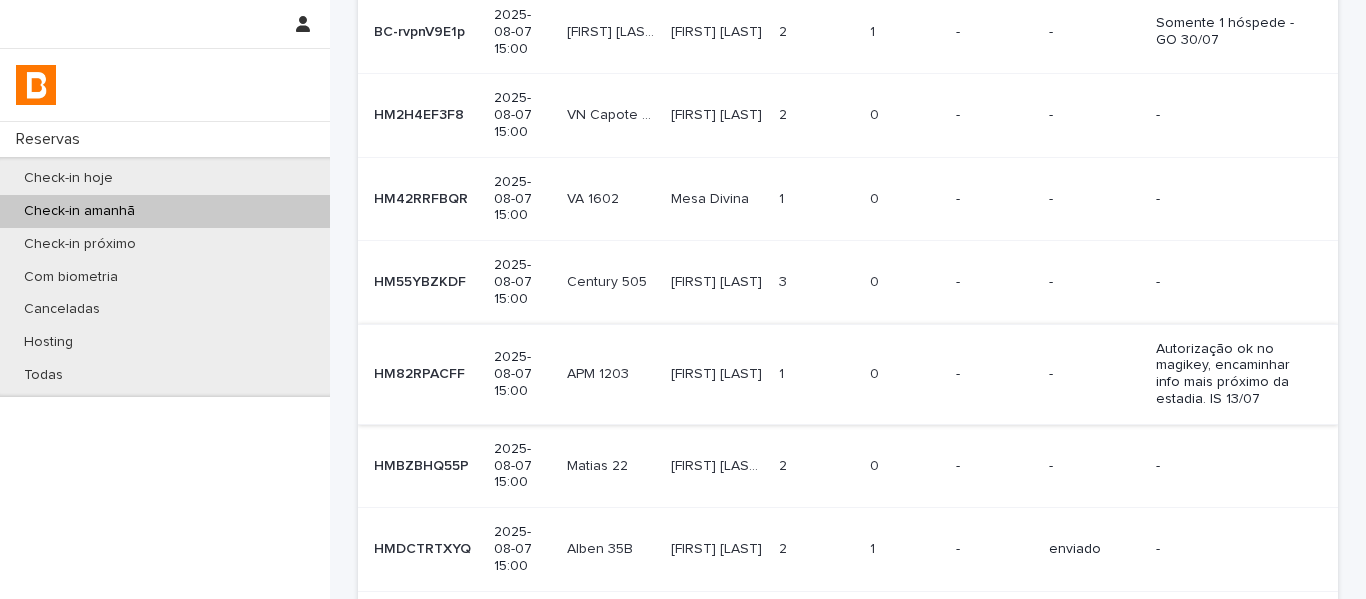 scroll, scrollTop: 500, scrollLeft: 0, axis: vertical 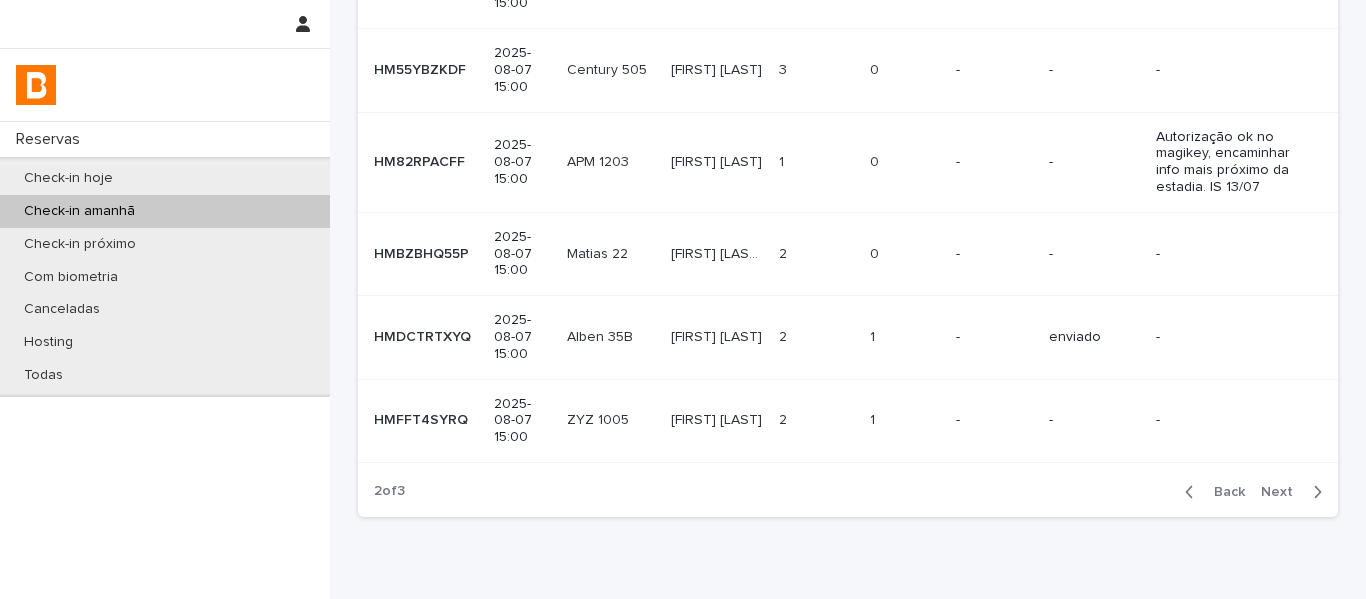 click on "Back" at bounding box center (1223, 492) 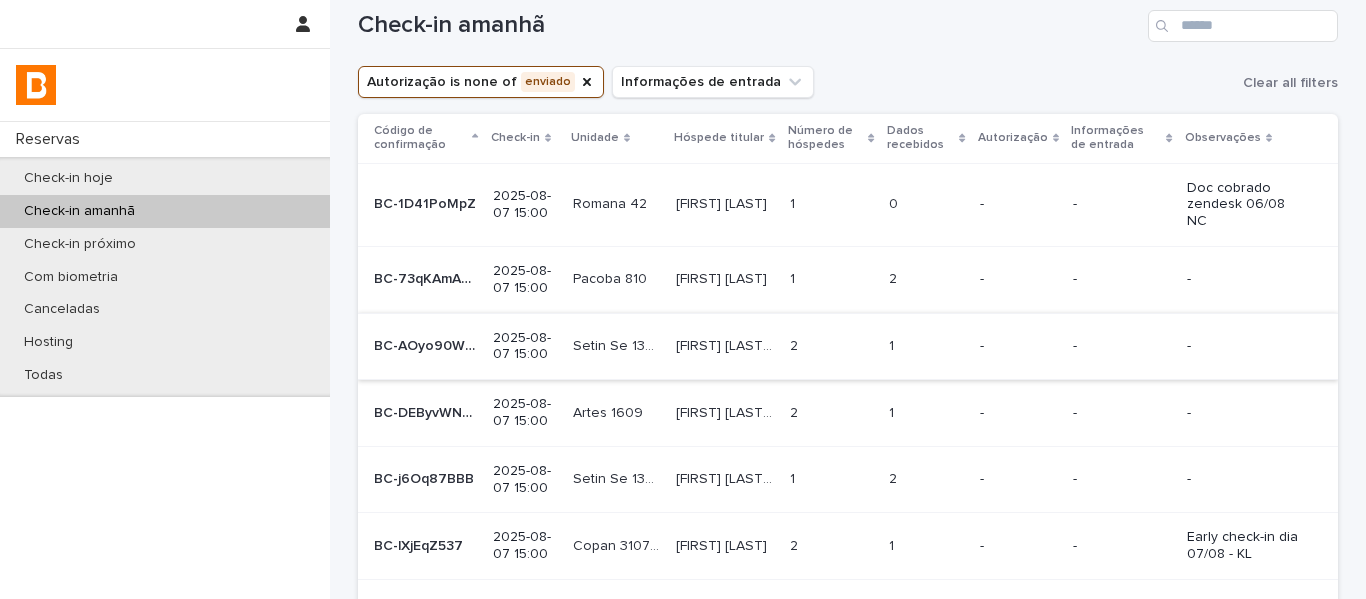 scroll, scrollTop: 0, scrollLeft: 0, axis: both 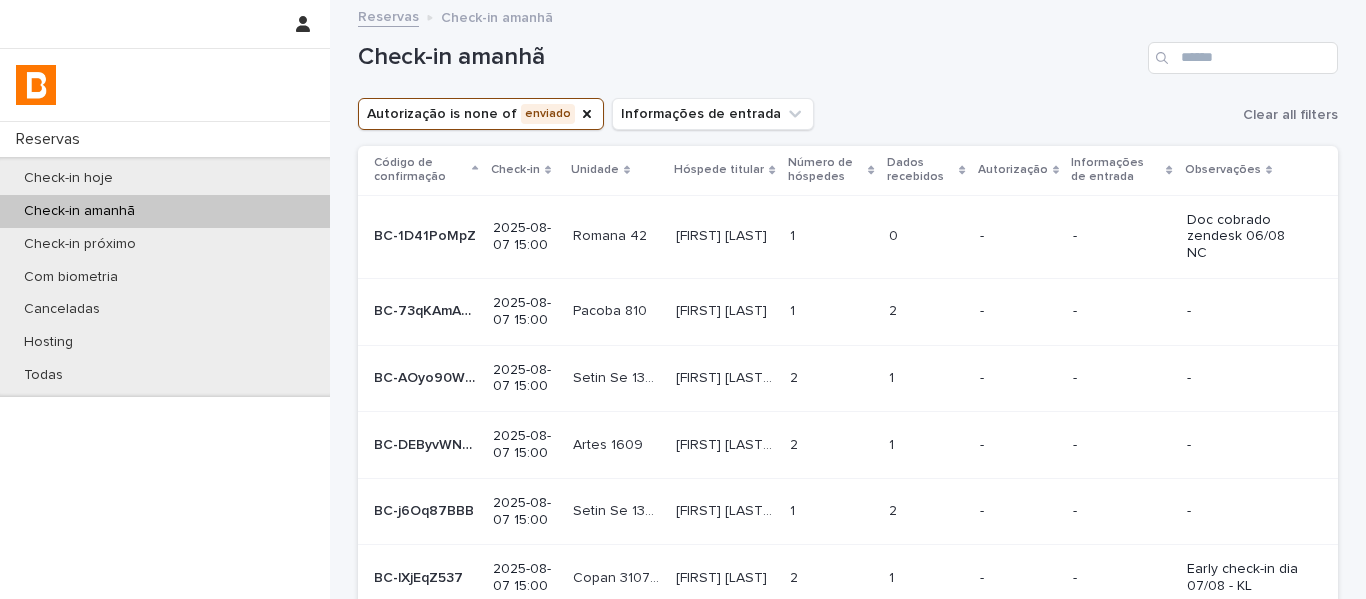 click on "[FIRST] [LAST]" at bounding box center [723, 309] 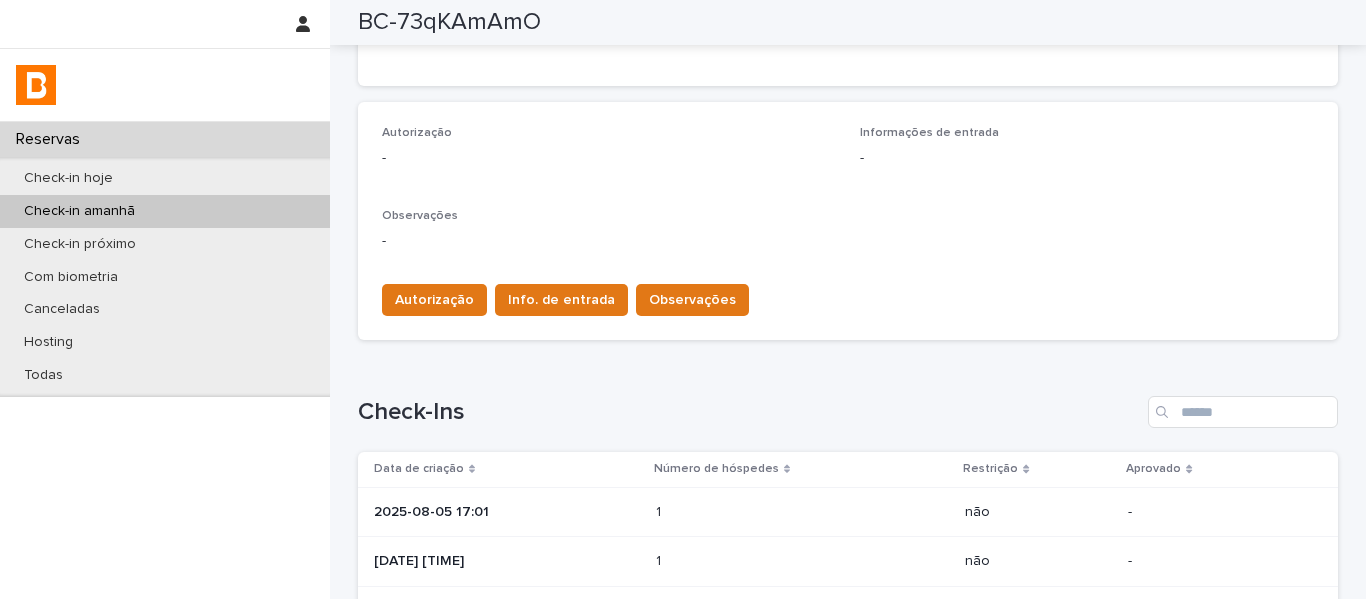 scroll, scrollTop: 200, scrollLeft: 0, axis: vertical 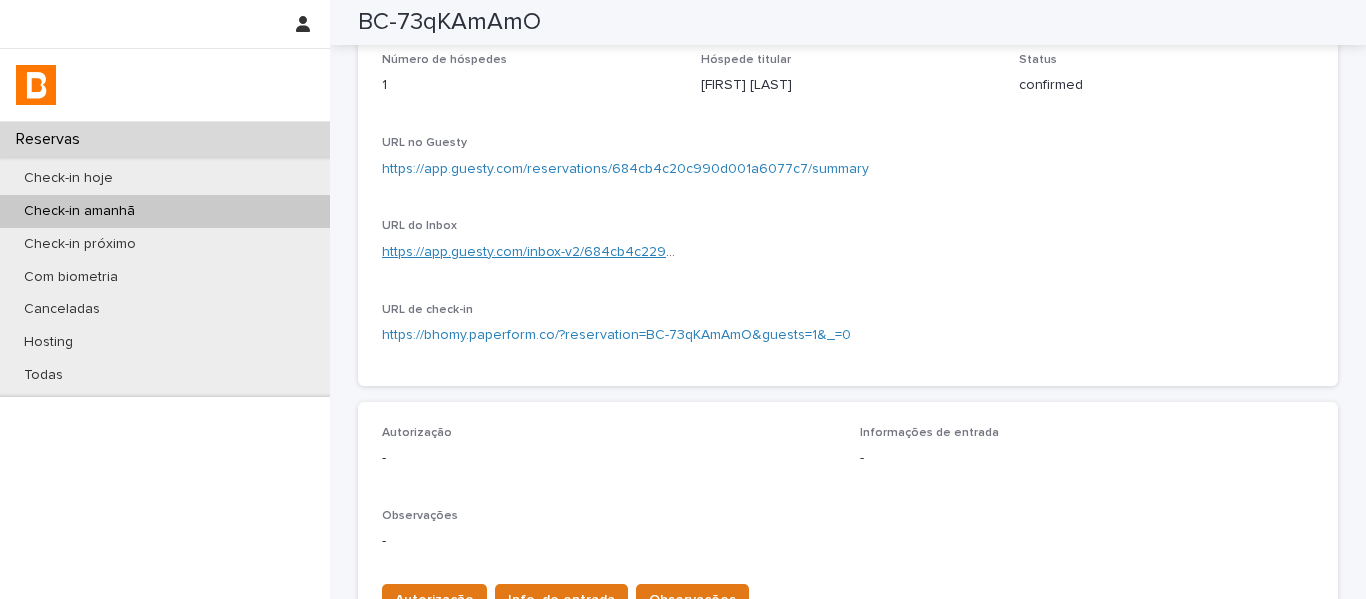 click on "https://app.guesty.com/inbox-v2/684cb4c2297d34000ed5ea59?reservationId=684cb4c20c990d001a6077c7" at bounding box center [730, 252] 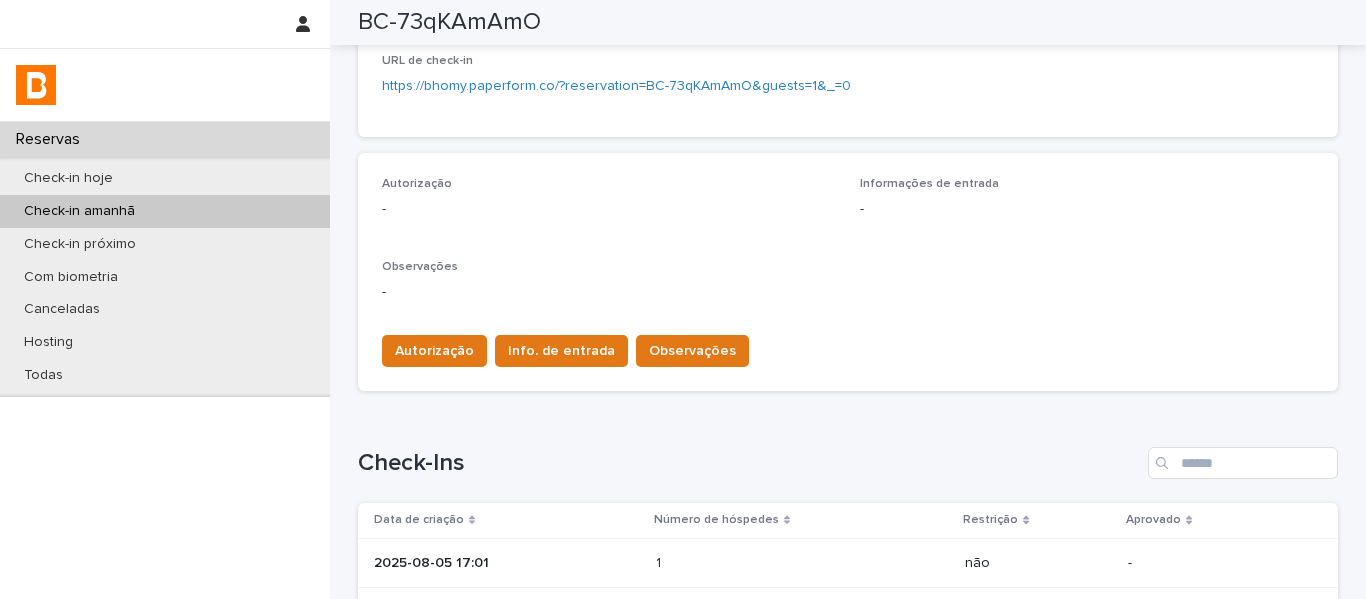 scroll, scrollTop: 500, scrollLeft: 0, axis: vertical 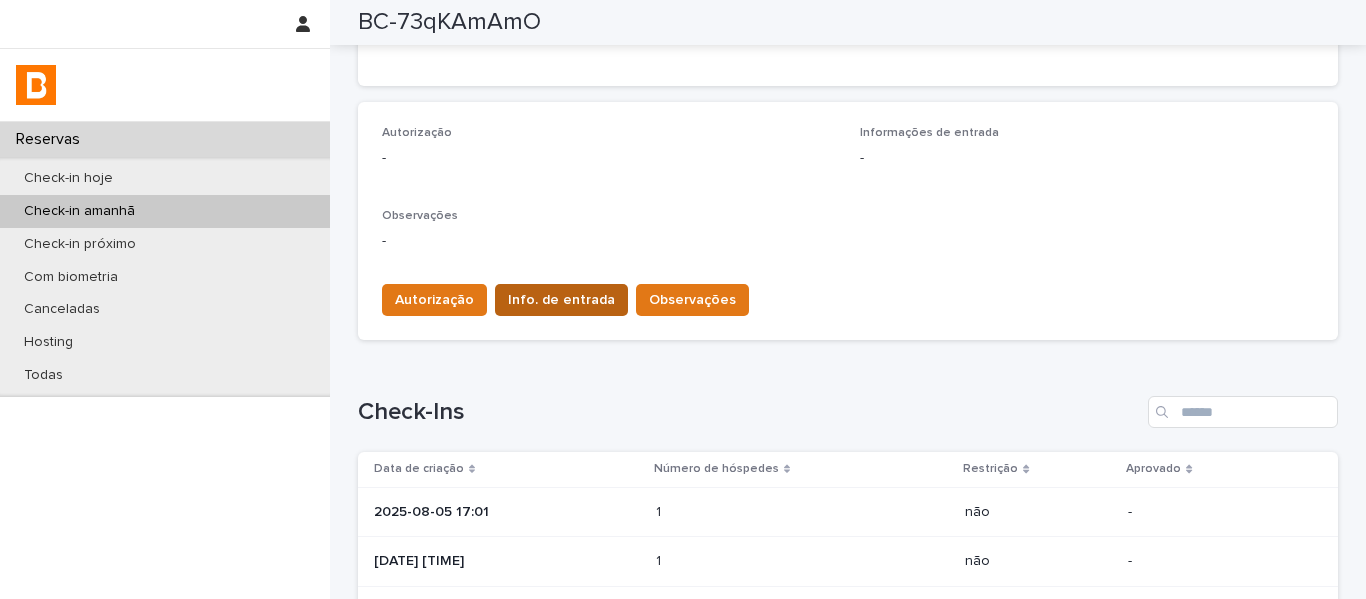 click on "Info. de entrada" at bounding box center (561, 300) 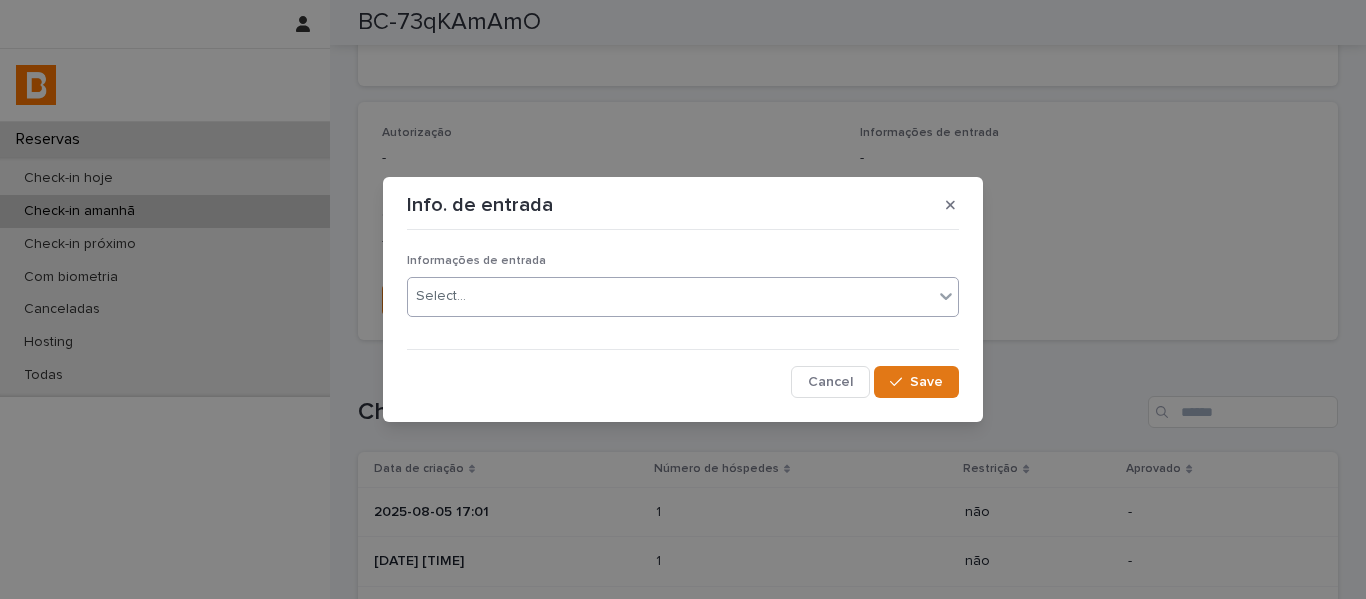 click on "Select..." at bounding box center (670, 296) 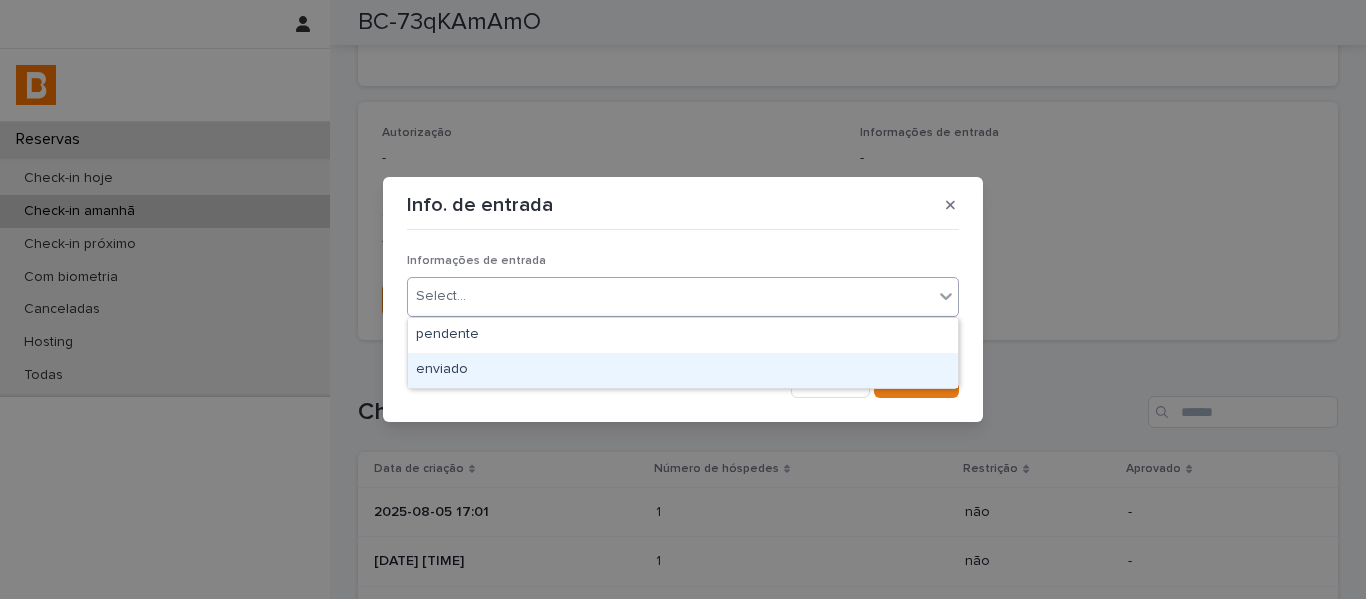 click on "enviado" at bounding box center (683, 370) 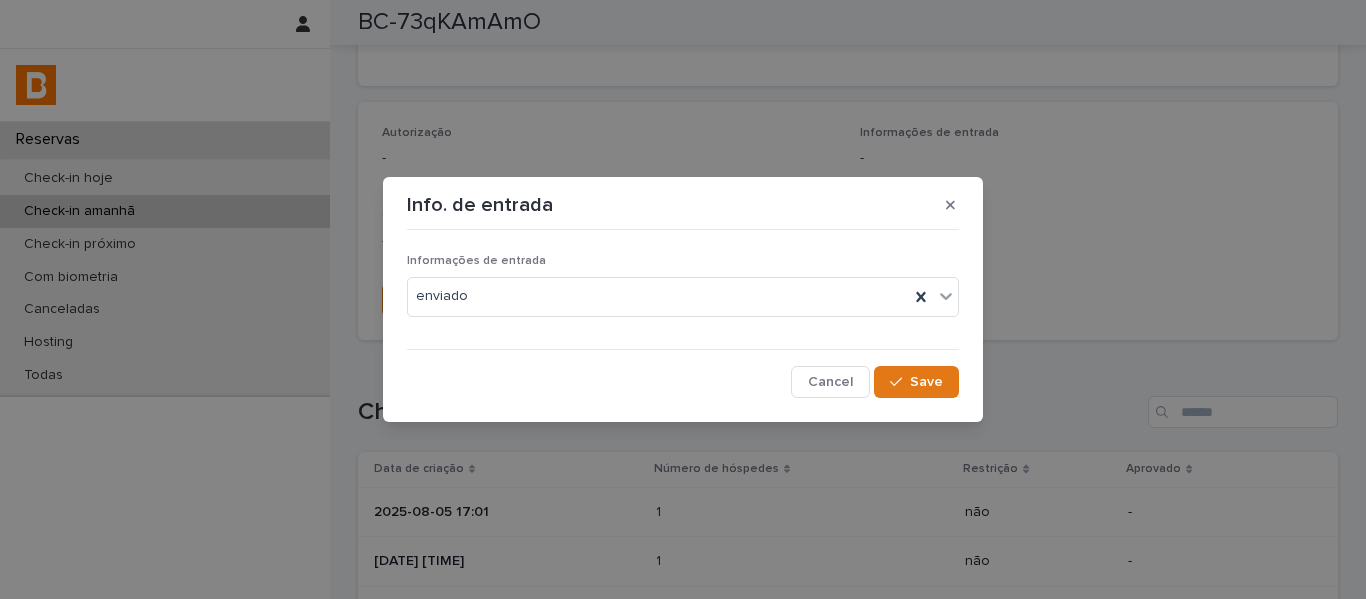 drag, startPoint x: 940, startPoint y: 379, endPoint x: 1087, endPoint y: 316, distance: 159.93123 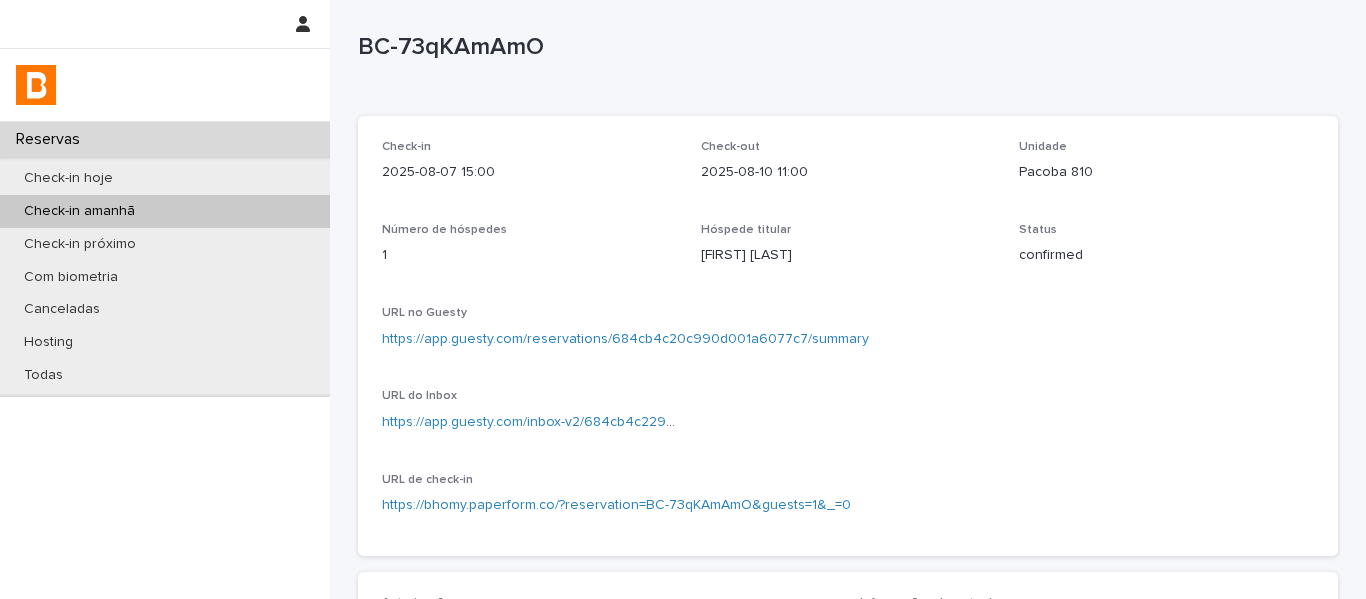 scroll, scrollTop: 0, scrollLeft: 0, axis: both 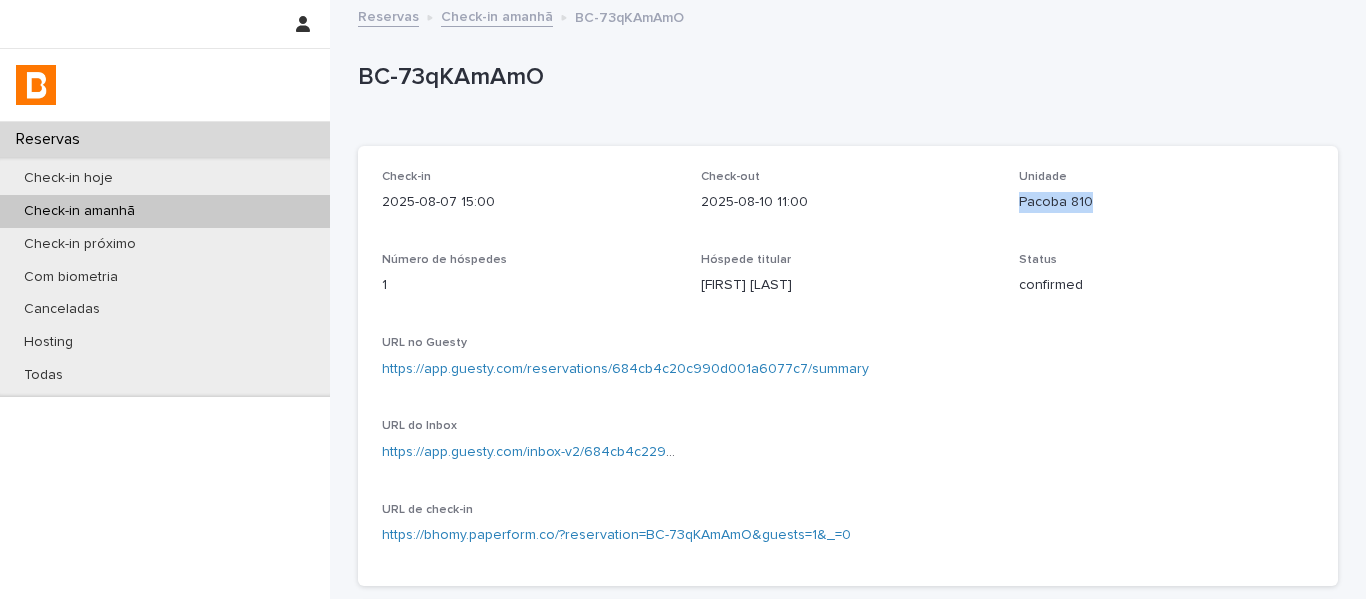 drag, startPoint x: 1122, startPoint y: 225, endPoint x: 1012, endPoint y: 224, distance: 110.00455 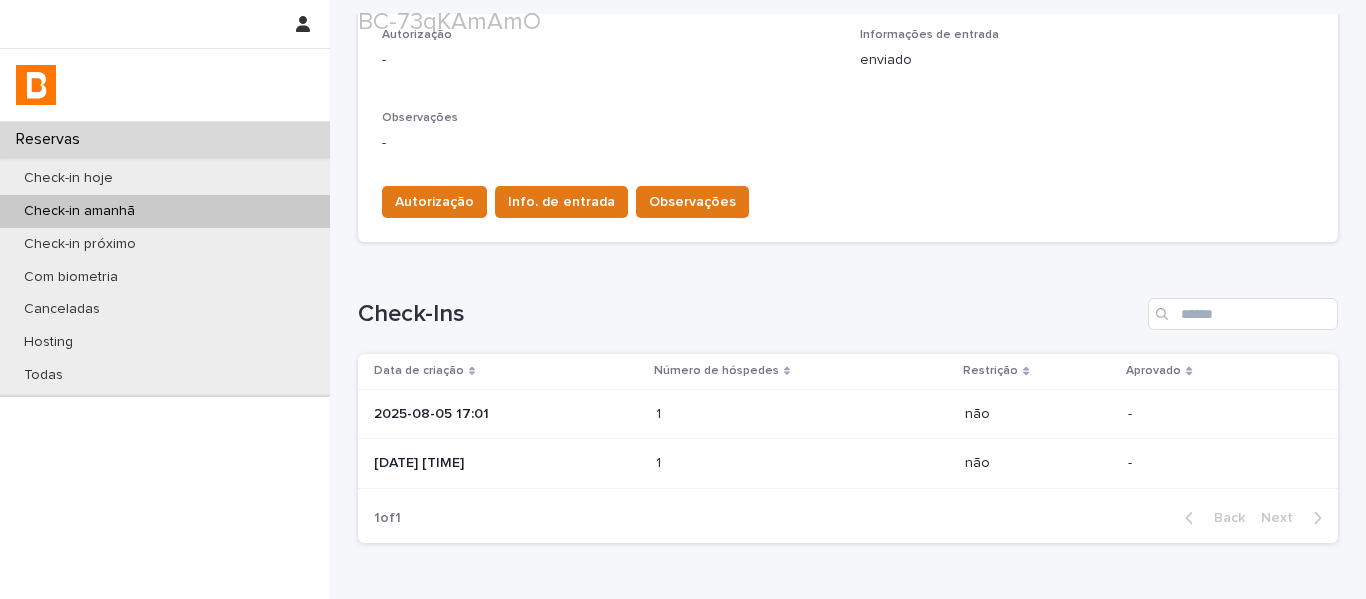 scroll, scrollTop: 600, scrollLeft: 0, axis: vertical 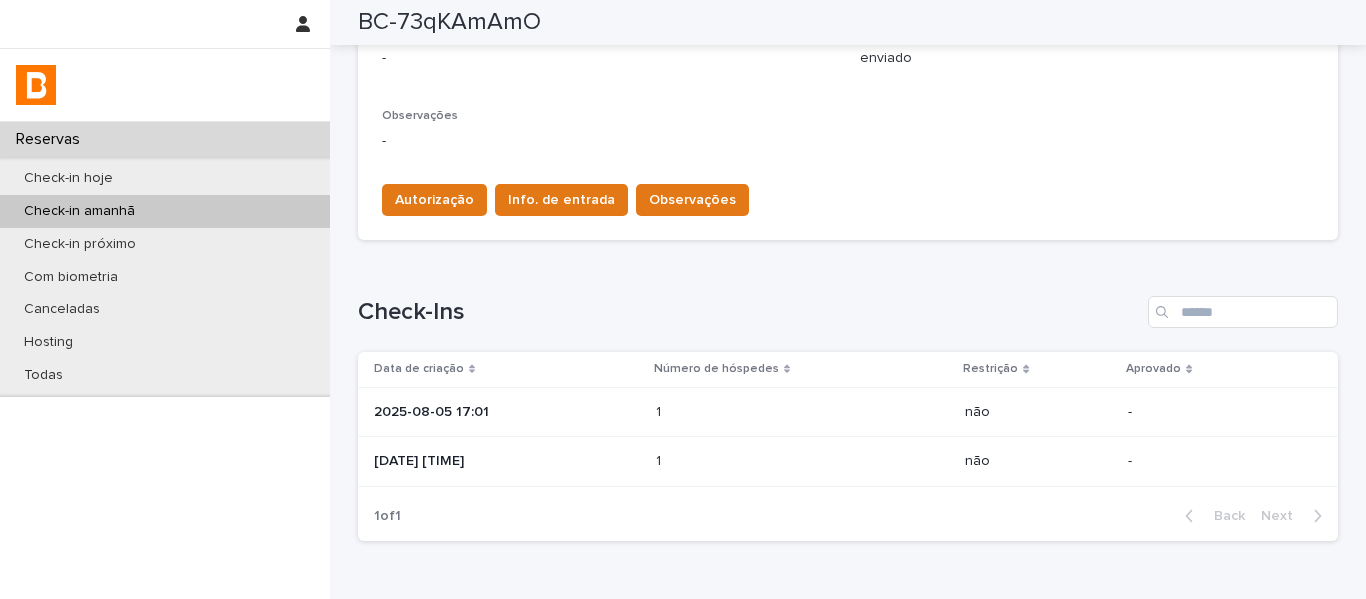 click on "1 1" at bounding box center (802, 412) 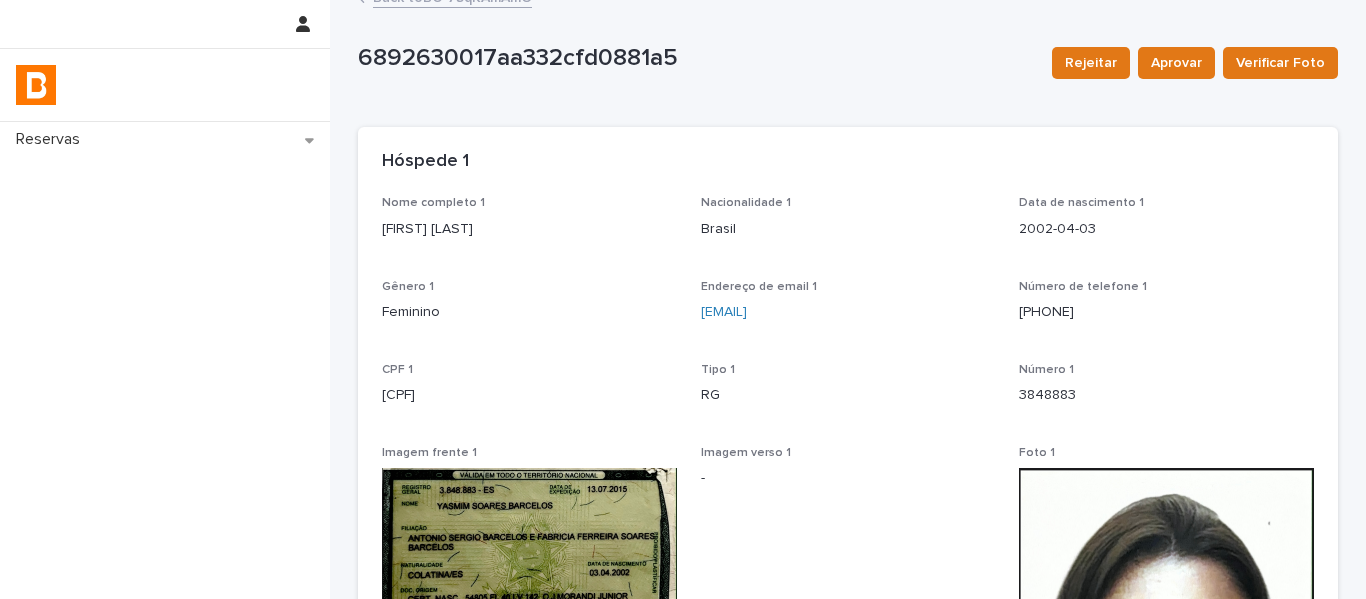 scroll, scrollTop: 0, scrollLeft: 0, axis: both 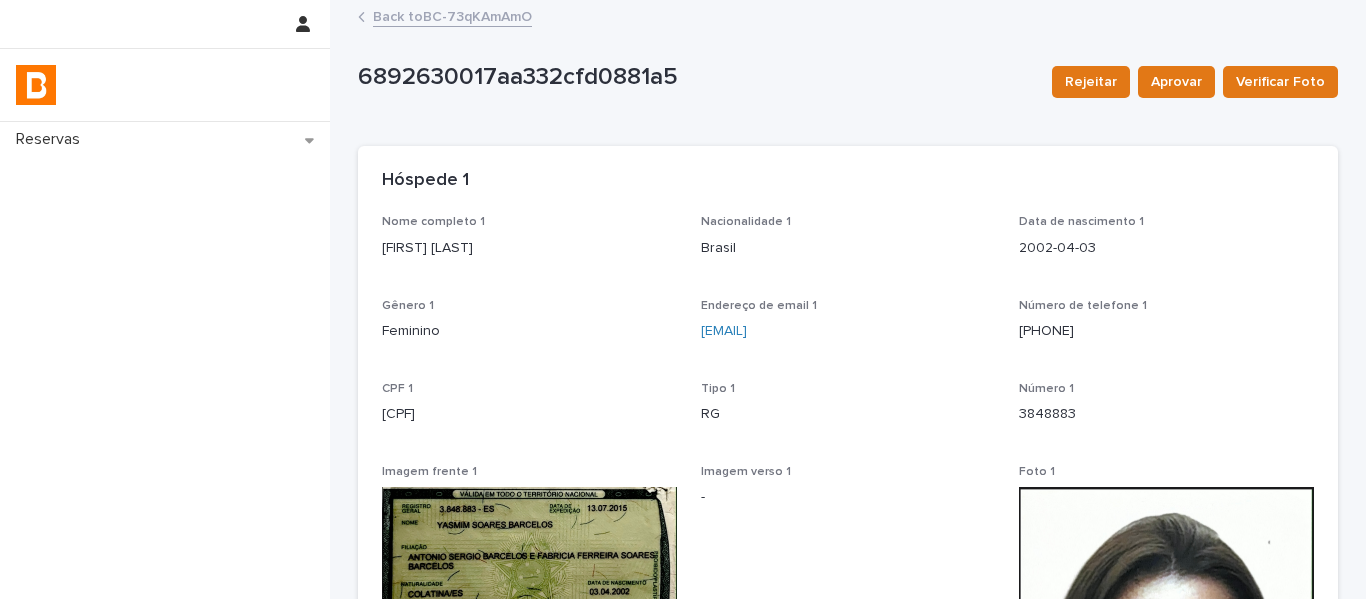 drag, startPoint x: 570, startPoint y: 253, endPoint x: 364, endPoint y: 278, distance: 207.51144 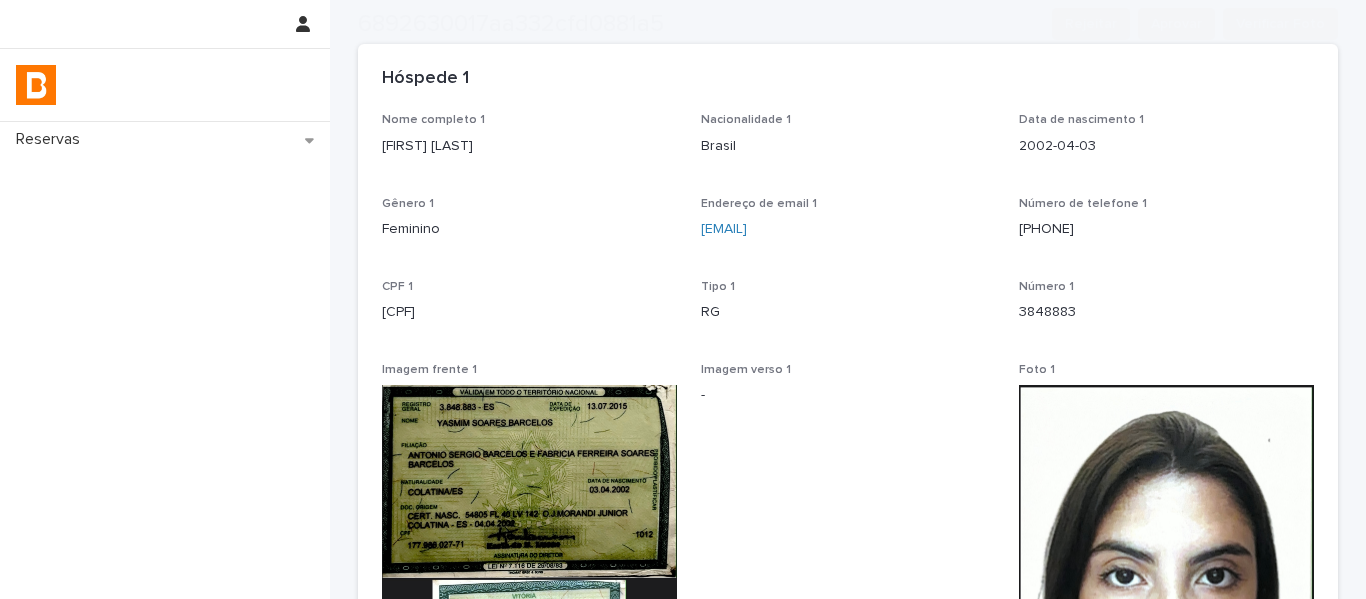 scroll, scrollTop: 200, scrollLeft: 0, axis: vertical 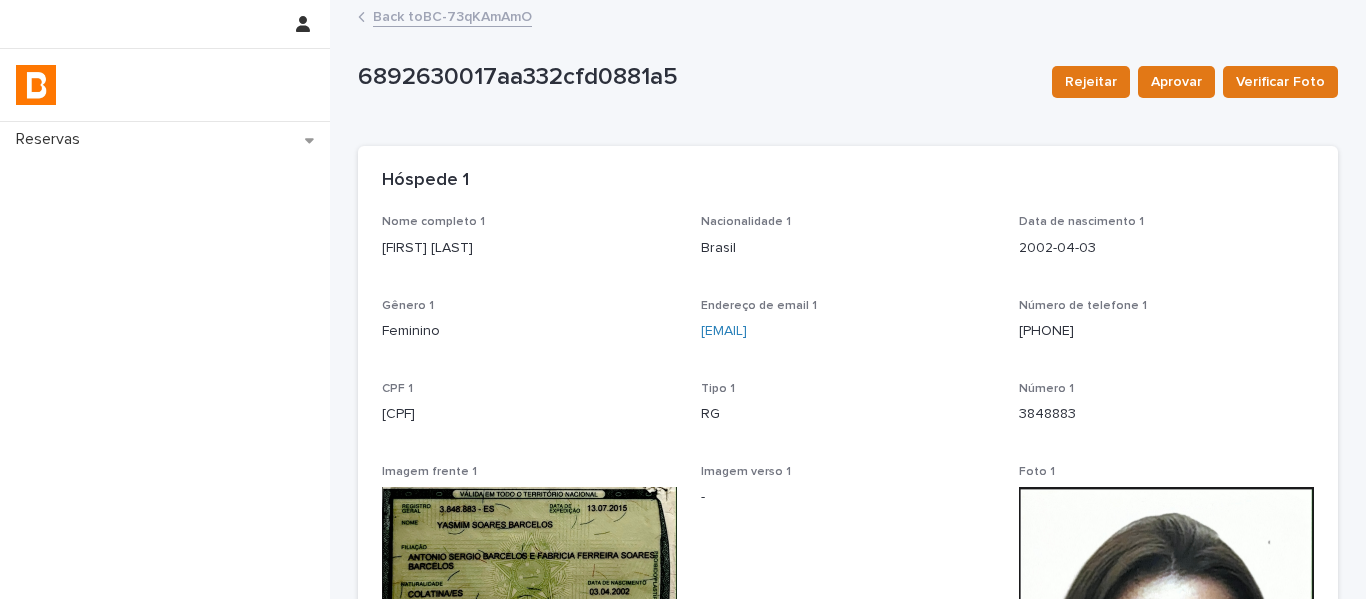 click on "Back to  BC-73qKAmAmO" at bounding box center (452, 15) 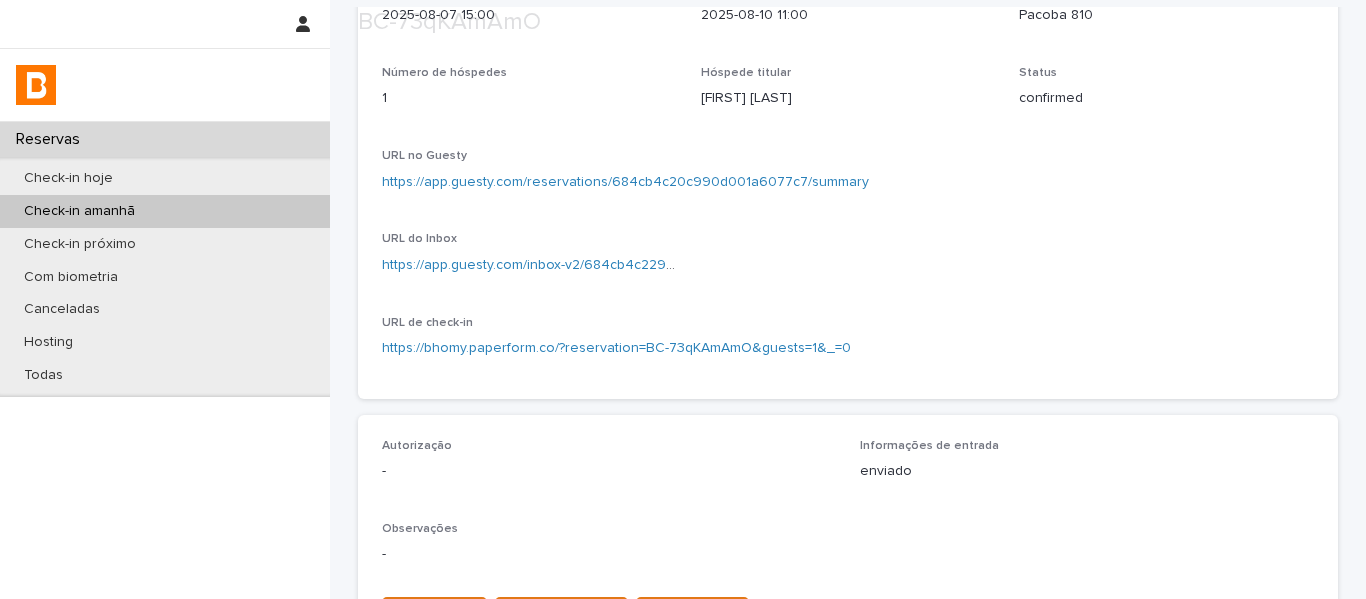 scroll, scrollTop: 400, scrollLeft: 0, axis: vertical 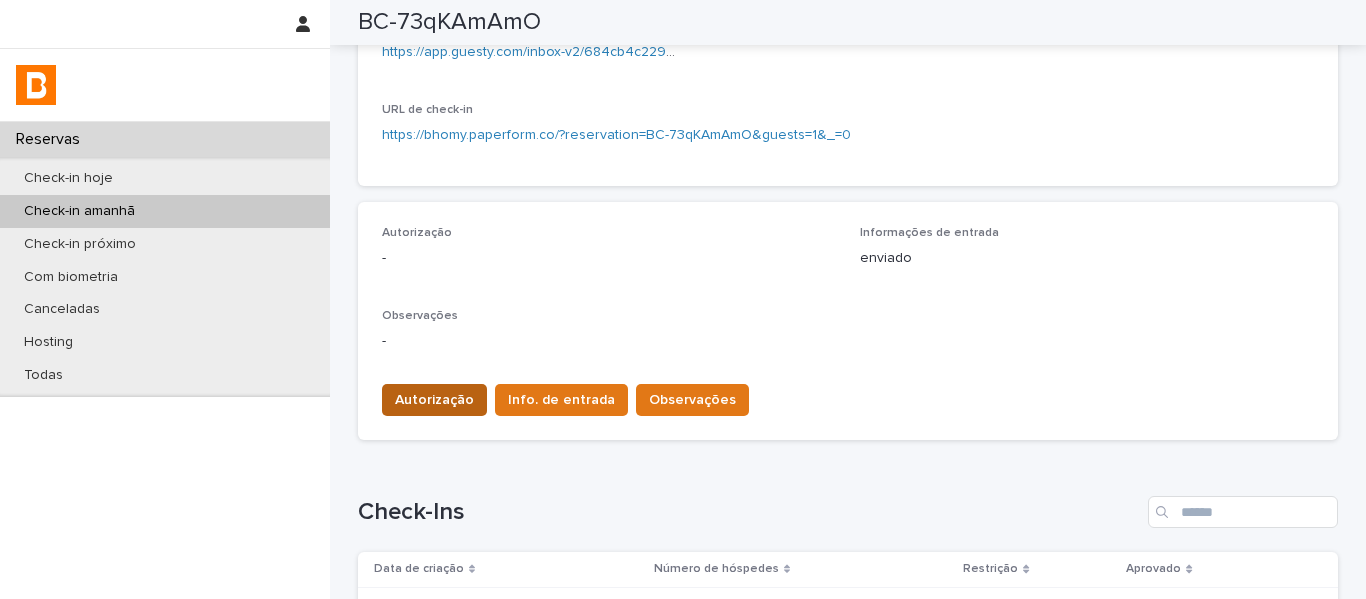 click on "Autorização" at bounding box center [434, 400] 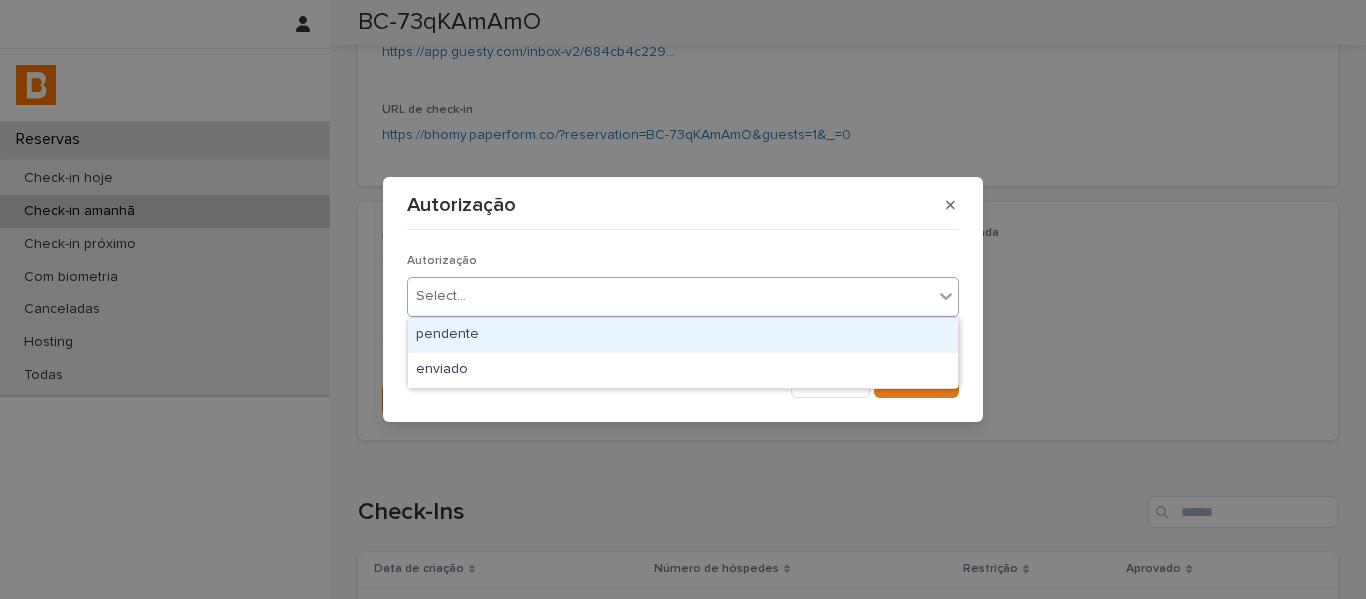 click on "Select..." at bounding box center (441, 296) 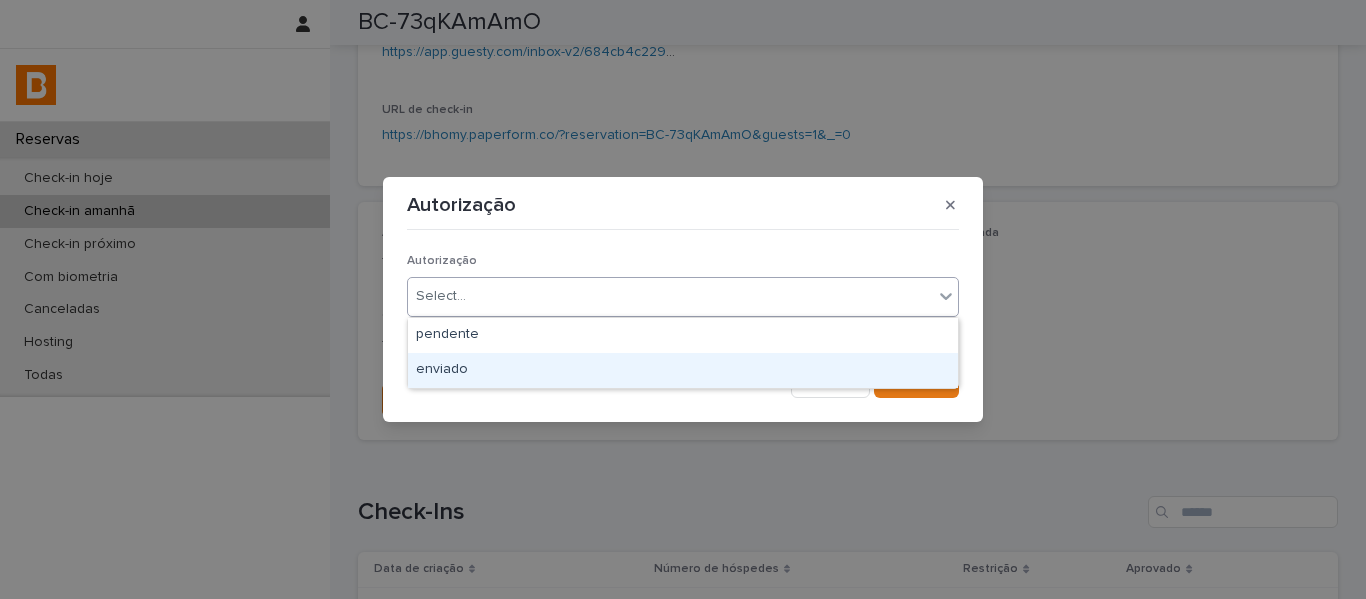 click on "enviado" at bounding box center (683, 370) 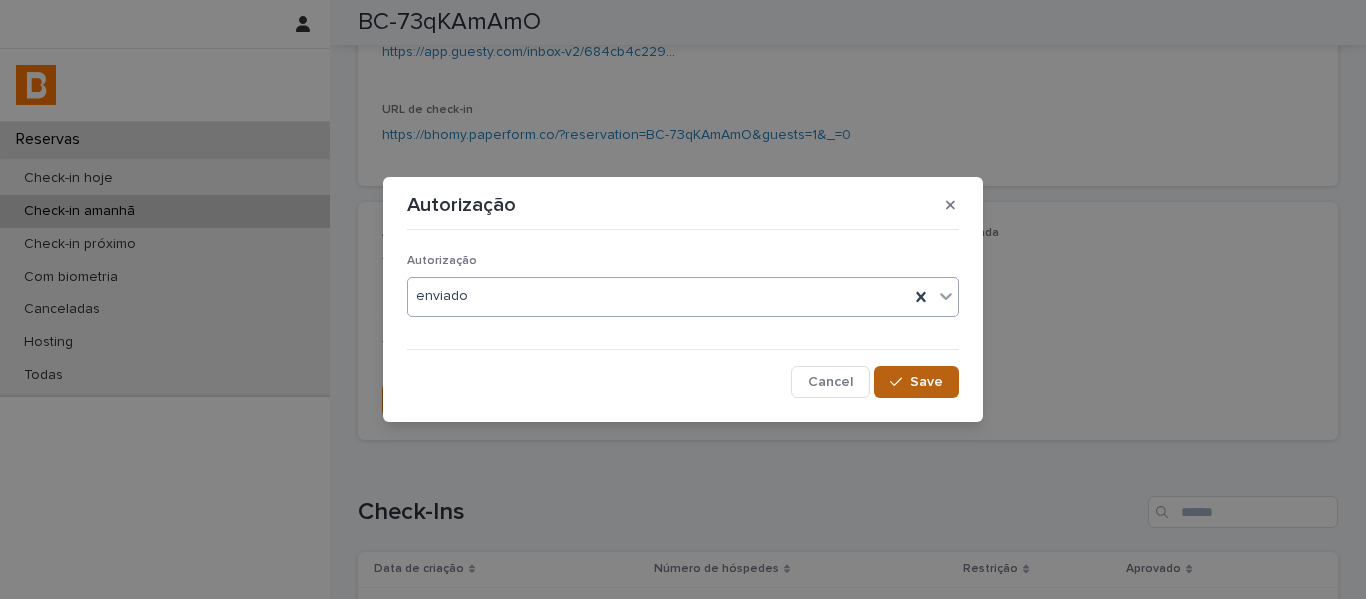 click 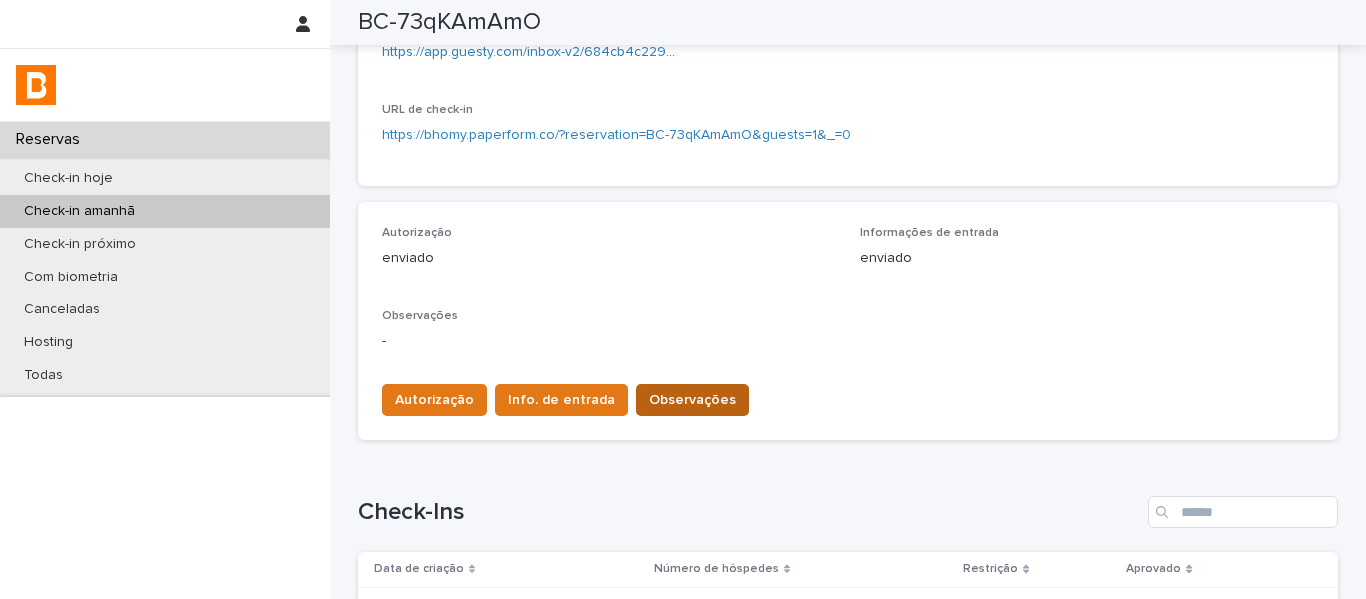 click on "Observações" at bounding box center (692, 400) 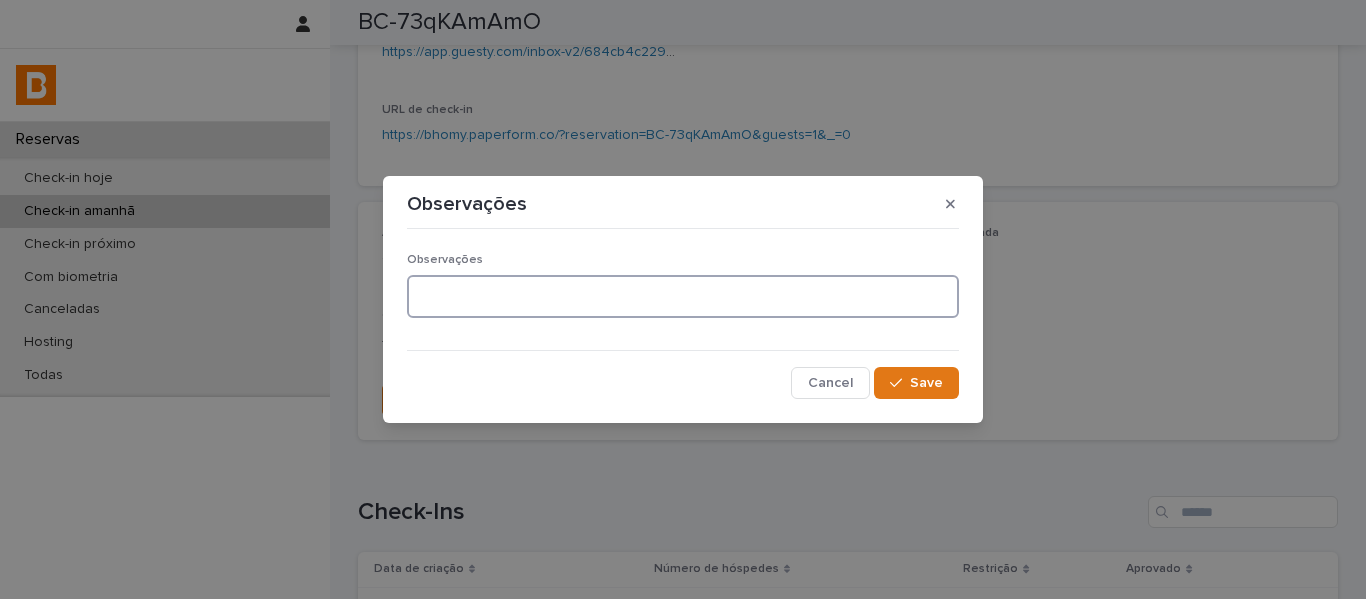 click at bounding box center (683, 296) 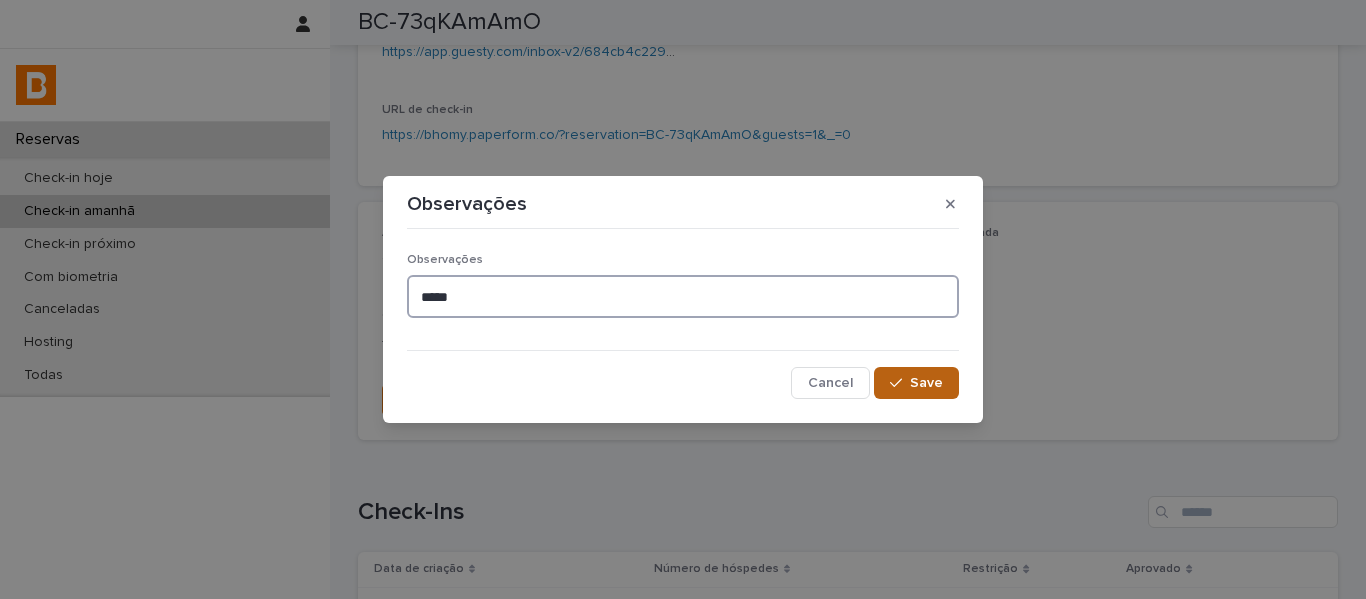 type on "*****" 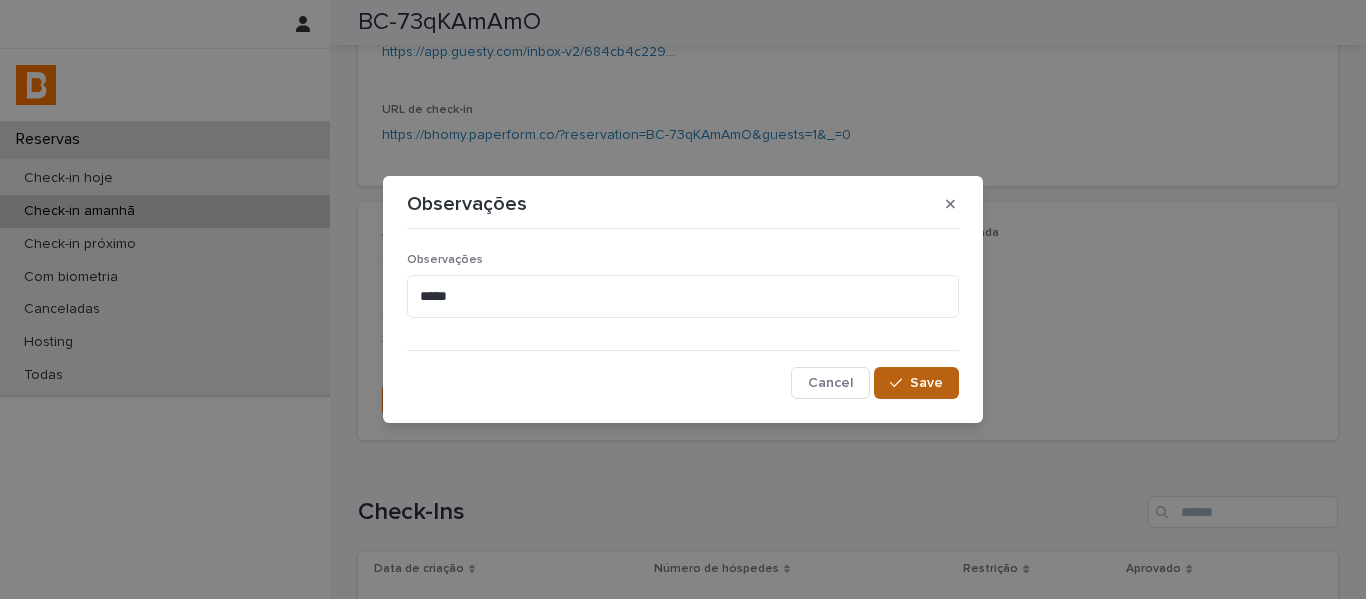 click on "Save" at bounding box center (916, 383) 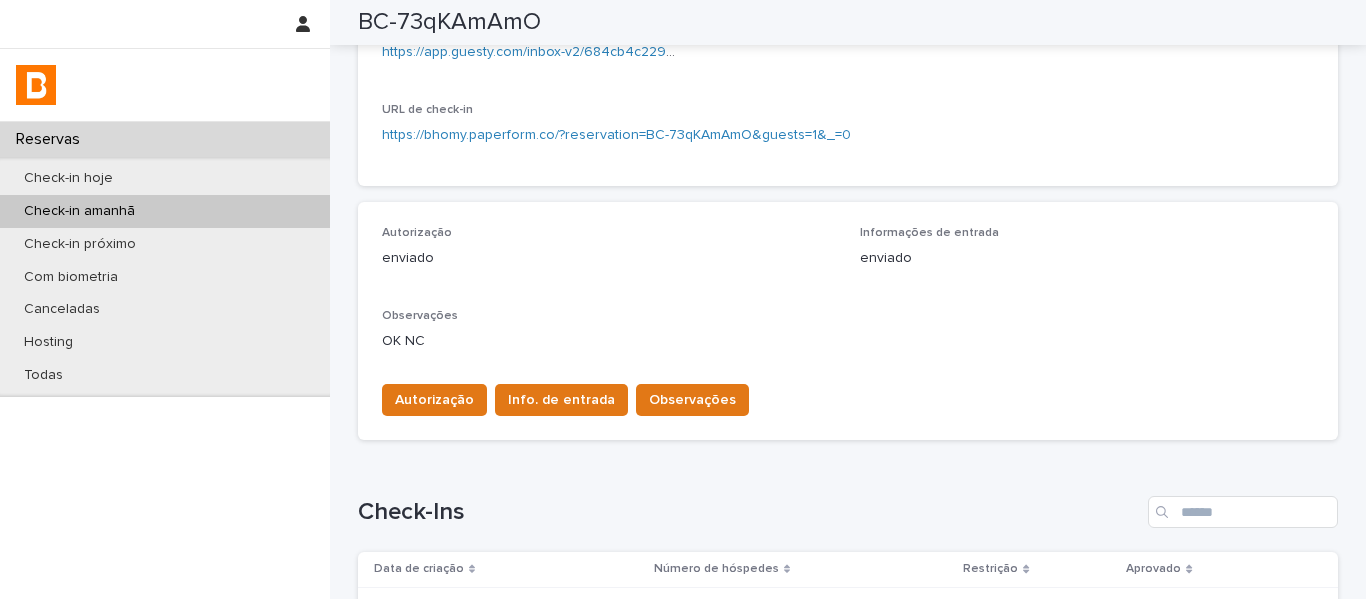 scroll, scrollTop: 0, scrollLeft: 0, axis: both 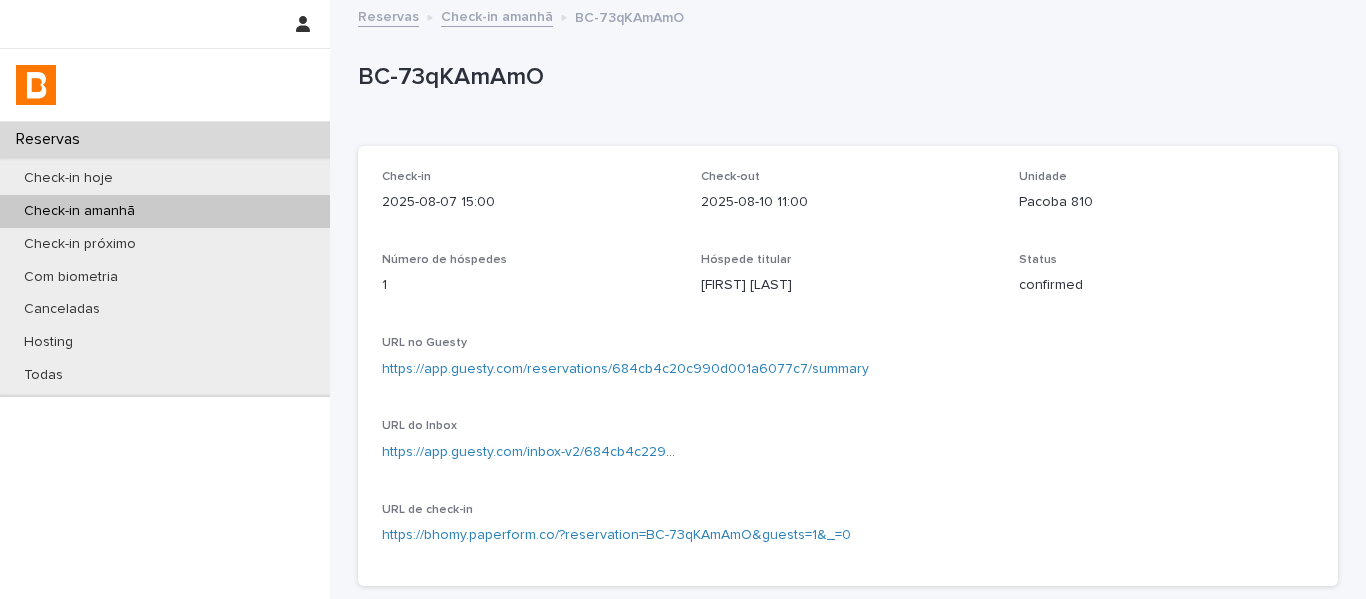 click on "Check-in amanhã" at bounding box center [497, 15] 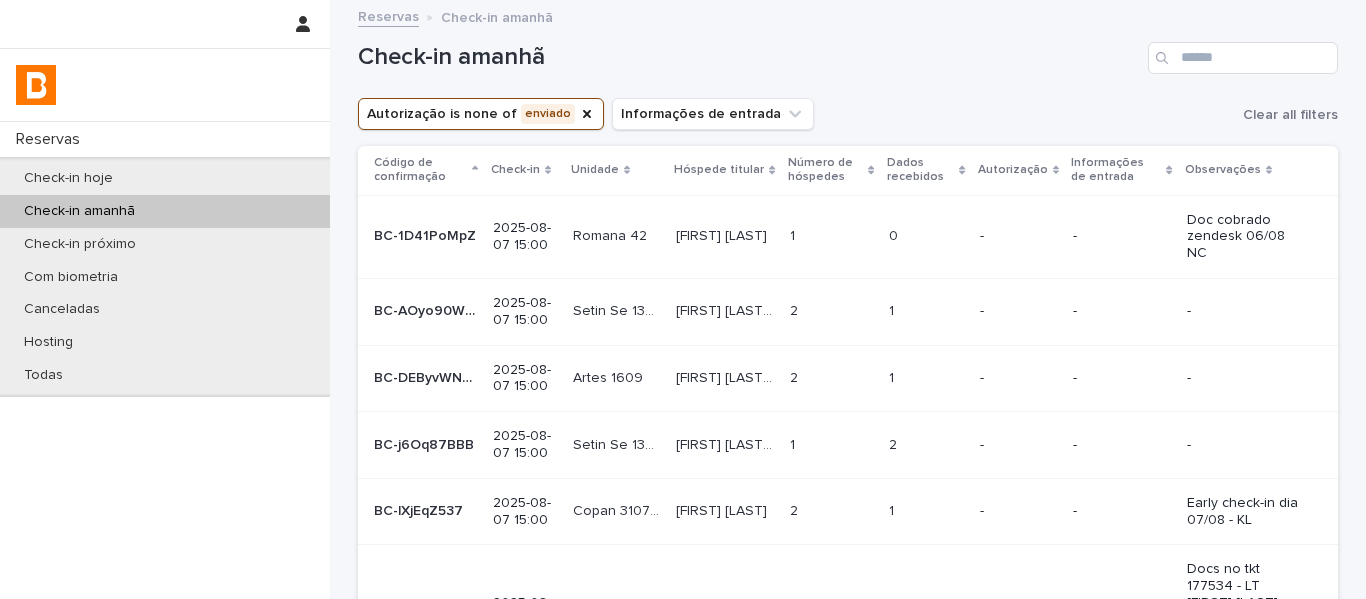 click on "Setin Se 1308 Setin Se 1308" at bounding box center (617, 311) 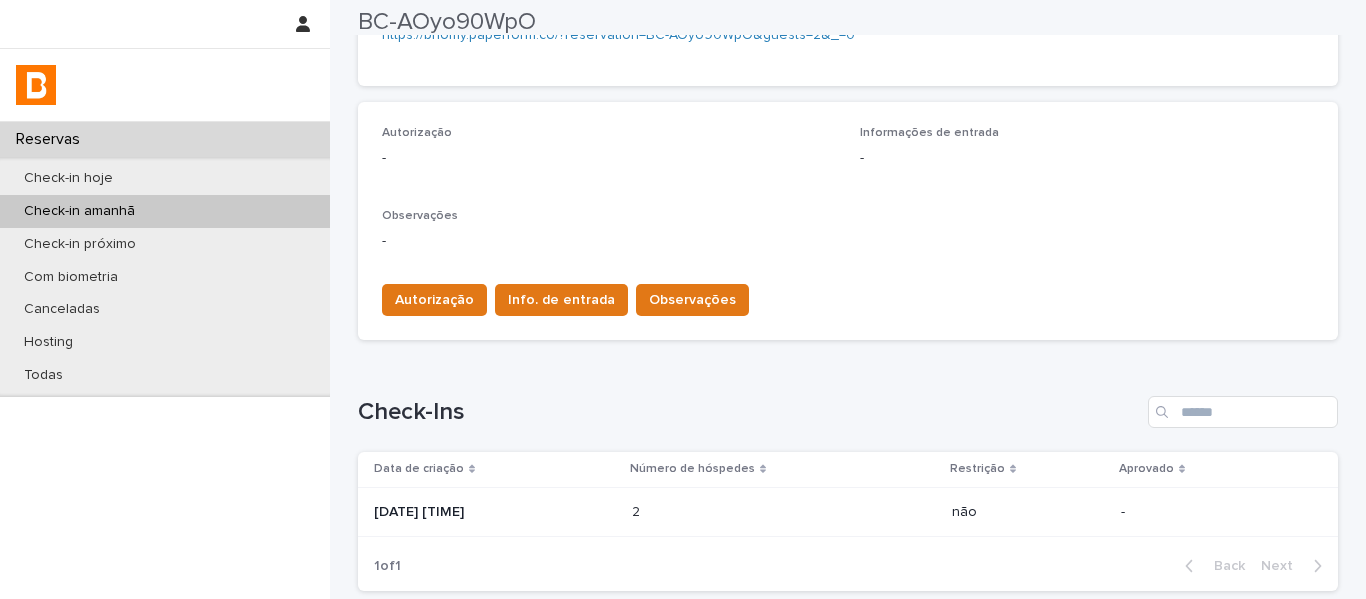 scroll, scrollTop: 665, scrollLeft: 0, axis: vertical 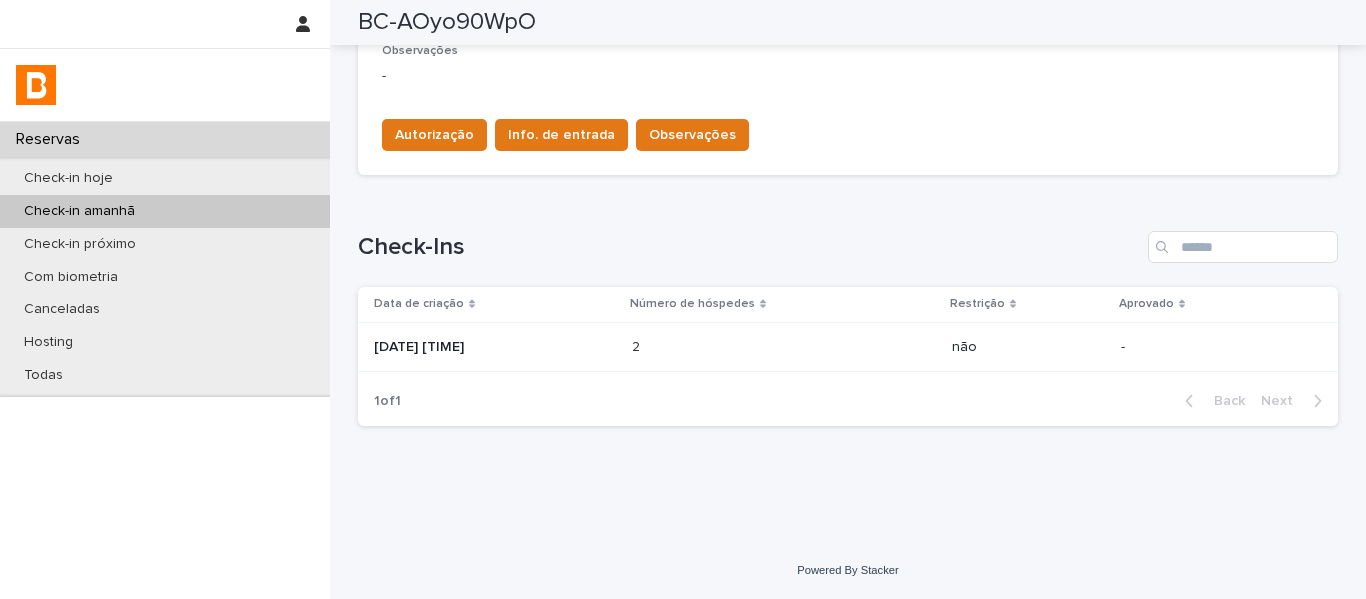 click on "2 2" at bounding box center (784, 347) 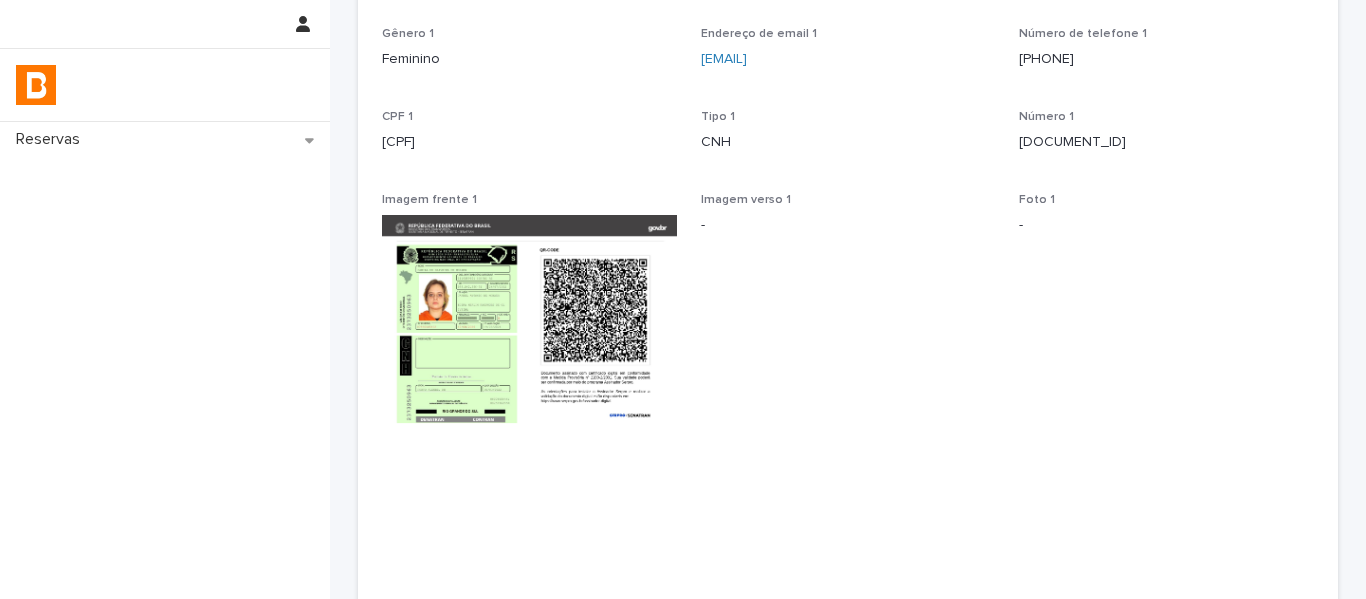 scroll, scrollTop: 300, scrollLeft: 0, axis: vertical 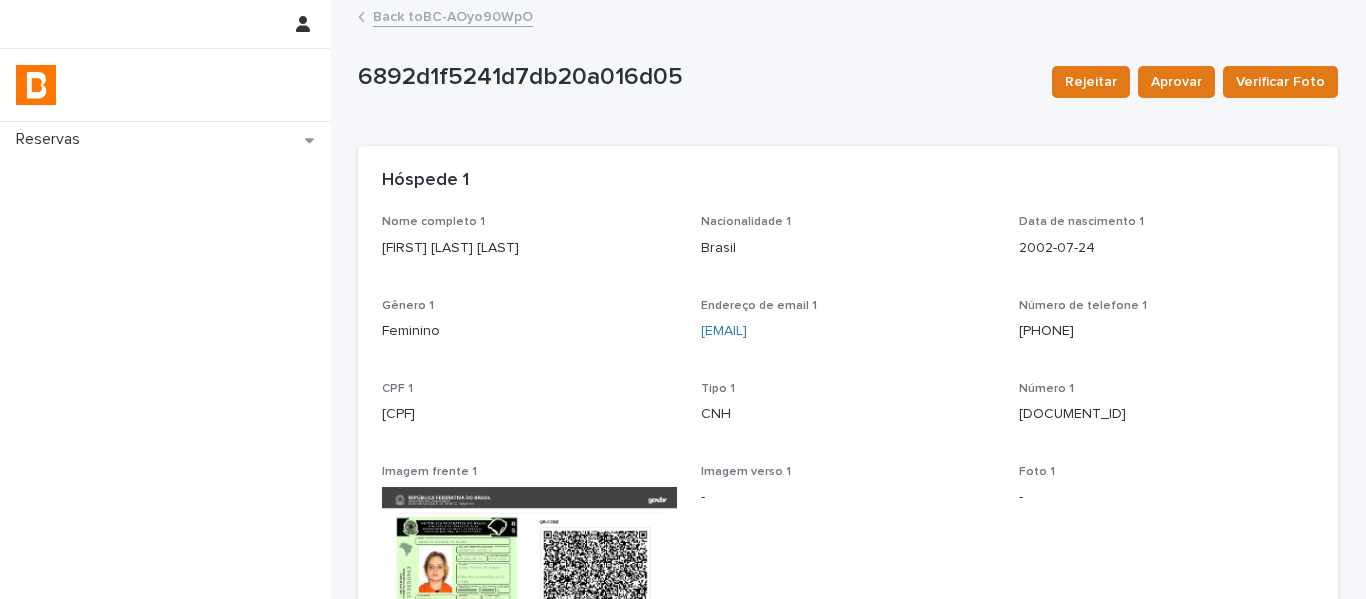 click on "Back to  BC-AOyo90WpO" at bounding box center [453, 15] 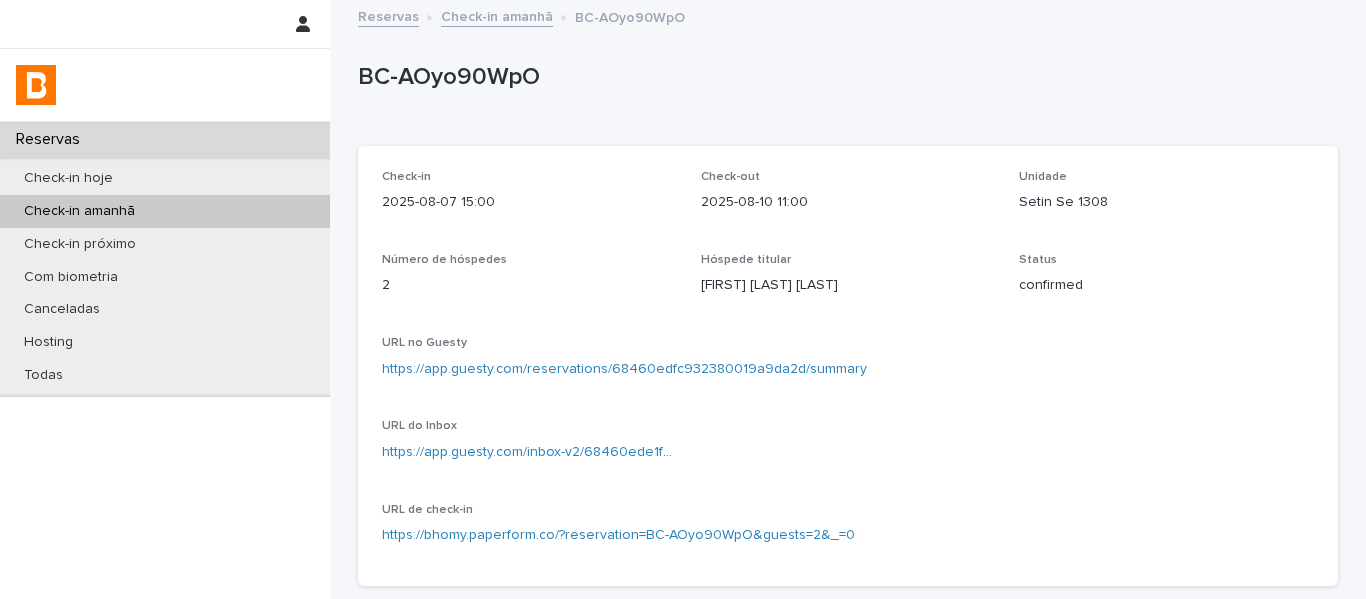 click on "Setin Se 1308" at bounding box center (1166, 202) 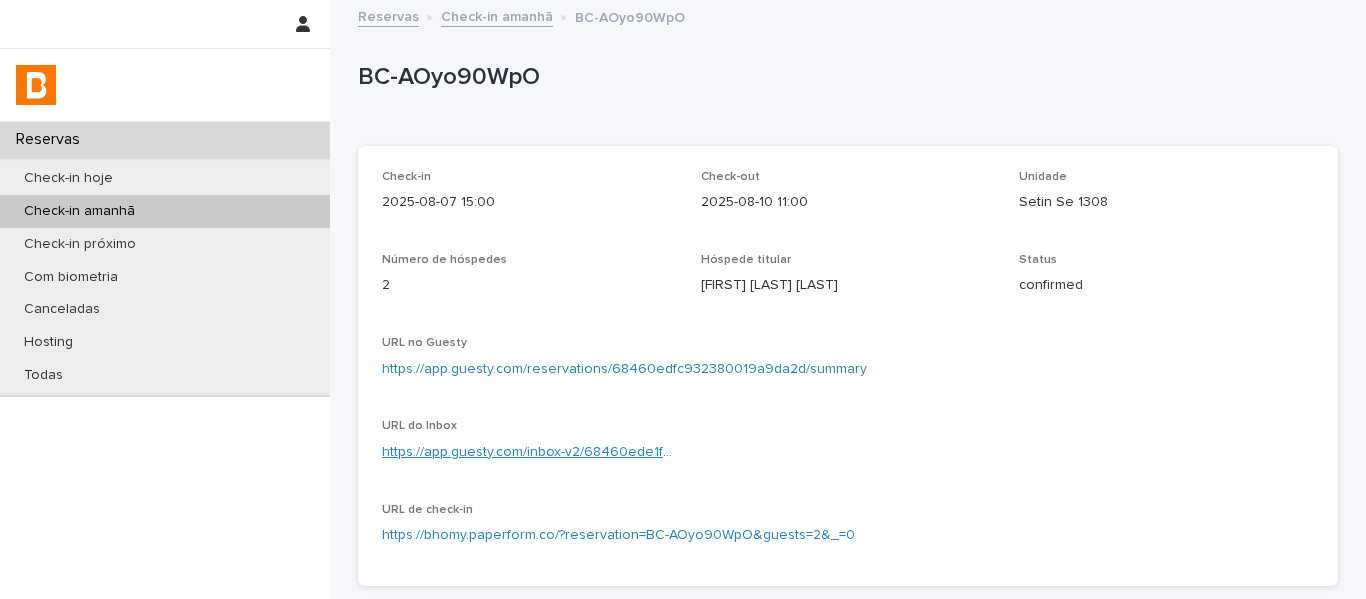 click on "https://app.guesty.com/inbox-v2/68460ede1f7c8b0010c0e54f?reservationId=68460edfc932380019a9da2d" at bounding box center (723, 452) 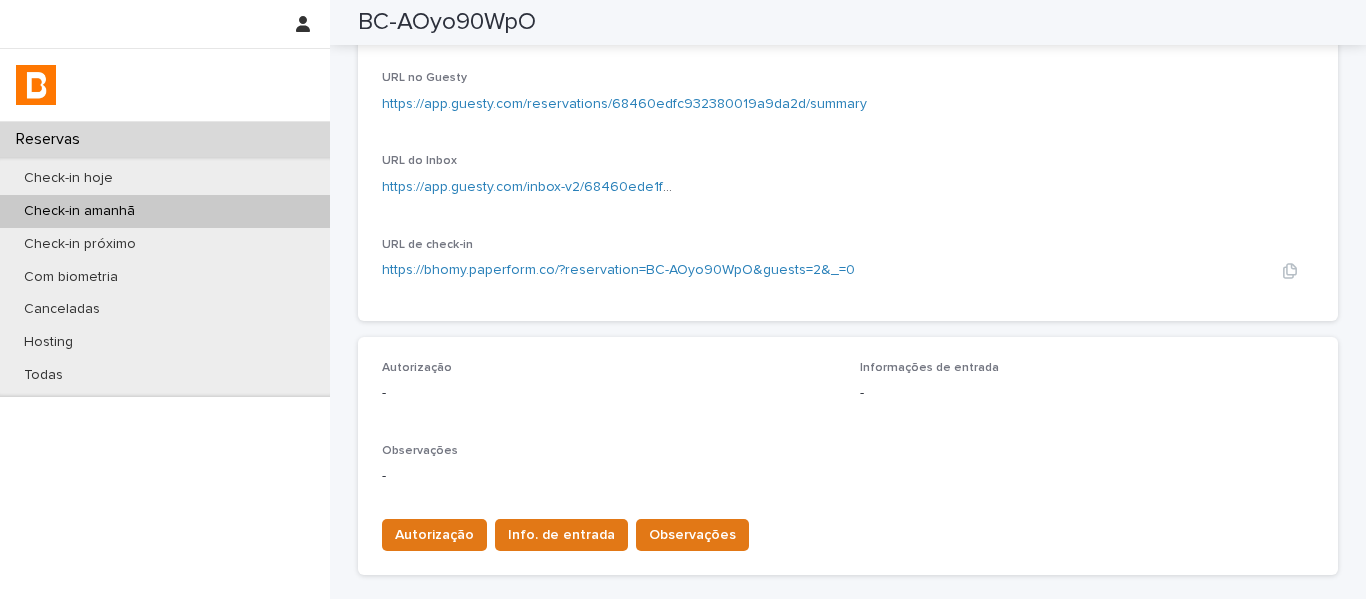 scroll, scrollTop: 65, scrollLeft: 0, axis: vertical 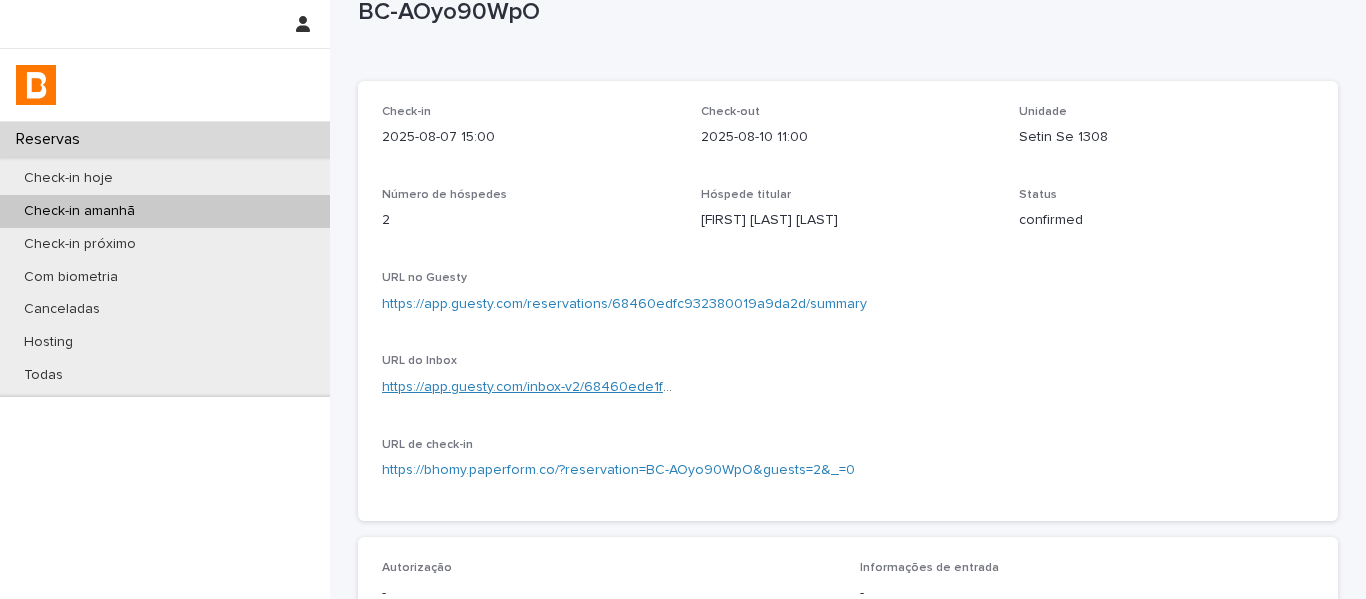 click on "https://app.guesty.com/inbox-v2/68460ede1f7c8b0010c0e54f?reservationId=68460edfc932380019a9da2d" at bounding box center (723, 387) 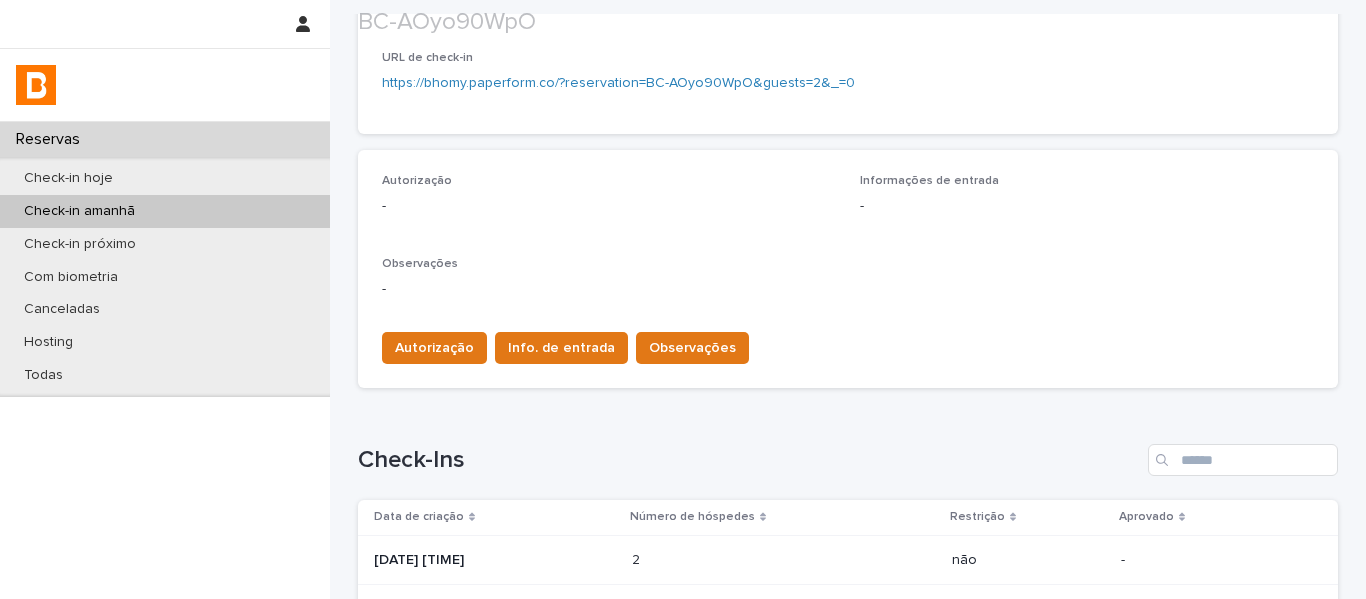 scroll, scrollTop: 465, scrollLeft: 0, axis: vertical 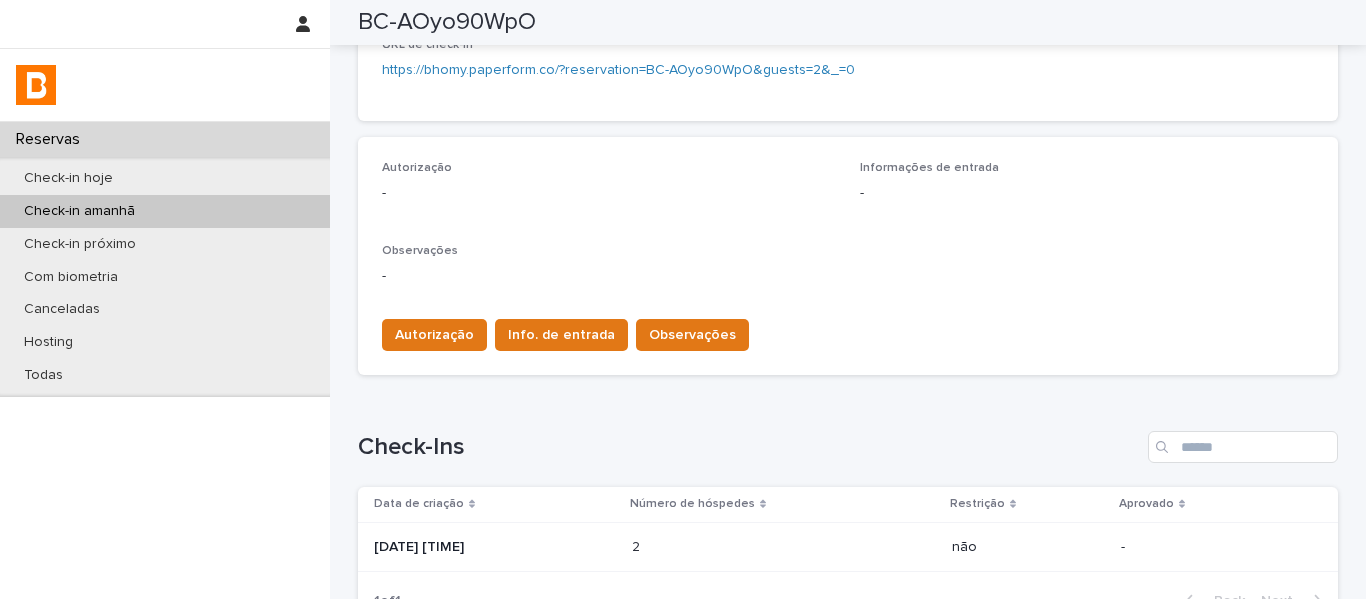 click on "2 2" at bounding box center [784, 547] 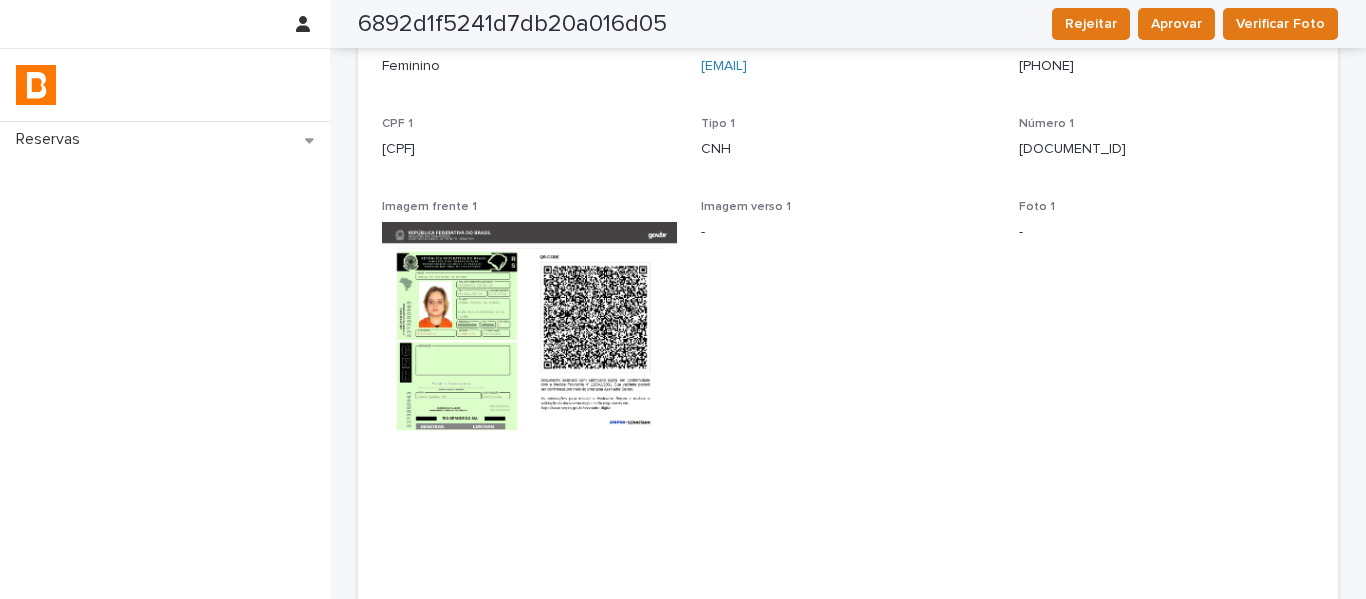 scroll, scrollTop: 0, scrollLeft: 0, axis: both 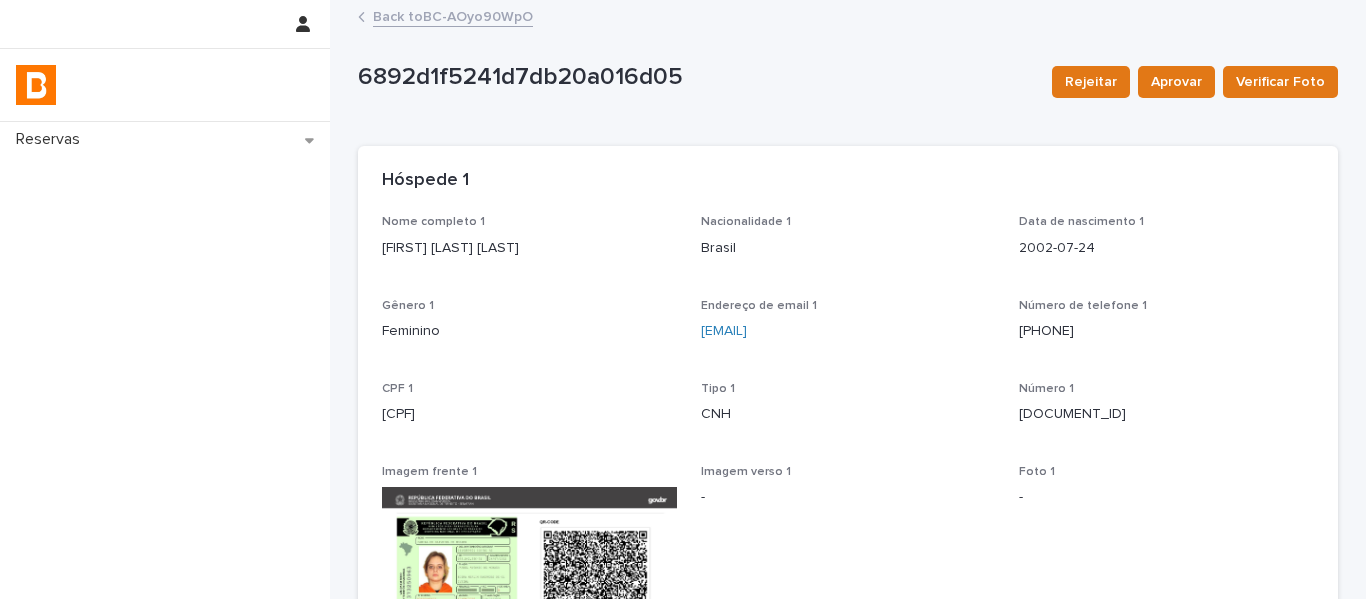 drag, startPoint x: 567, startPoint y: 253, endPoint x: 371, endPoint y: 267, distance: 196.49936 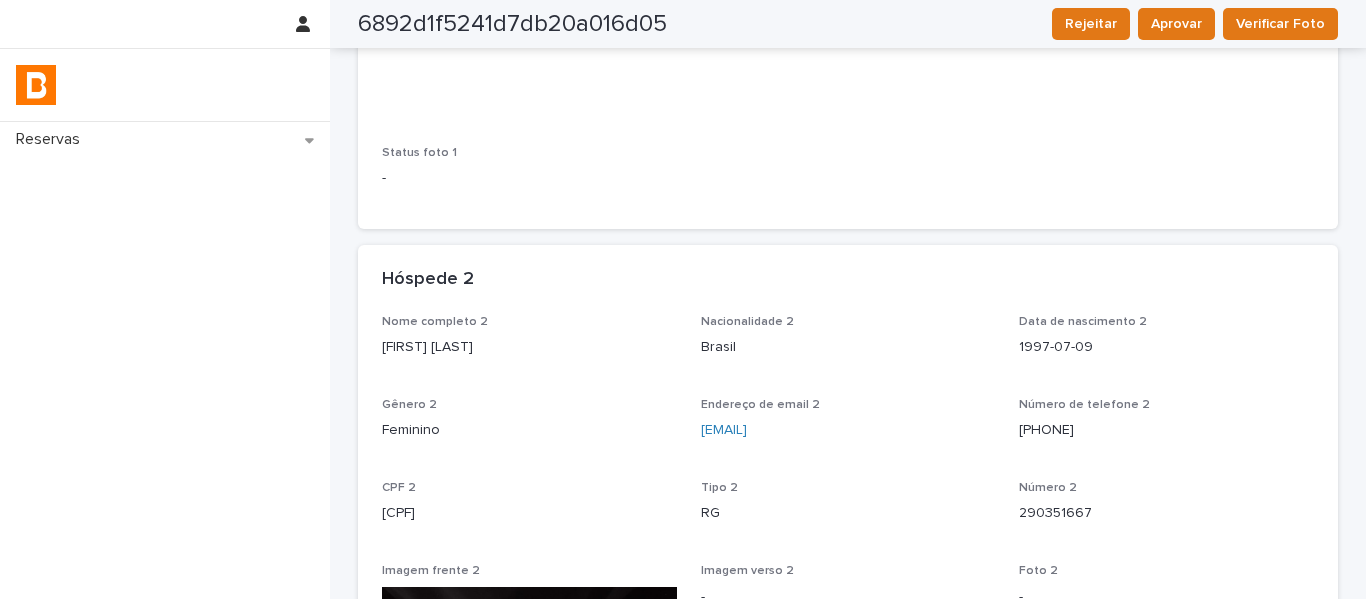 scroll, scrollTop: 800, scrollLeft: 0, axis: vertical 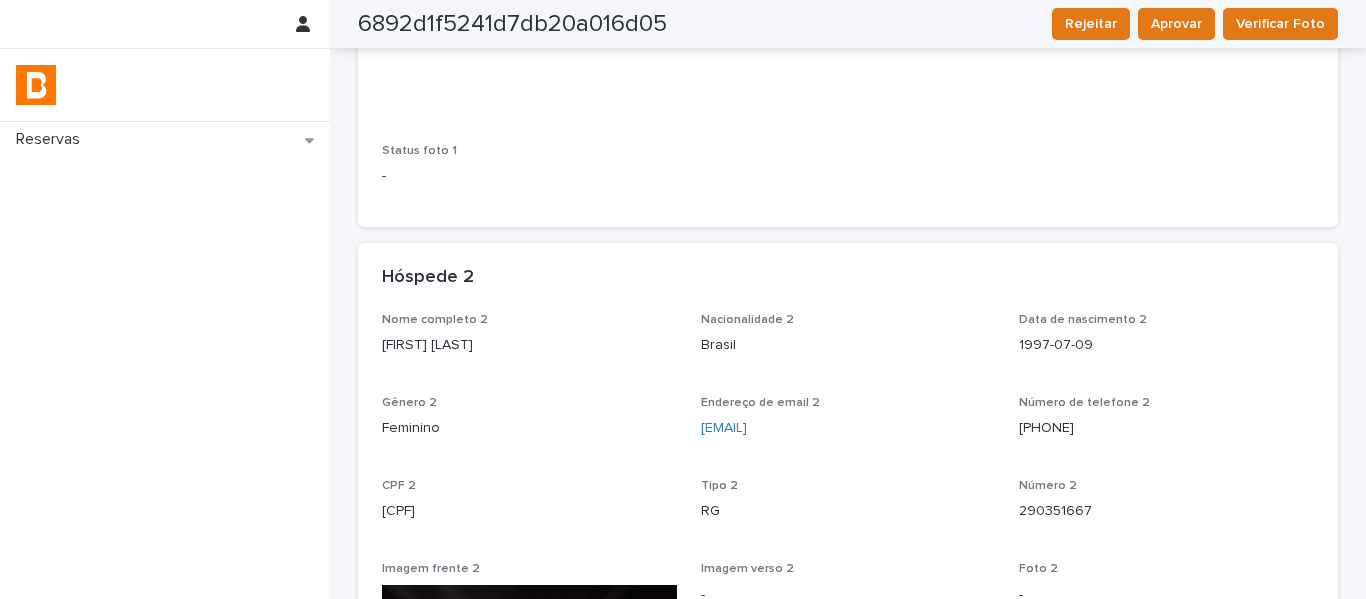 drag, startPoint x: 552, startPoint y: 365, endPoint x: 359, endPoint y: 364, distance: 193.0026 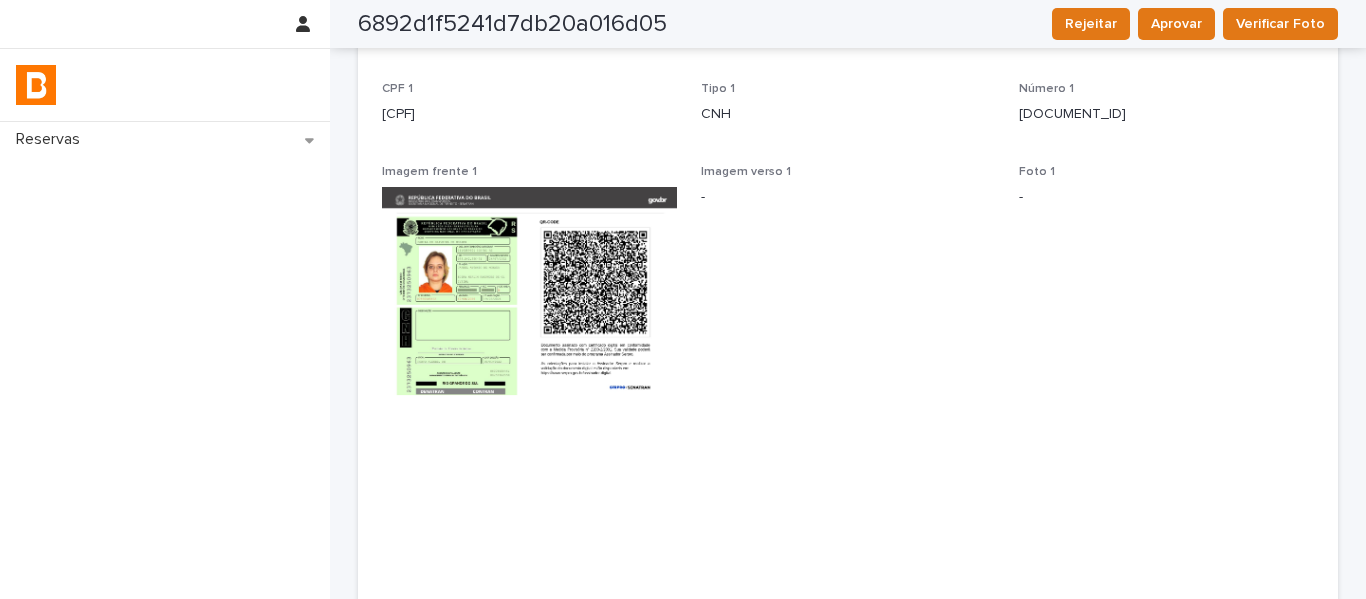 scroll, scrollTop: 100, scrollLeft: 0, axis: vertical 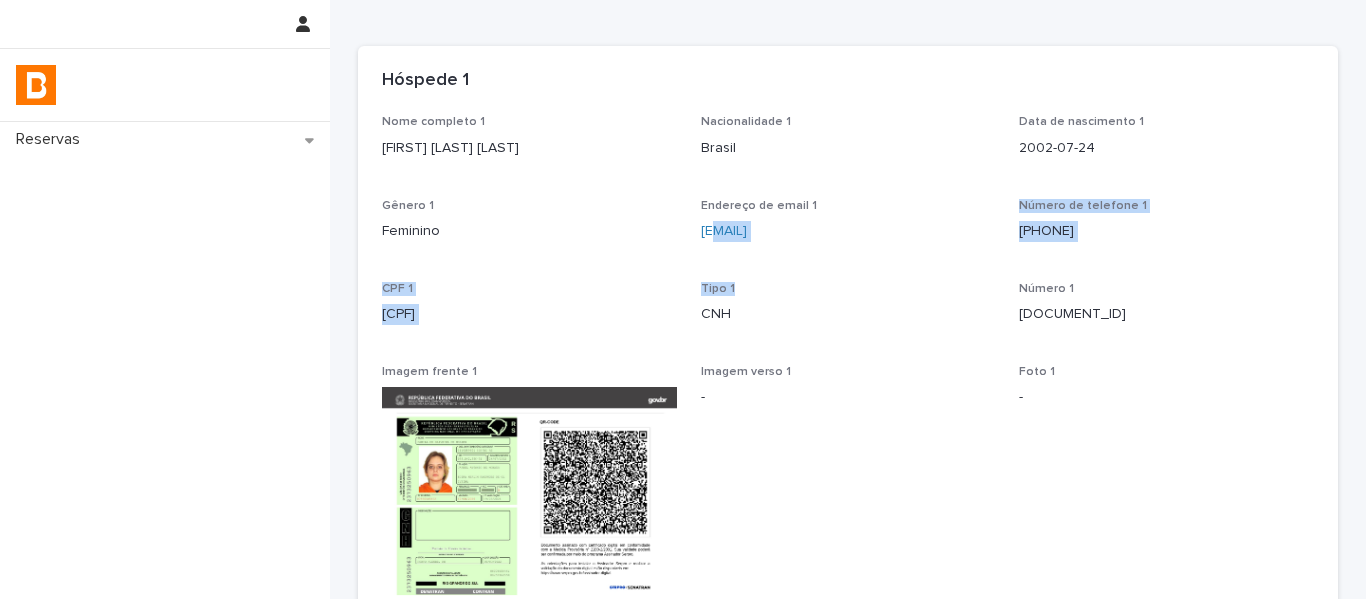 drag, startPoint x: 897, startPoint y: 272, endPoint x: 756, endPoint y: 269, distance: 141.0319 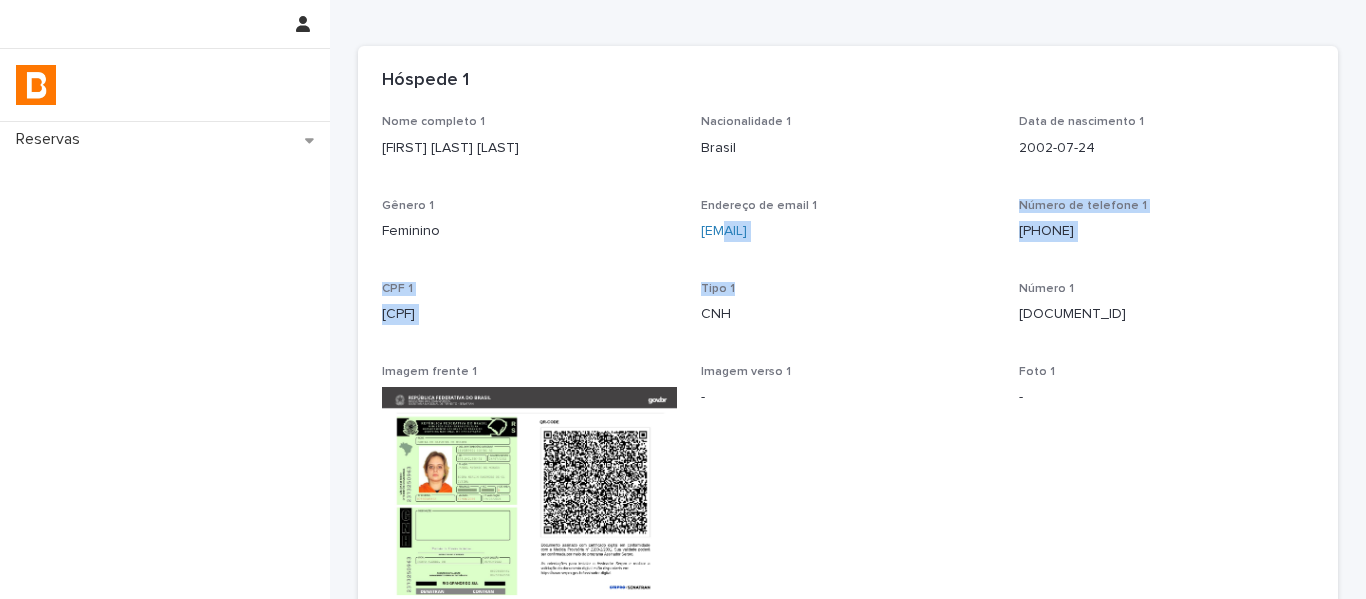 click on "Nome completo 1 [FIRST] [LAST] [LAST] Nacionalidade 1 Brasil Data de nascimento 1 [YEAR]-[MONTH]-[DAY] Gênero 1 Feminino Endereço de email 1 [EMAIL] Número de telefone 1 ([AREA]) [PHONE] CPF 1 [CPF] Tipo 1 CNH Número 1 07550585432 Imagem frente 1 Imagem verso 1 - Foto 1 - Status foto 1 -" at bounding box center [848, 509] 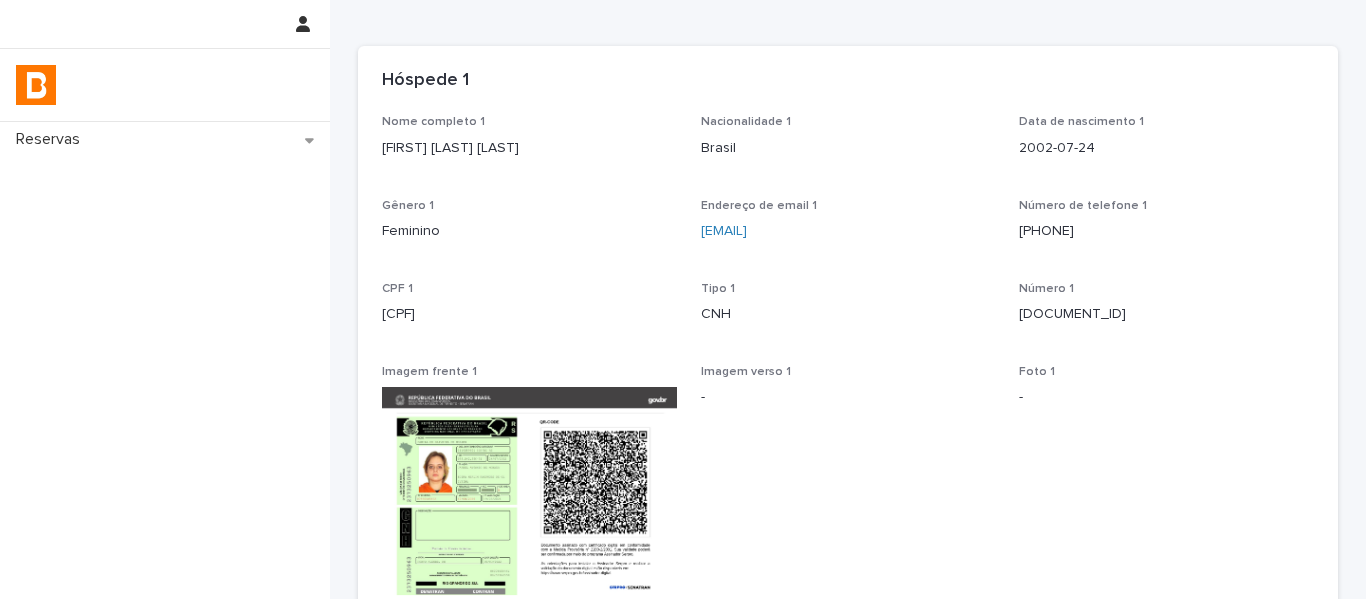 drag, startPoint x: 836, startPoint y: 245, endPoint x: 635, endPoint y: 238, distance: 201.12186 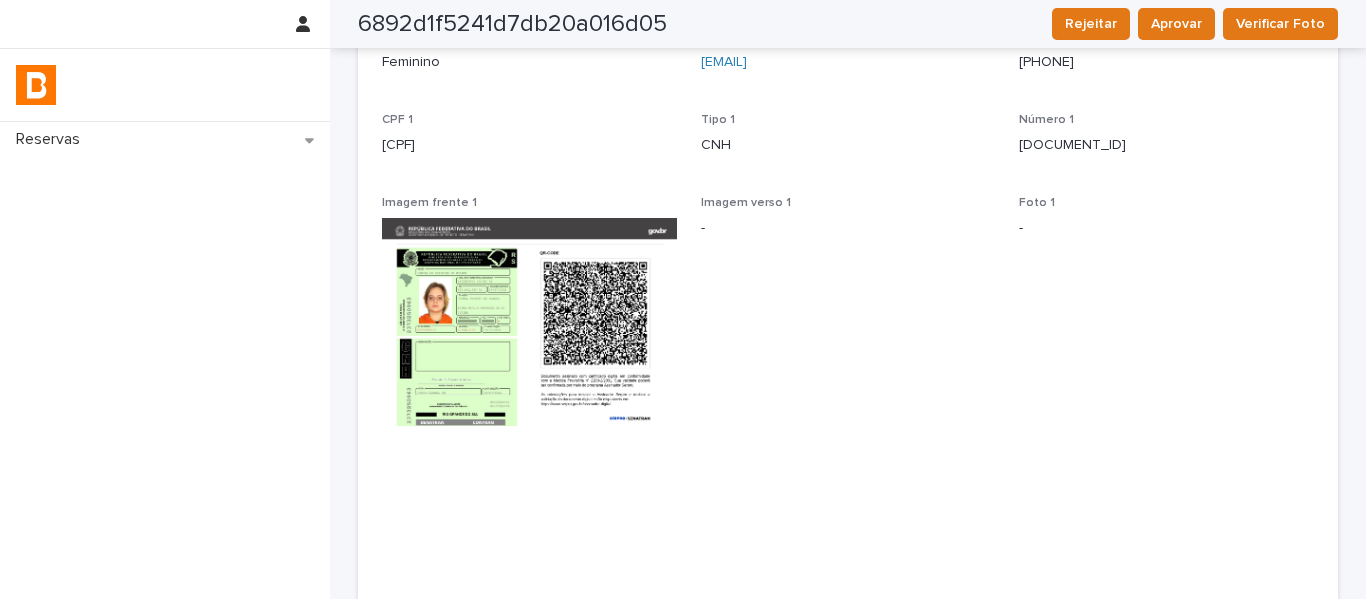 scroll, scrollTop: 200, scrollLeft: 0, axis: vertical 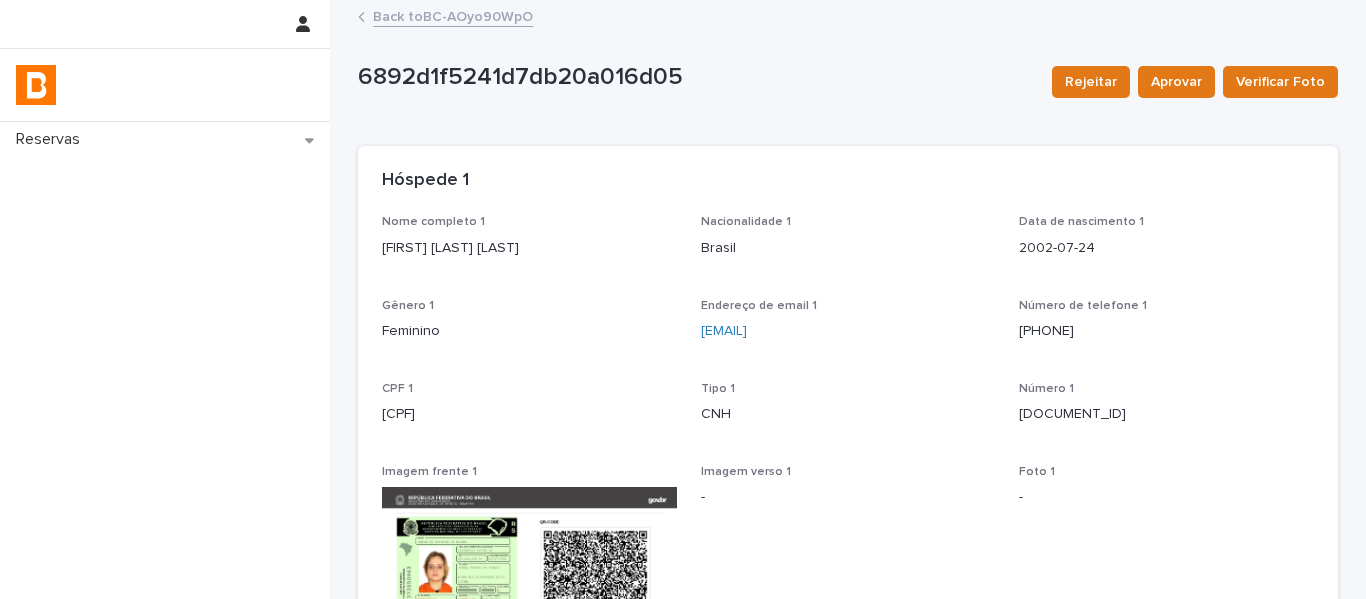 click on "Back to  BC-AOyo90WpO" at bounding box center [453, 15] 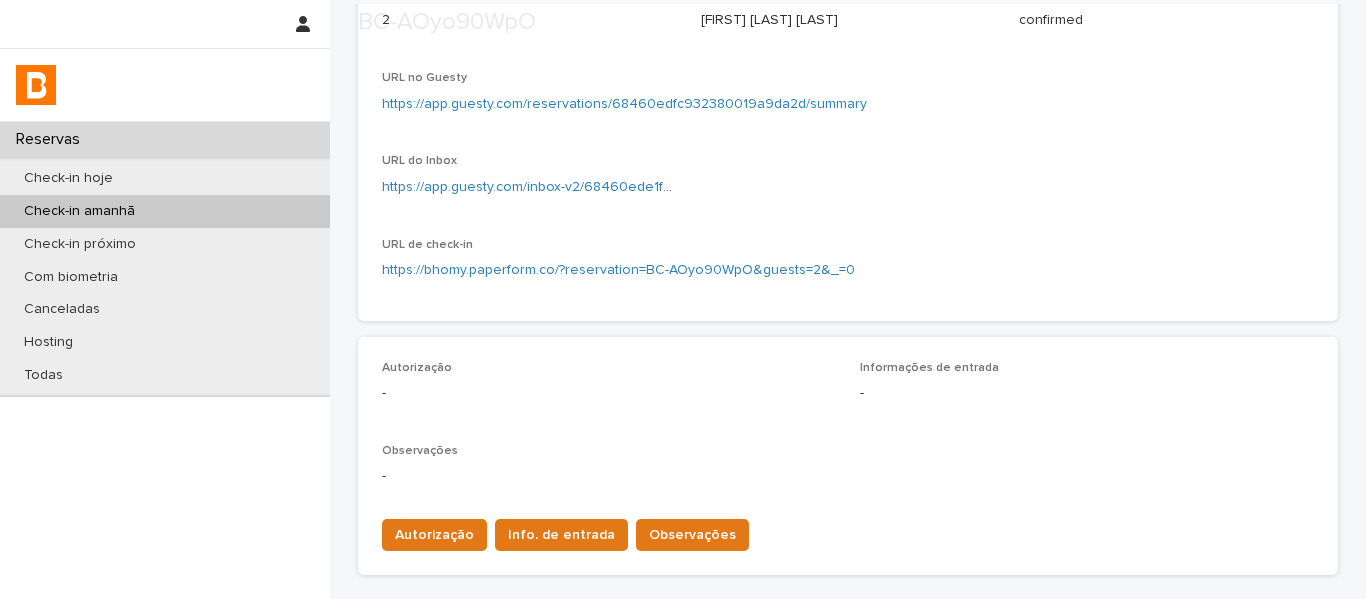 scroll, scrollTop: 400, scrollLeft: 0, axis: vertical 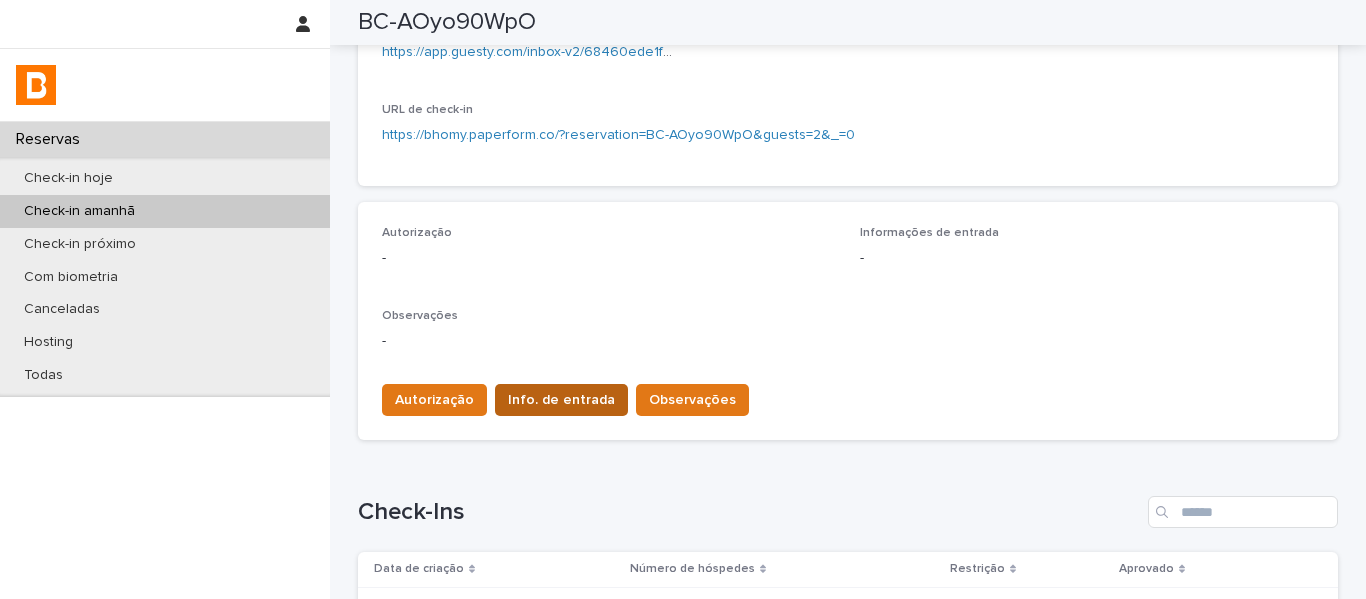 click on "Info. de entrada" at bounding box center [561, 400] 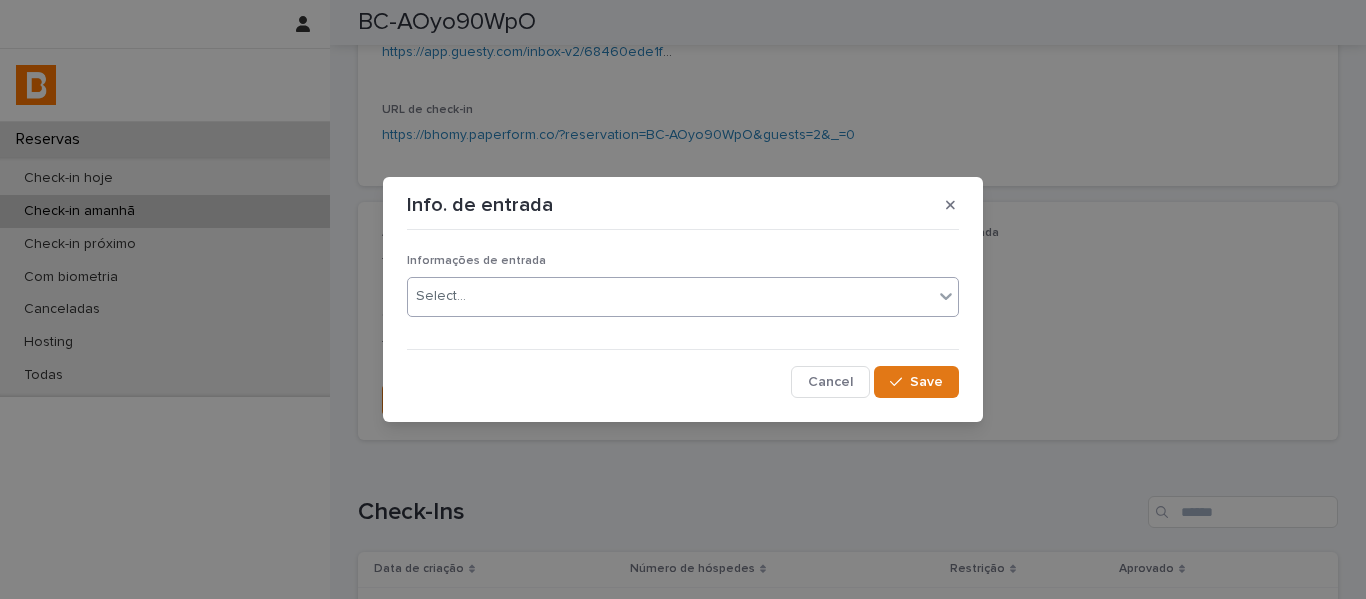 click on "Select..." at bounding box center [670, 296] 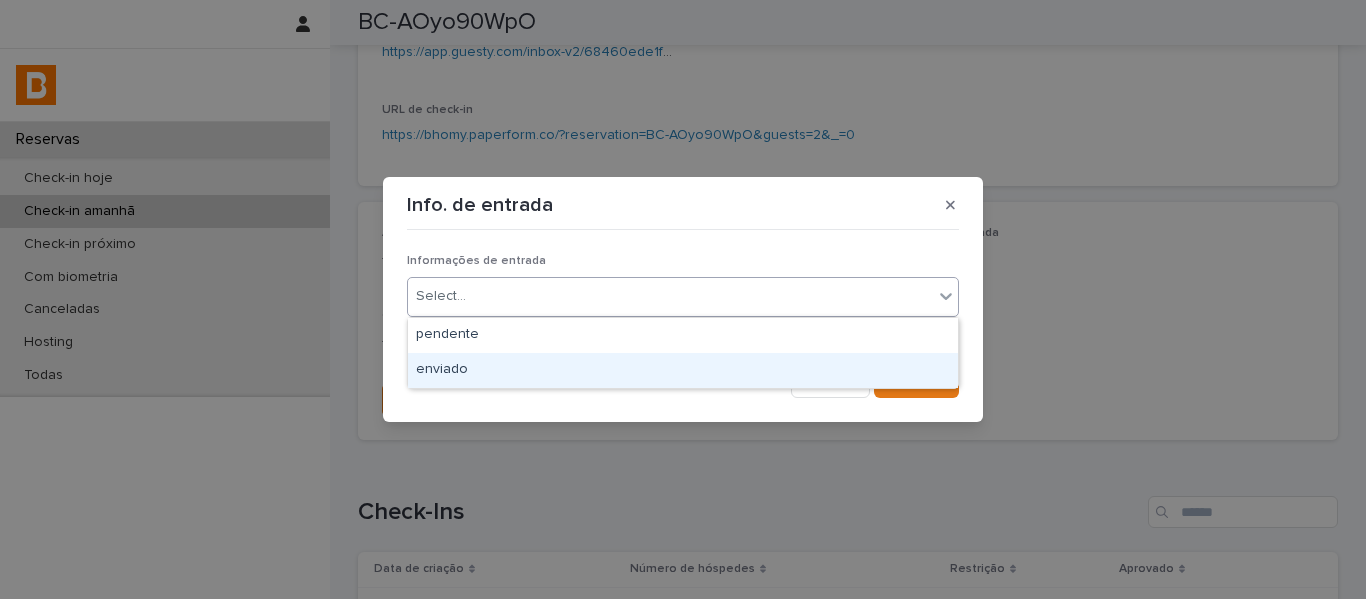 click on "enviado" at bounding box center [683, 370] 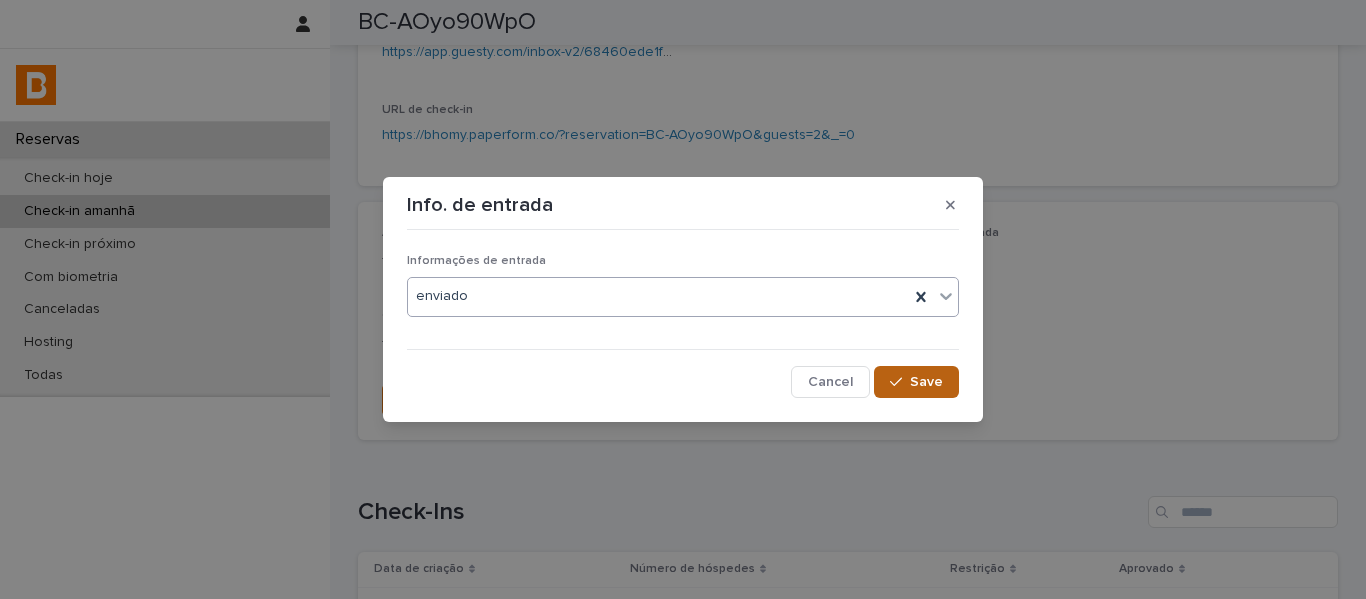 click 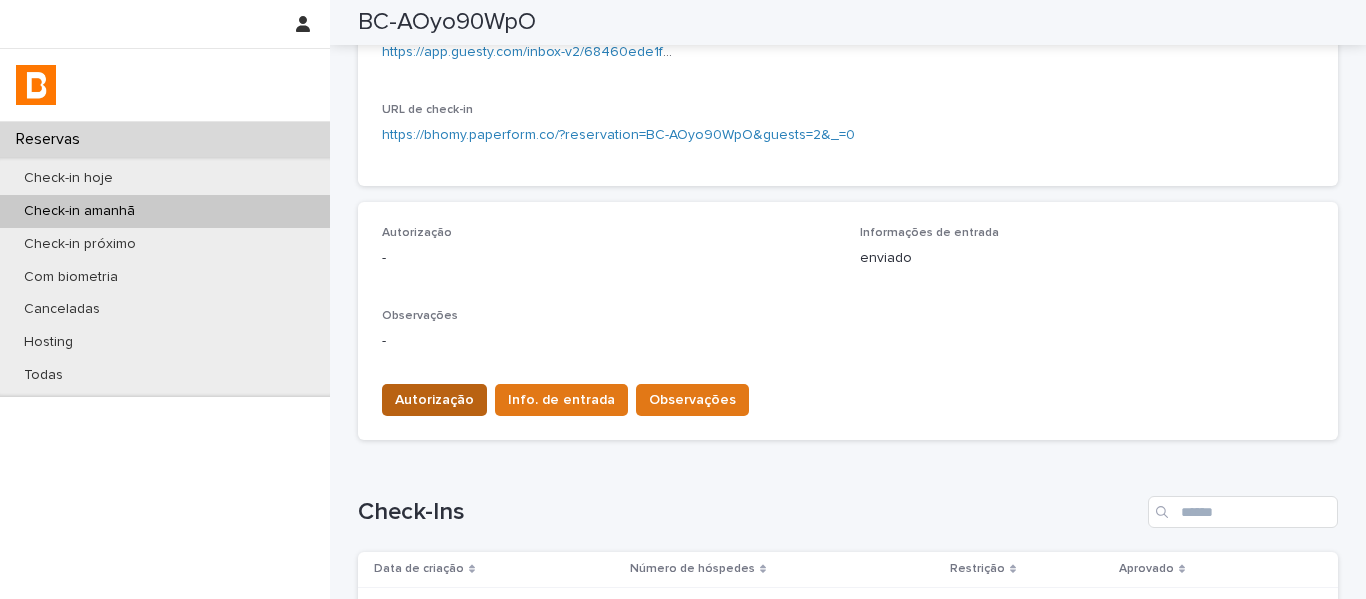 click on "Autorização" at bounding box center (434, 400) 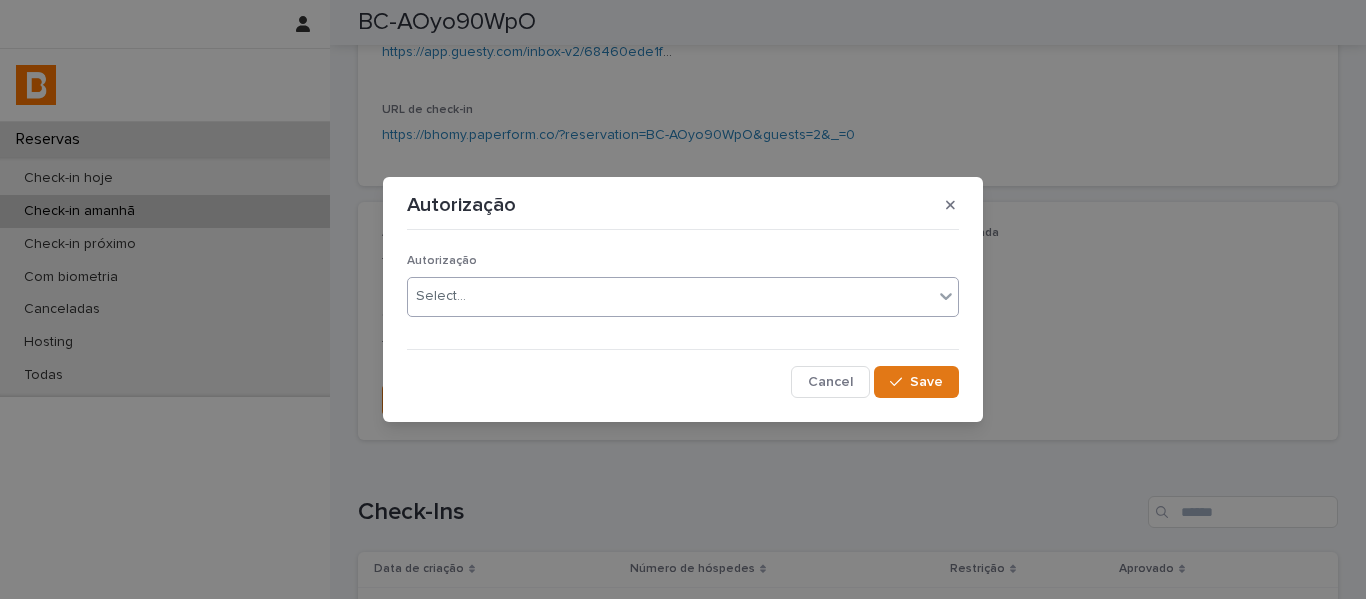 click on "Select..." at bounding box center (670, 296) 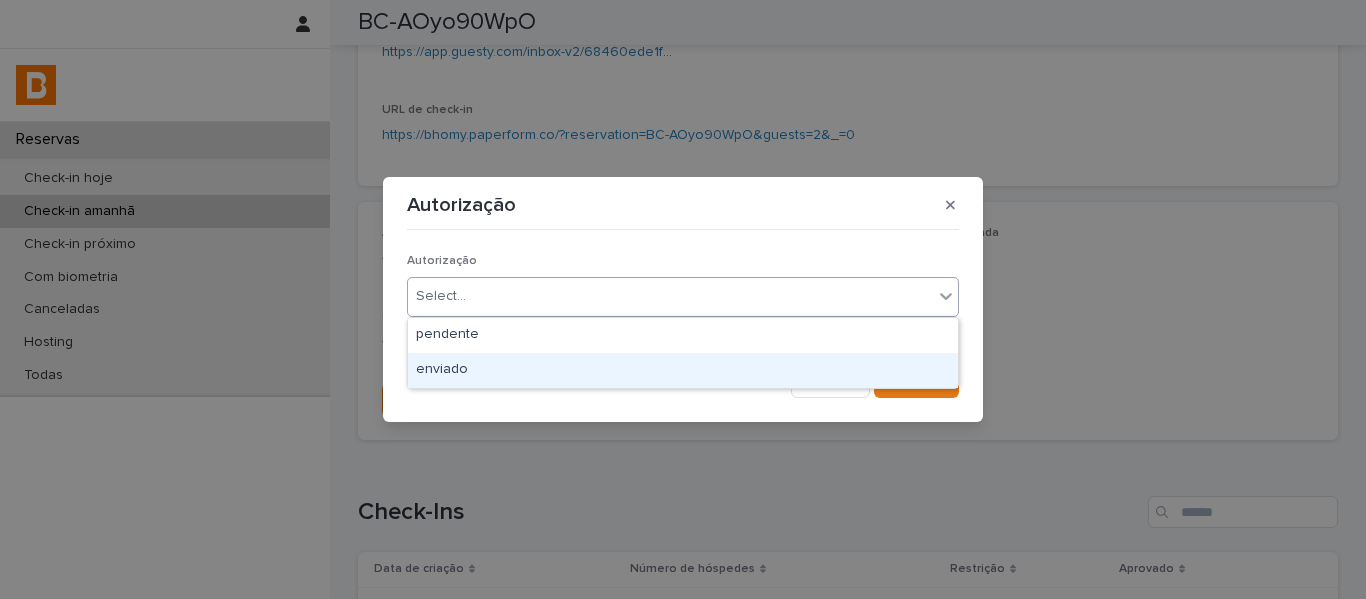 click on "enviado" at bounding box center (683, 370) 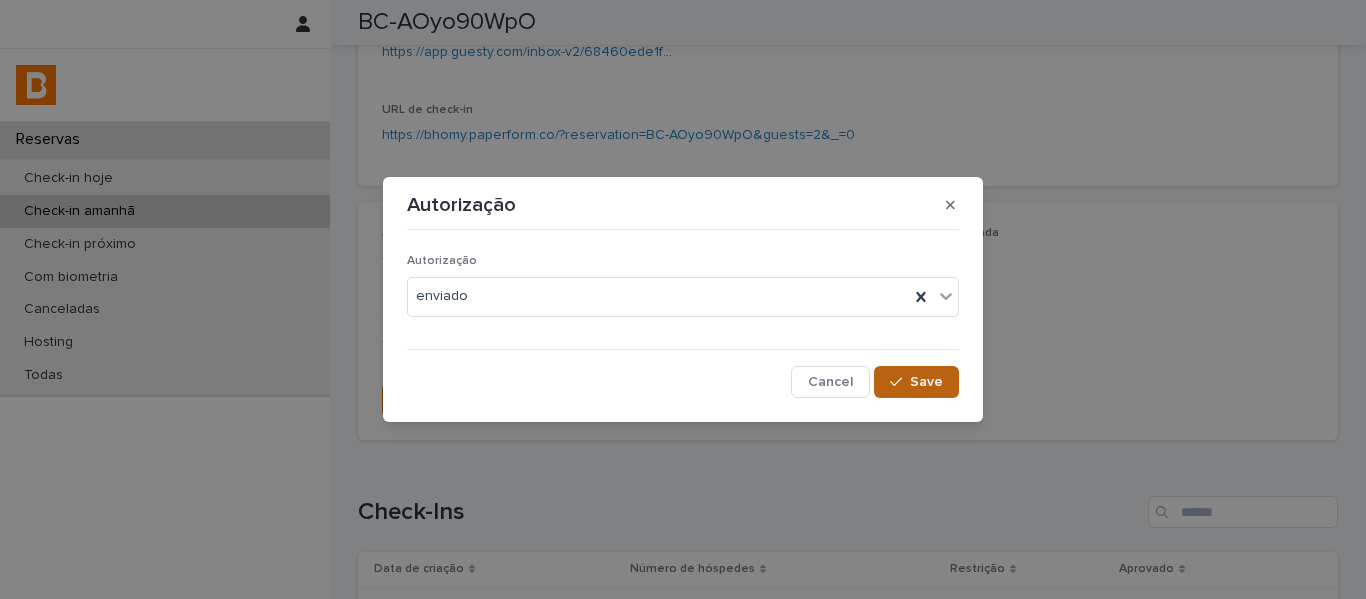 click on "Save" at bounding box center (926, 382) 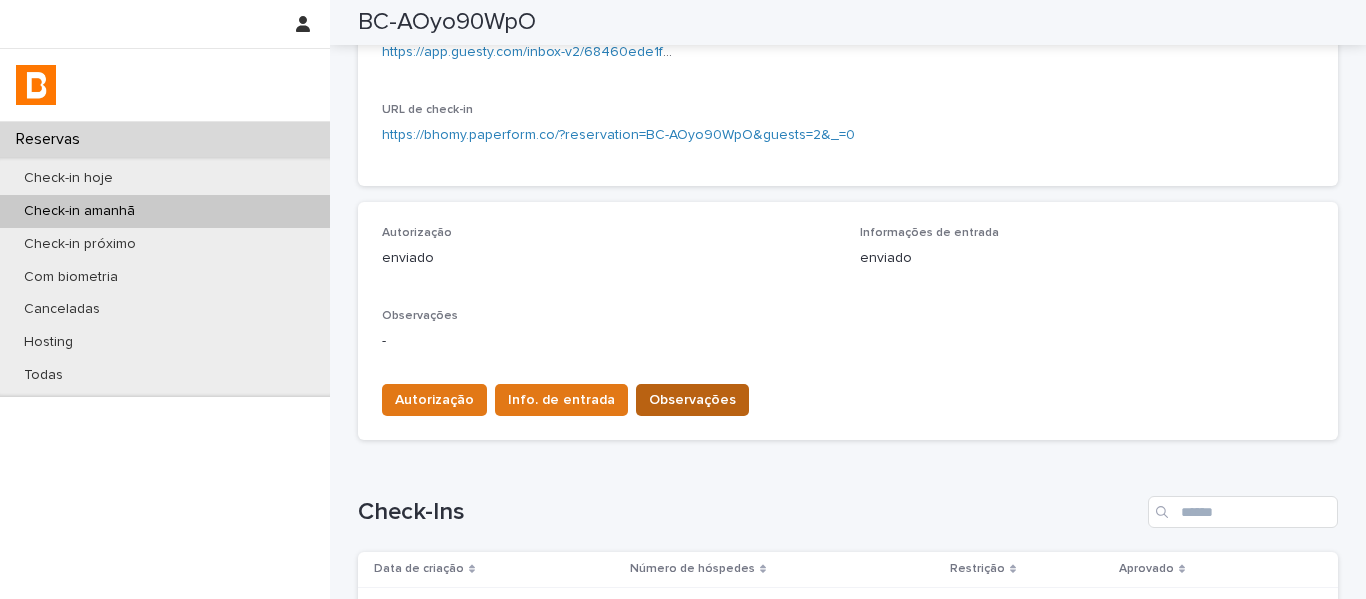 click on "Observações" at bounding box center [692, 400] 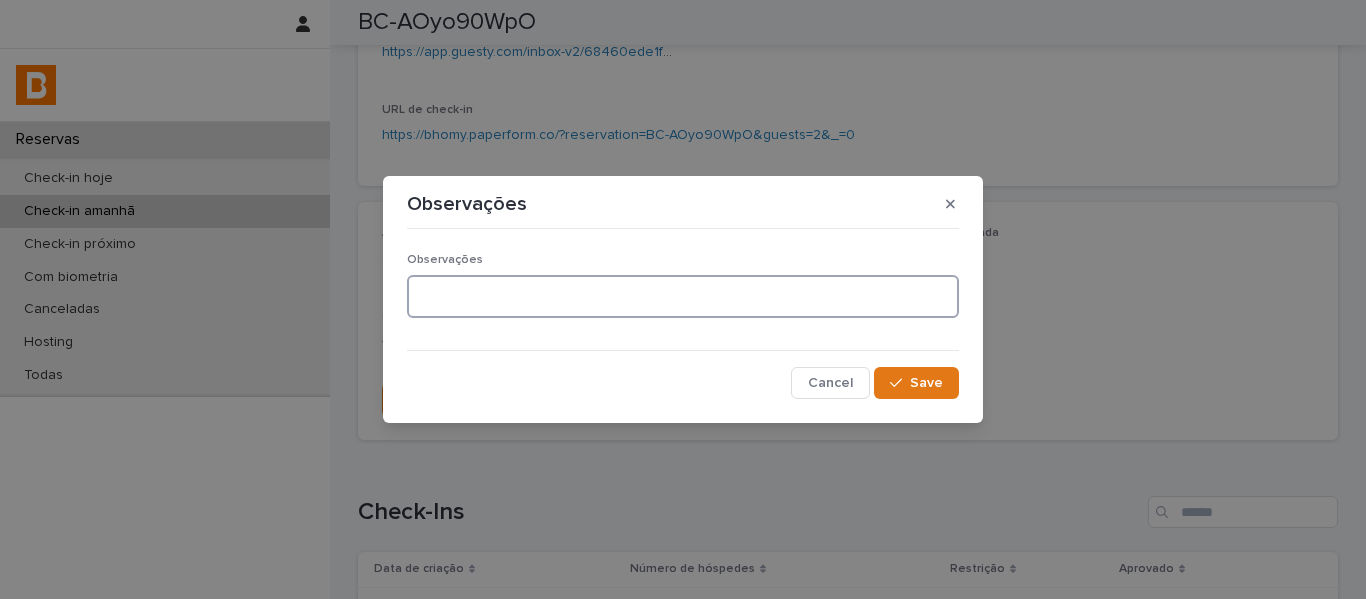 click at bounding box center (683, 296) 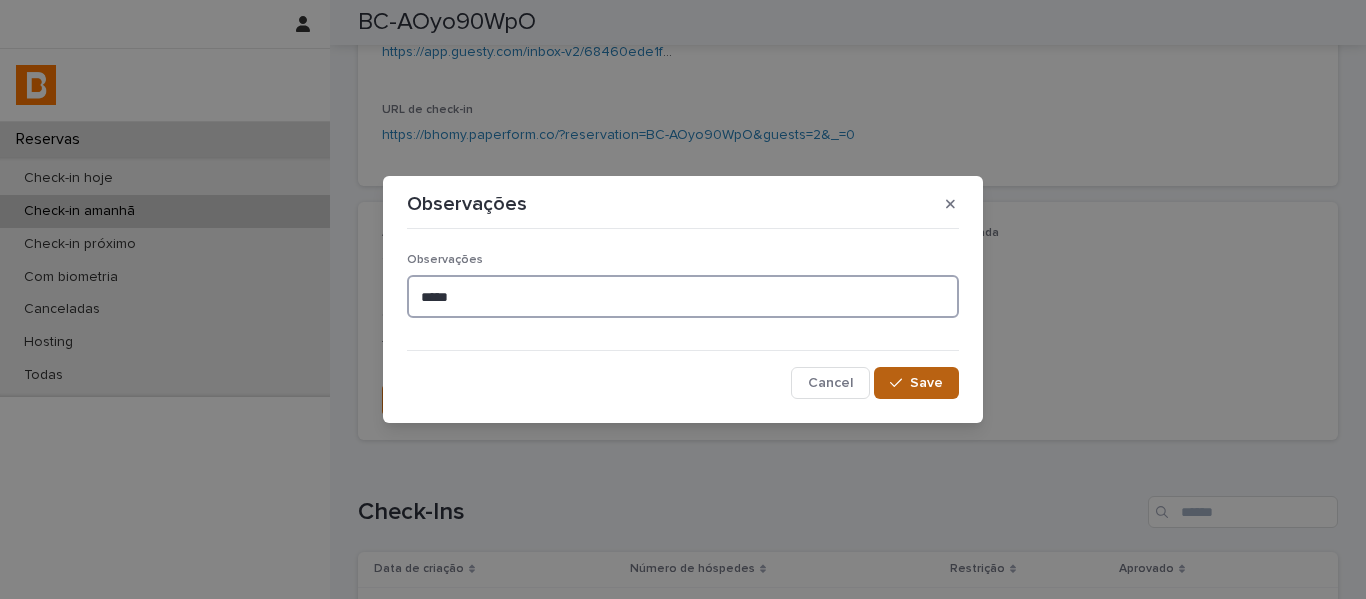 type on "*****" 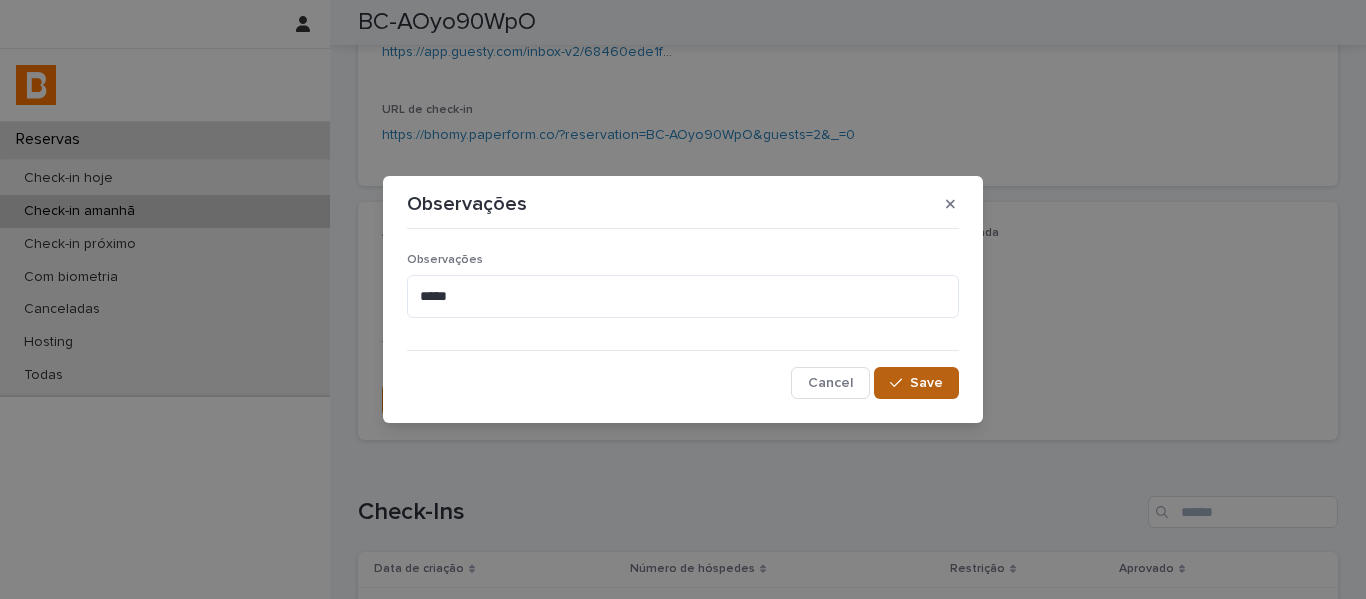 click on "Save" at bounding box center (926, 383) 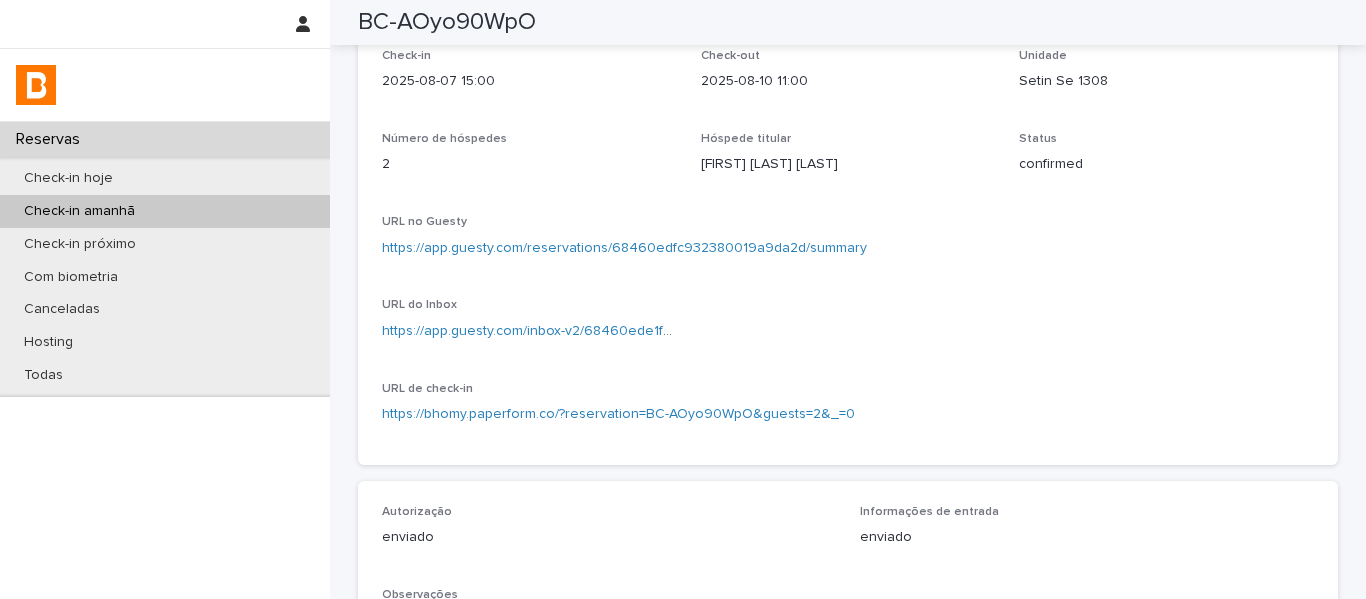 scroll, scrollTop: 0, scrollLeft: 0, axis: both 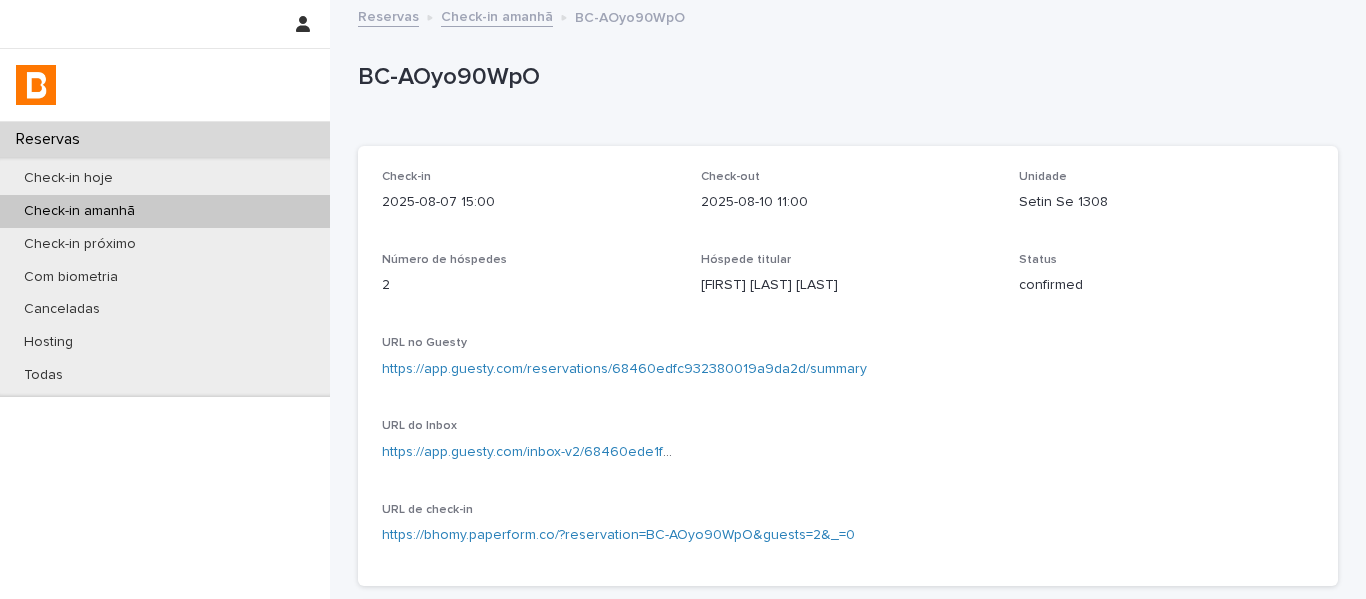 click on "Check-in amanhã" at bounding box center (497, 15) 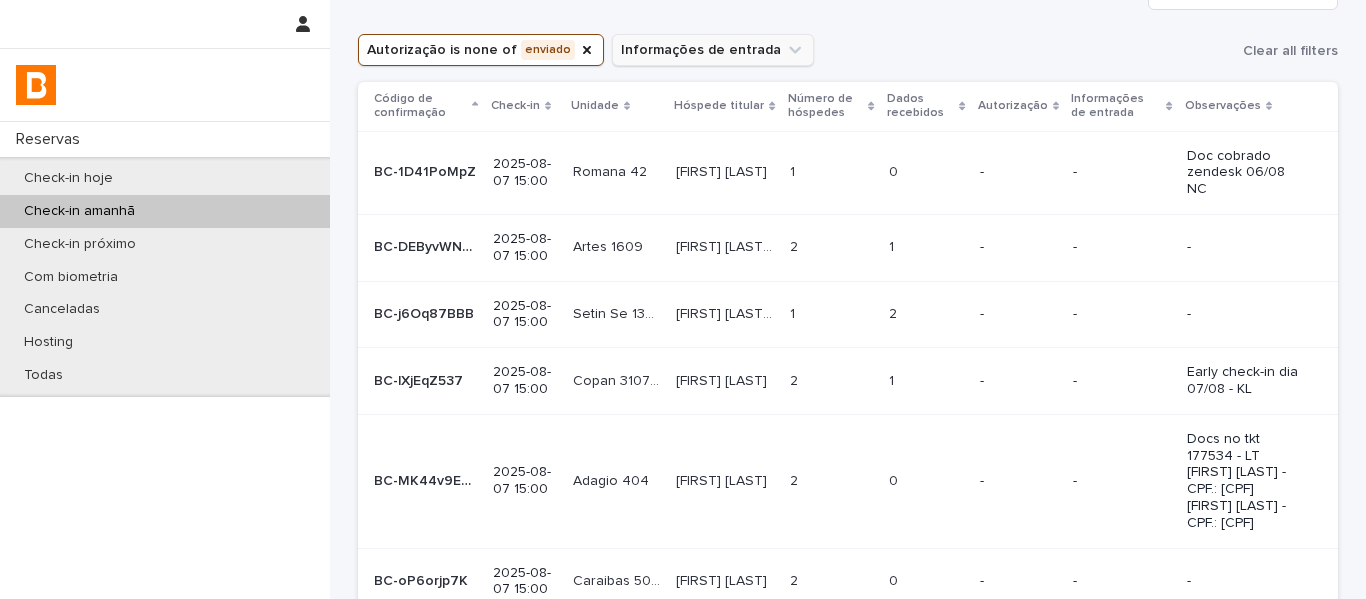 scroll, scrollTop: 100, scrollLeft: 0, axis: vertical 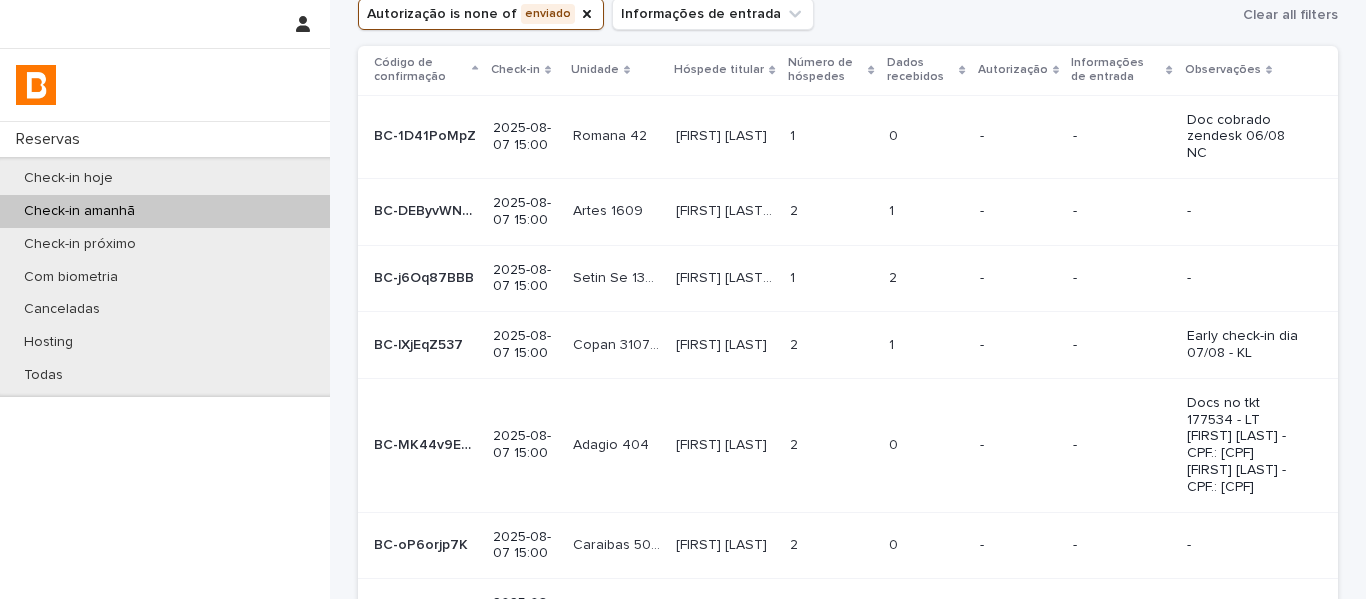 click on "Setin Se 1305 Setin Se 1305" at bounding box center [617, 278] 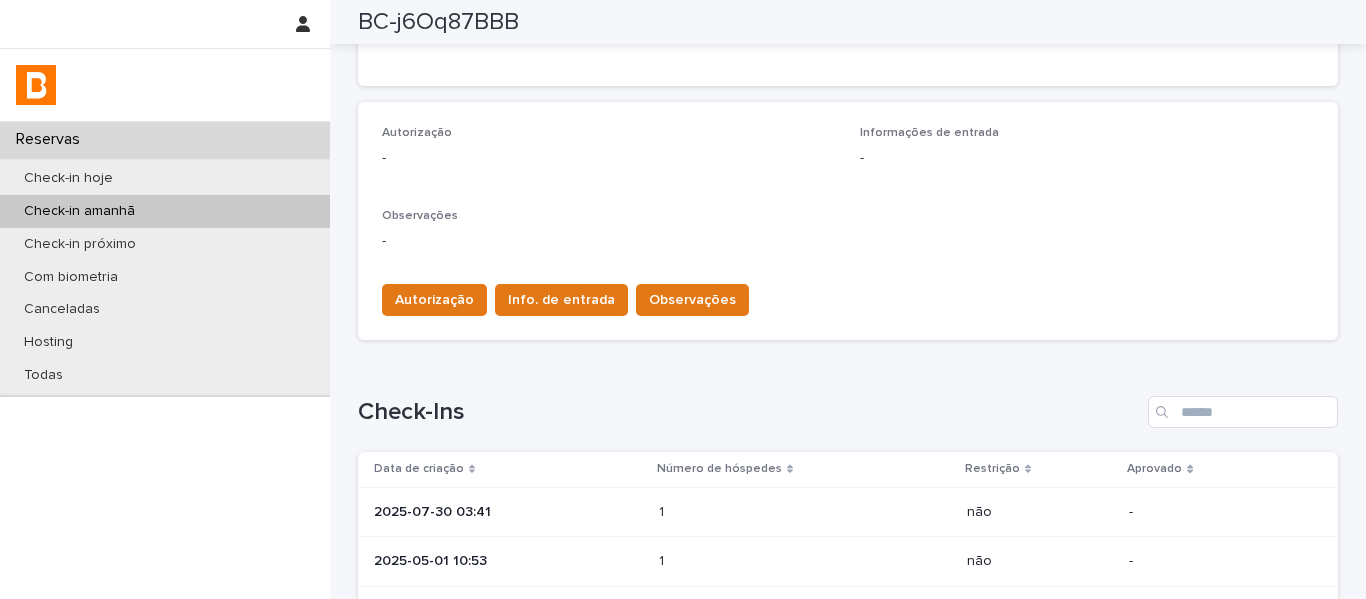 scroll, scrollTop: 715, scrollLeft: 0, axis: vertical 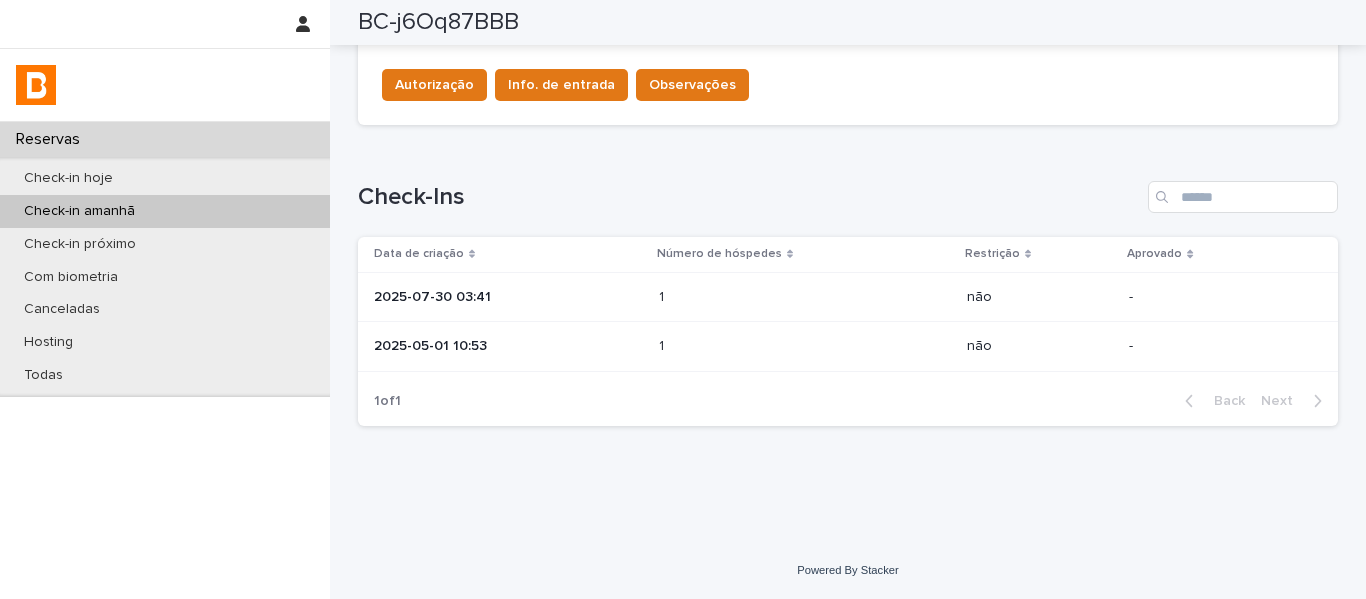 click on "1 1" at bounding box center (805, 297) 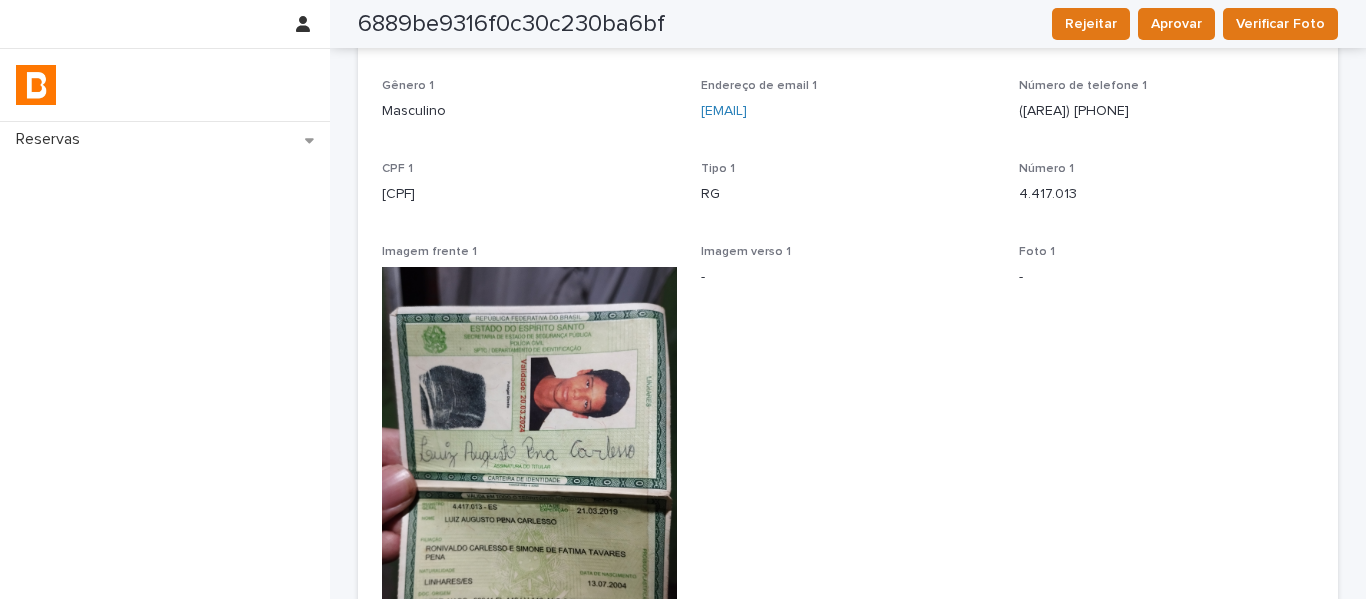 scroll, scrollTop: 0, scrollLeft: 0, axis: both 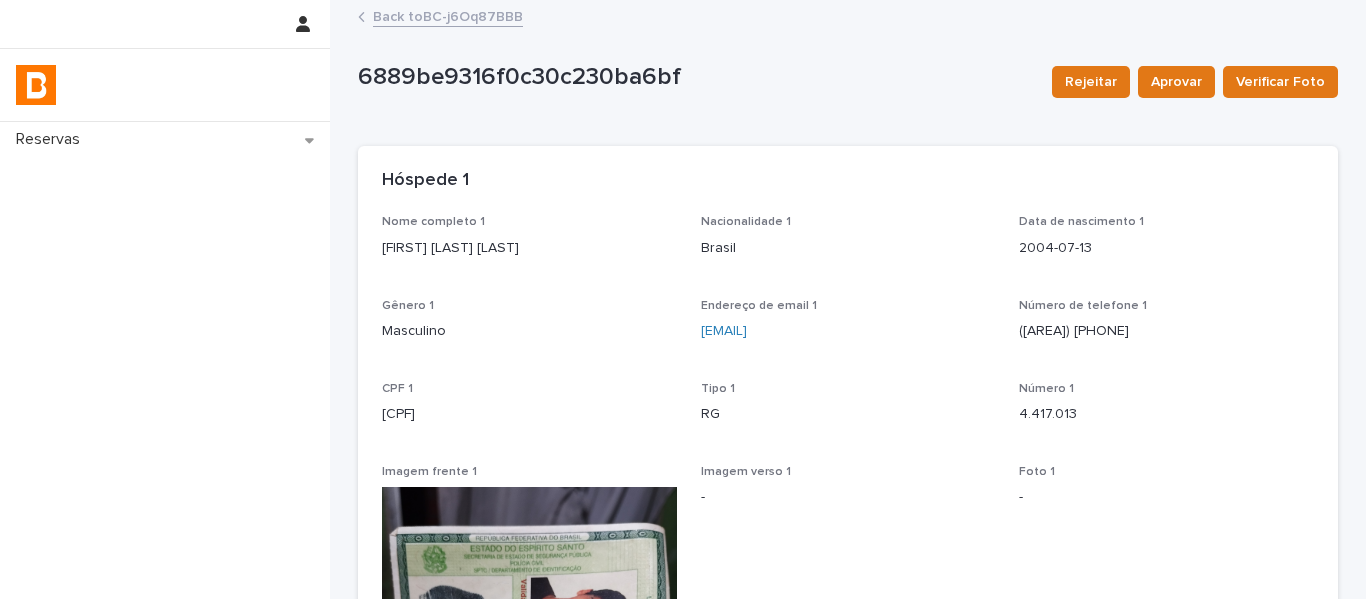 click on "Back to  BC-j6Oq87BBB" at bounding box center (448, 15) 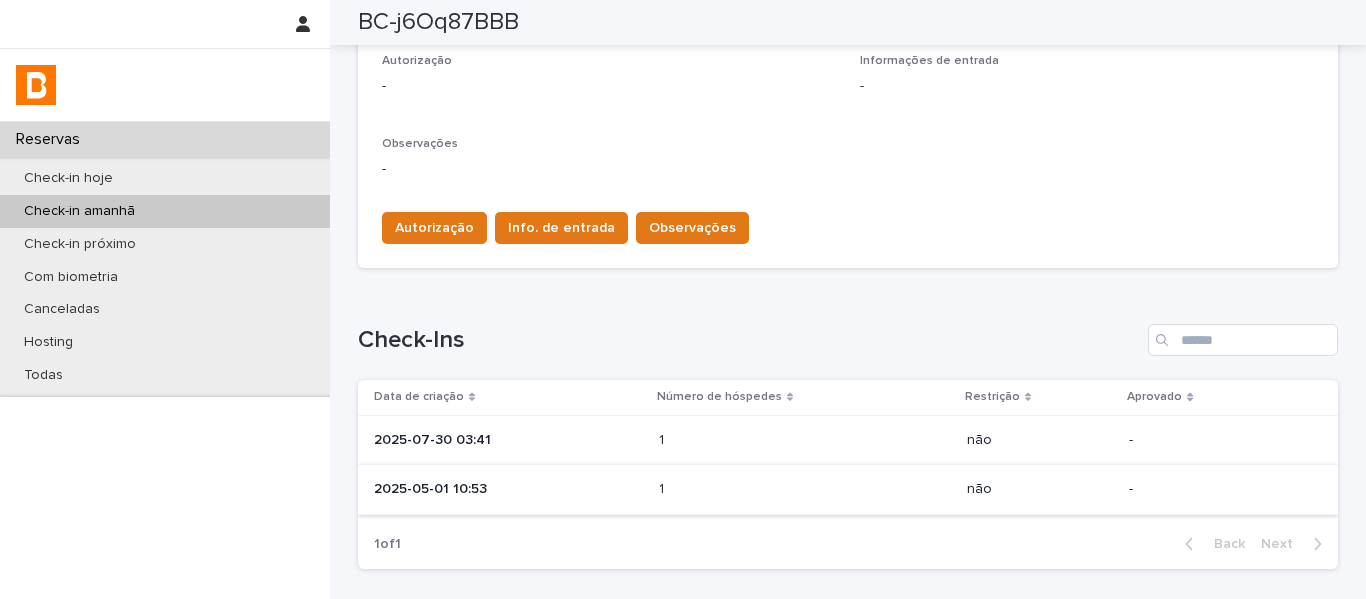 scroll, scrollTop: 715, scrollLeft: 0, axis: vertical 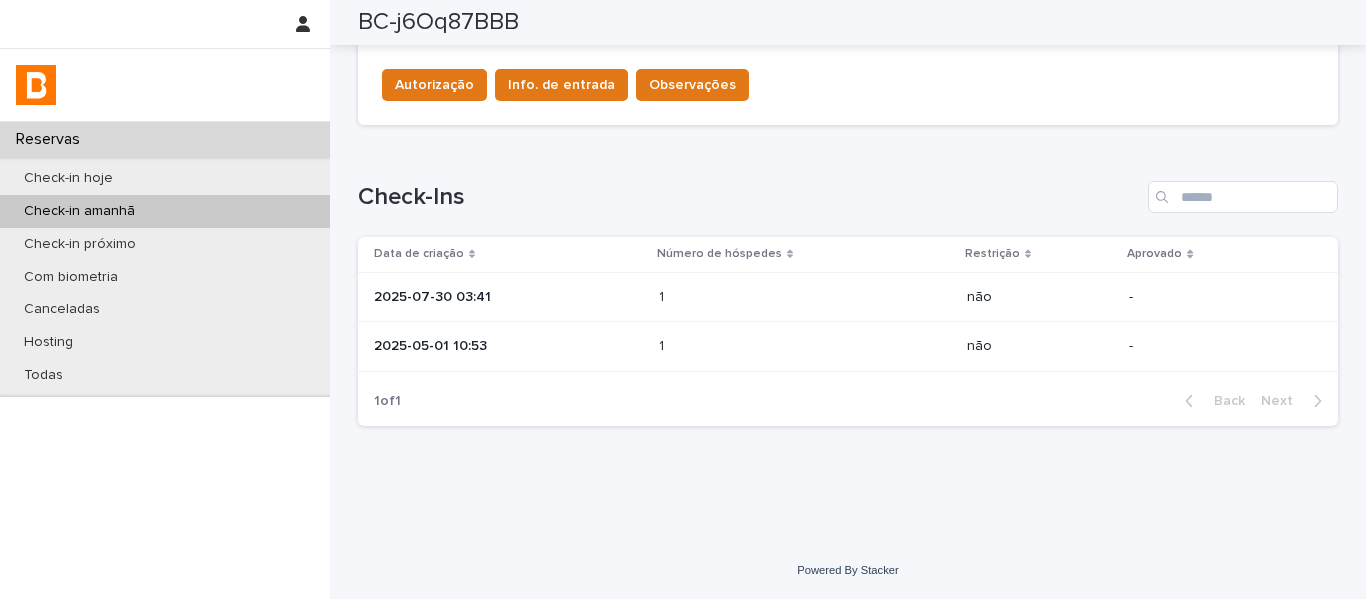 click on "2025-05-01 10:53" at bounding box center (508, 346) 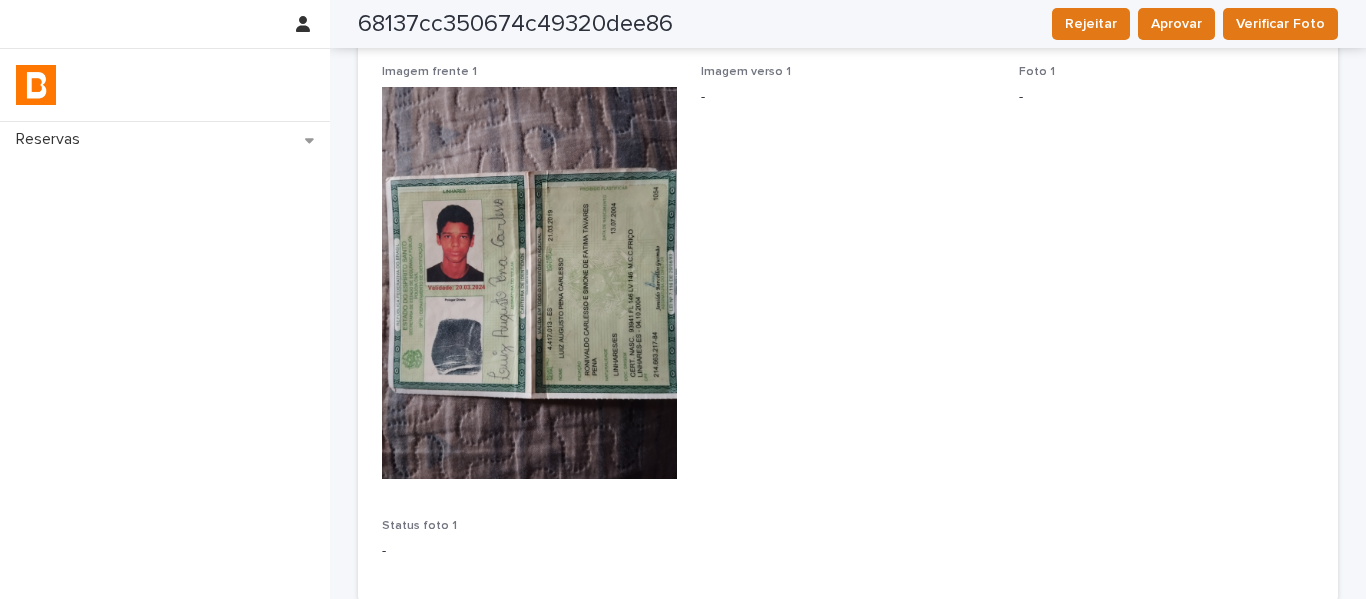 scroll, scrollTop: 0, scrollLeft: 0, axis: both 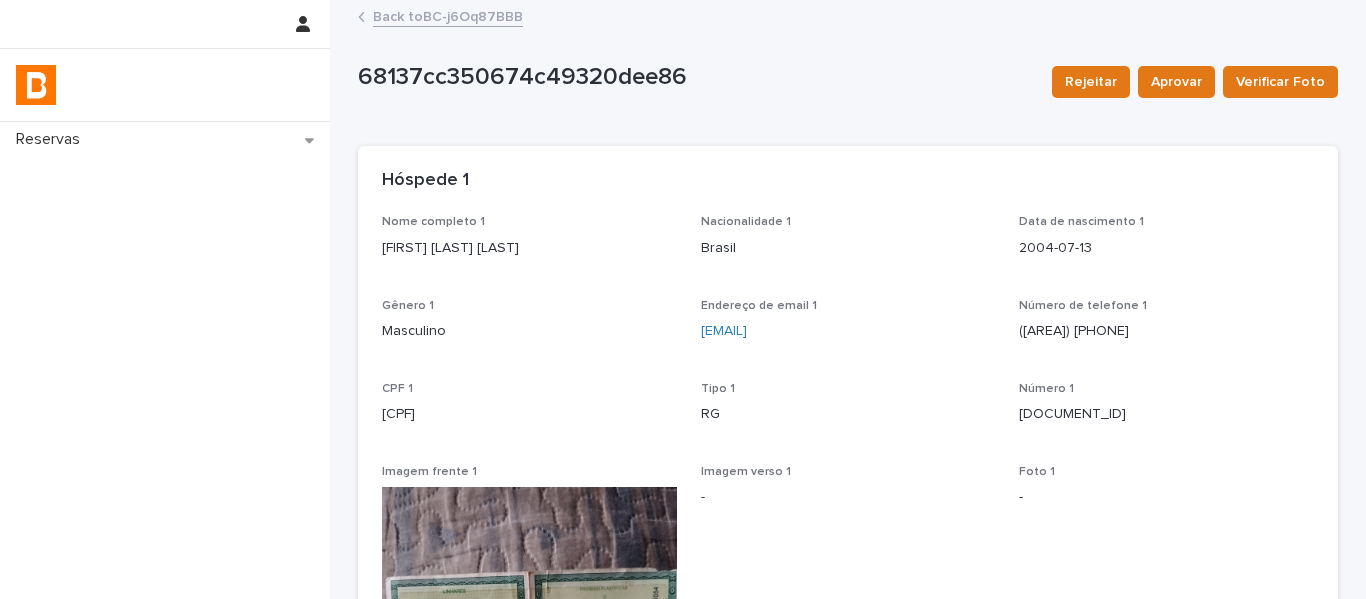 click on "Back to  BC-j6Oq87BBB" at bounding box center (448, 15) 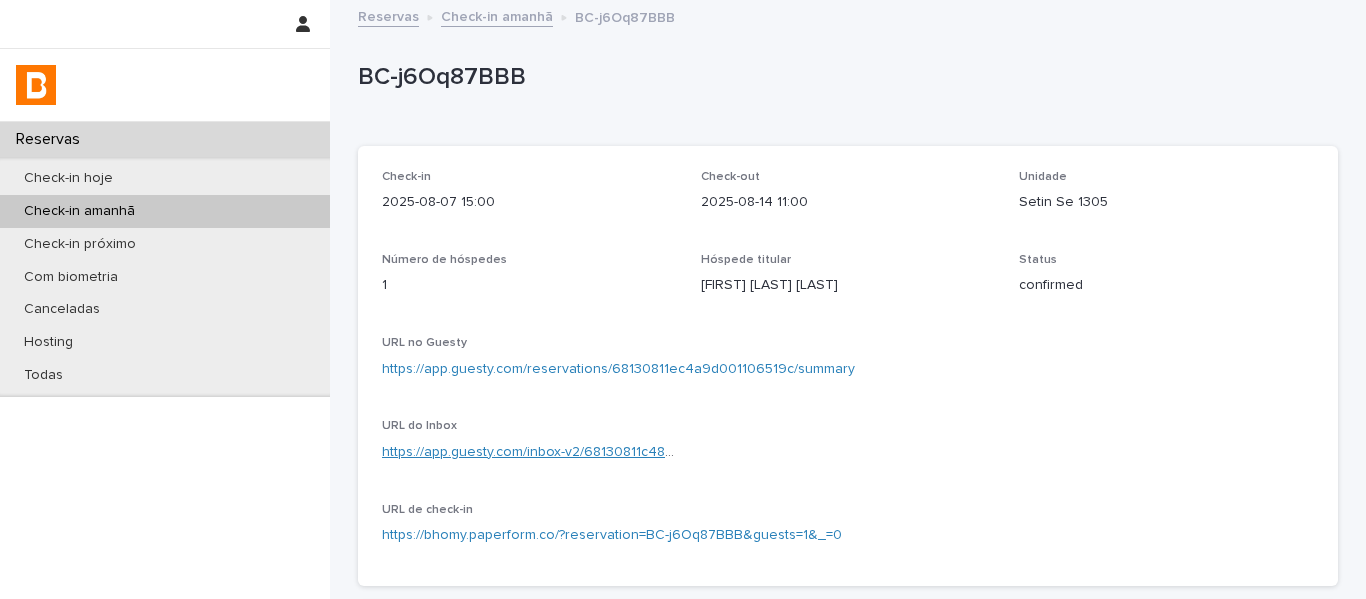 click on "https://app.guesty.com/inbox-v2/68130811c48fe00010d789e7?reservationId=68130811ec4a9d001106519c" at bounding box center [715, 452] 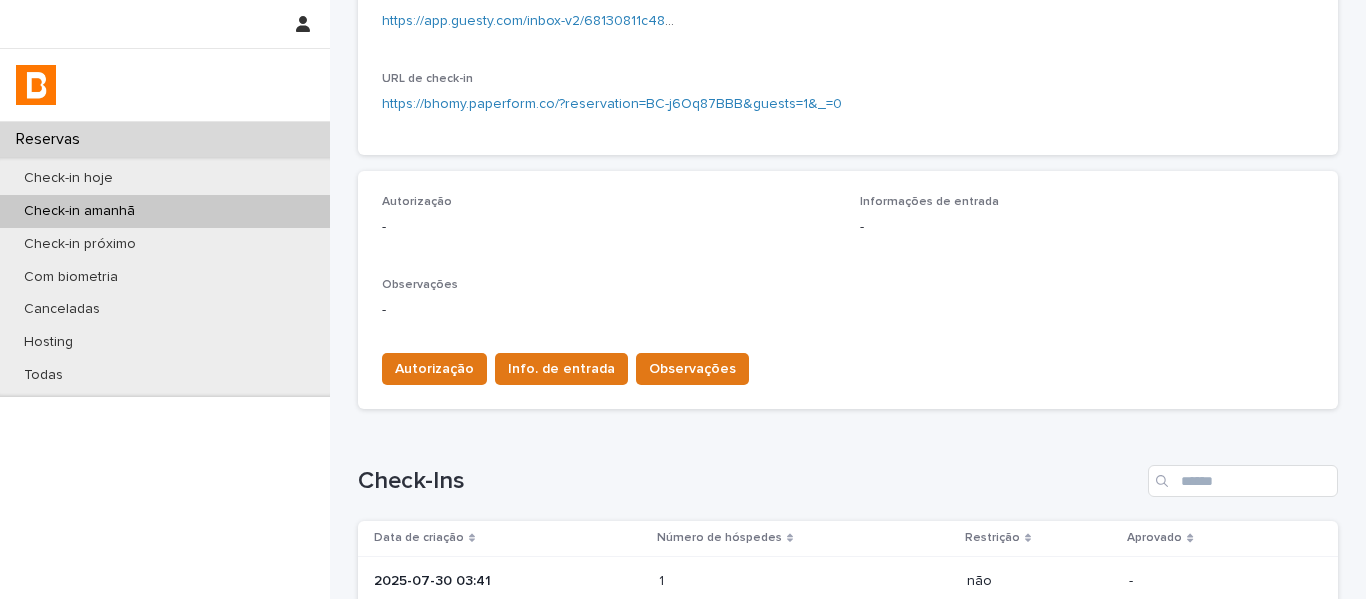 scroll, scrollTop: 500, scrollLeft: 0, axis: vertical 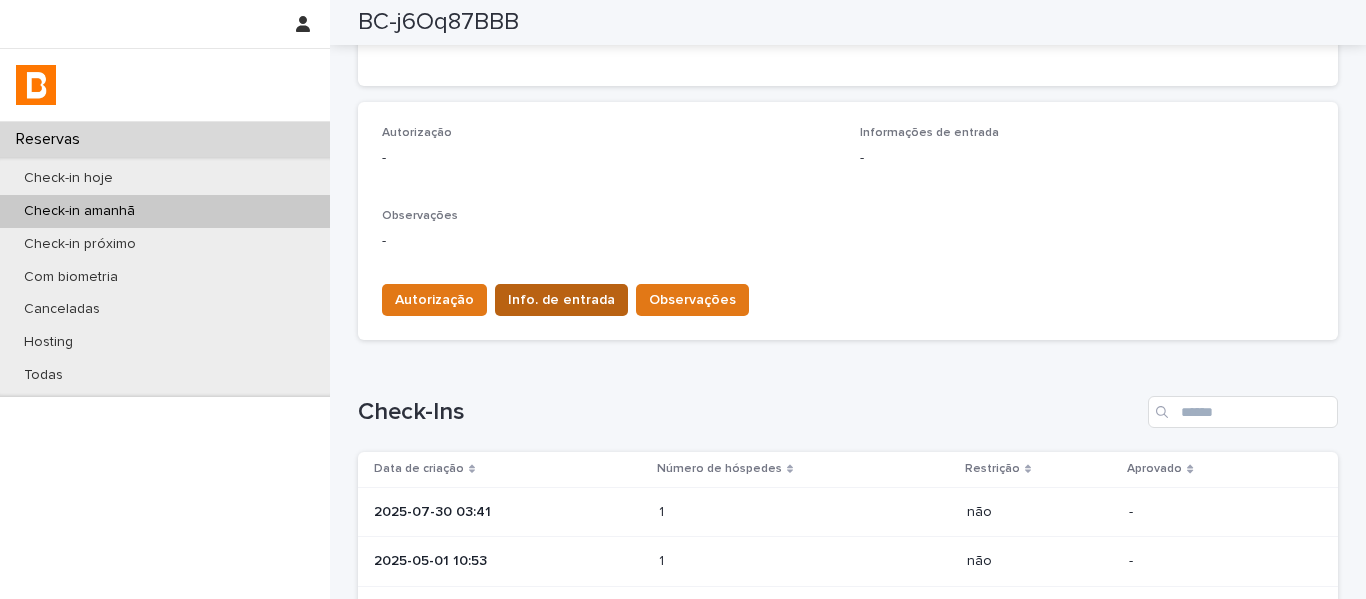 click on "Info. de entrada" at bounding box center (561, 300) 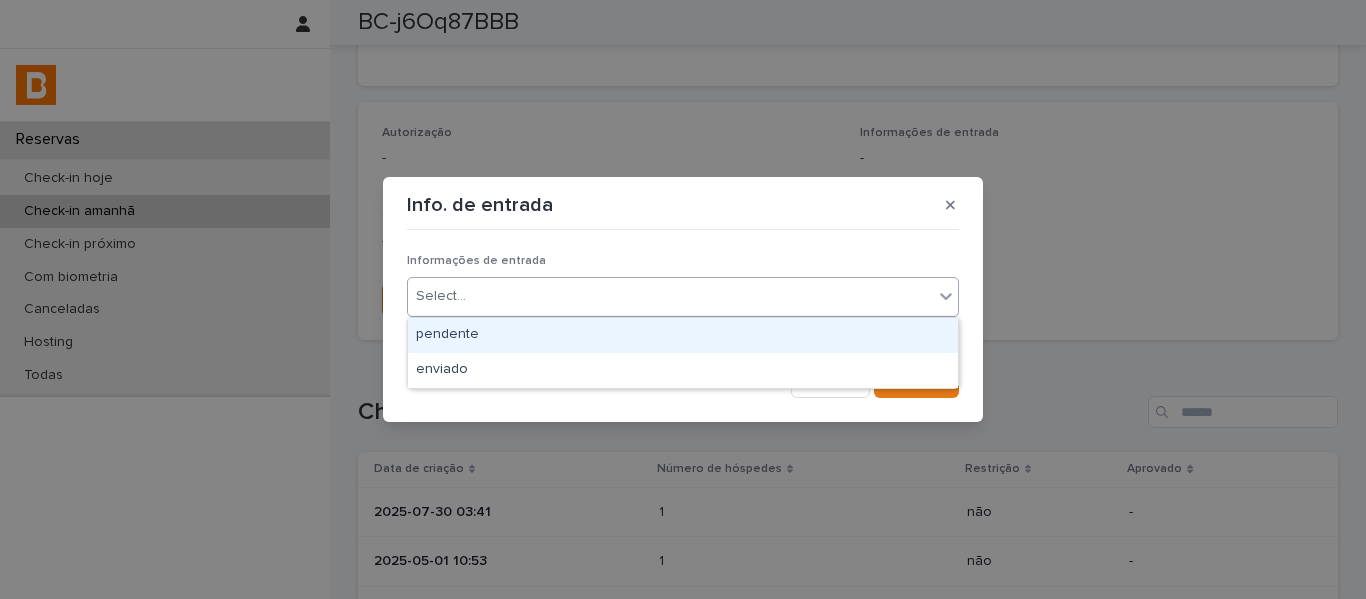 drag, startPoint x: 568, startPoint y: 291, endPoint x: 557, endPoint y: 351, distance: 61 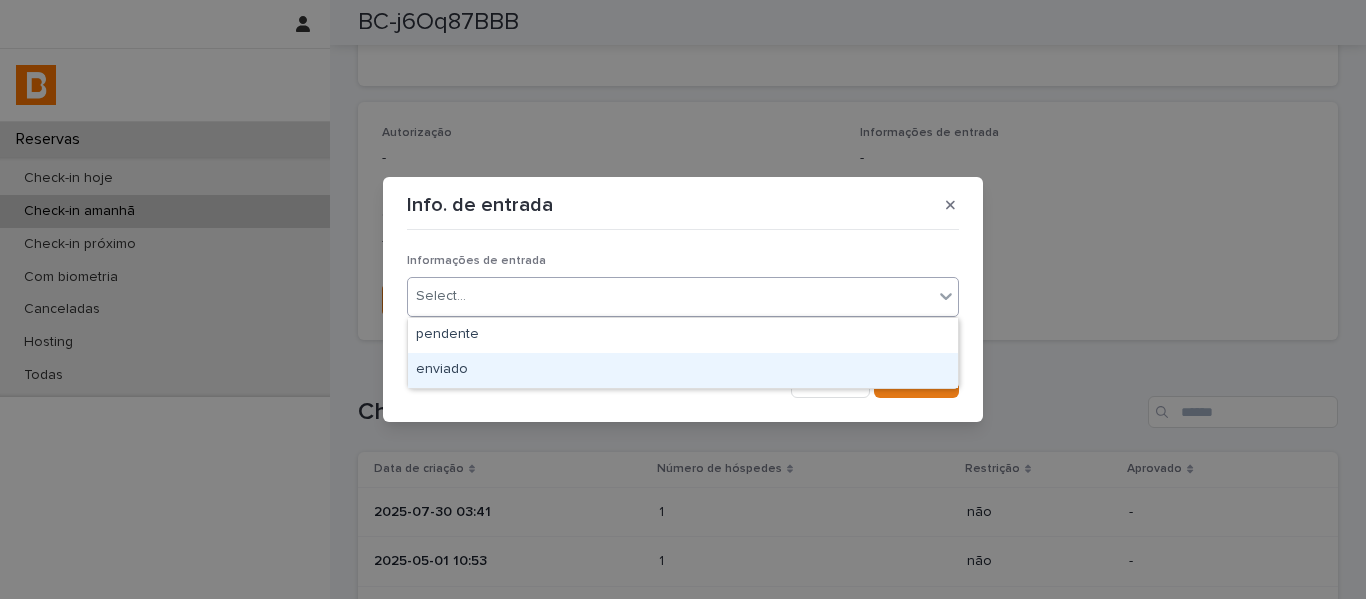 click on "enviado" at bounding box center (683, 370) 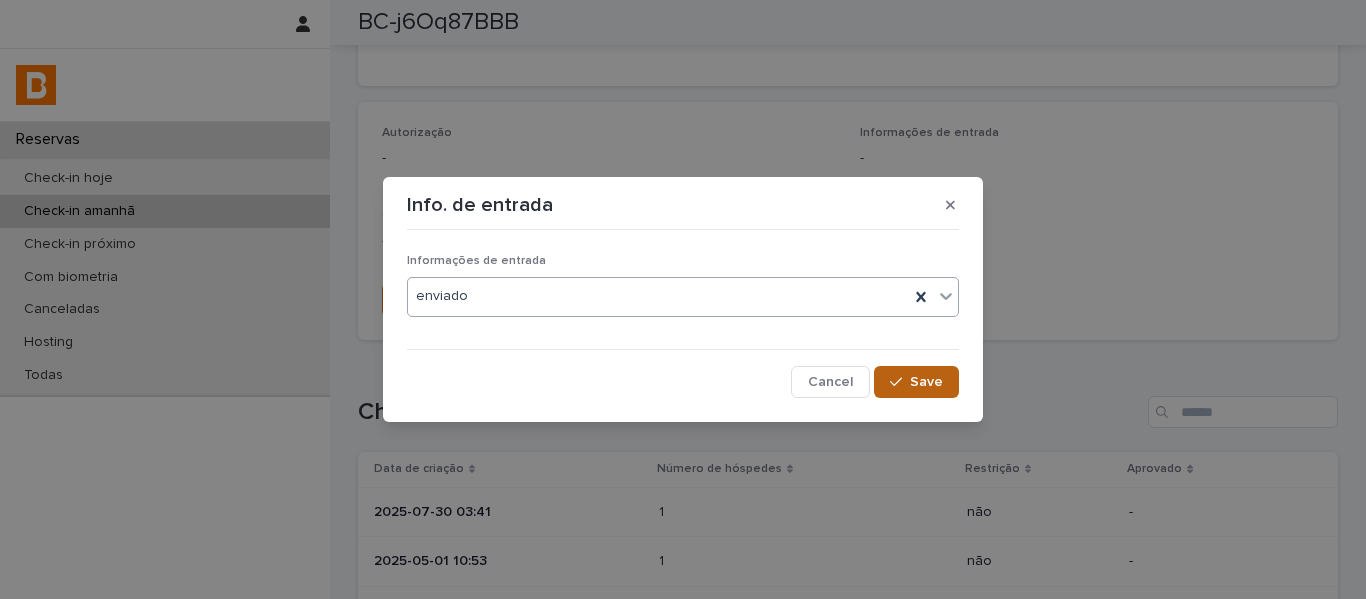 click on "Save" at bounding box center [926, 382] 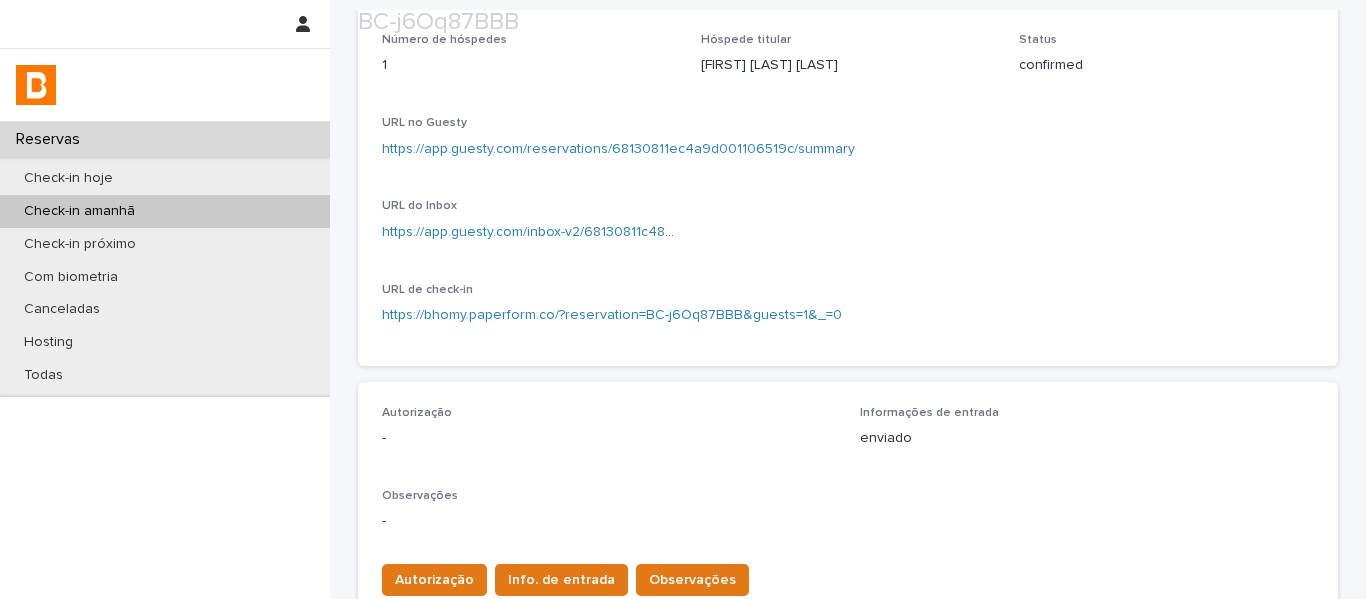 scroll, scrollTop: 500, scrollLeft: 0, axis: vertical 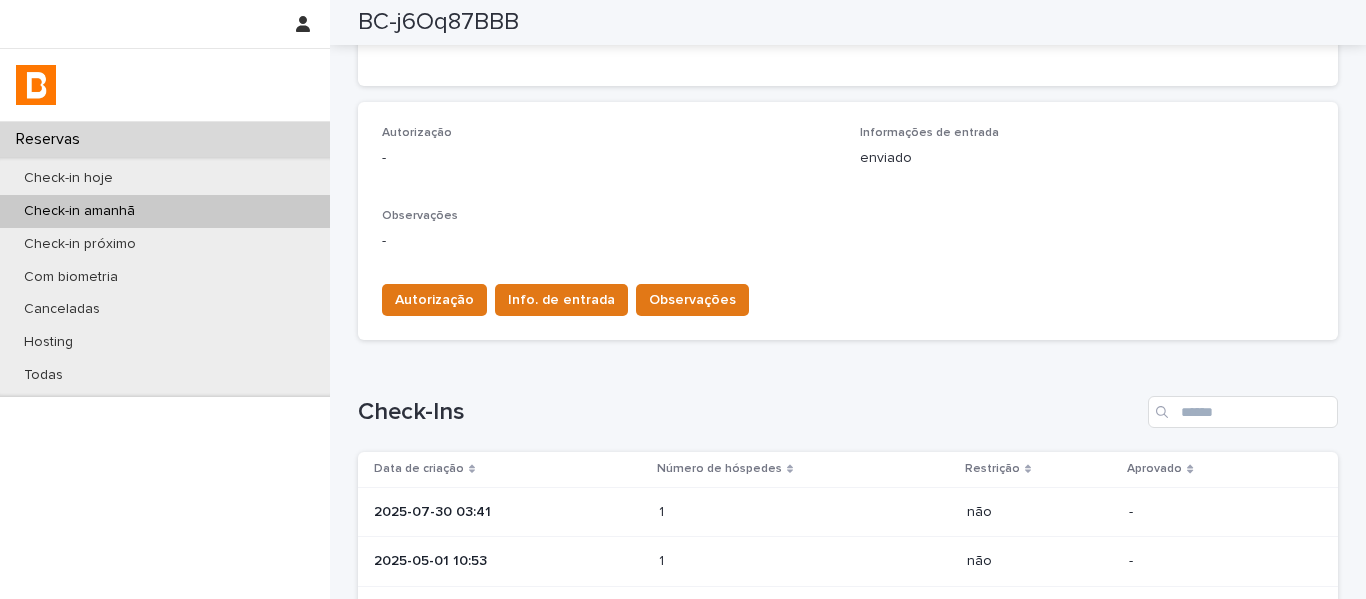 click on "1 1" at bounding box center [805, 512] 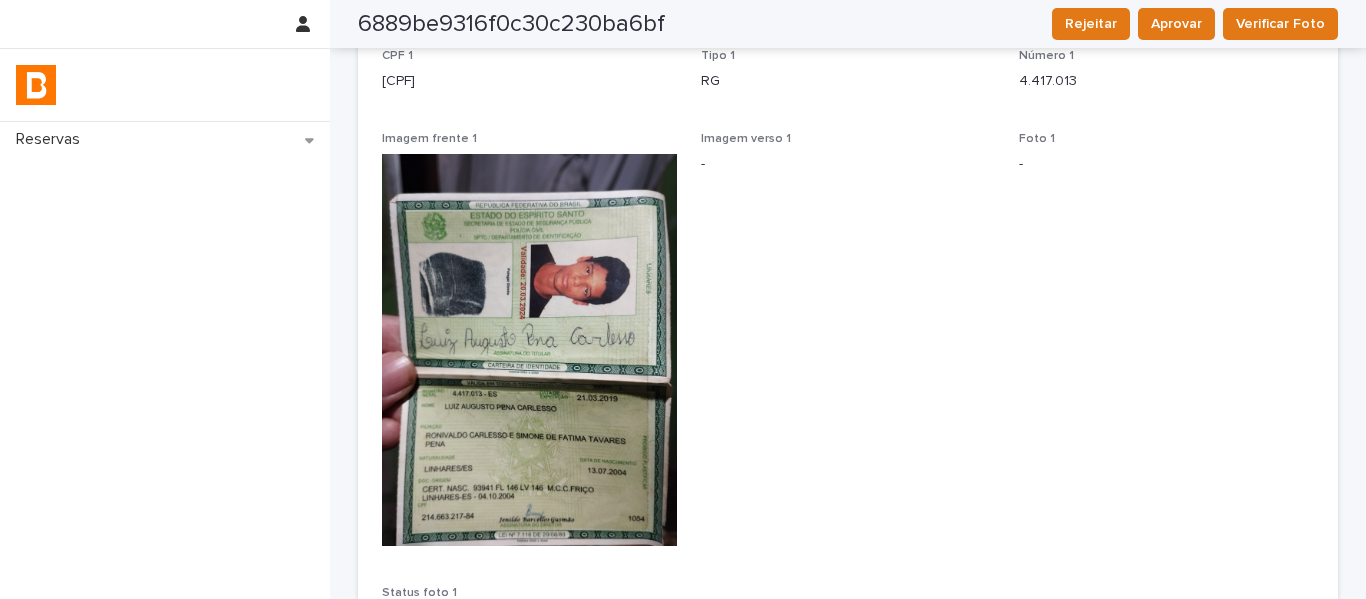 scroll, scrollTop: 2, scrollLeft: 0, axis: vertical 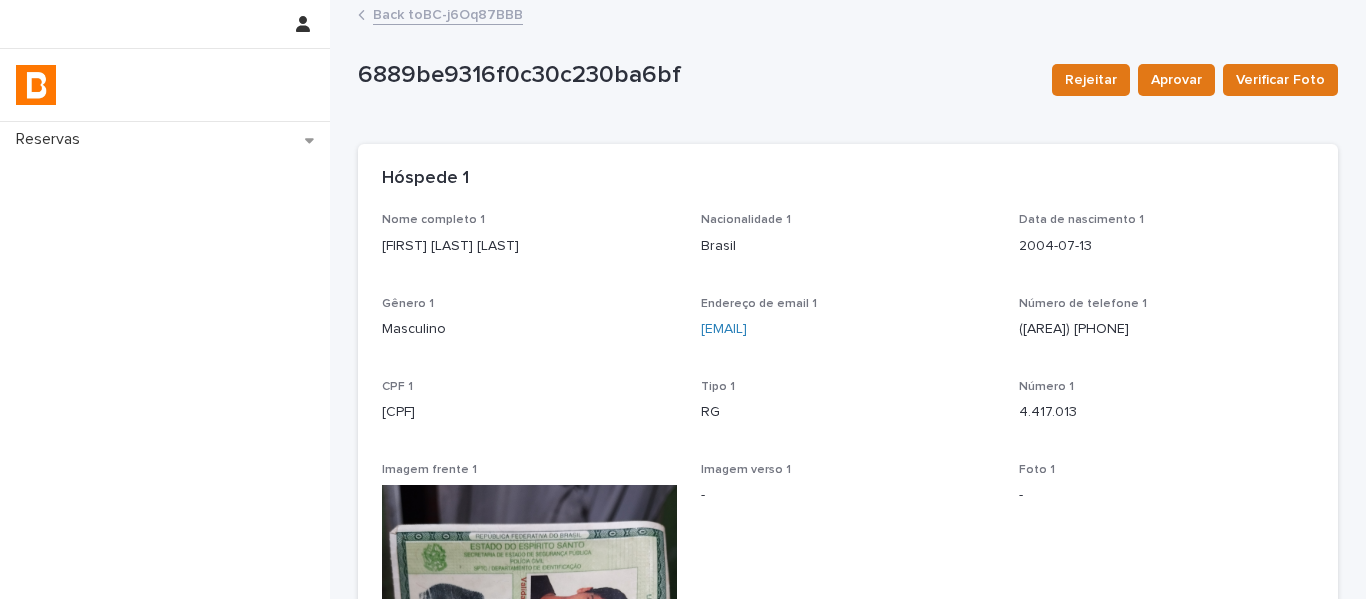 drag, startPoint x: 519, startPoint y: 253, endPoint x: 367, endPoint y: 251, distance: 152.01315 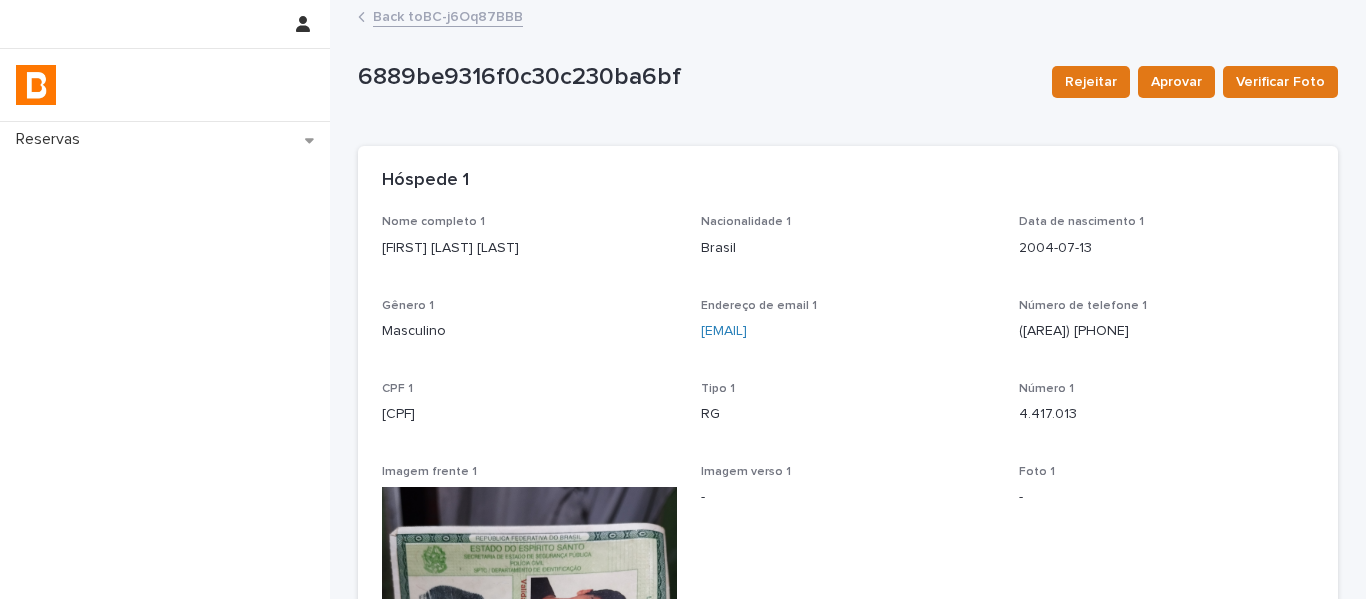 click on "Back to  BC-j6Oq87BBB" at bounding box center (448, 15) 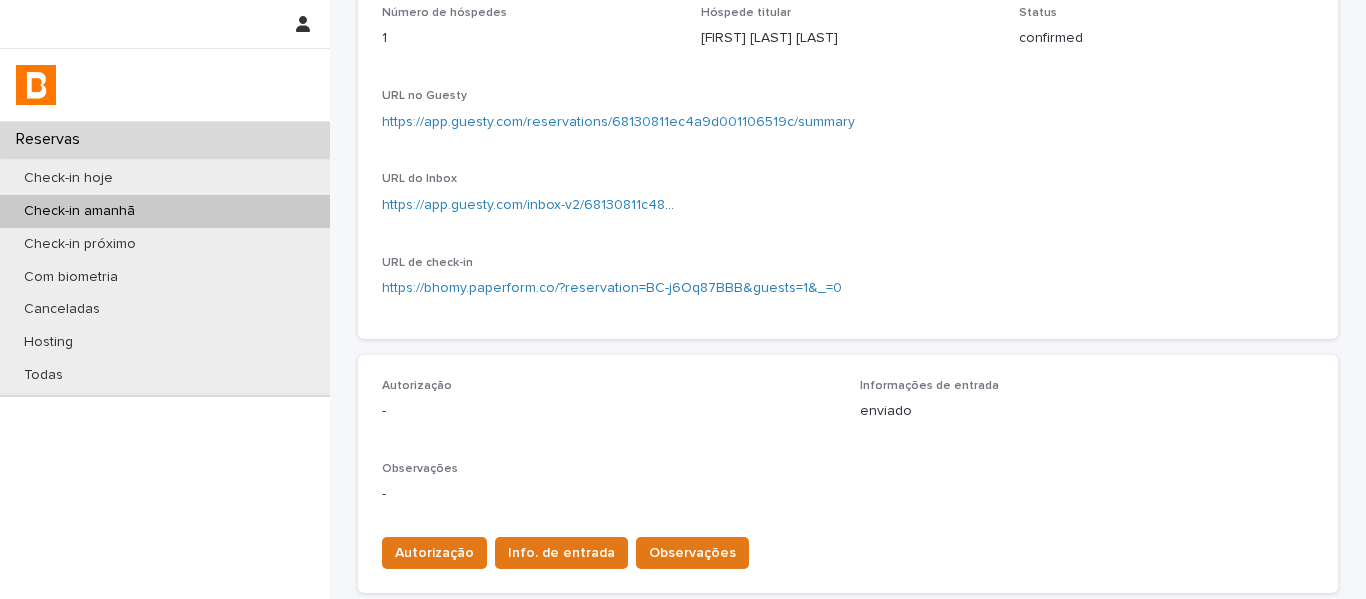 scroll, scrollTop: 300, scrollLeft: 0, axis: vertical 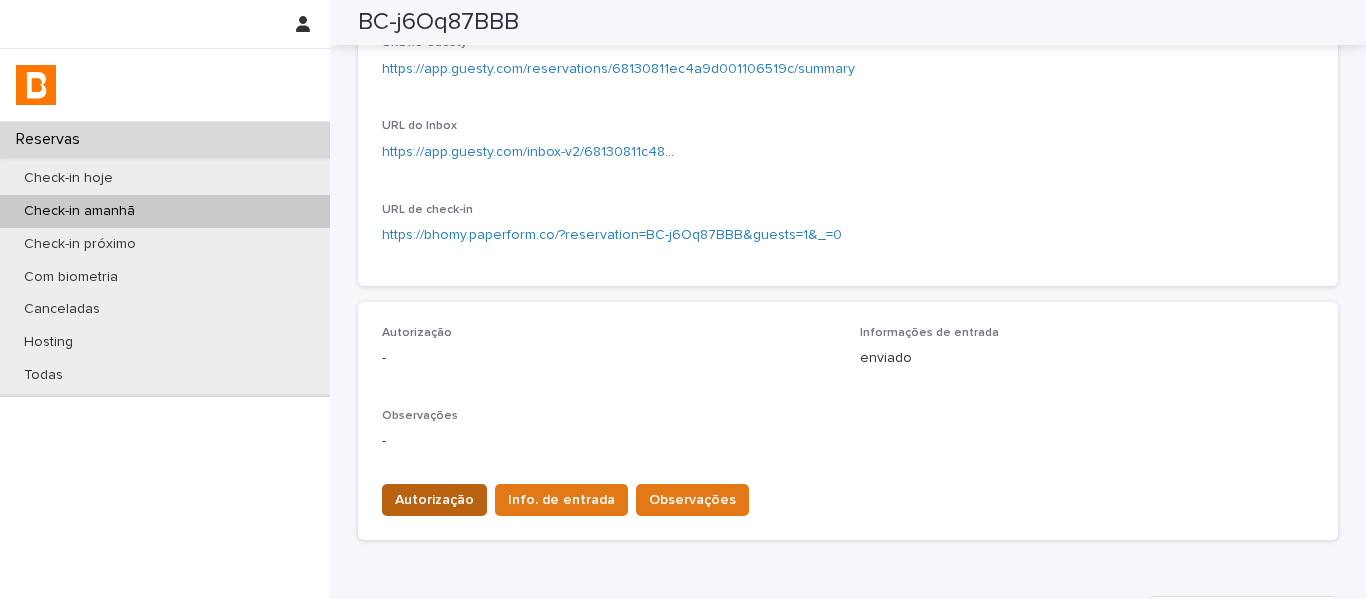 click on "Autorização" at bounding box center (434, 500) 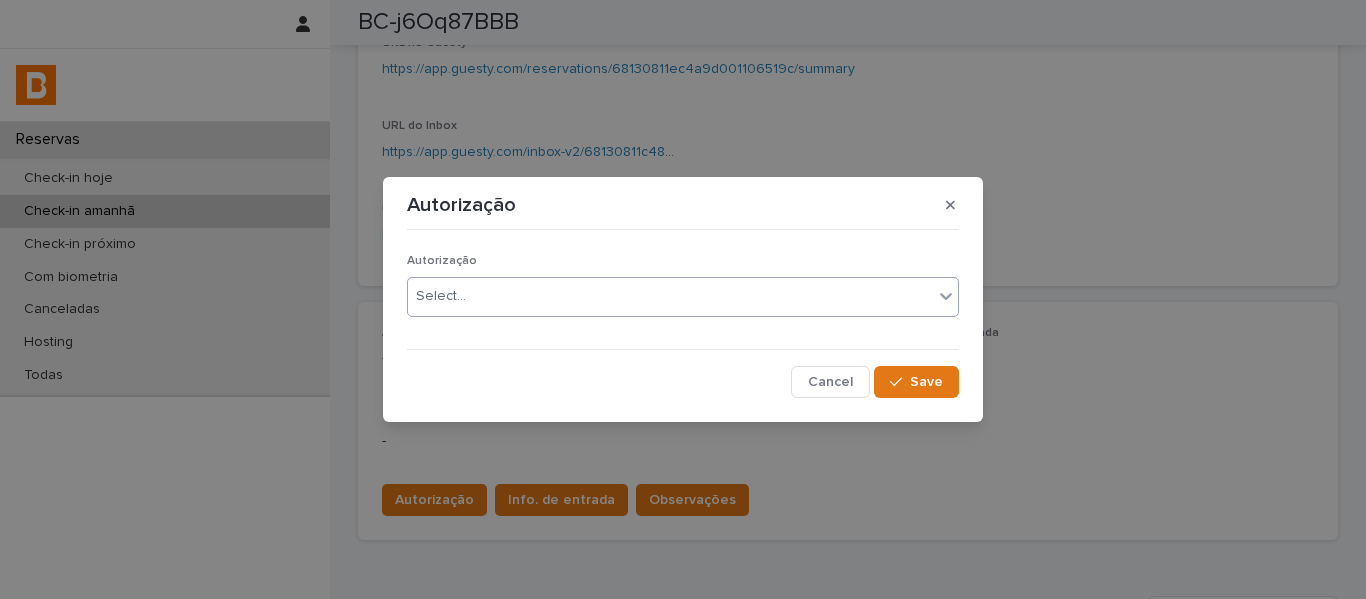 click on "Select..." at bounding box center [441, 296] 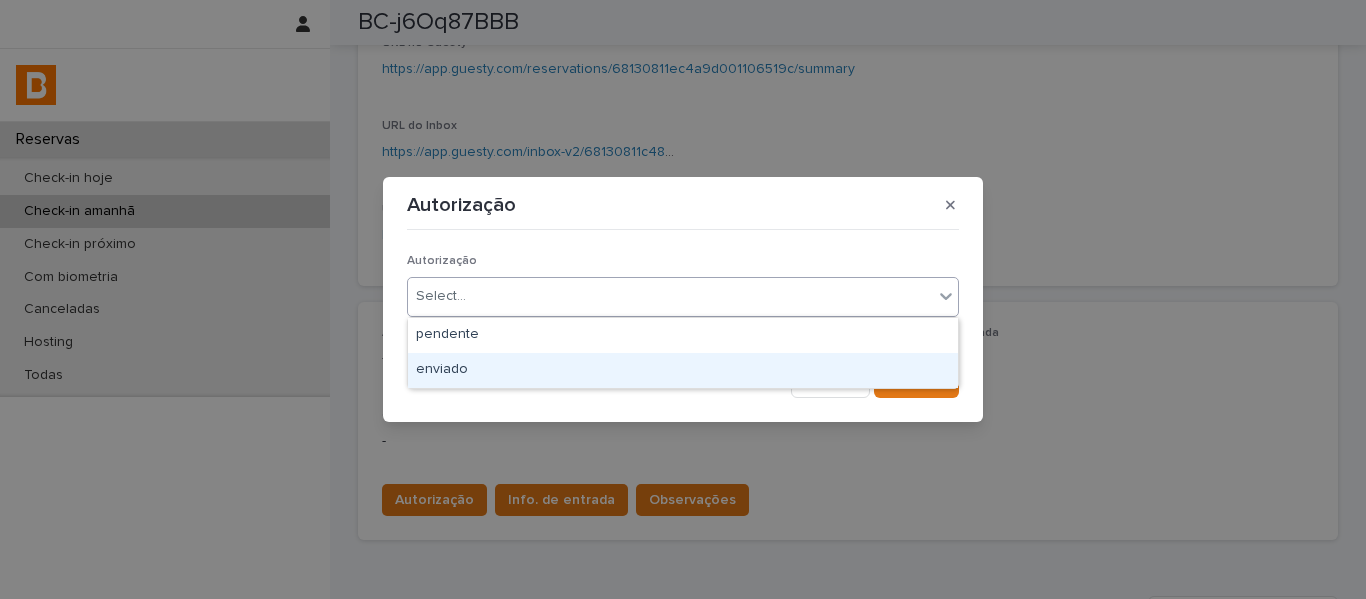 click on "enviado" at bounding box center [683, 370] 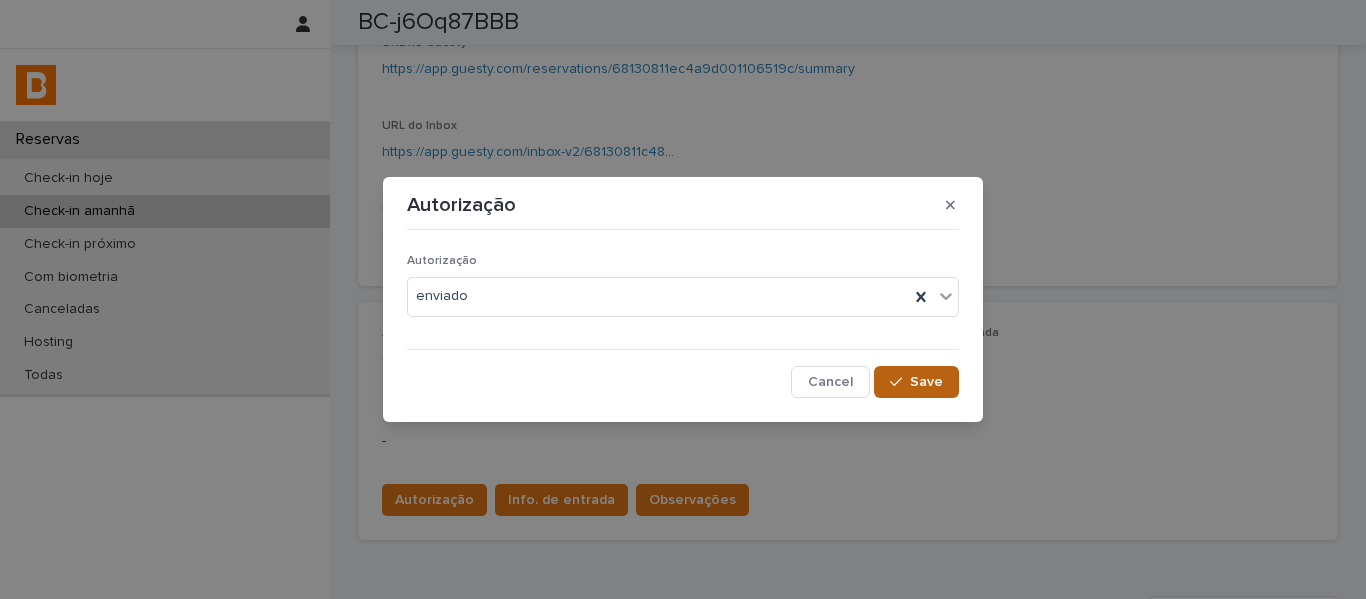 click on "Save" at bounding box center [926, 382] 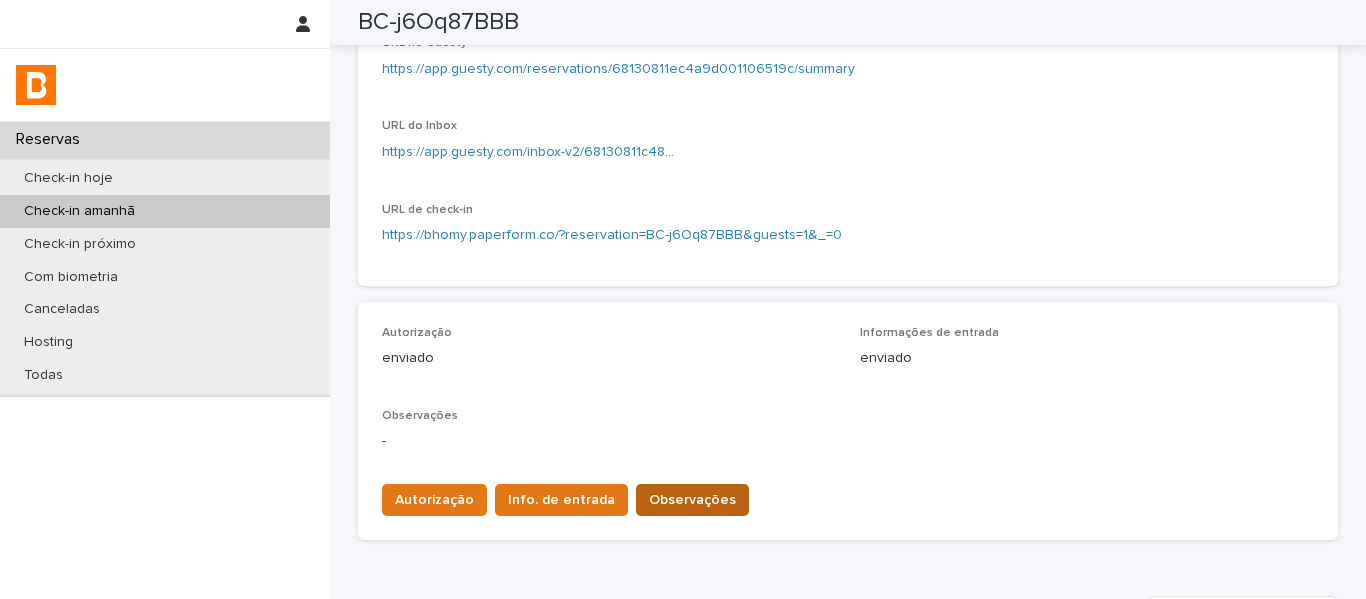 click on "Observações" at bounding box center [692, 500] 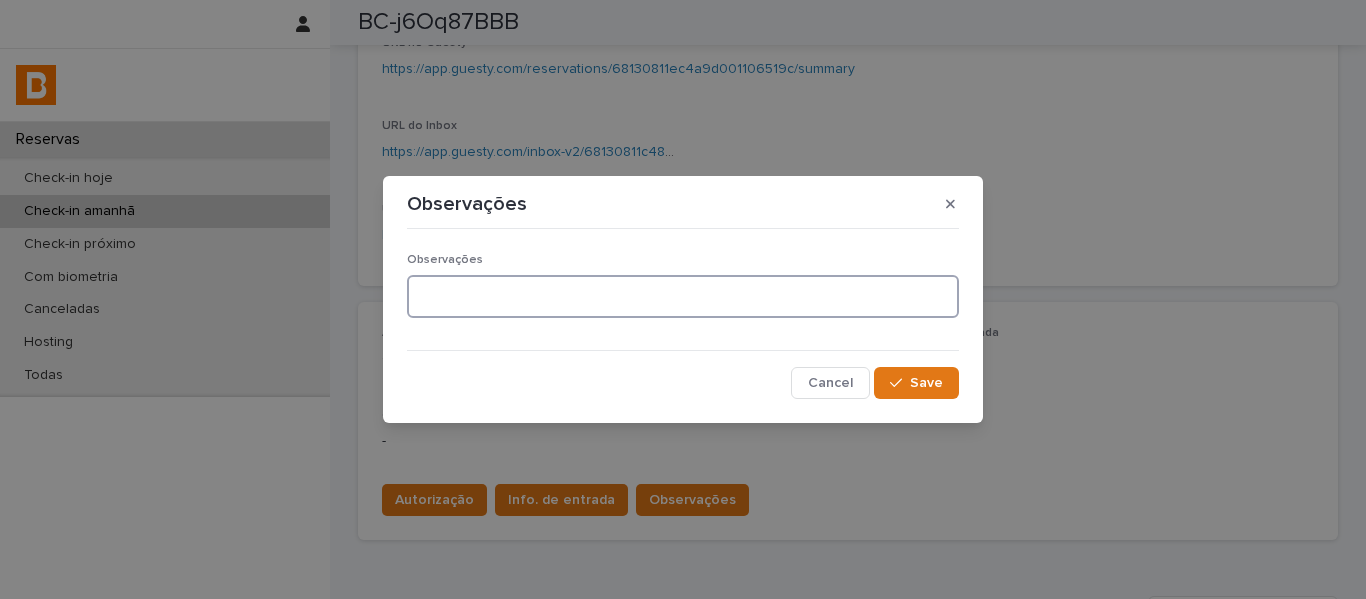click at bounding box center [683, 296] 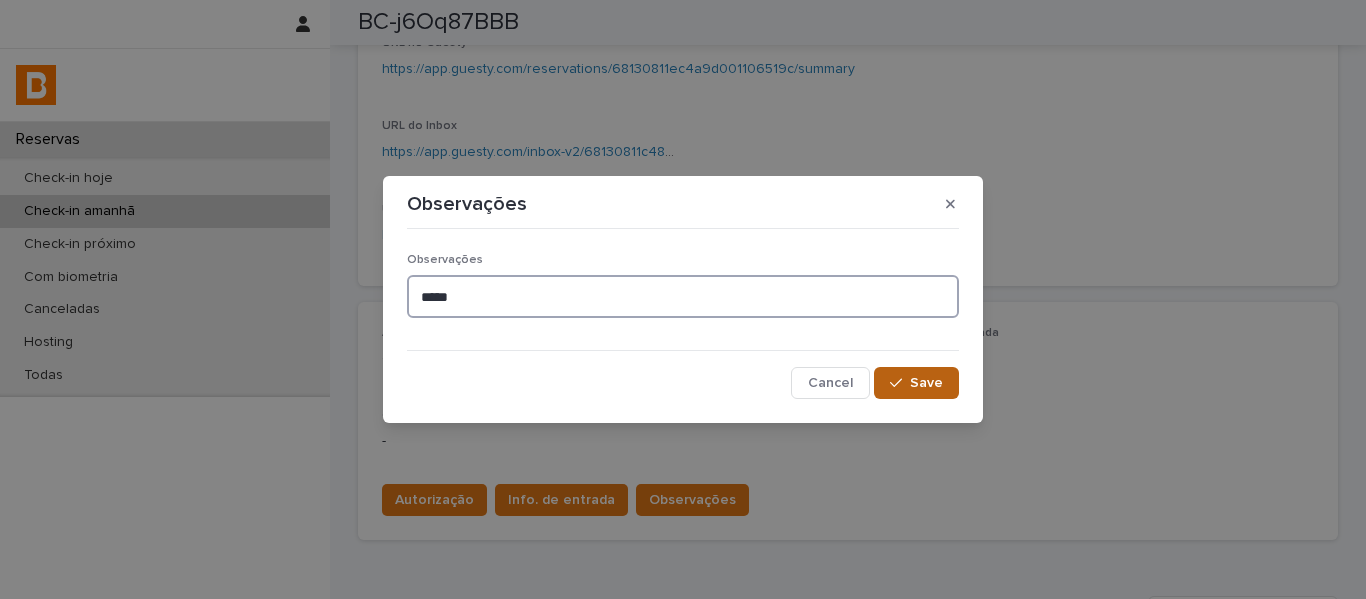 type on "*****" 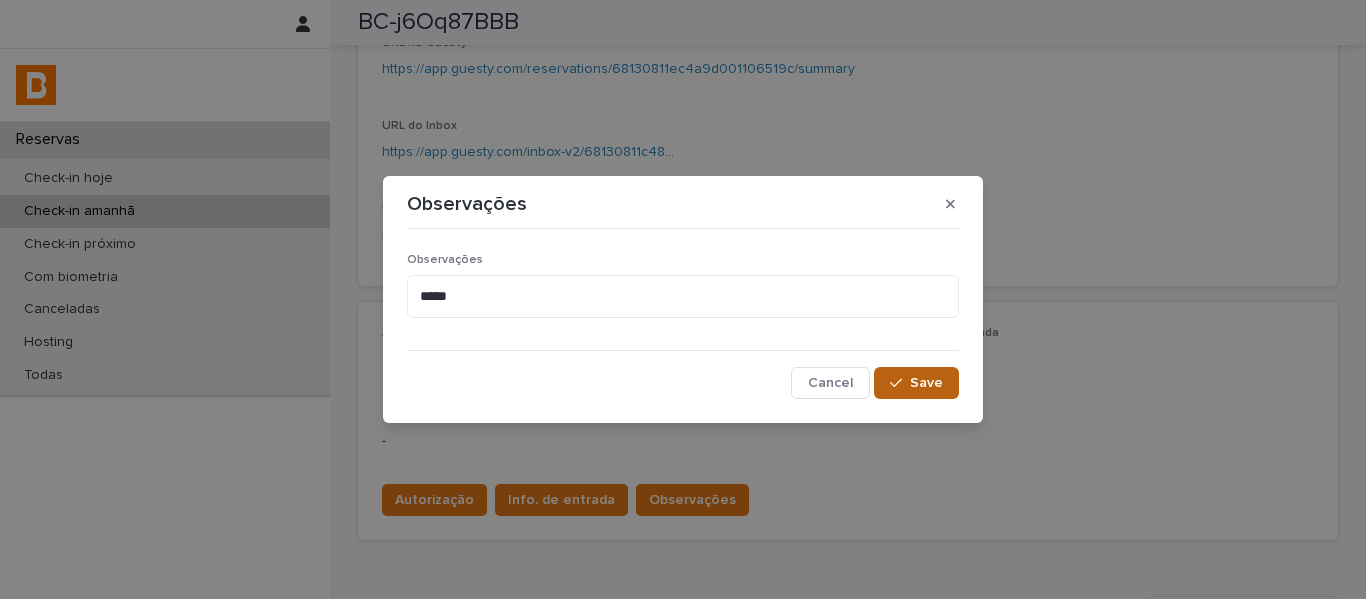 click on "Save" at bounding box center (926, 383) 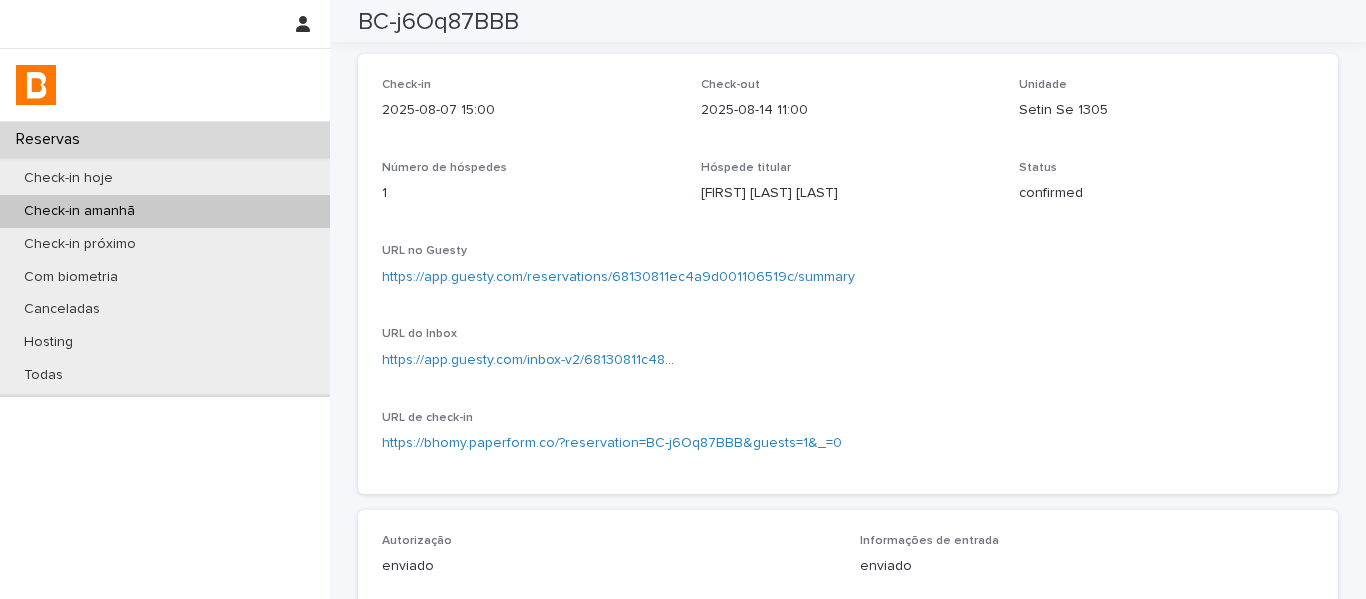 scroll, scrollTop: 0, scrollLeft: 0, axis: both 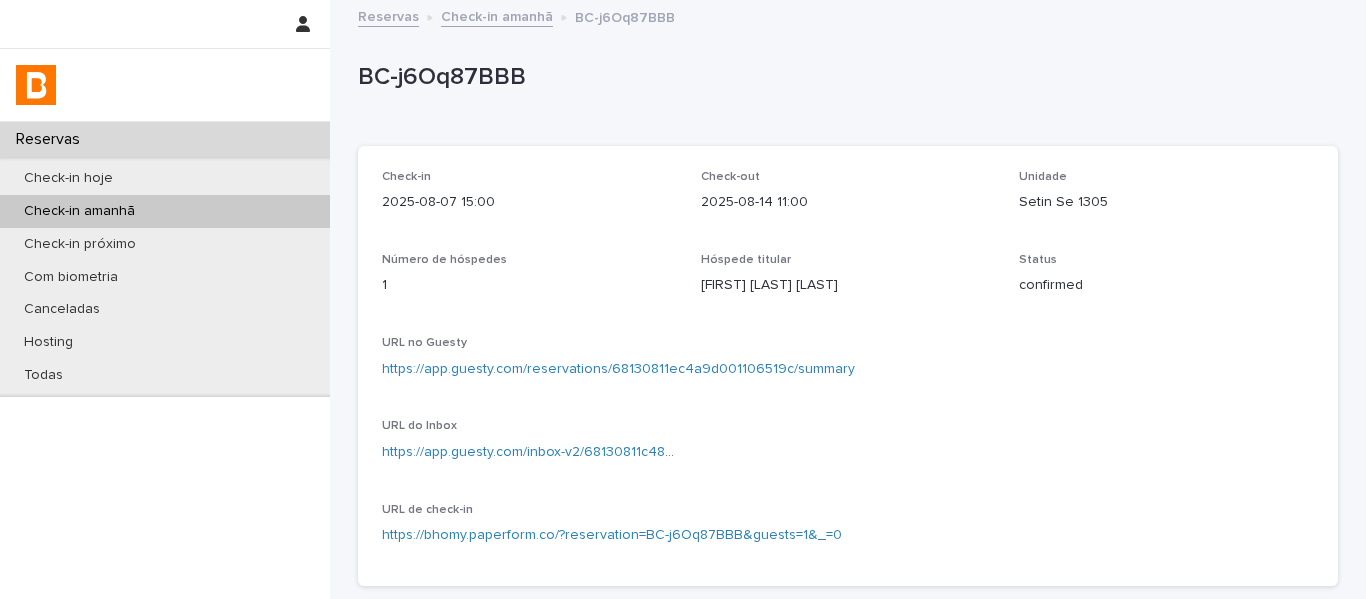 click on "Check-in amanhã" at bounding box center (497, 15) 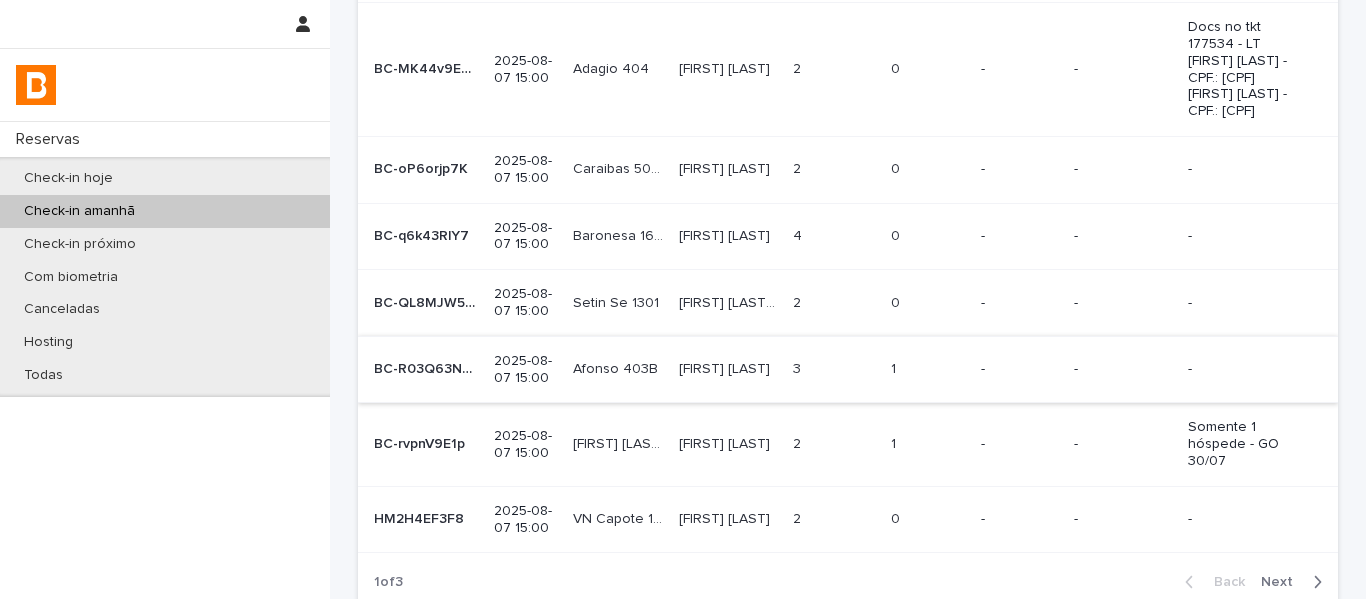 scroll, scrollTop: 509, scrollLeft: 0, axis: vertical 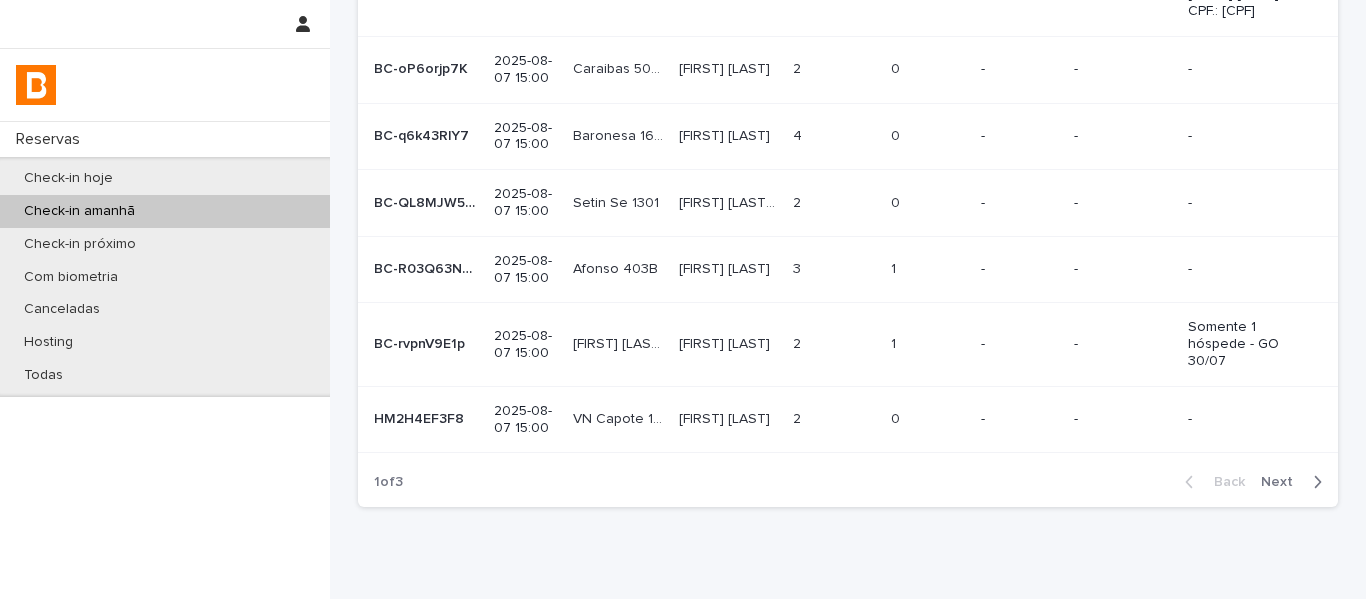 click on "Next" at bounding box center (1283, 482) 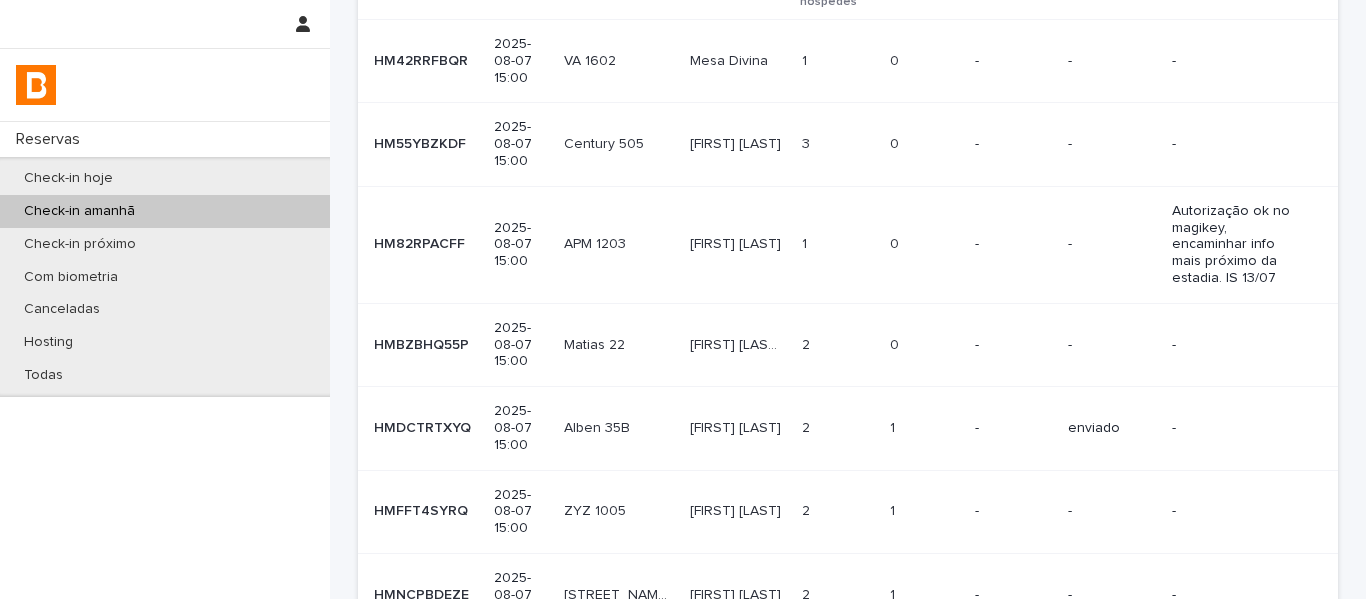 scroll, scrollTop: 551, scrollLeft: 0, axis: vertical 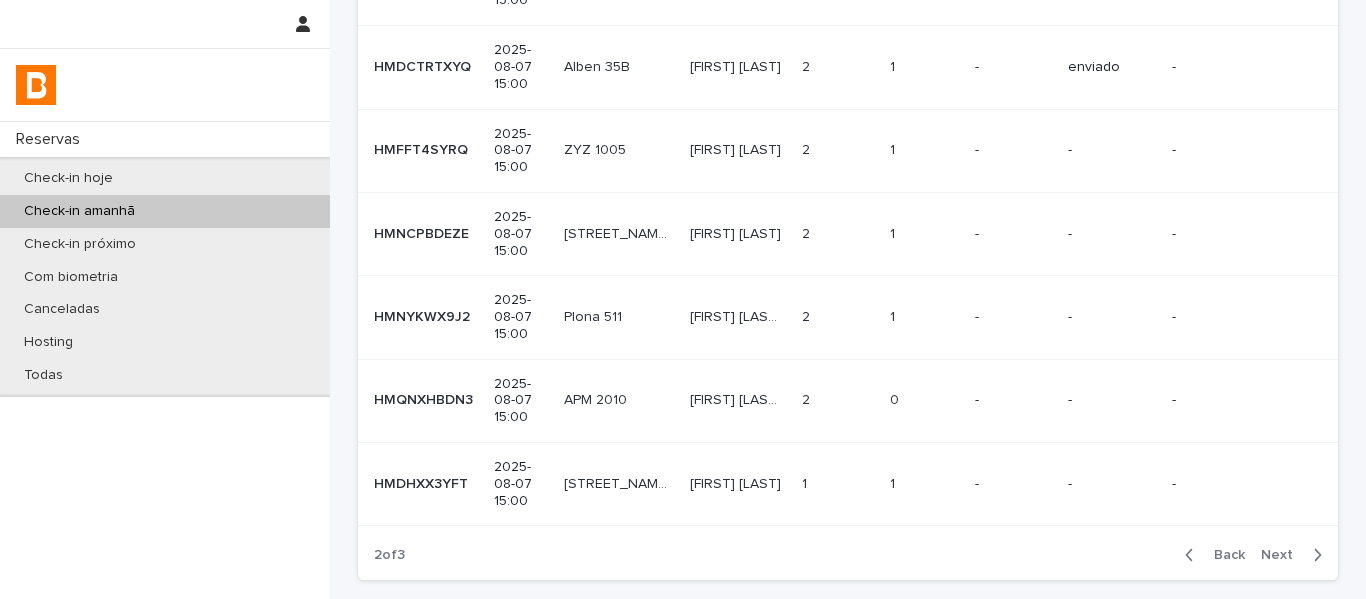 click on "Back" at bounding box center [1223, 555] 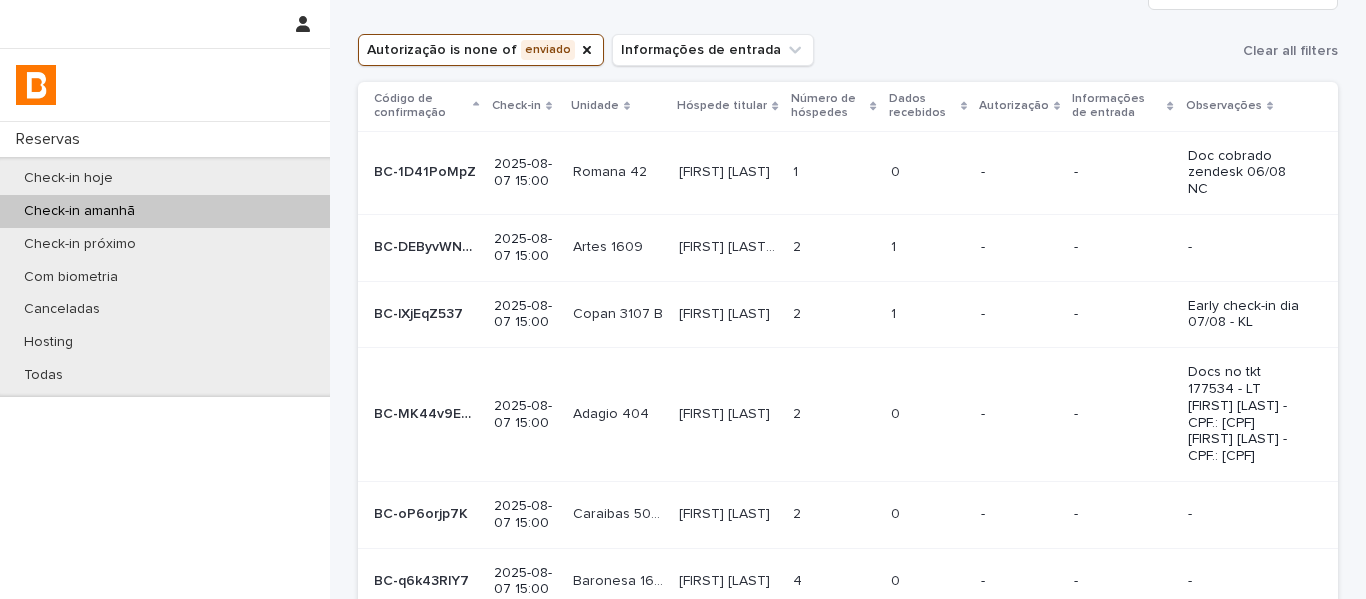 scroll, scrollTop: 0, scrollLeft: 0, axis: both 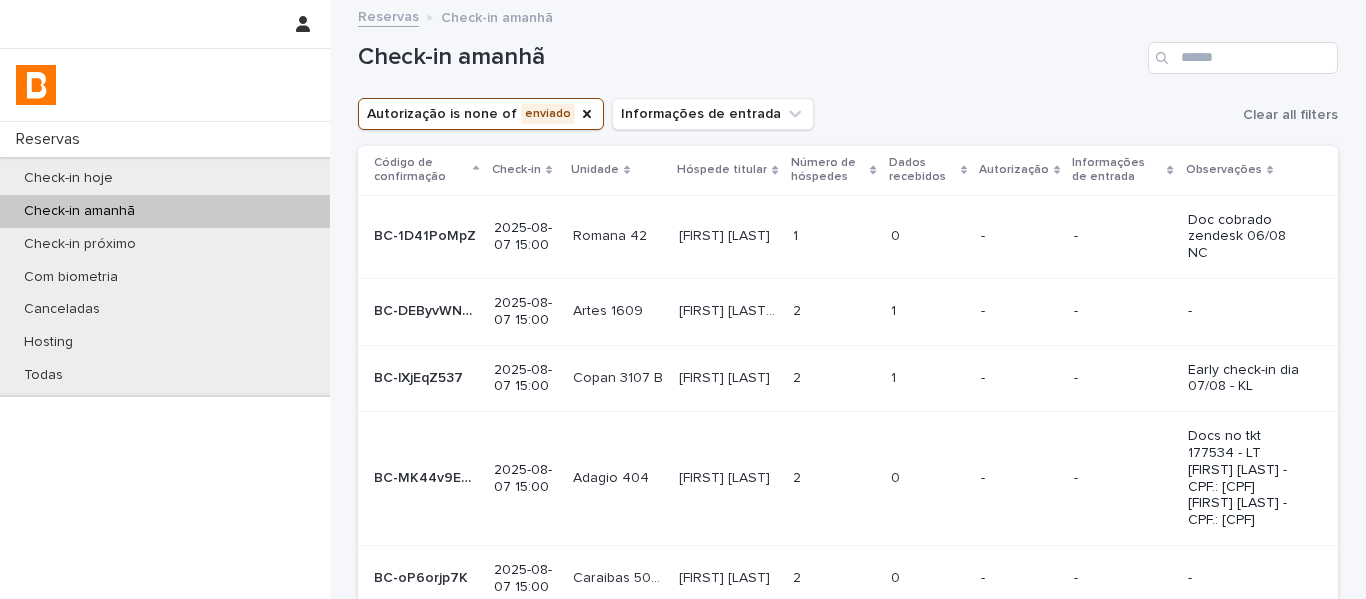 click on "[FIRST] [LAST] [LAST]" at bounding box center (730, 309) 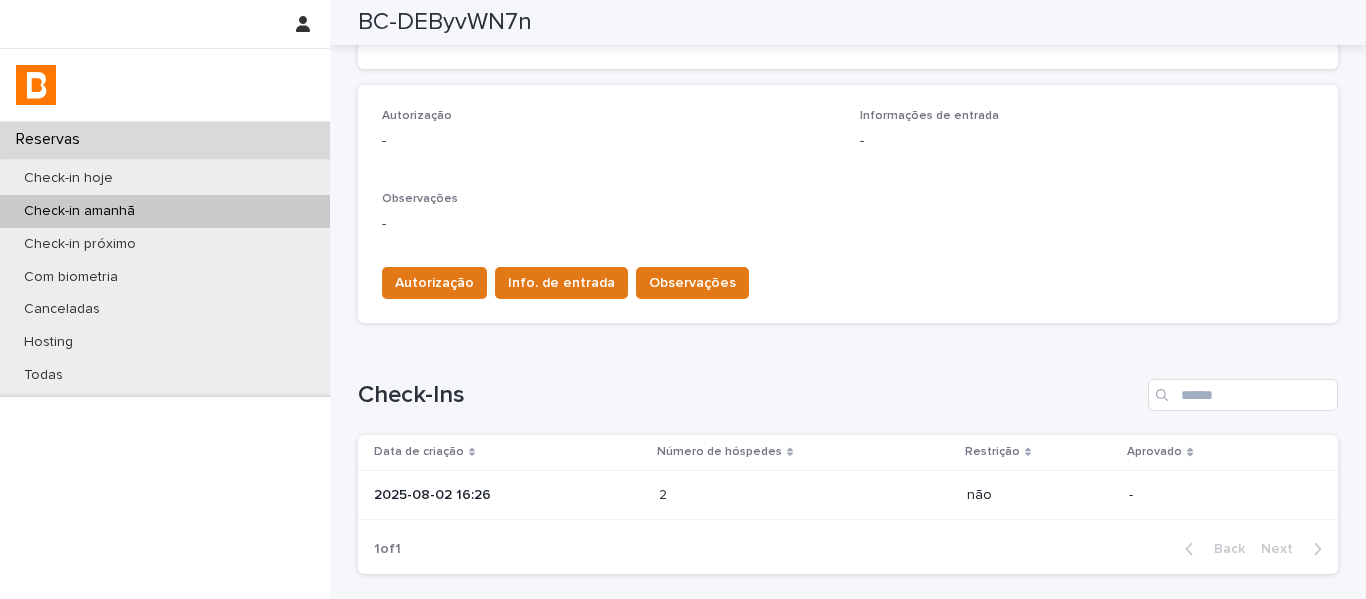 scroll, scrollTop: 665, scrollLeft: 0, axis: vertical 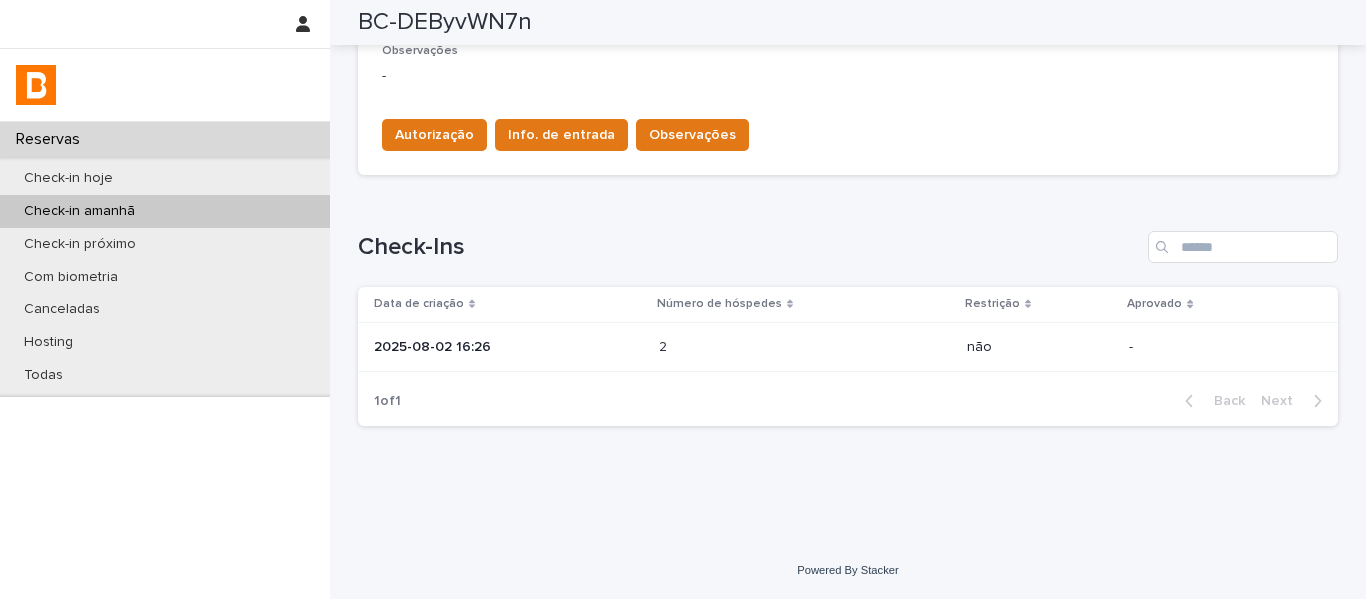 click at bounding box center [746, 347] 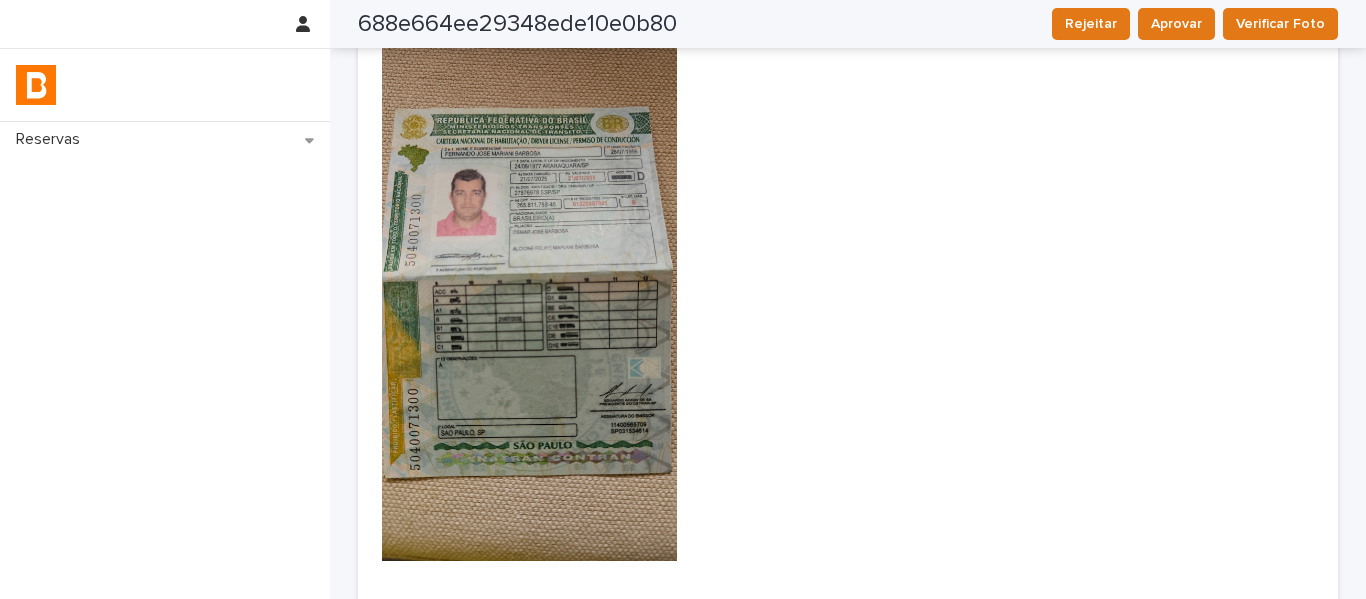 scroll, scrollTop: 600, scrollLeft: 0, axis: vertical 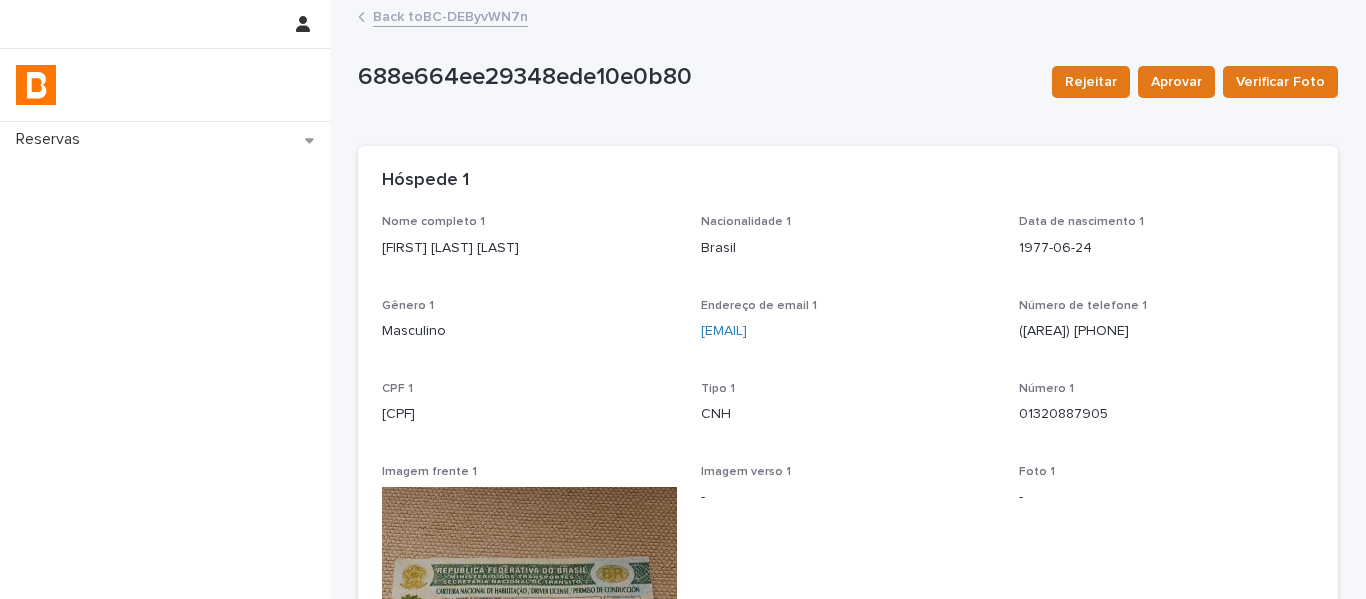click on "Back to  BC-DEByvWN7n" at bounding box center (450, 15) 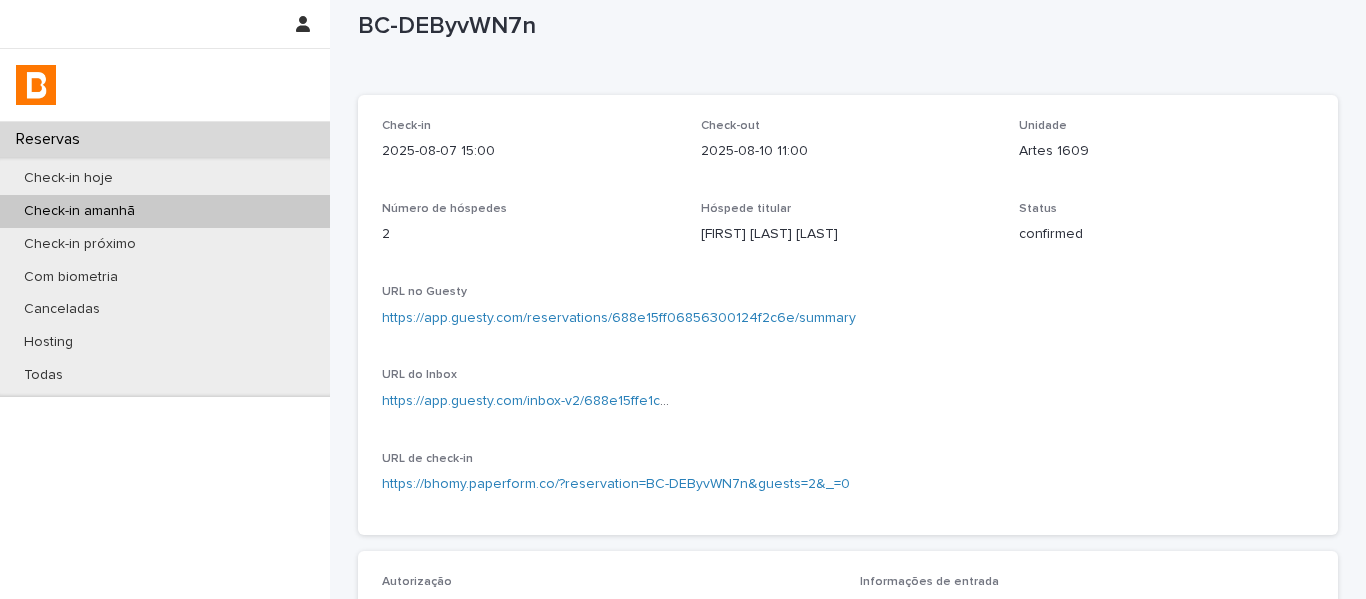 scroll, scrollTop: 100, scrollLeft: 0, axis: vertical 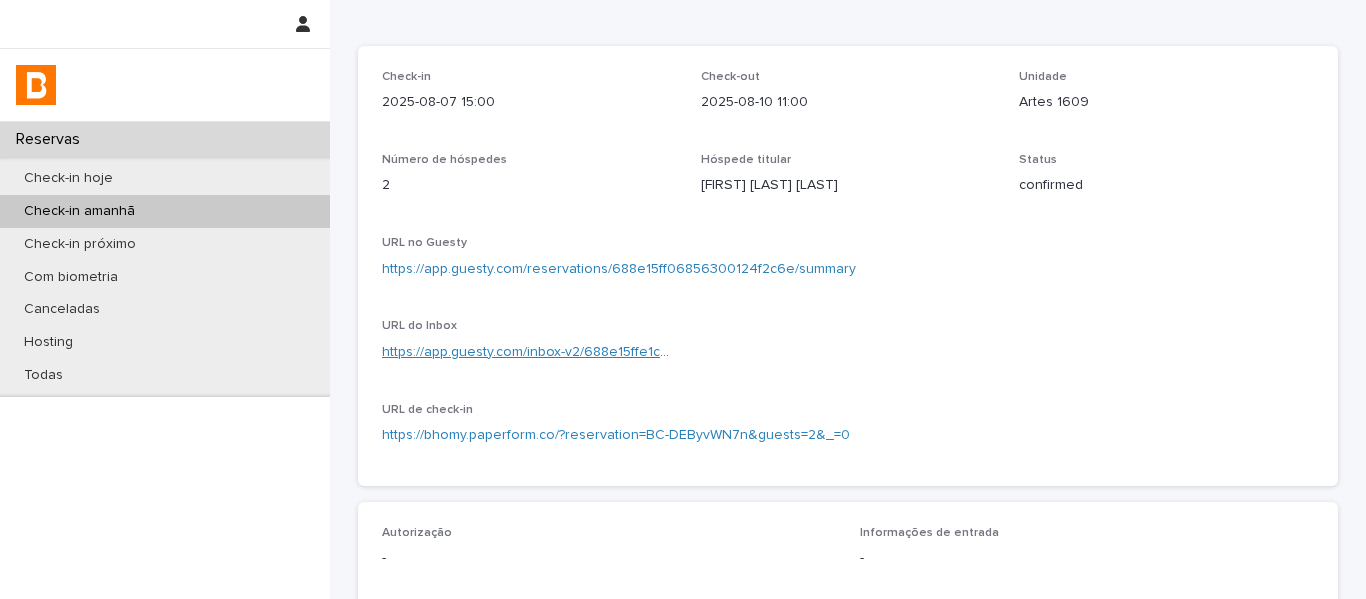 click on "https://app.guesty.com/inbox-v2/688e15ffe1c6c0000f4731b1?reservationId=688e15ff06856300124f2c6e" at bounding box center (711, 352) 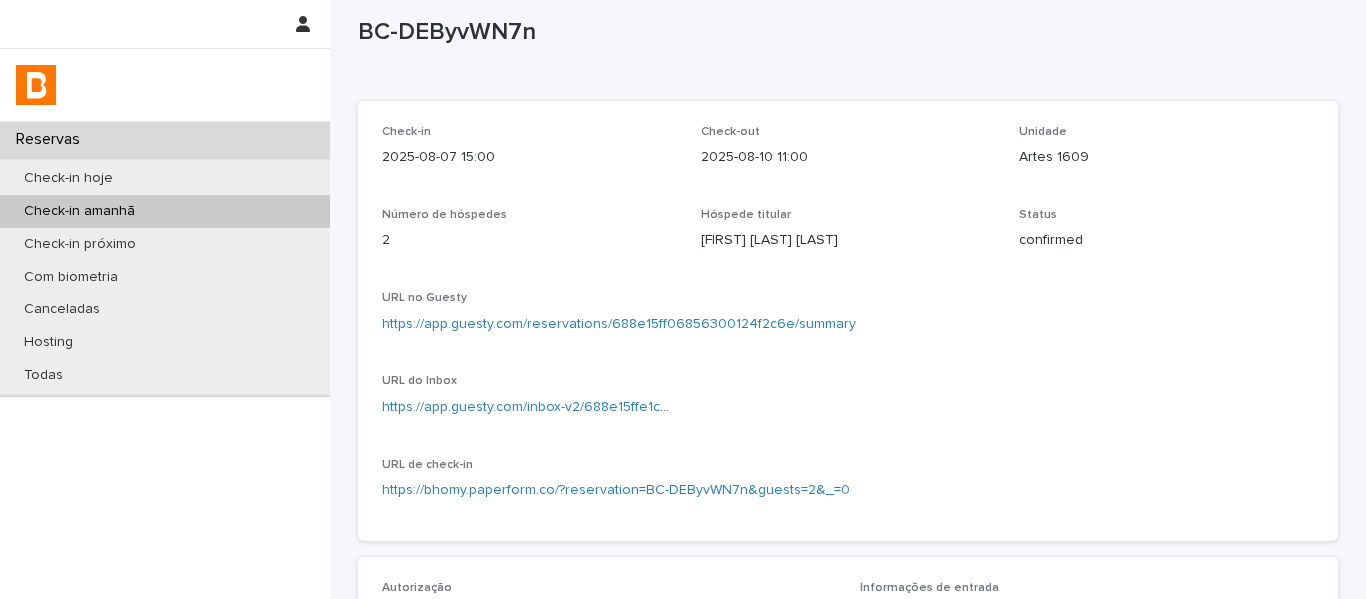 scroll, scrollTop: 0, scrollLeft: 0, axis: both 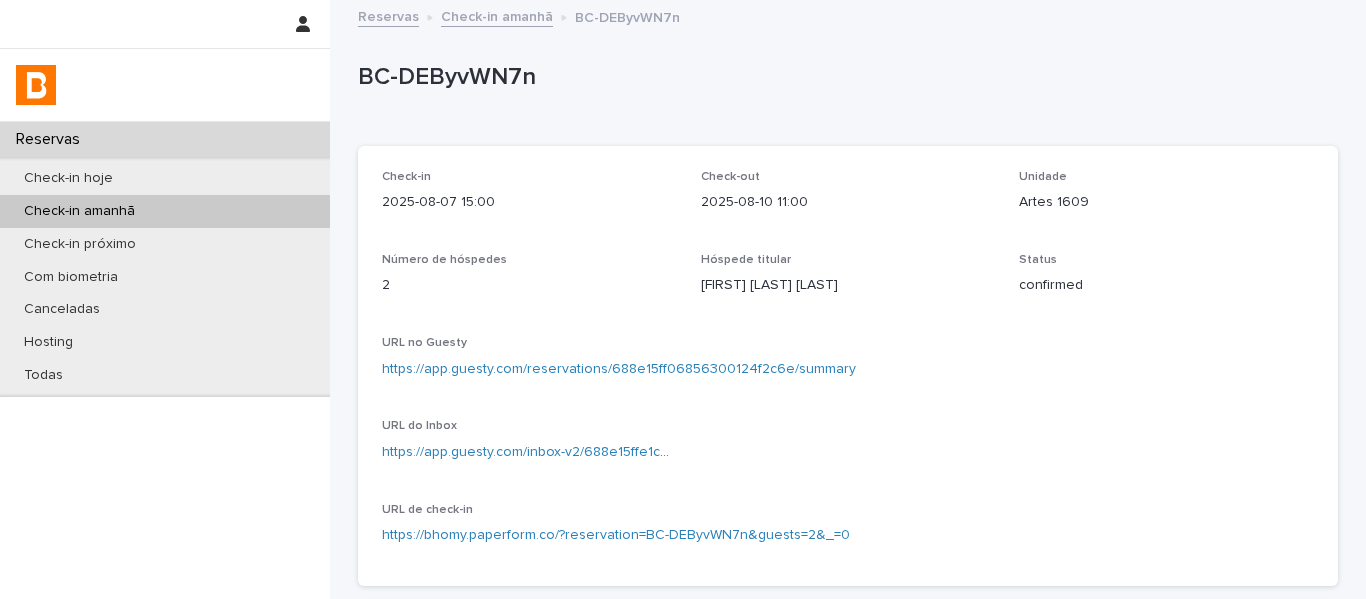 click on "Check-in amanhã" at bounding box center [497, 15] 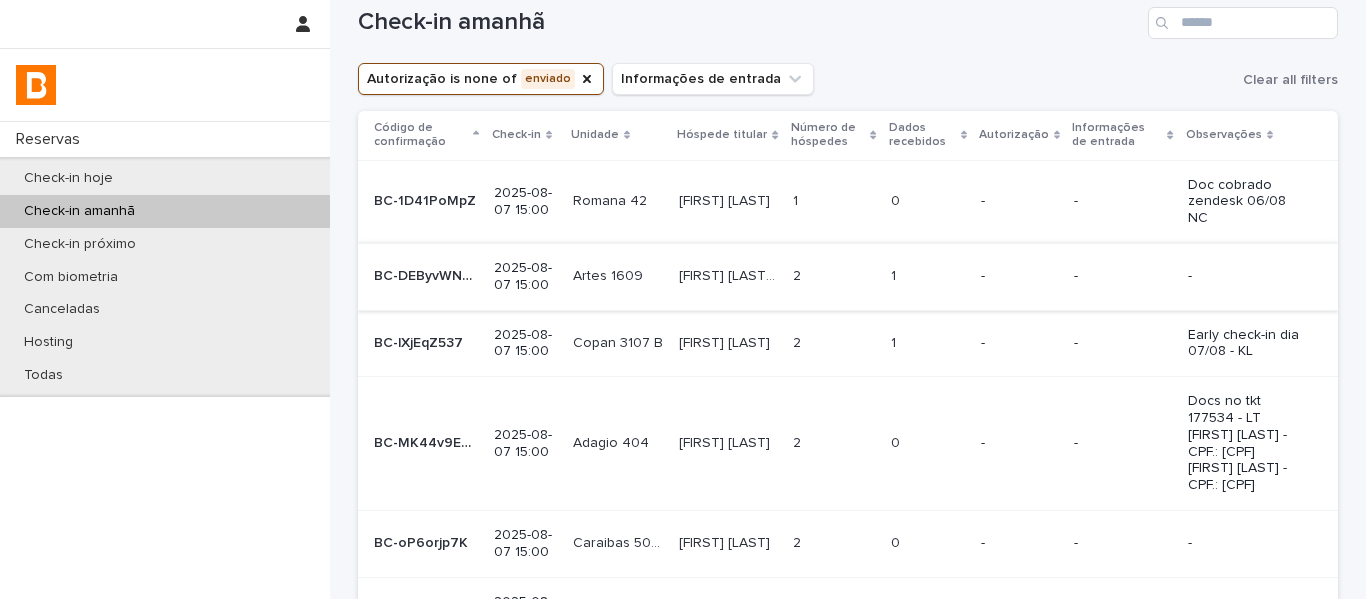scroll, scrollTop: 0, scrollLeft: 0, axis: both 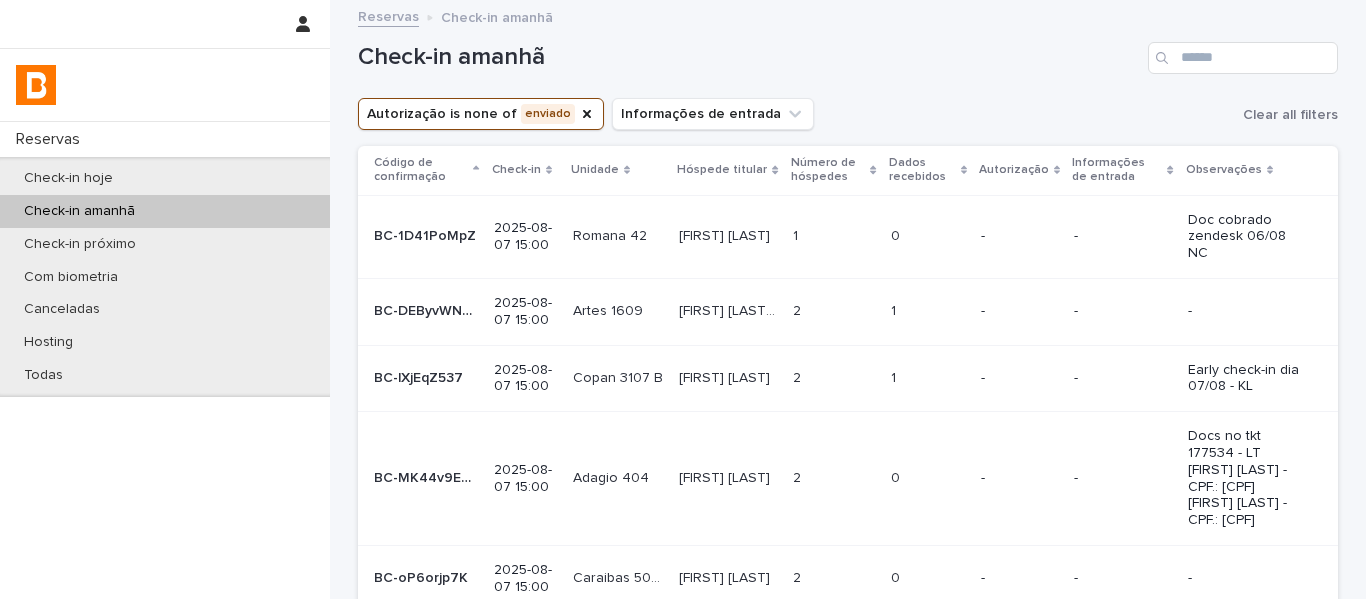 click on "Artes 1609" at bounding box center (610, 309) 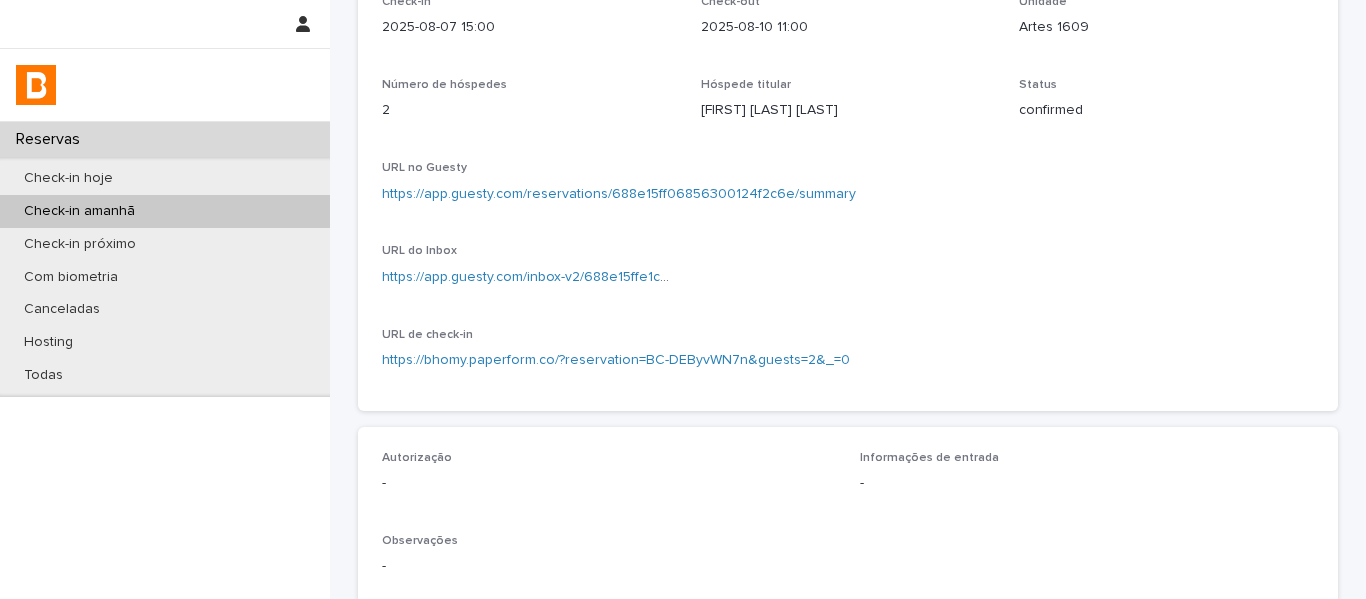 scroll, scrollTop: 400, scrollLeft: 0, axis: vertical 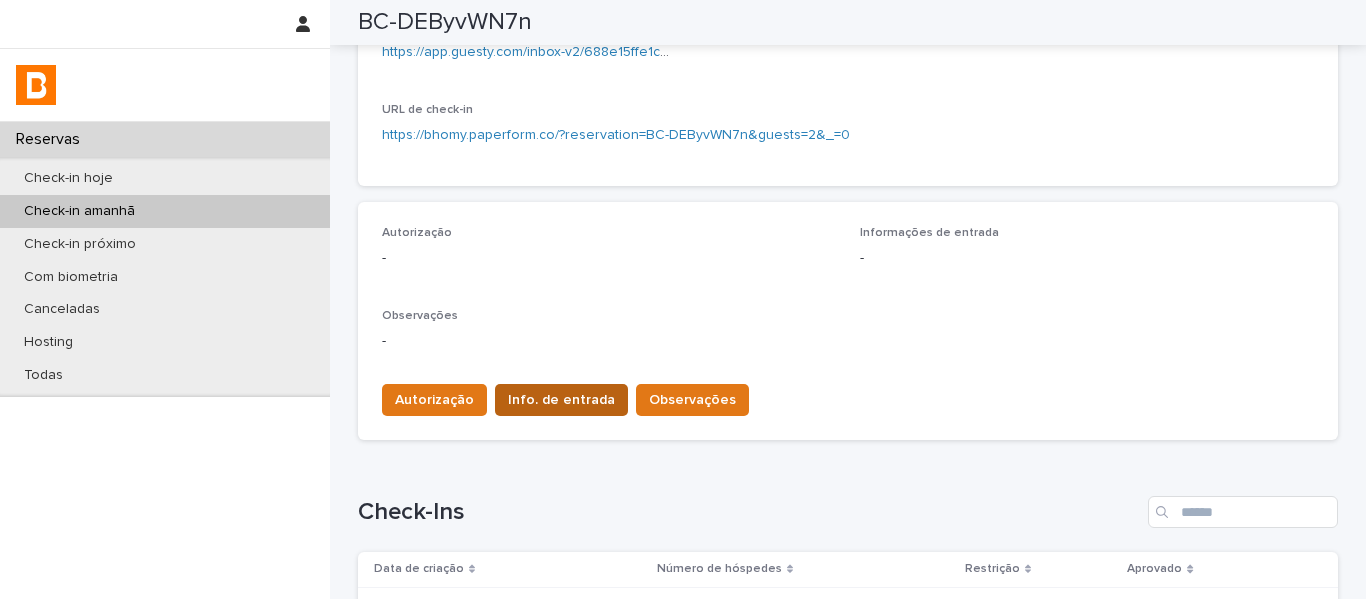 click on "Info. de entrada" at bounding box center [561, 400] 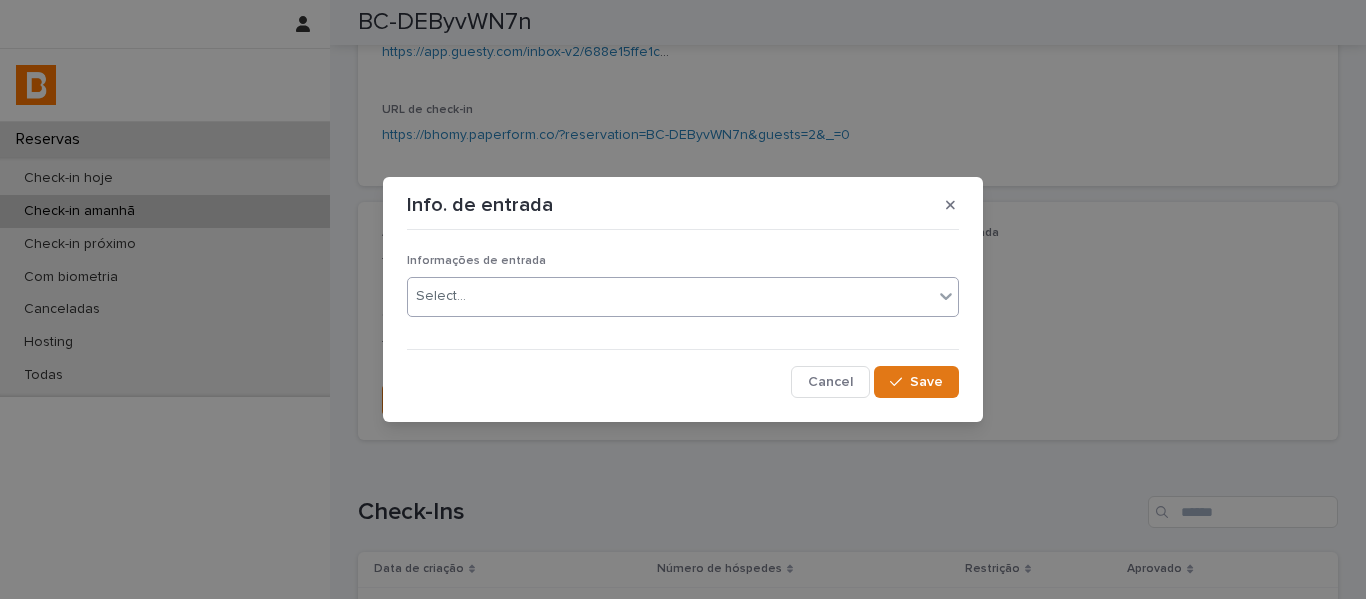 click on "Select..." at bounding box center (670, 296) 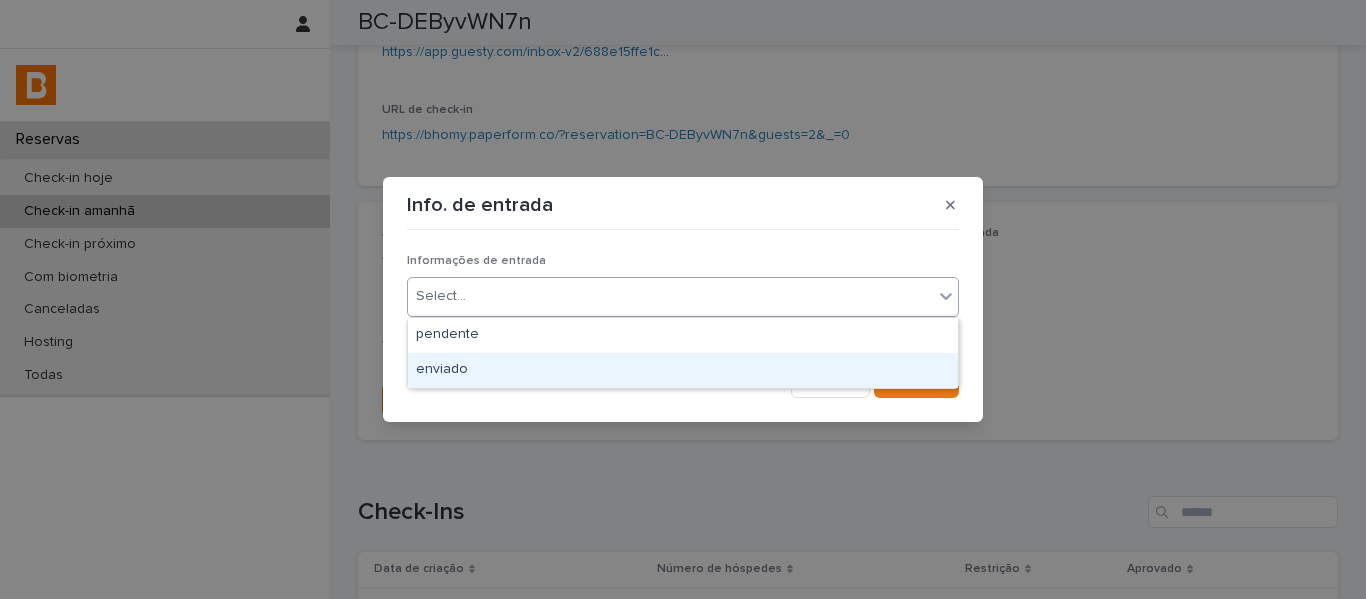 click on "enviado" at bounding box center [683, 370] 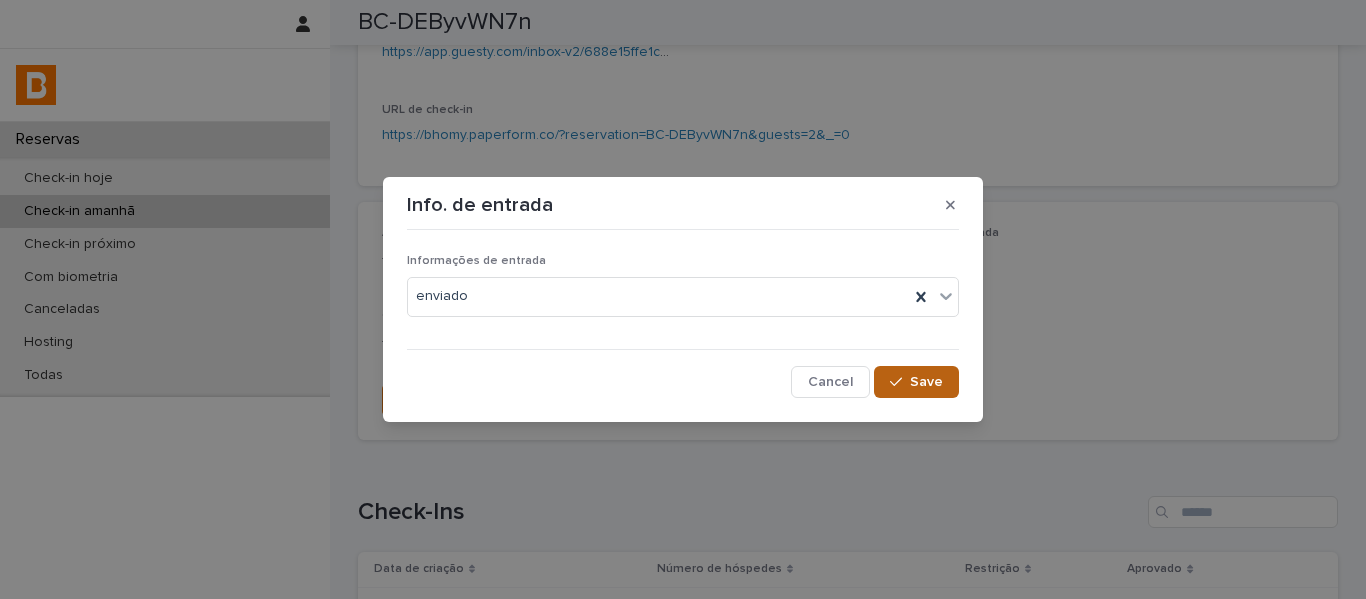 click on "Save" at bounding box center (926, 382) 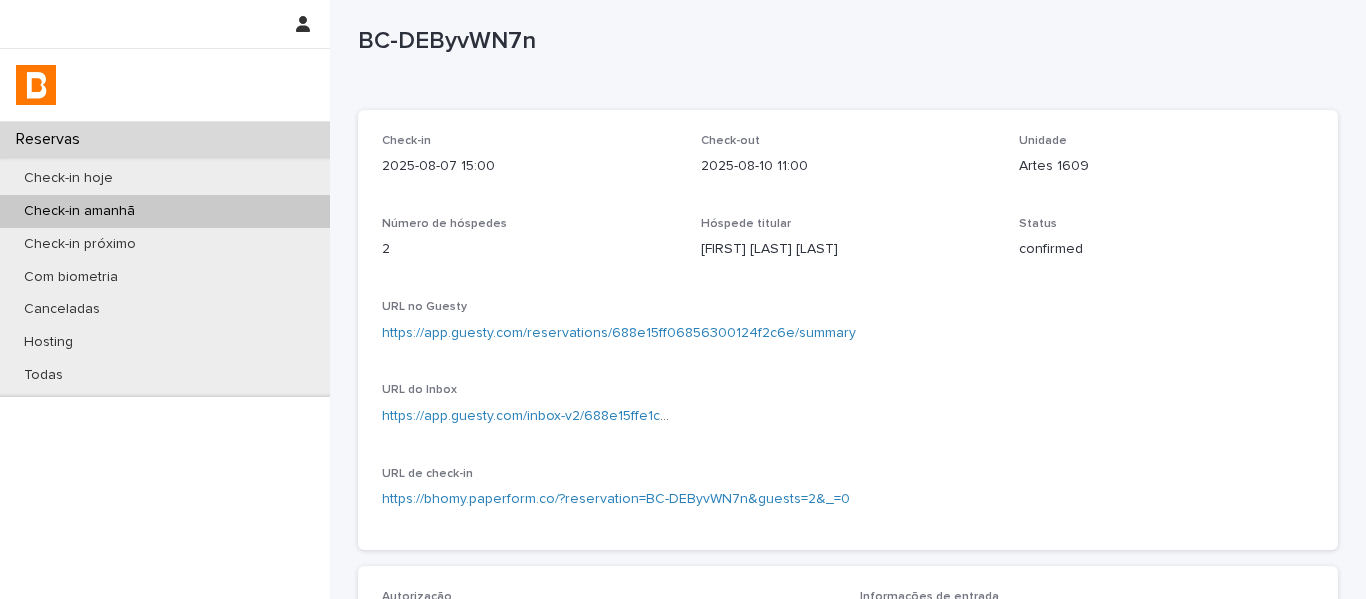 scroll, scrollTop: 0, scrollLeft: 0, axis: both 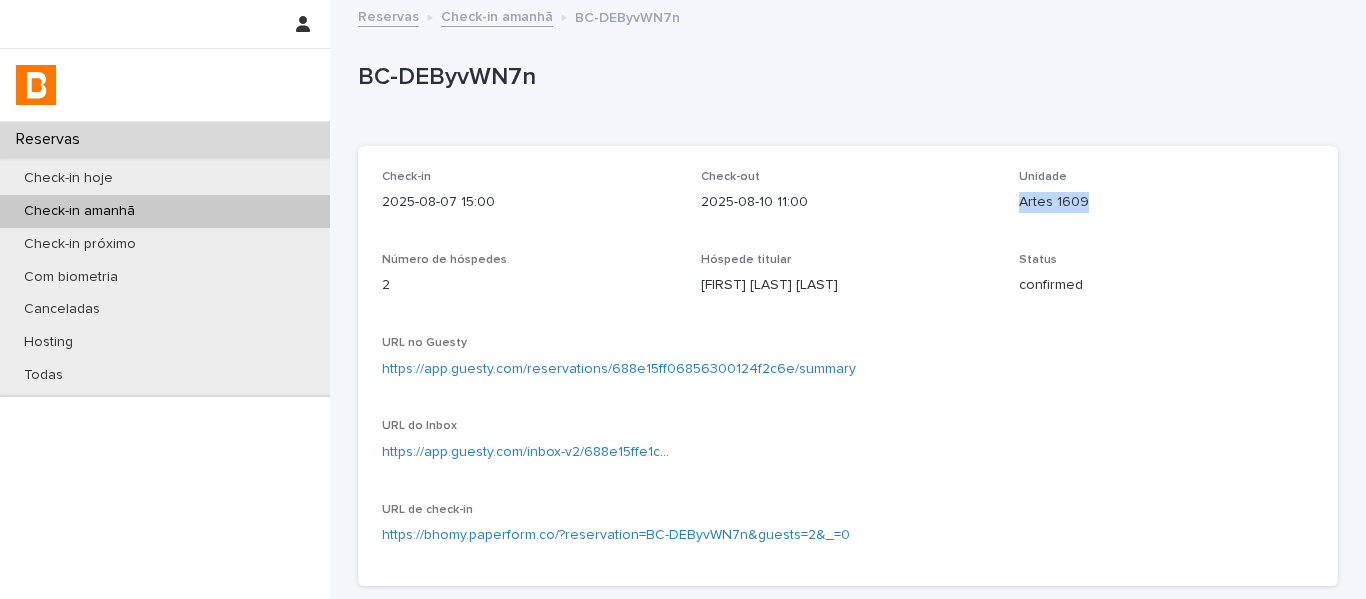 drag, startPoint x: 1108, startPoint y: 215, endPoint x: 1007, endPoint y: 215, distance: 101 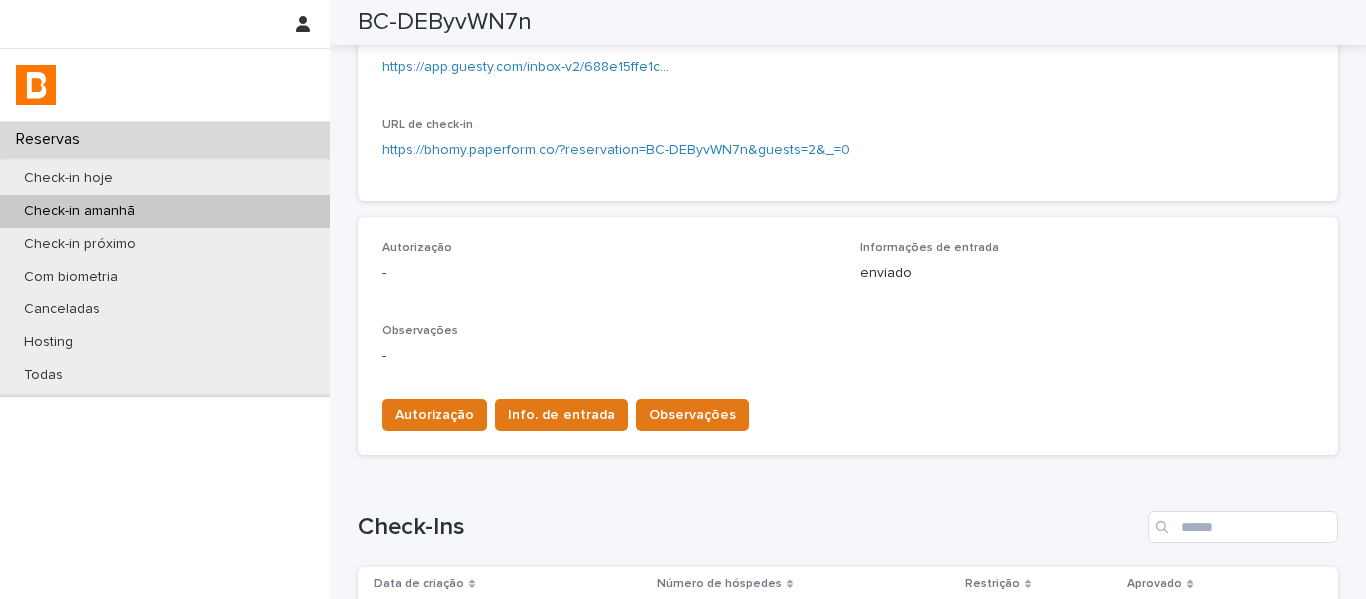 scroll, scrollTop: 500, scrollLeft: 0, axis: vertical 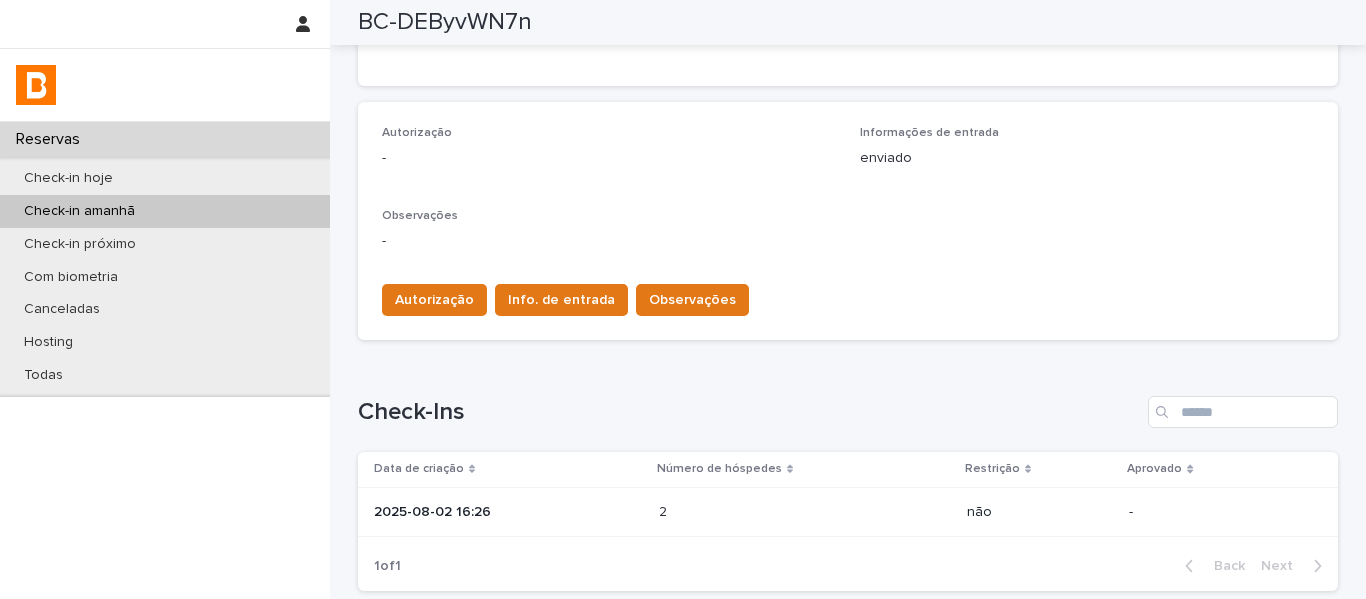 click on "2025-08-02 16:26" at bounding box center [504, 512] 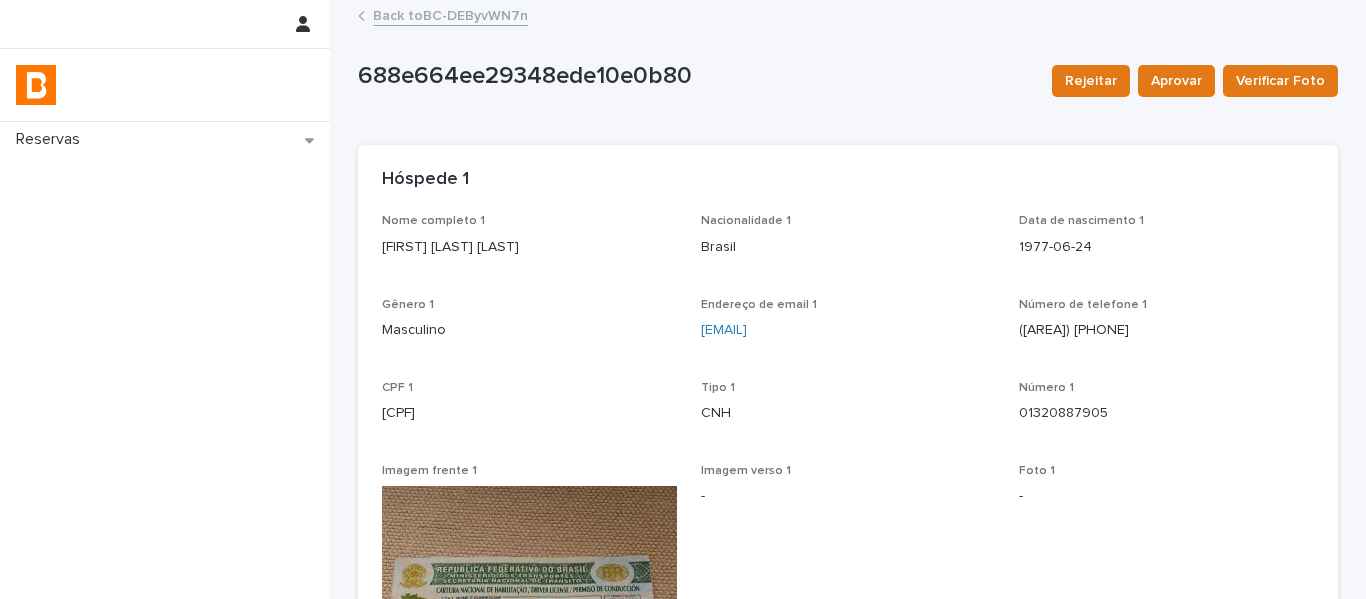 scroll, scrollTop: 0, scrollLeft: 0, axis: both 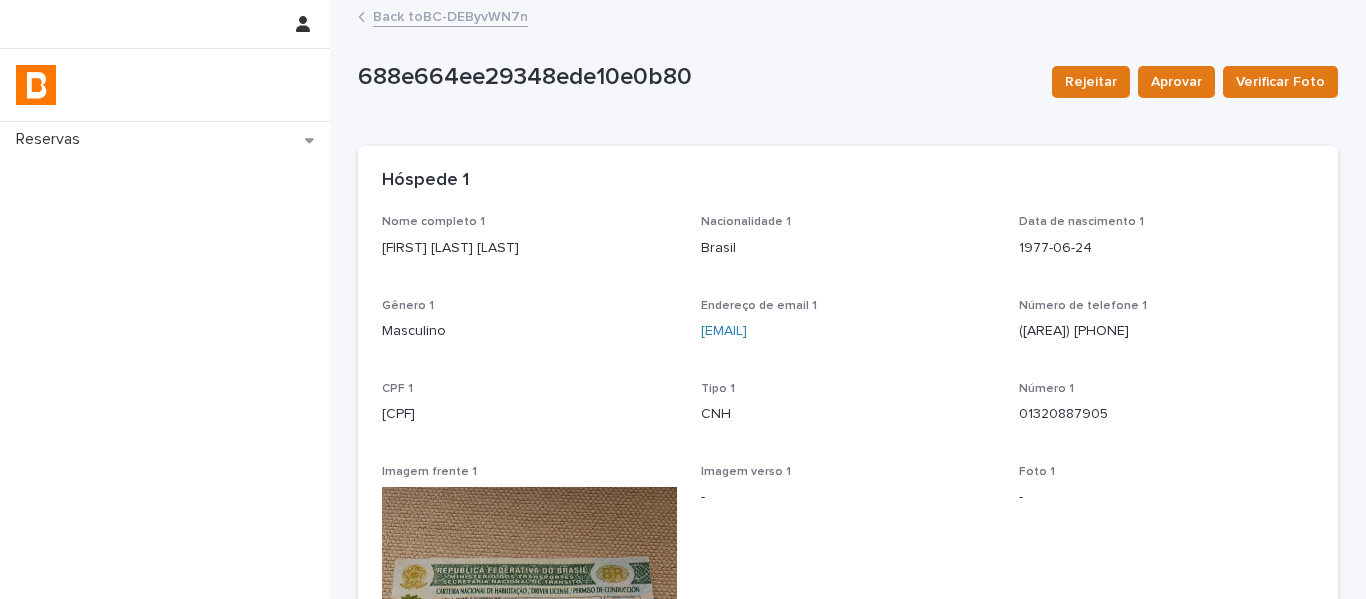 drag, startPoint x: 596, startPoint y: 248, endPoint x: 373, endPoint y: 255, distance: 223.10983 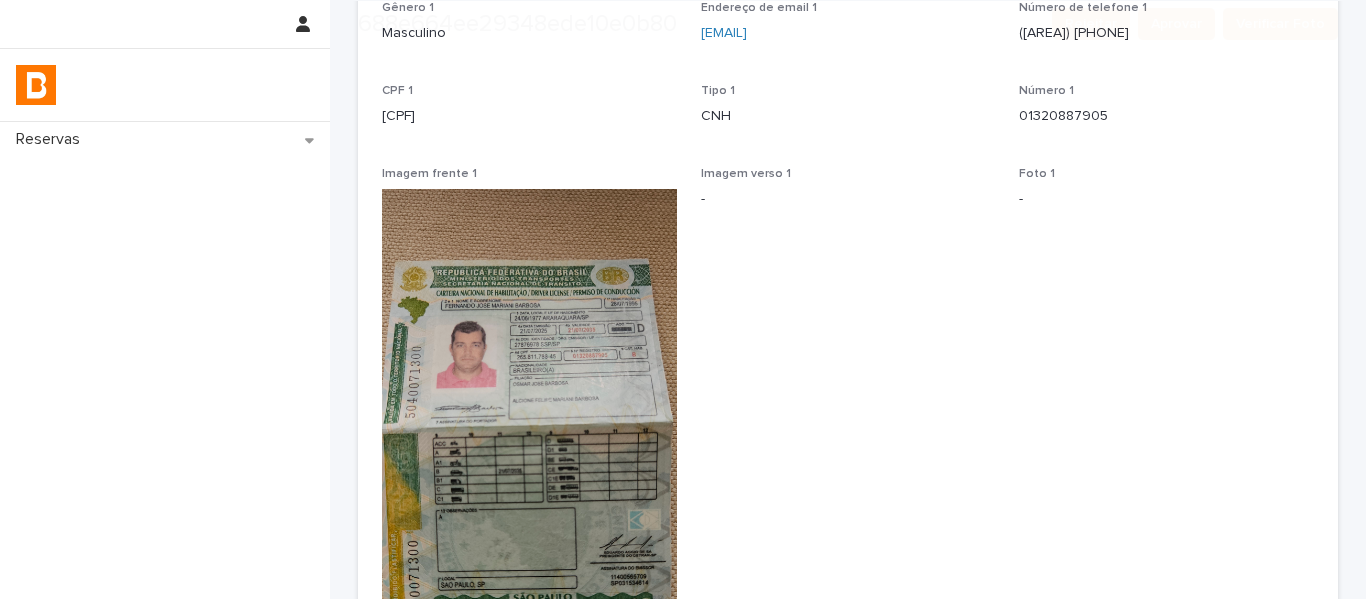 scroll, scrollTop: 300, scrollLeft: 0, axis: vertical 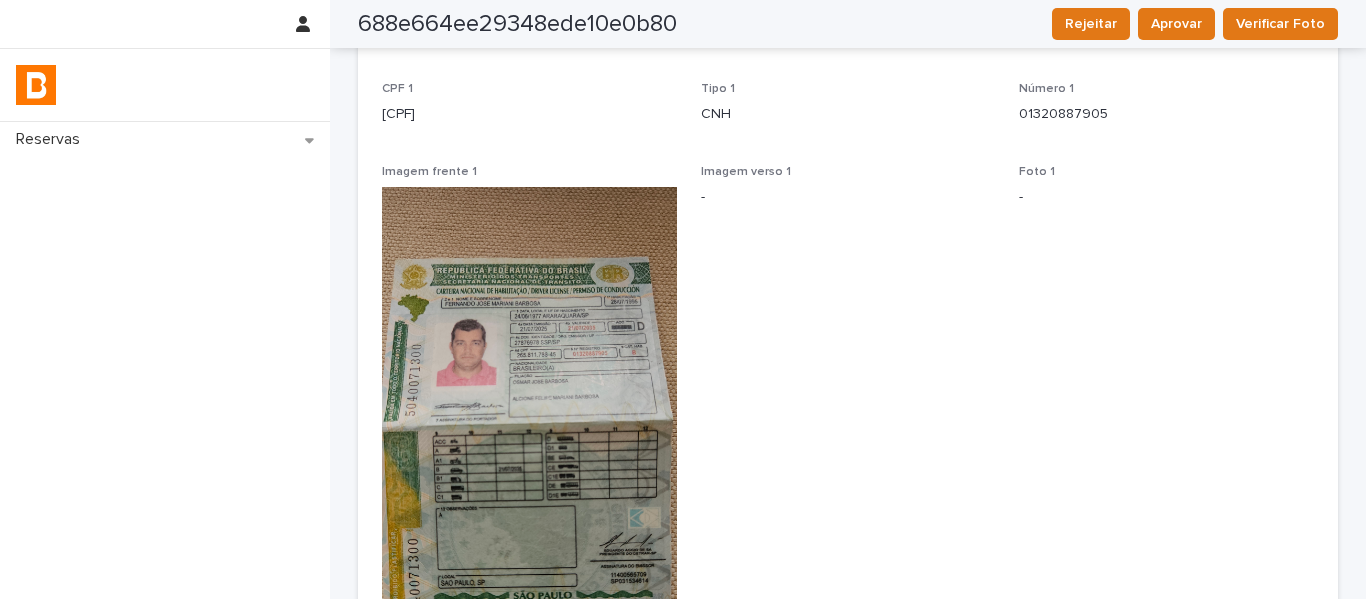 drag, startPoint x: 522, startPoint y: 131, endPoint x: 349, endPoint y: 119, distance: 173.41568 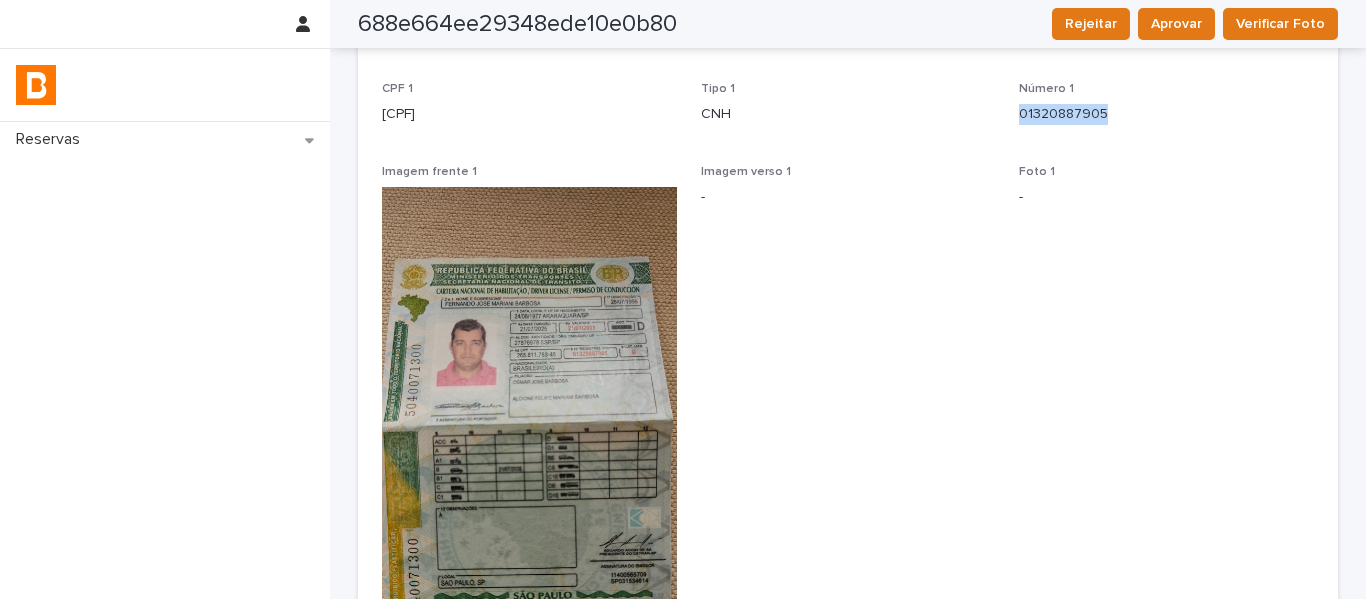 drag, startPoint x: 1124, startPoint y: 124, endPoint x: 958, endPoint y: 151, distance: 168.18144 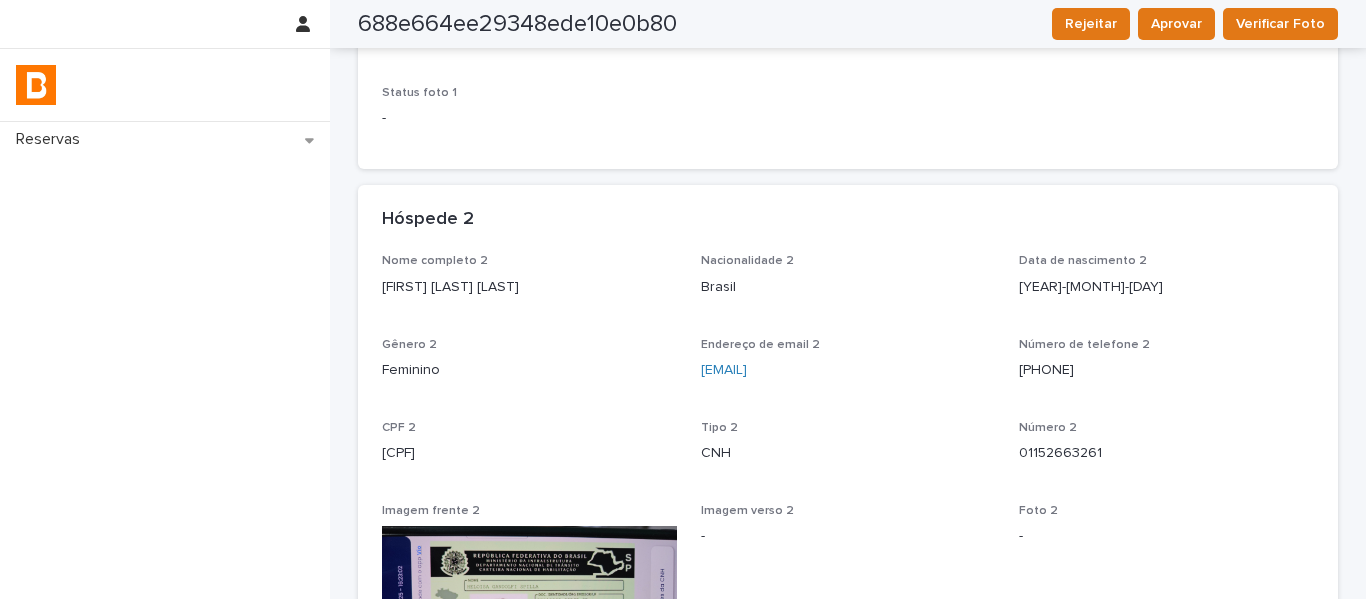 scroll, scrollTop: 1000, scrollLeft: 0, axis: vertical 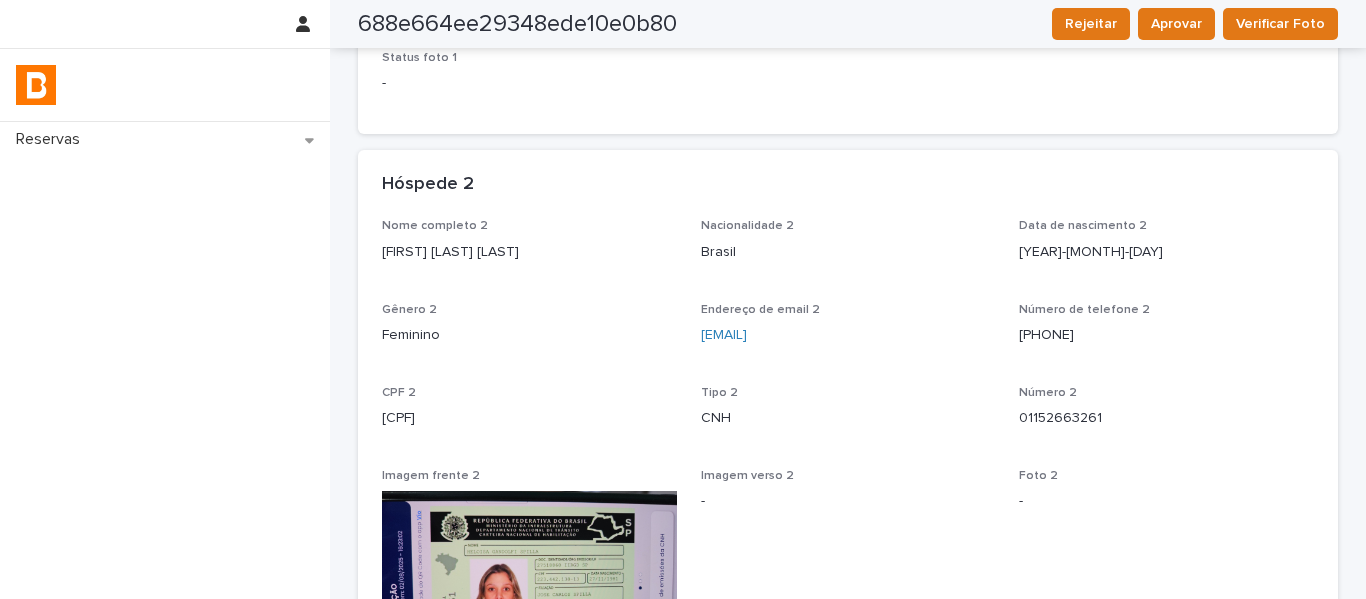 drag, startPoint x: 549, startPoint y: 253, endPoint x: 345, endPoint y: 252, distance: 204.00246 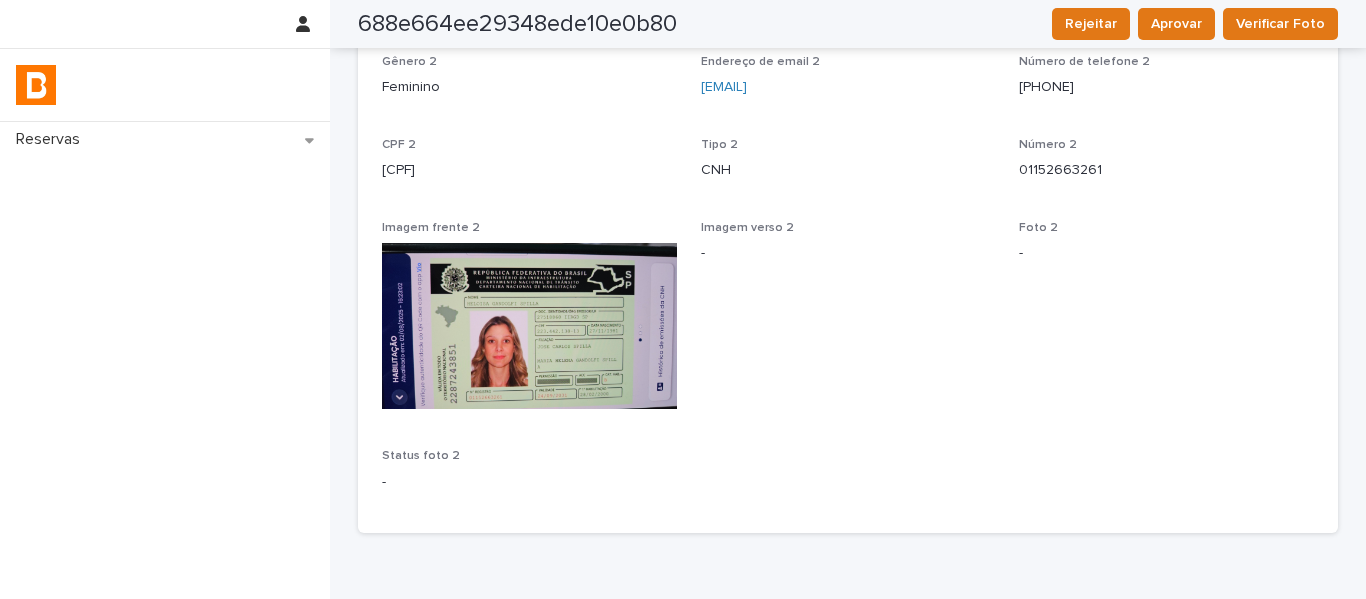 scroll, scrollTop: 1300, scrollLeft: 0, axis: vertical 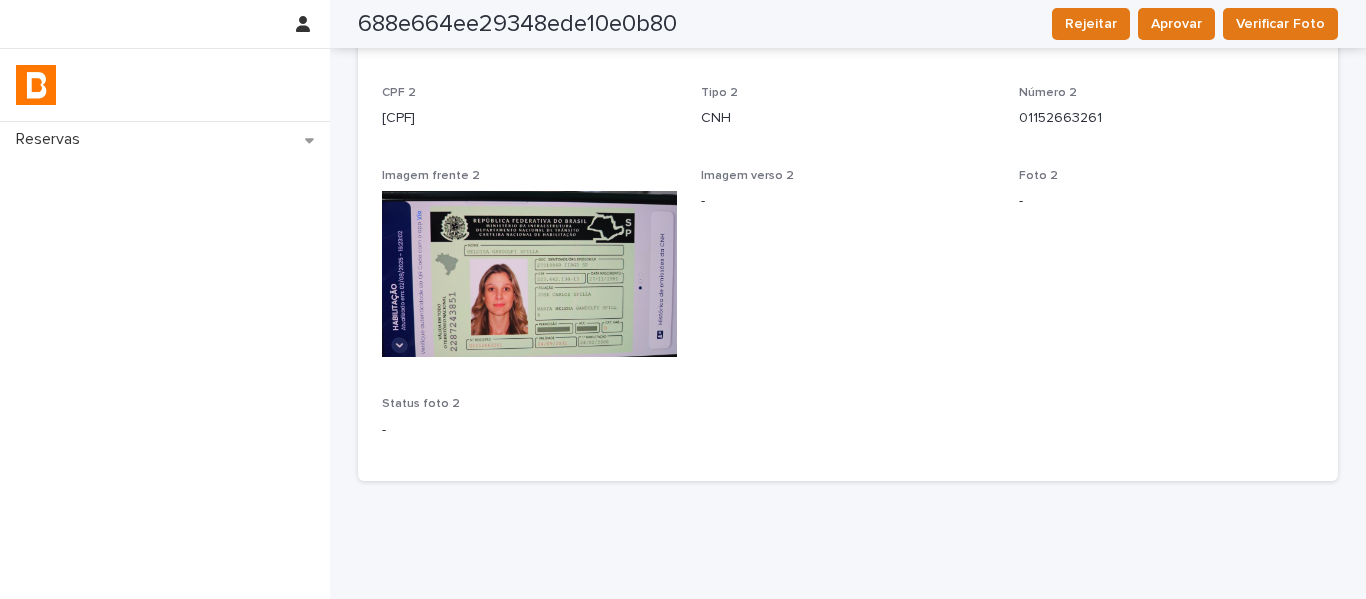 drag, startPoint x: 485, startPoint y: 135, endPoint x: 357, endPoint y: 126, distance: 128.31601 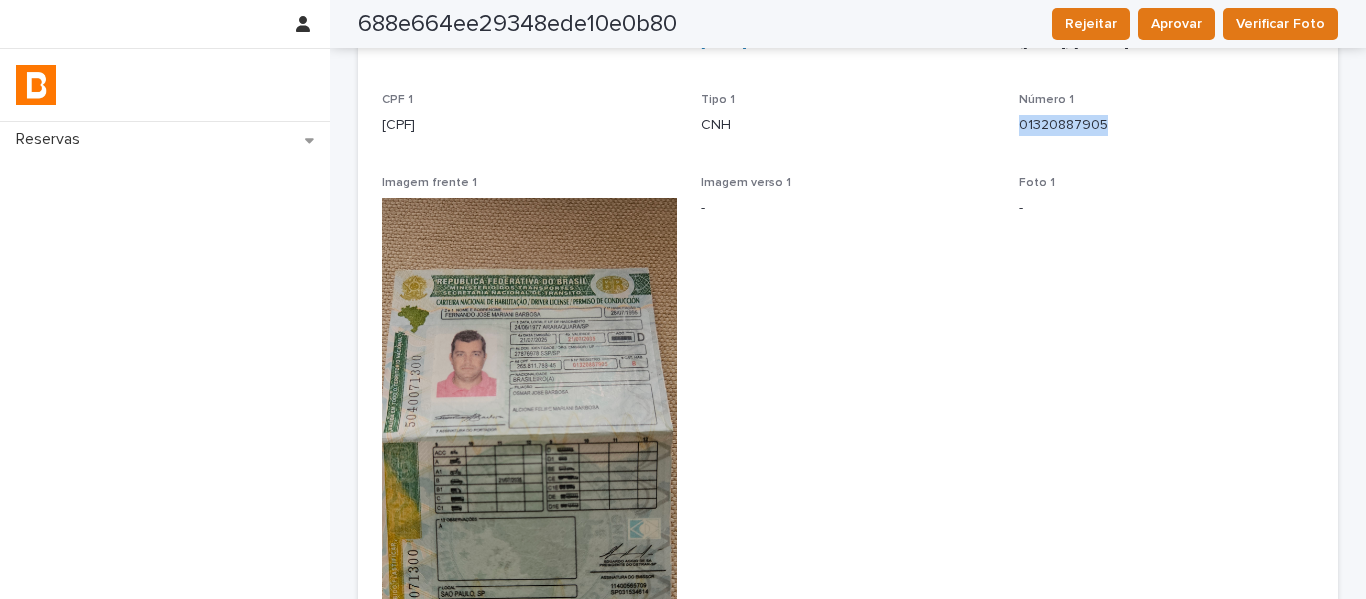 scroll, scrollTop: 0, scrollLeft: 0, axis: both 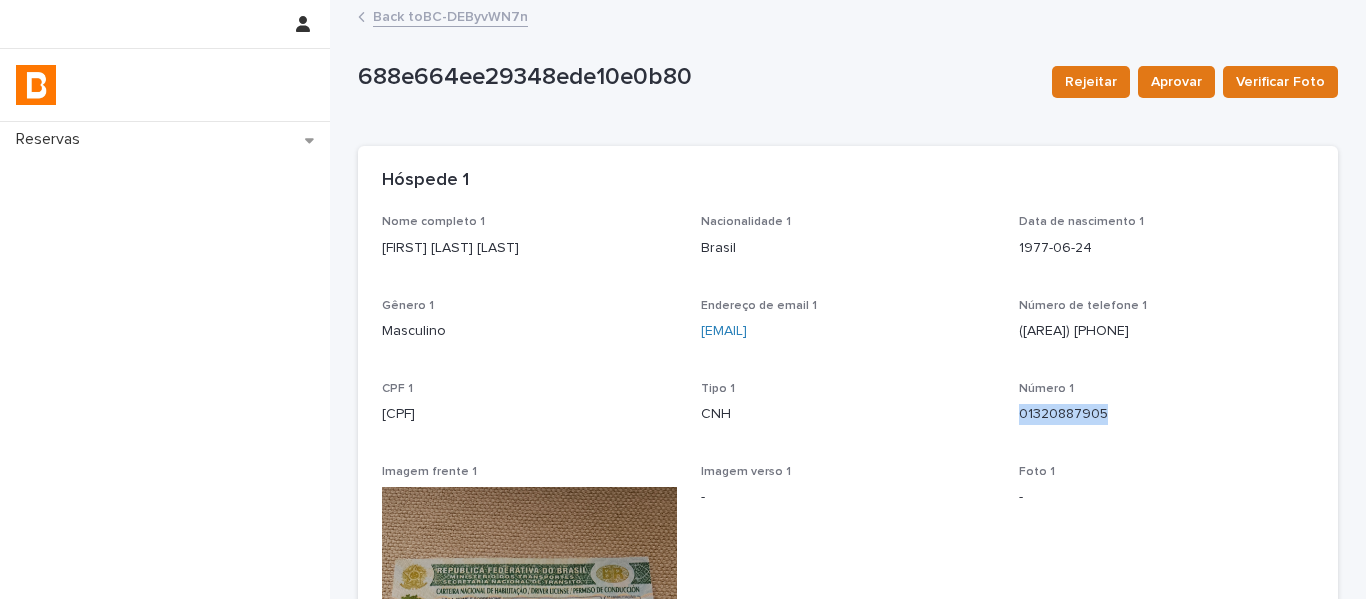 click on "Back to  BC-DEByvWN7n" at bounding box center (450, 15) 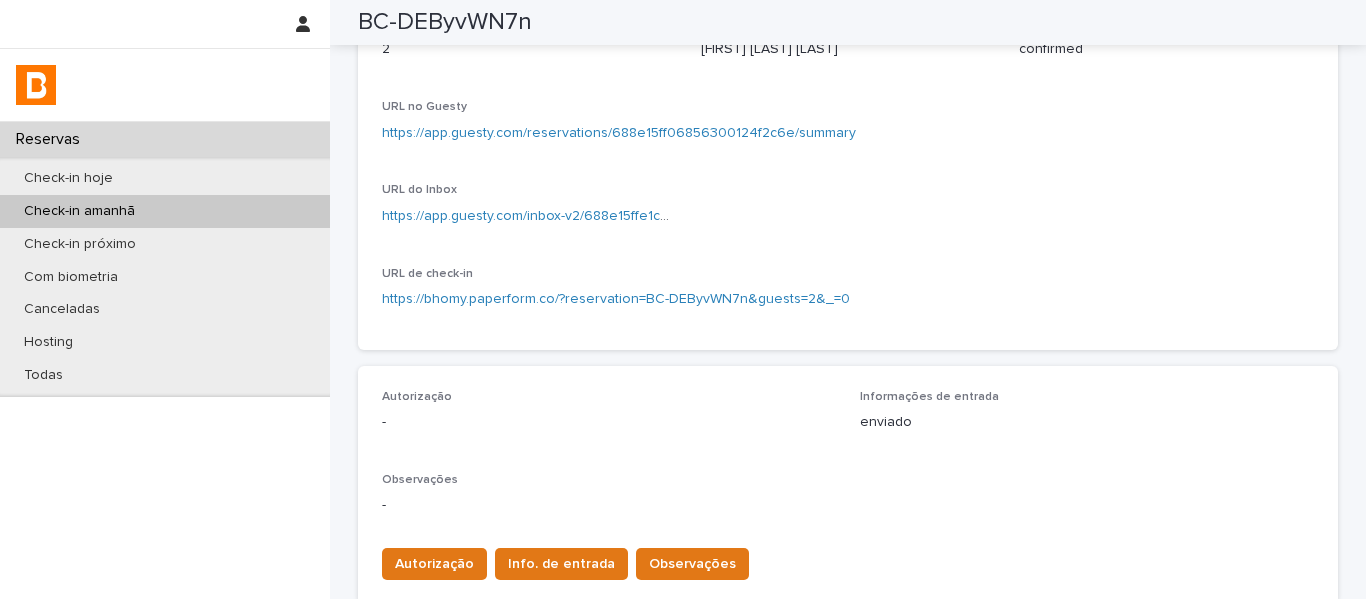 scroll, scrollTop: 300, scrollLeft: 0, axis: vertical 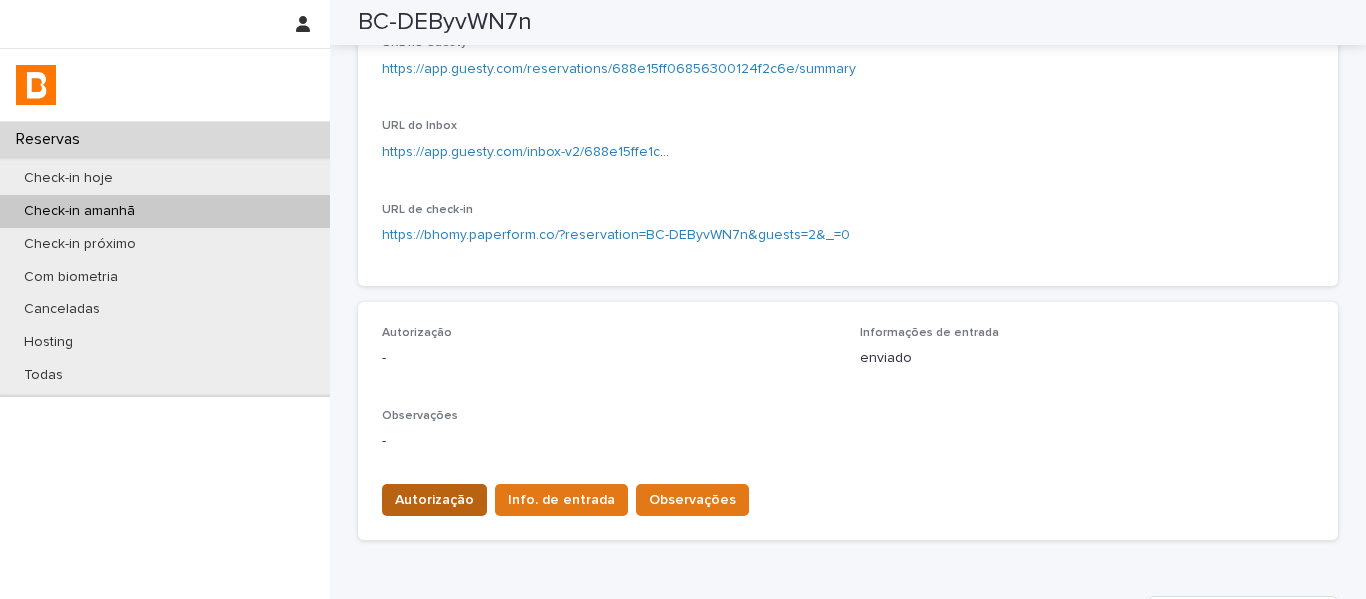 click on "Autorização" at bounding box center (434, 500) 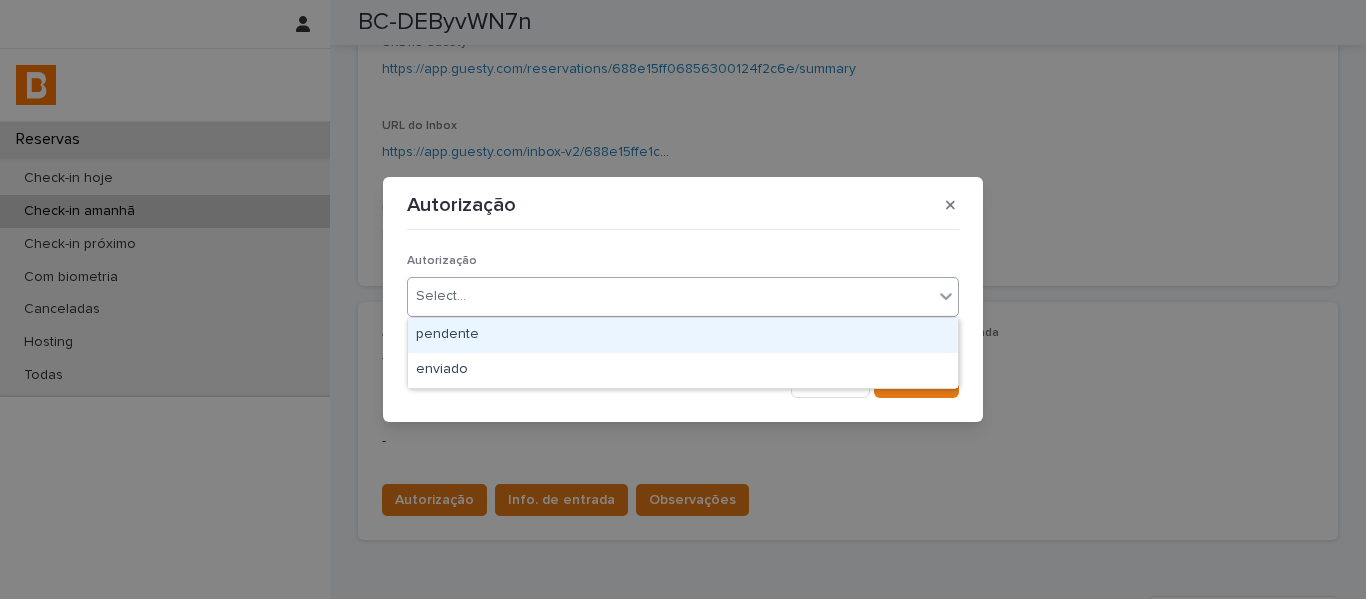 click on "Select..." at bounding box center [670, 296] 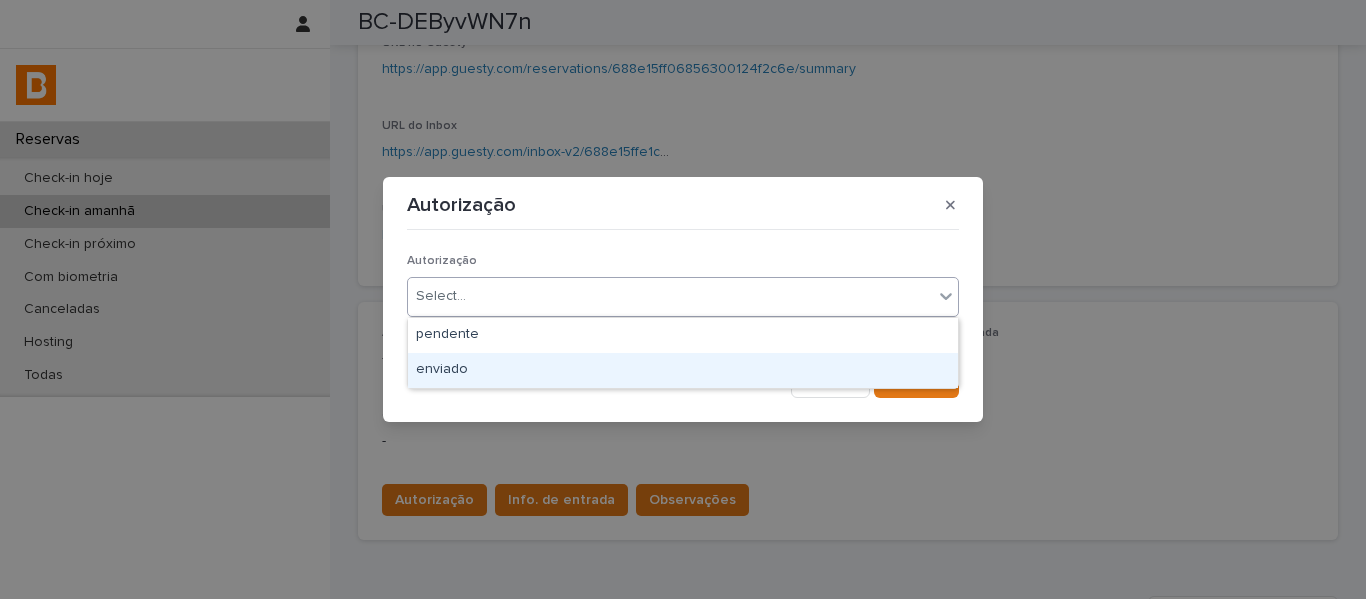click on "enviado" at bounding box center (683, 370) 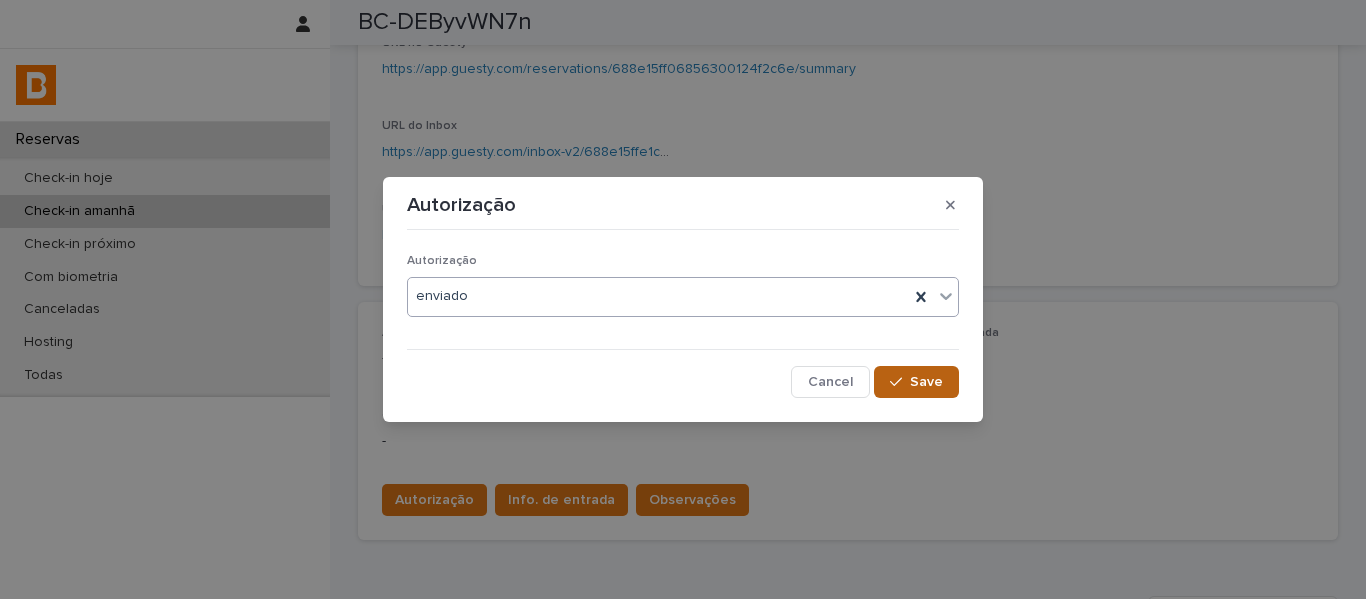 click on "Save" at bounding box center [926, 382] 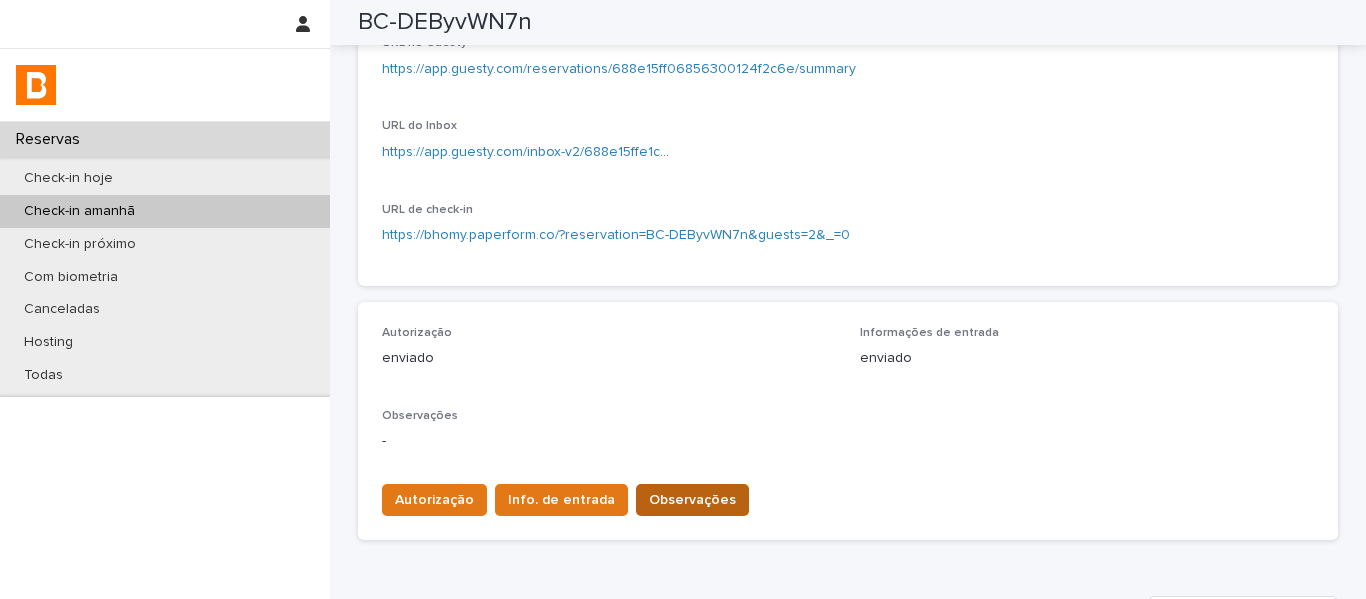 click on "Observações" at bounding box center [692, 500] 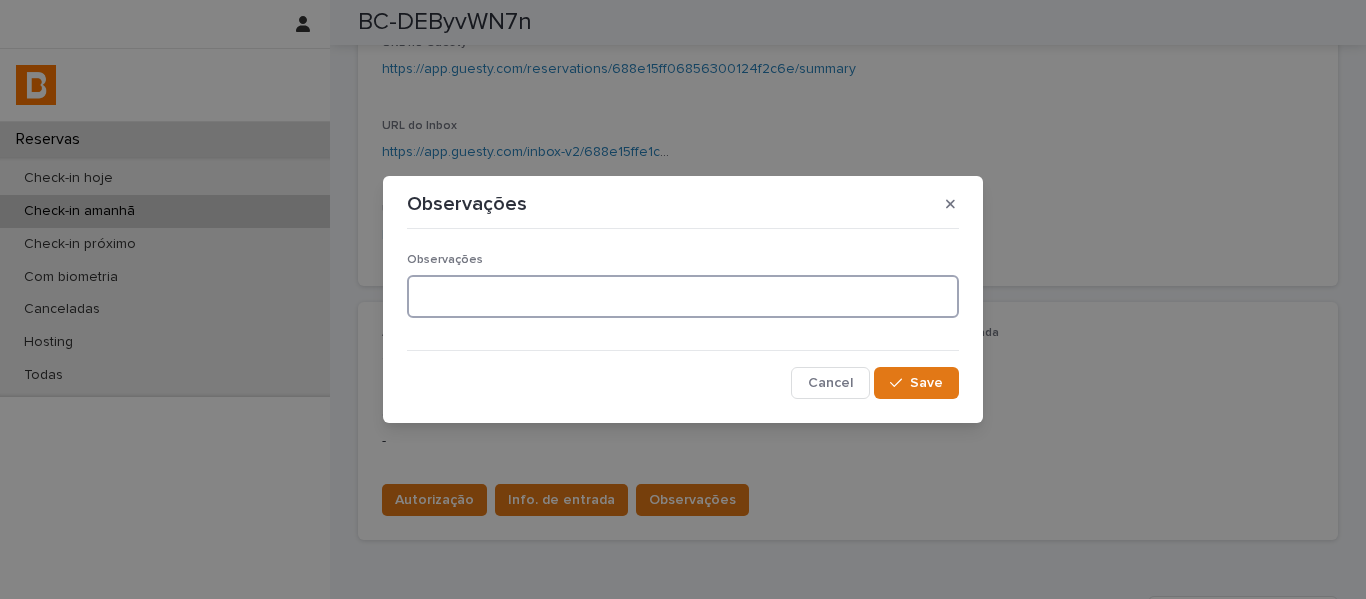 click at bounding box center (683, 296) 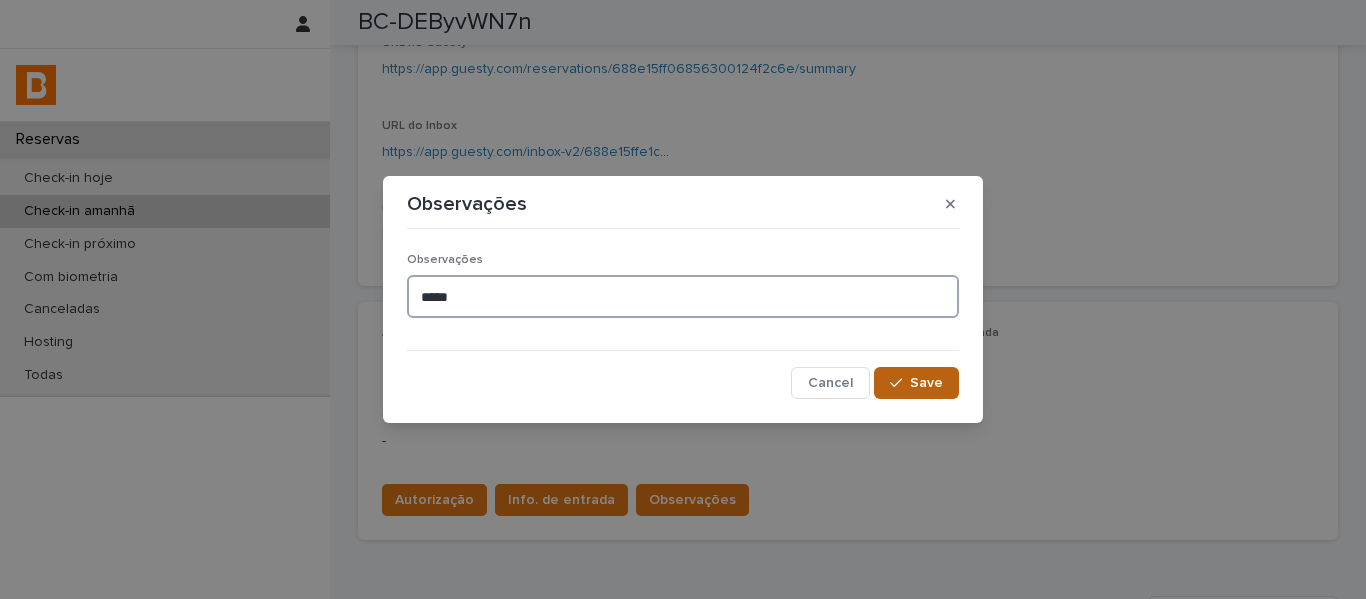 type on "*****" 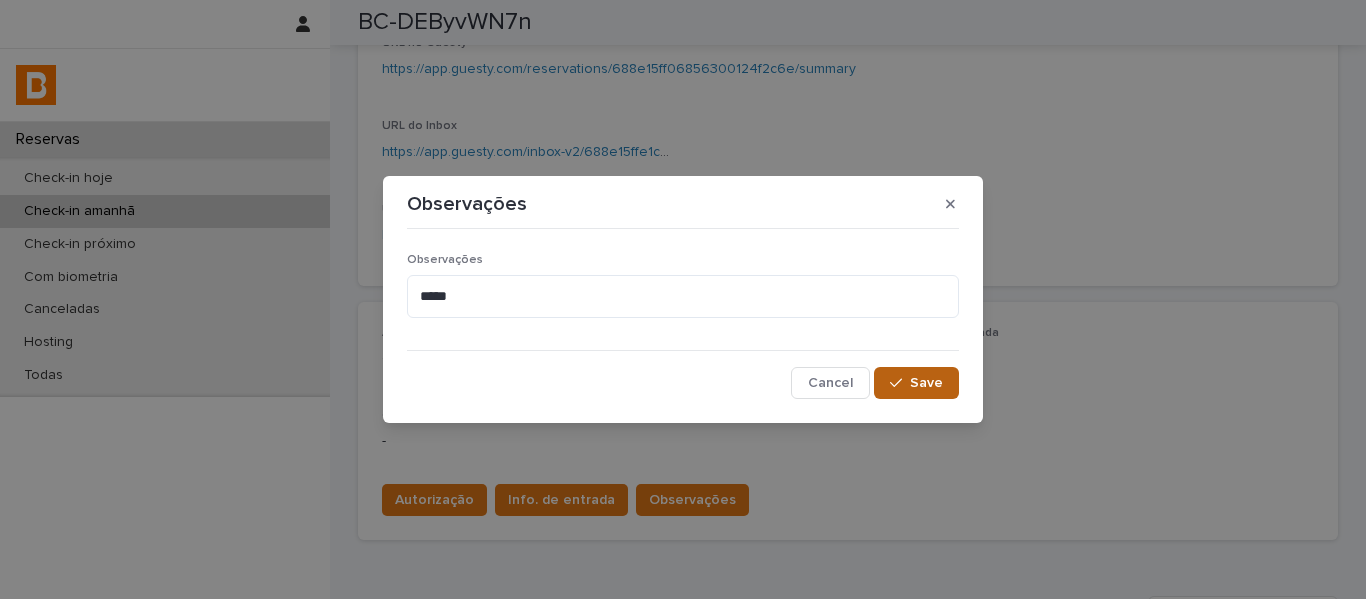 click on "Save" at bounding box center [926, 383] 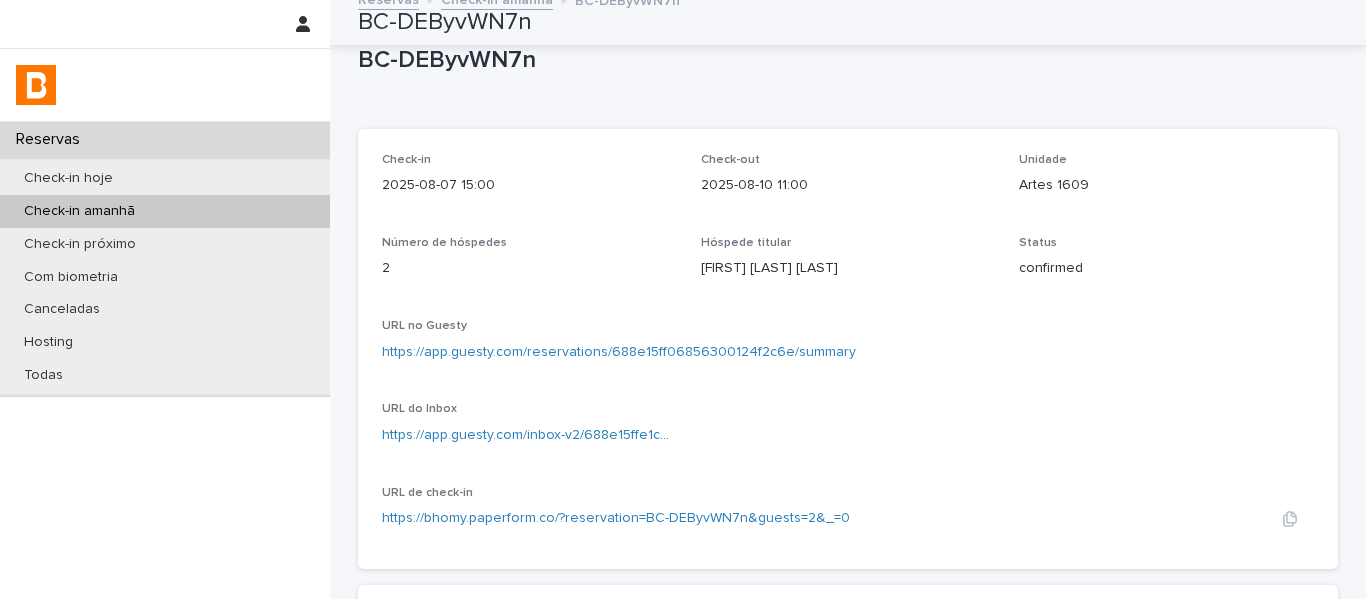 scroll, scrollTop: 0, scrollLeft: 0, axis: both 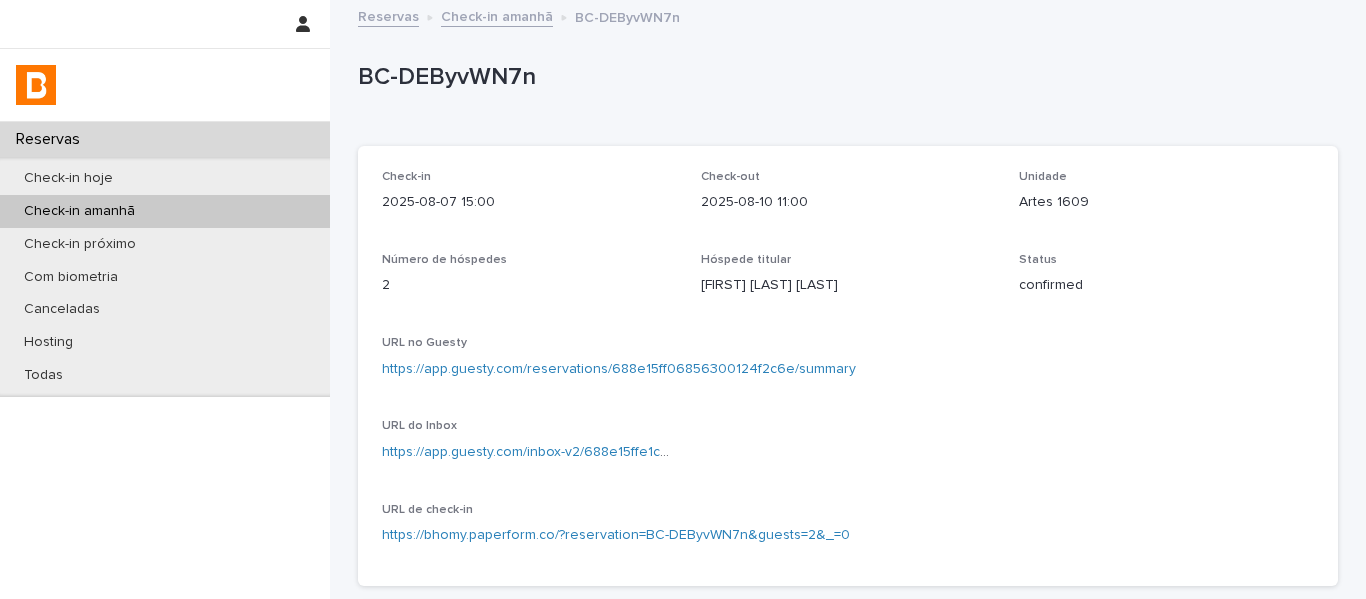 click on "Check-in amanhã" at bounding box center (497, 15) 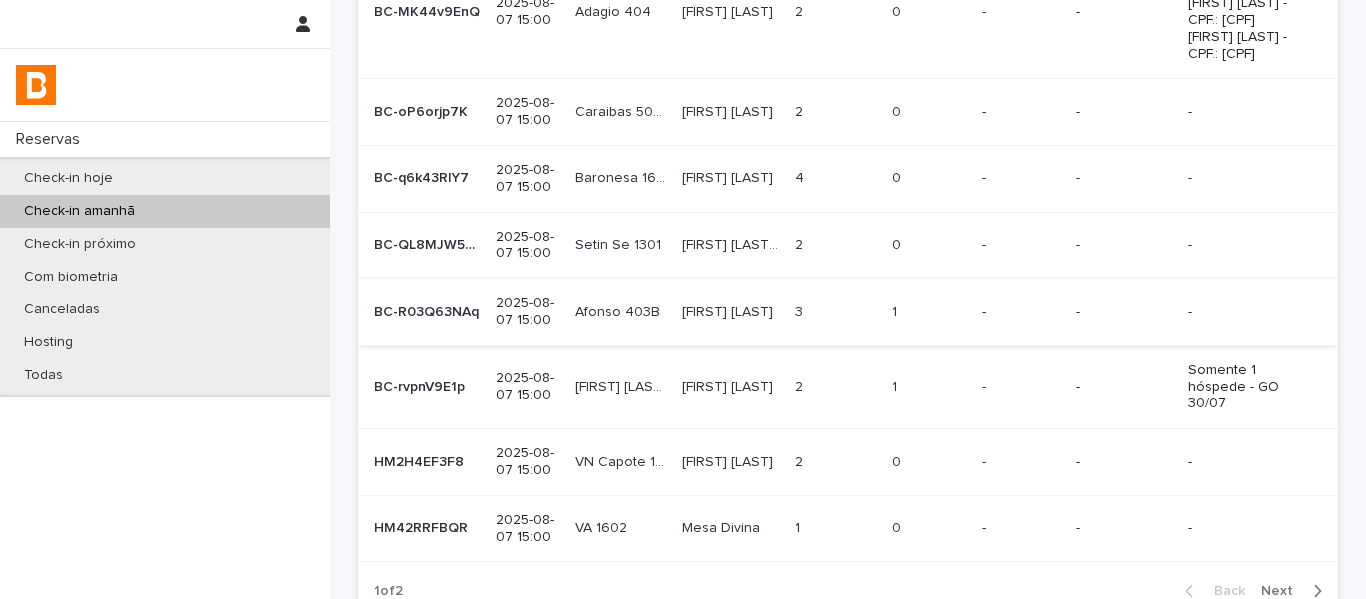 scroll, scrollTop: 200, scrollLeft: 0, axis: vertical 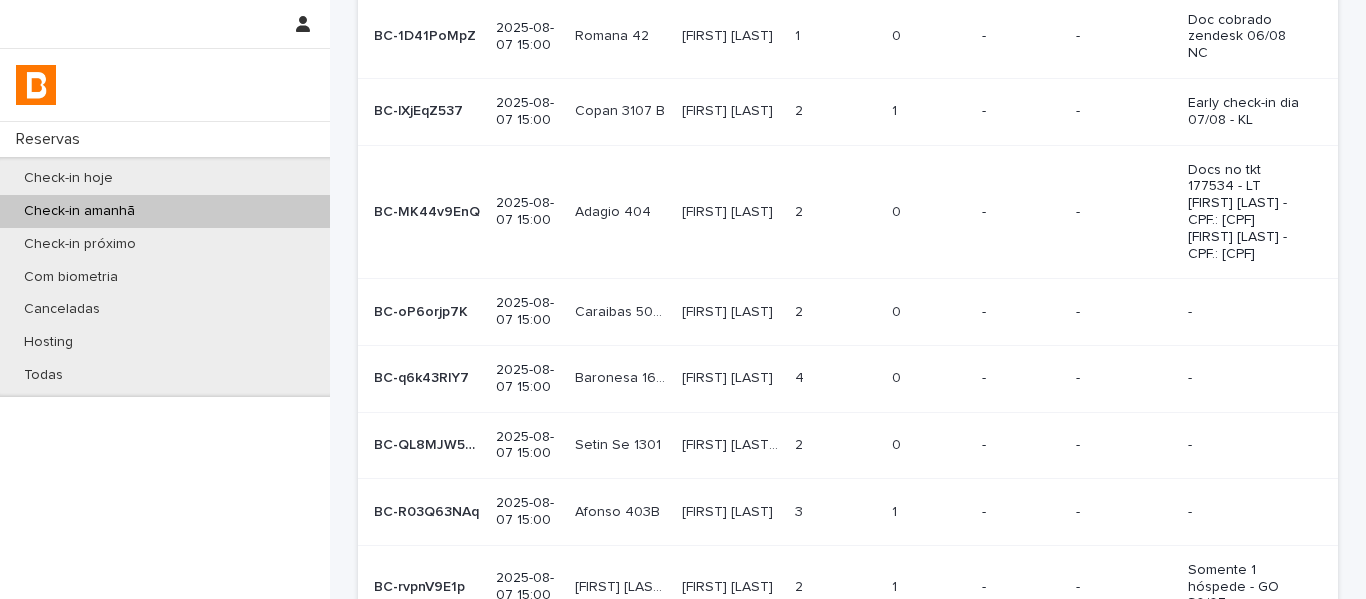 click on "[FIRST] [LAST]" at bounding box center (729, 109) 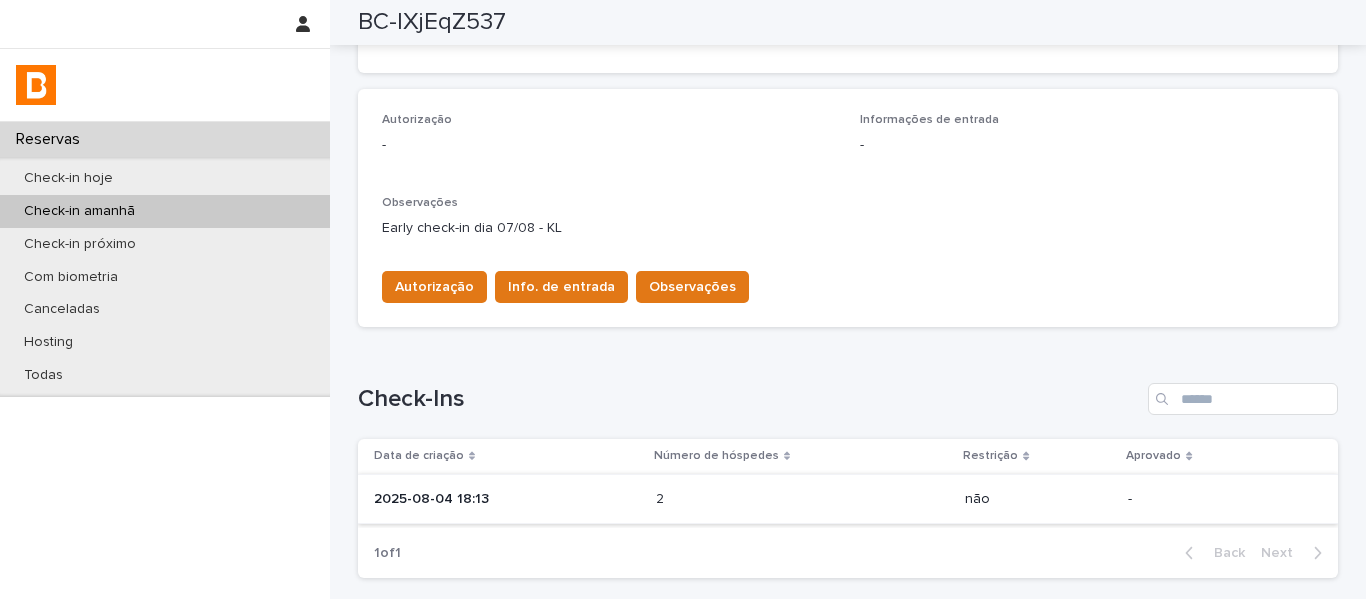 scroll, scrollTop: 665, scrollLeft: 0, axis: vertical 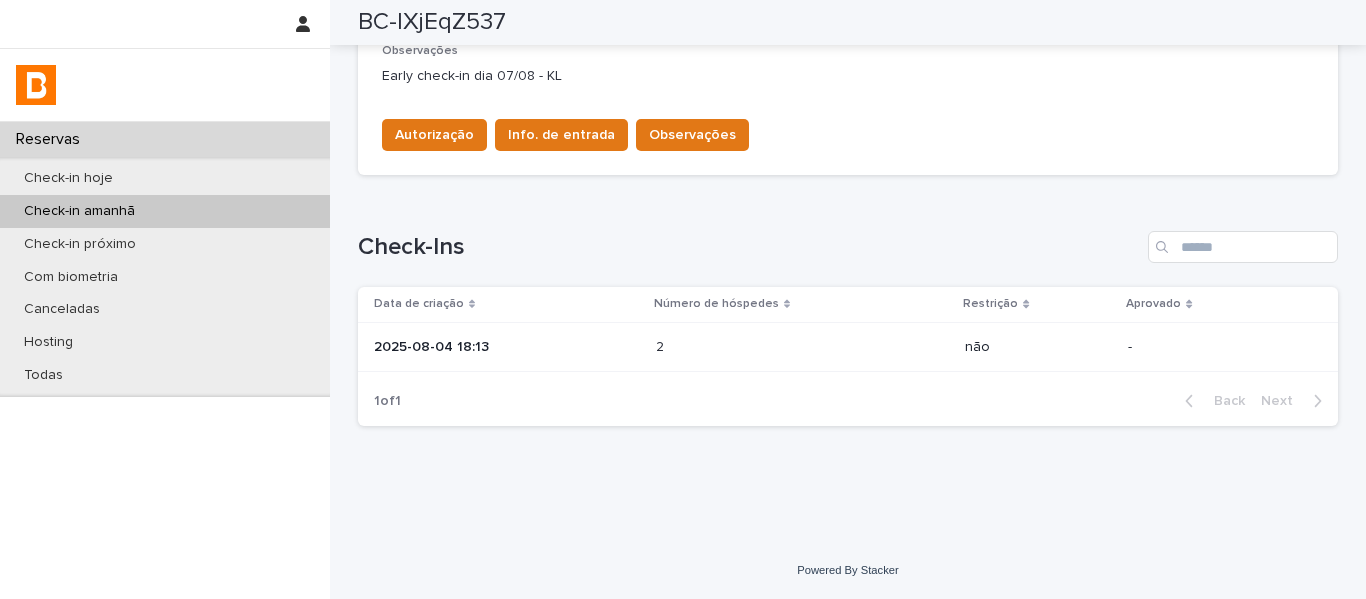 click at bounding box center [743, 347] 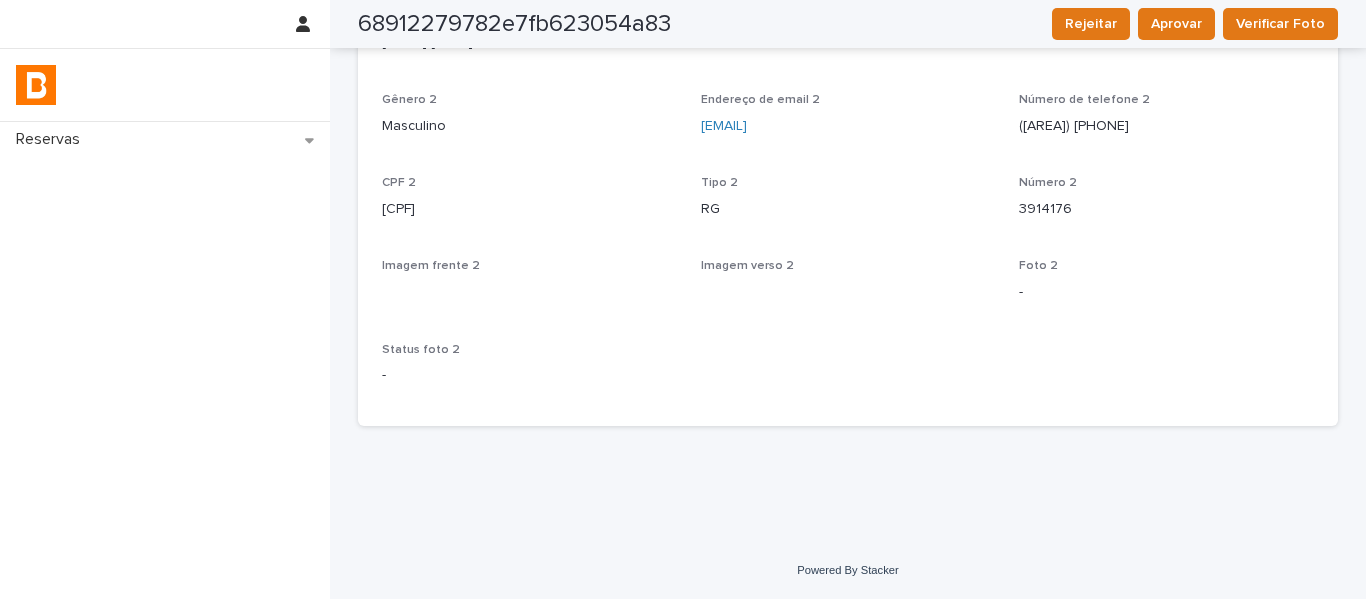 scroll, scrollTop: 1300, scrollLeft: 0, axis: vertical 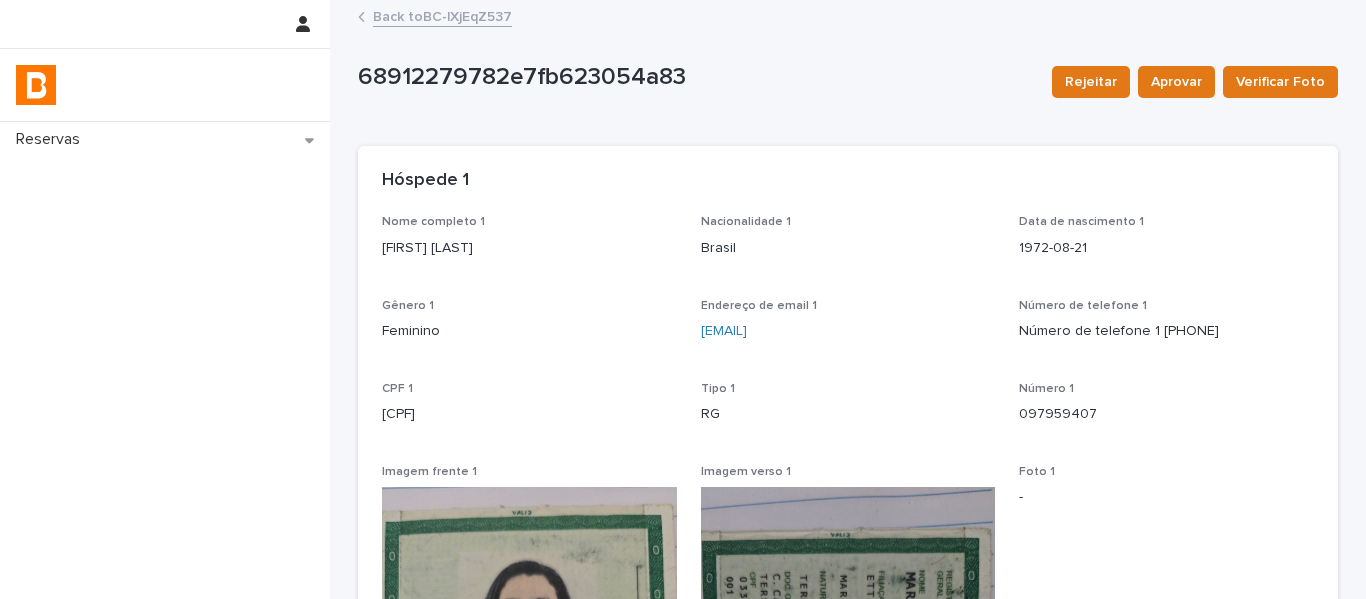 click on "Back to  BC-lXjEqZ537" at bounding box center [442, 15] 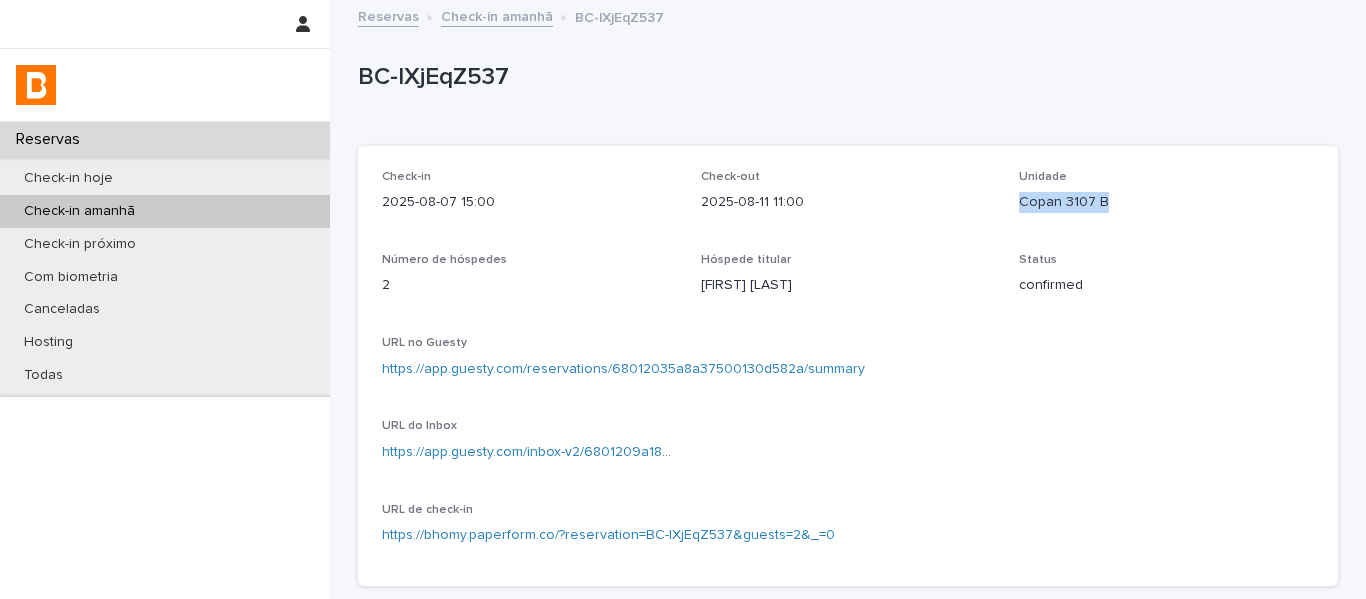 drag, startPoint x: 1134, startPoint y: 217, endPoint x: 1012, endPoint y: 219, distance: 122.016396 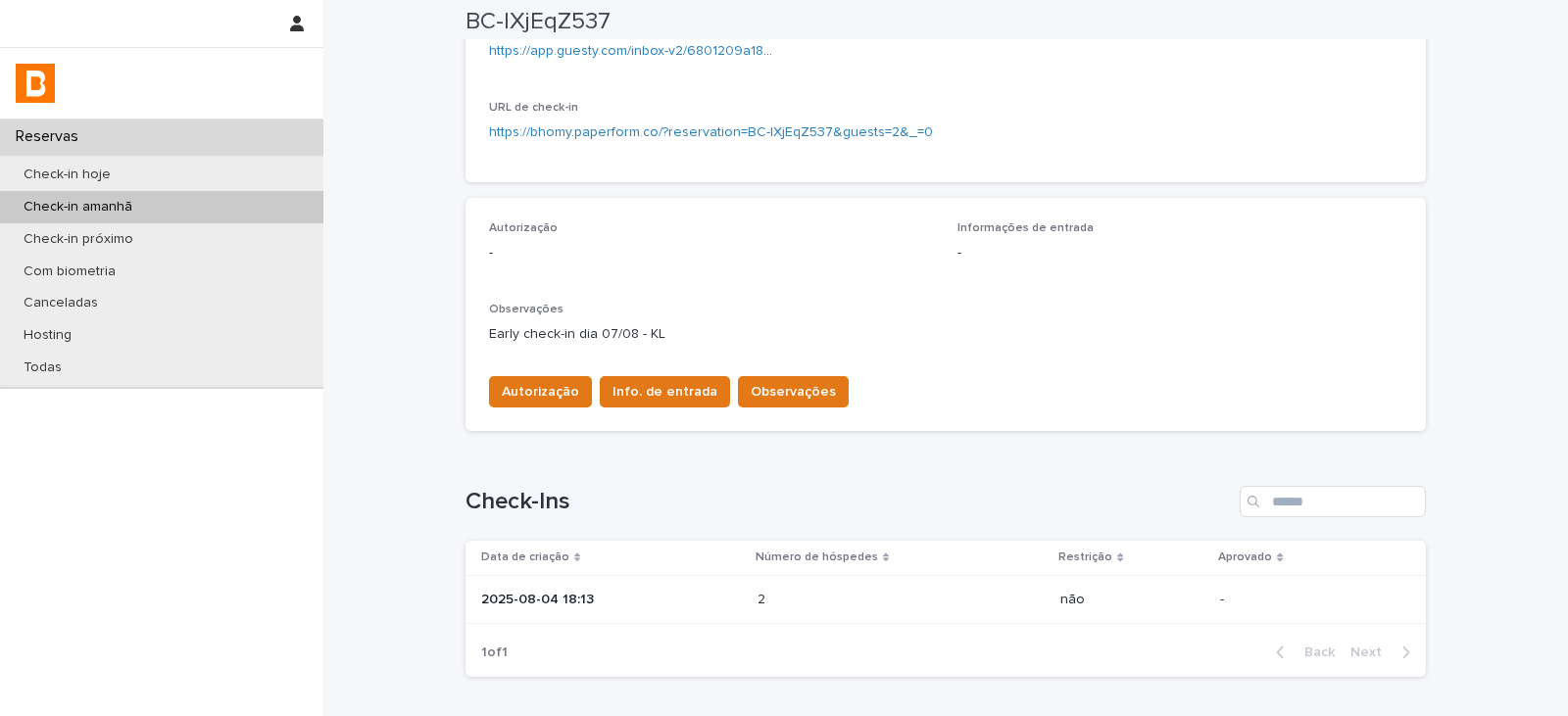 scroll, scrollTop: 522, scrollLeft: 0, axis: vertical 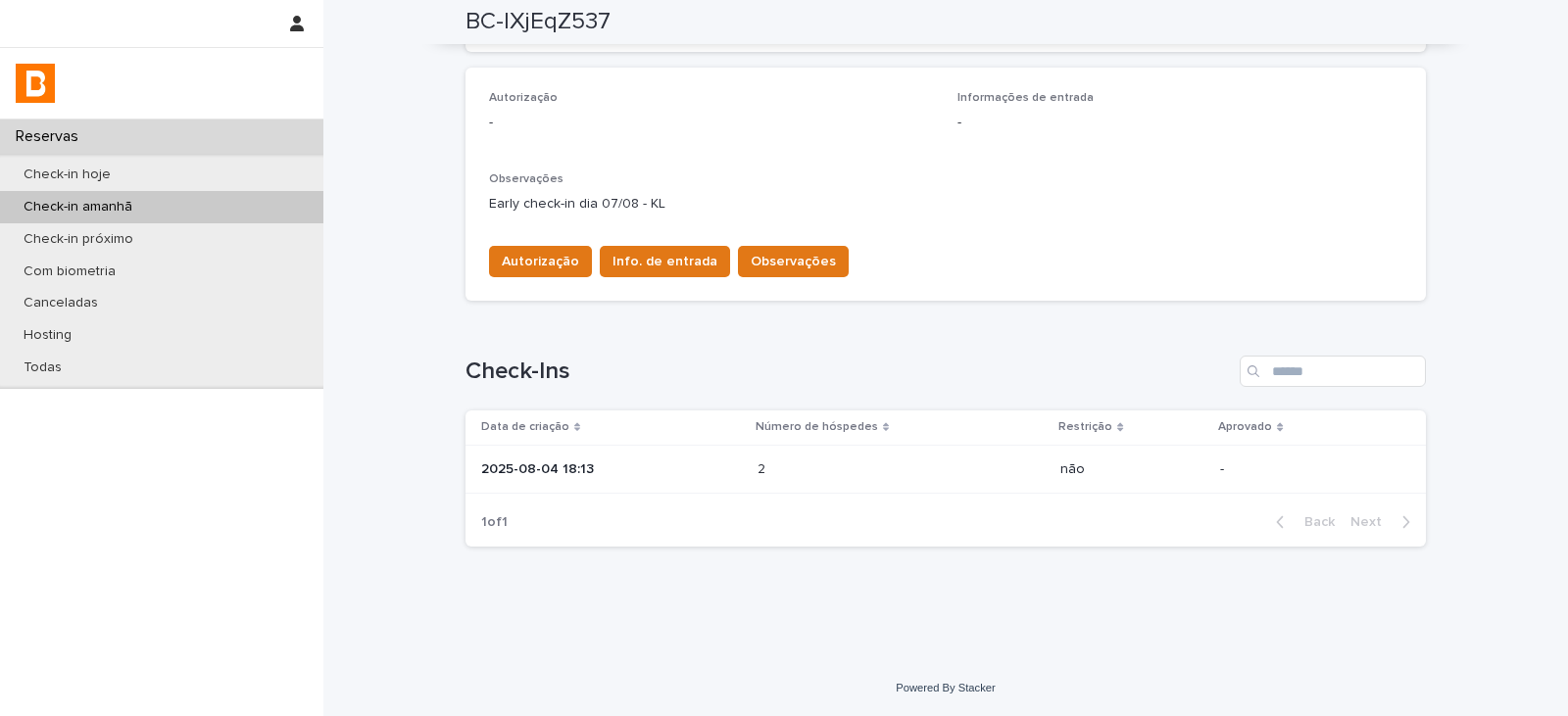 click at bounding box center [843, 469] 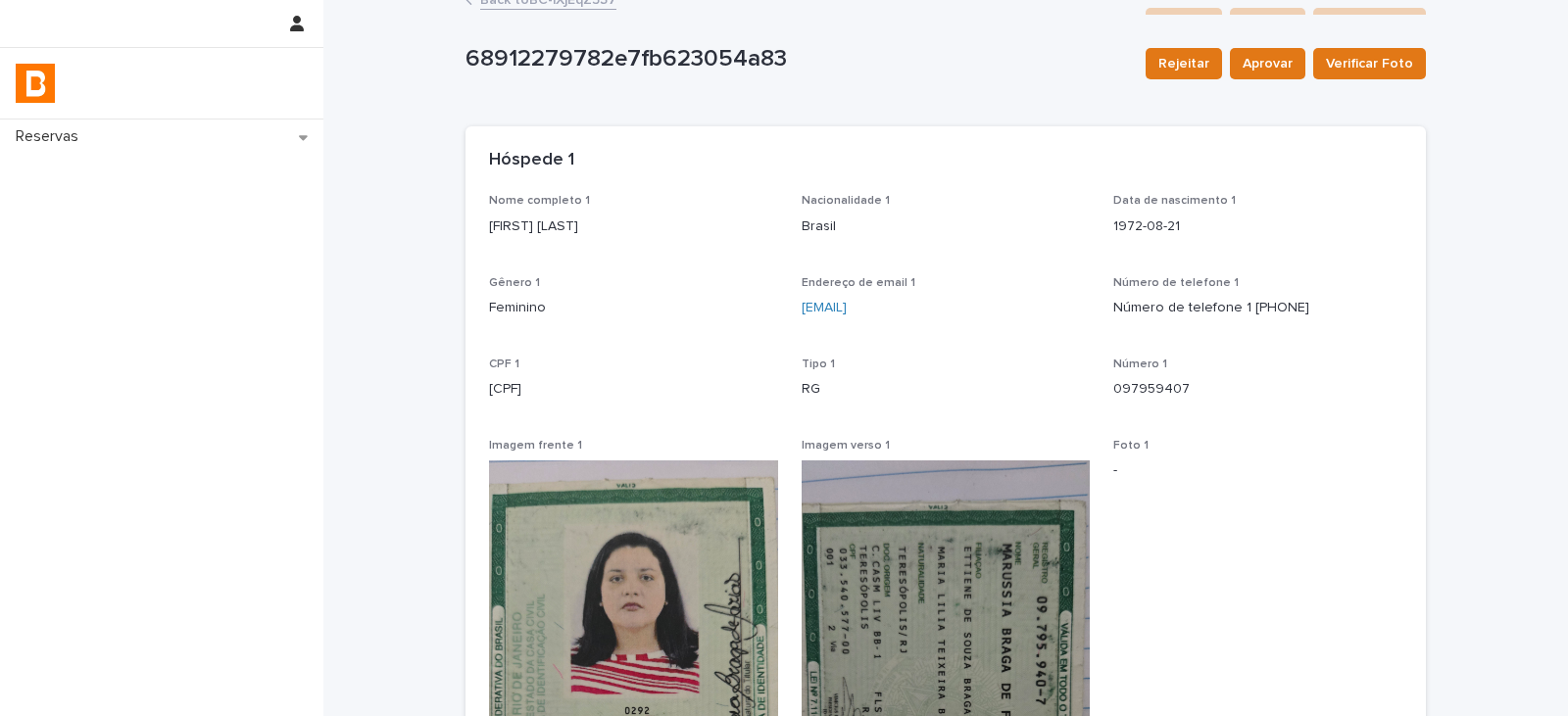 scroll, scrollTop: 0, scrollLeft: 0, axis: both 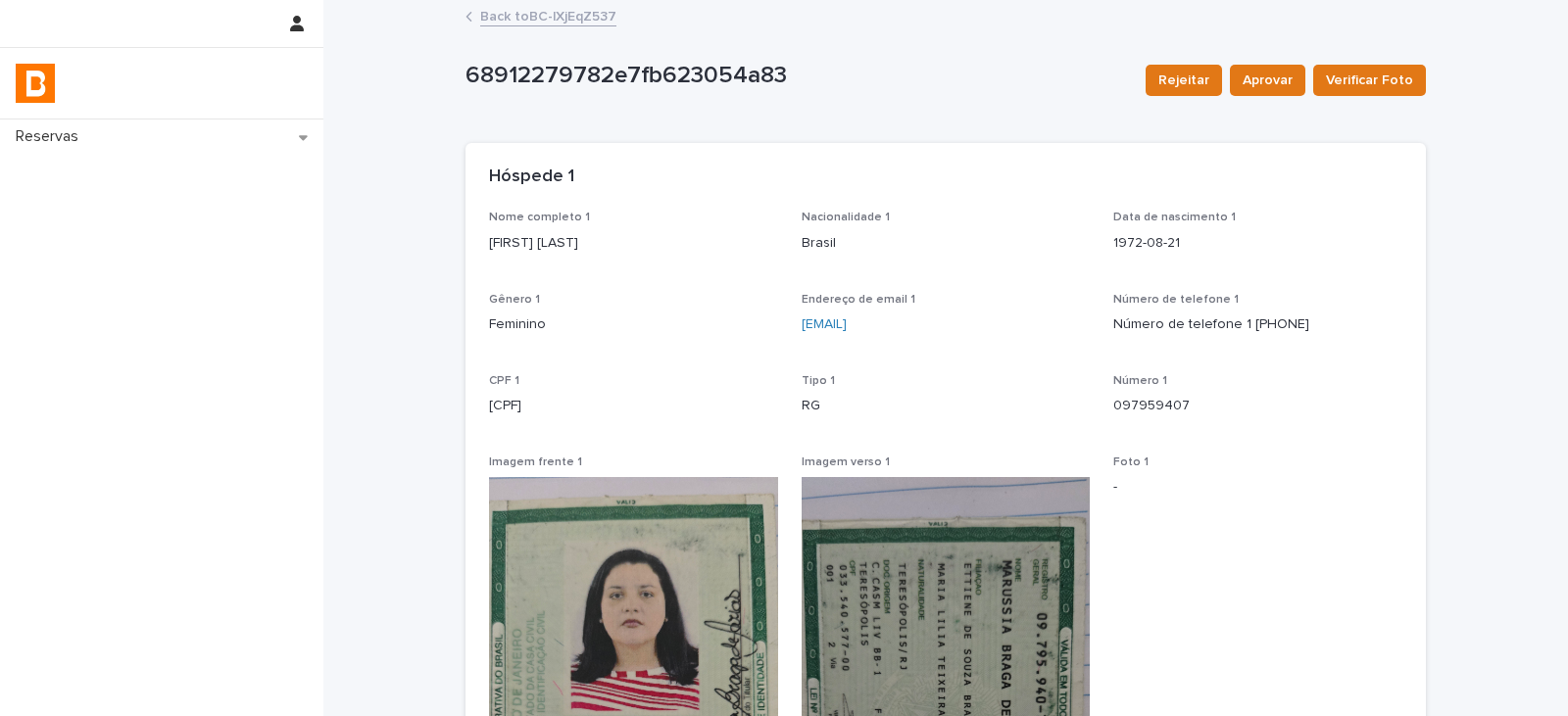drag, startPoint x: 636, startPoint y: 242, endPoint x: 466, endPoint y: 244, distance: 170.01176 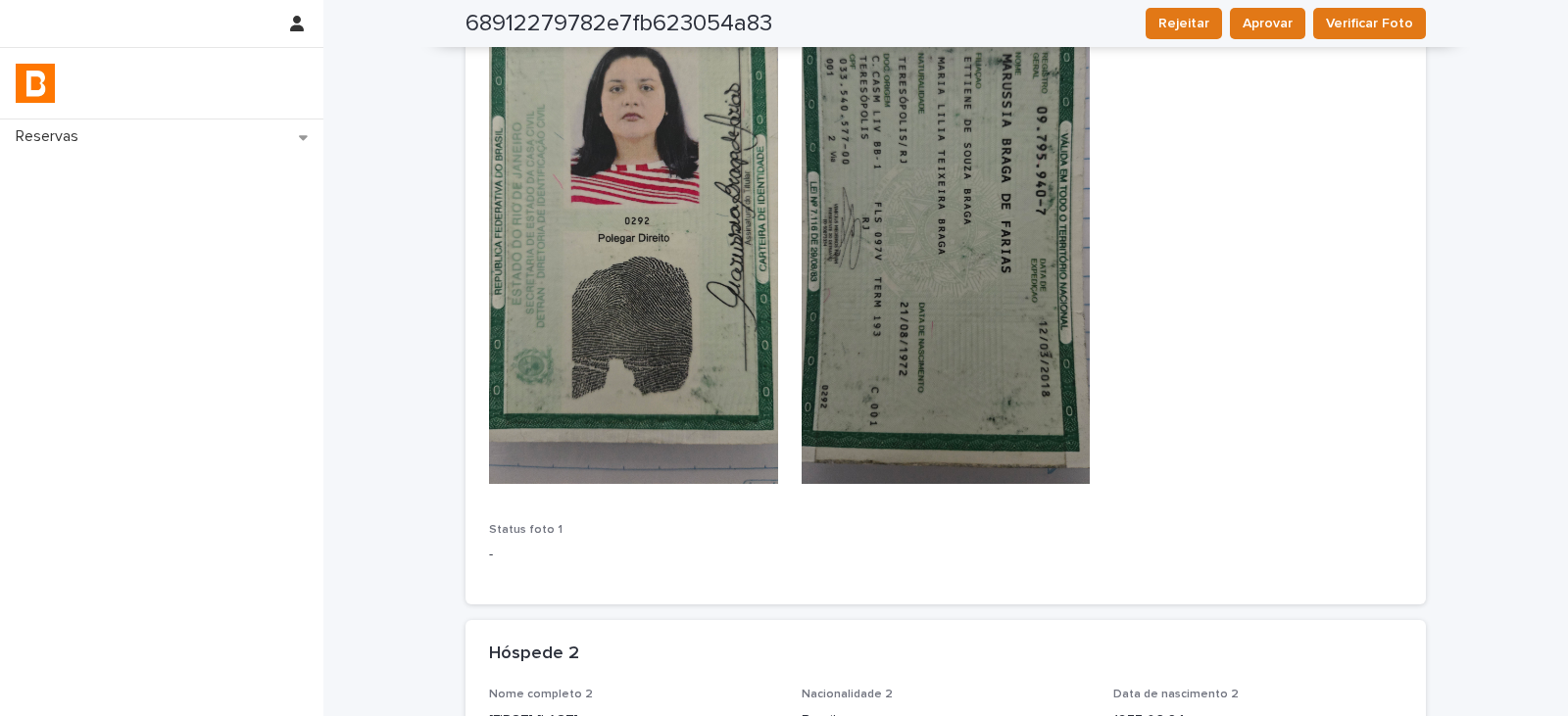 scroll, scrollTop: 686, scrollLeft: 0, axis: vertical 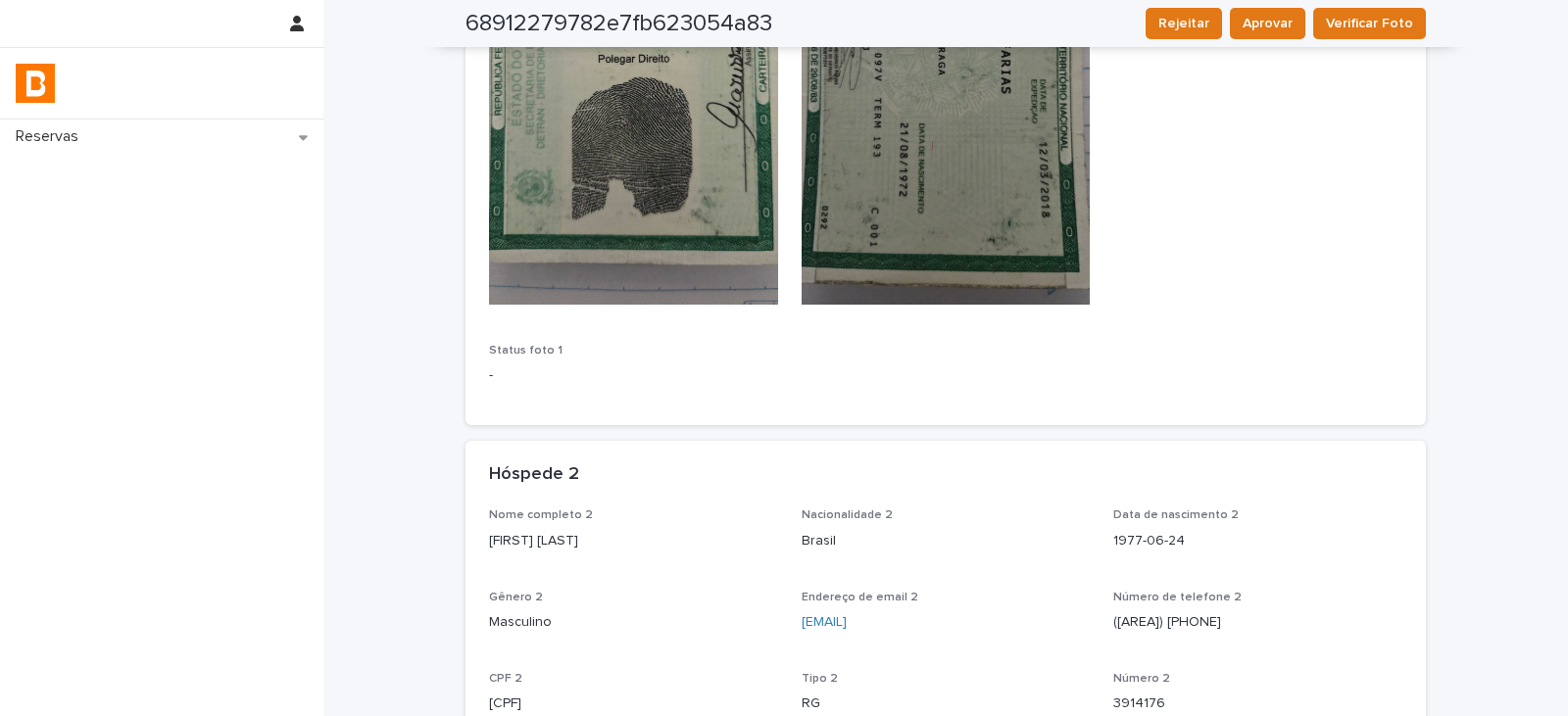 drag, startPoint x: 618, startPoint y: 546, endPoint x: 476, endPoint y: 551, distance: 142.088 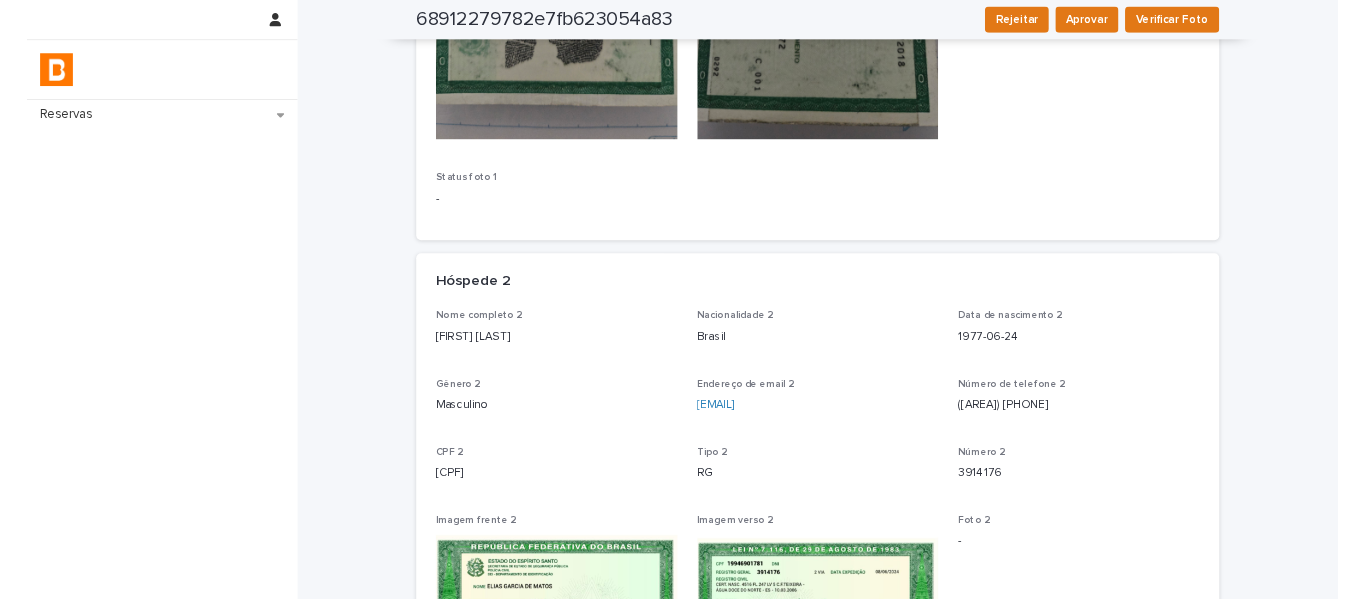 scroll, scrollTop: 900, scrollLeft: 0, axis: vertical 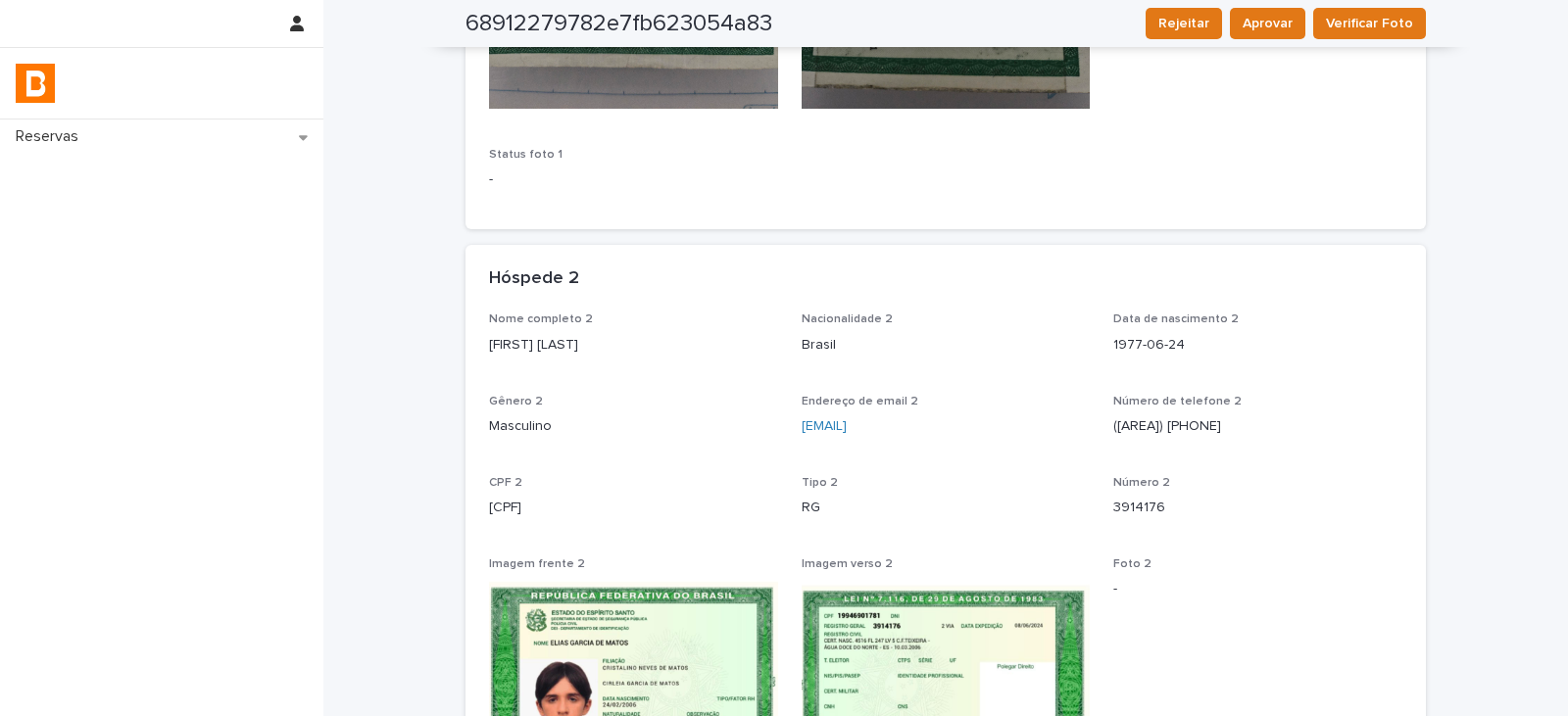 drag, startPoint x: 566, startPoint y: 517, endPoint x: 470, endPoint y: 520, distance: 96.046864 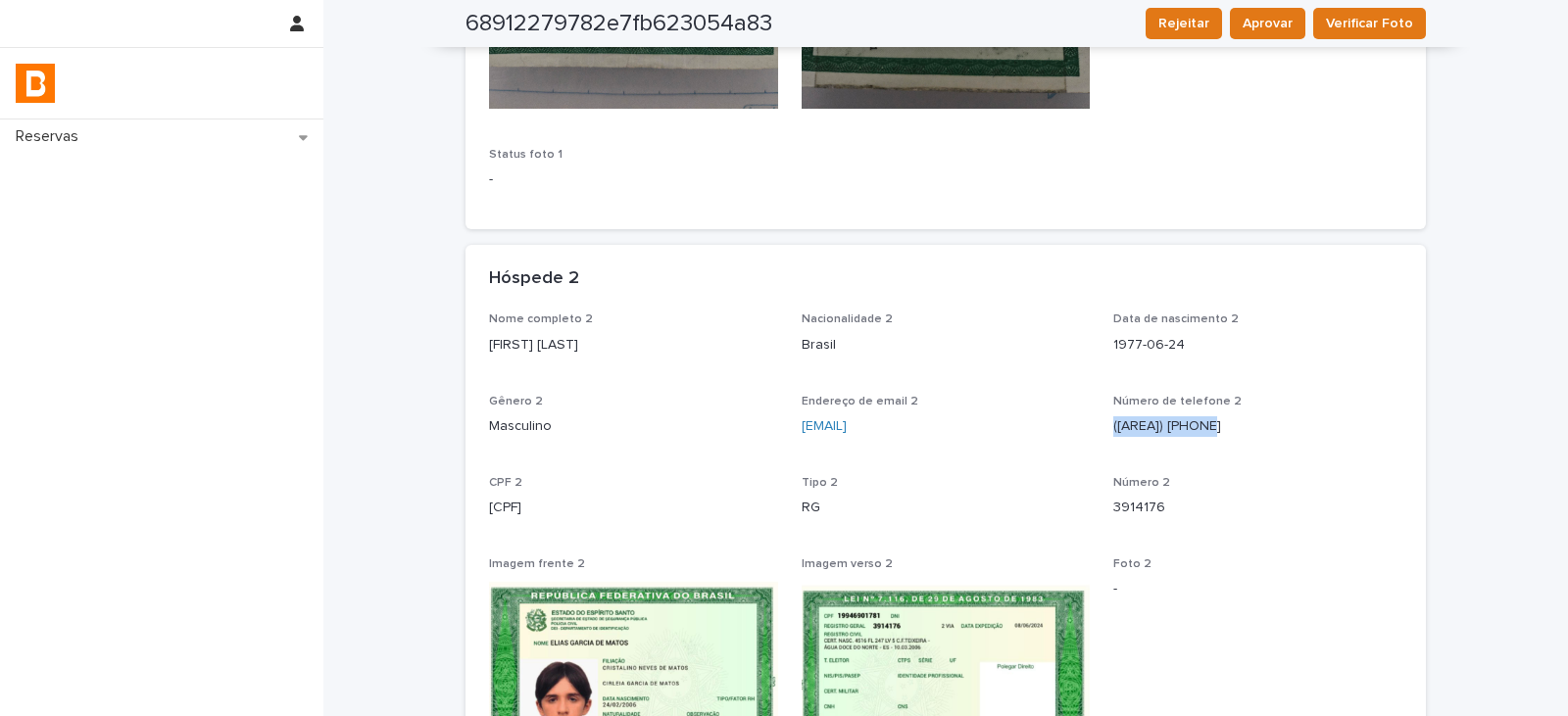 drag, startPoint x: 1225, startPoint y: 438, endPoint x: 1102, endPoint y: 443, distance: 123.10158 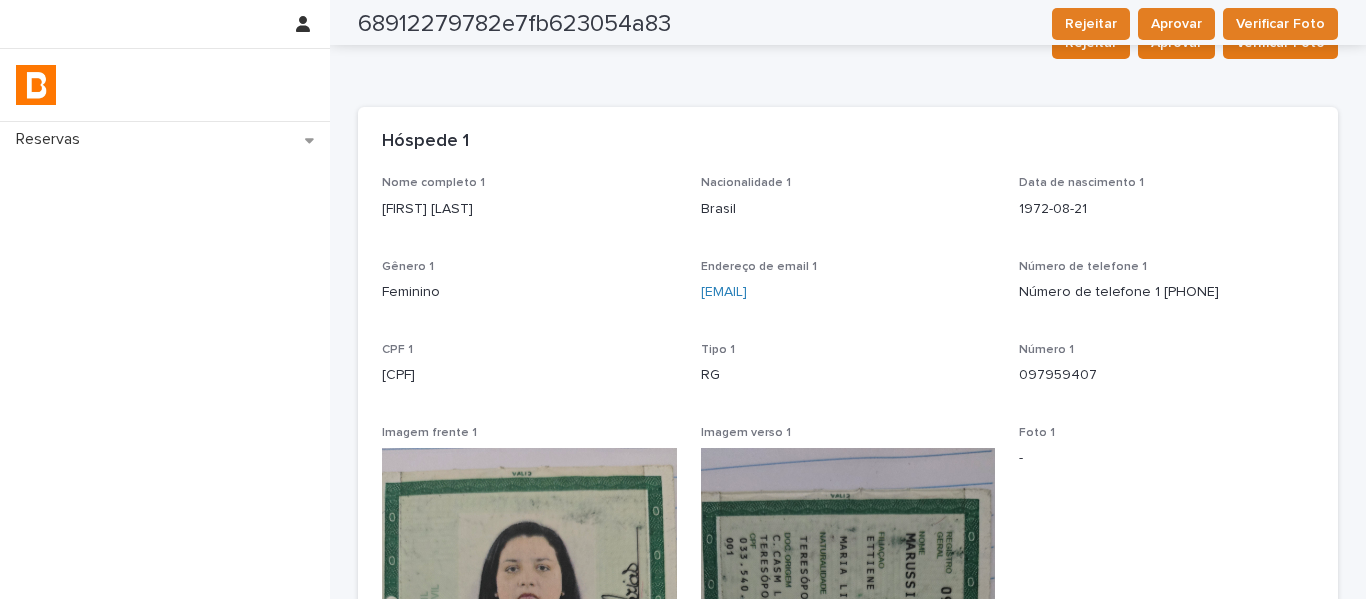 scroll, scrollTop: 0, scrollLeft: 0, axis: both 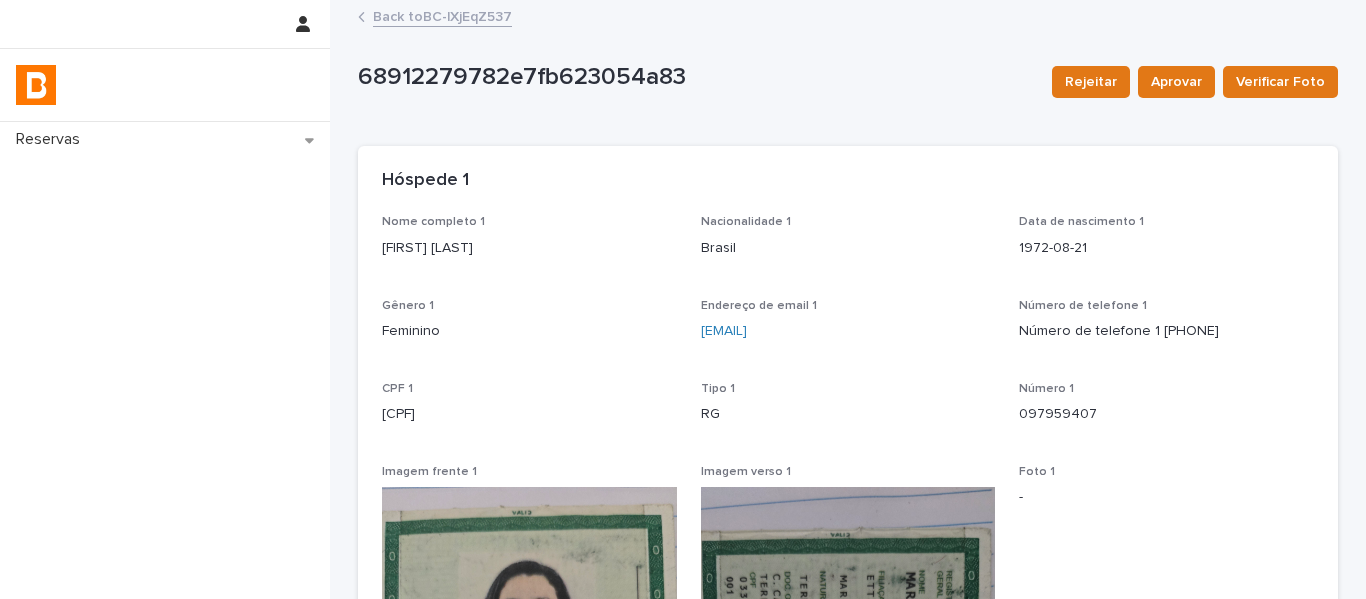 click on "Back to  BC-lXjEqZ537" at bounding box center (442, 15) 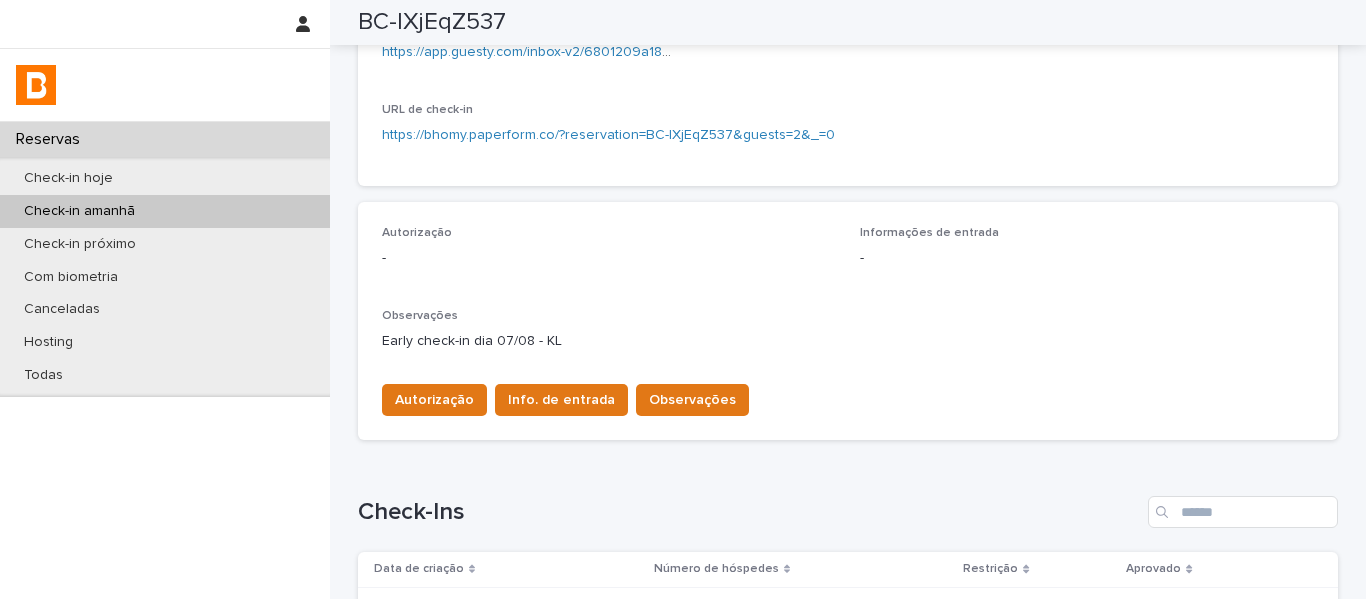 scroll, scrollTop: 200, scrollLeft: 0, axis: vertical 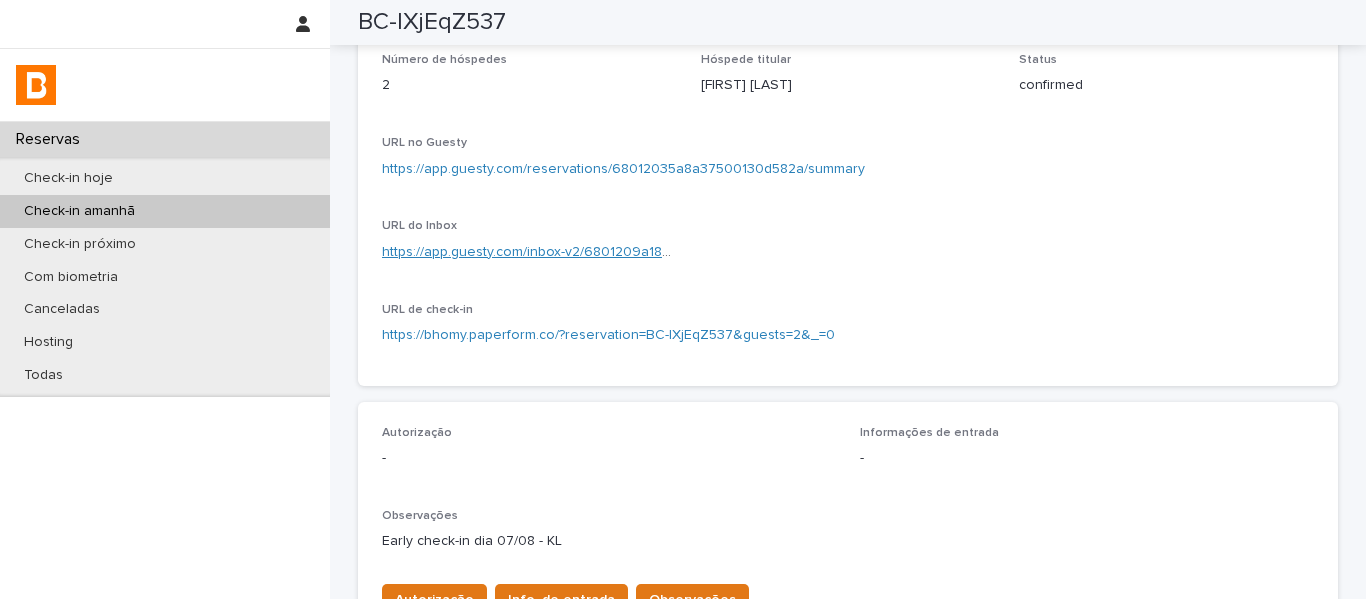 click on "https://app.guesty.com/inbox-v2/6801209a18efe300104df5a5?reservationId=68012035a8a37500130d582a" at bounding box center [720, 252] 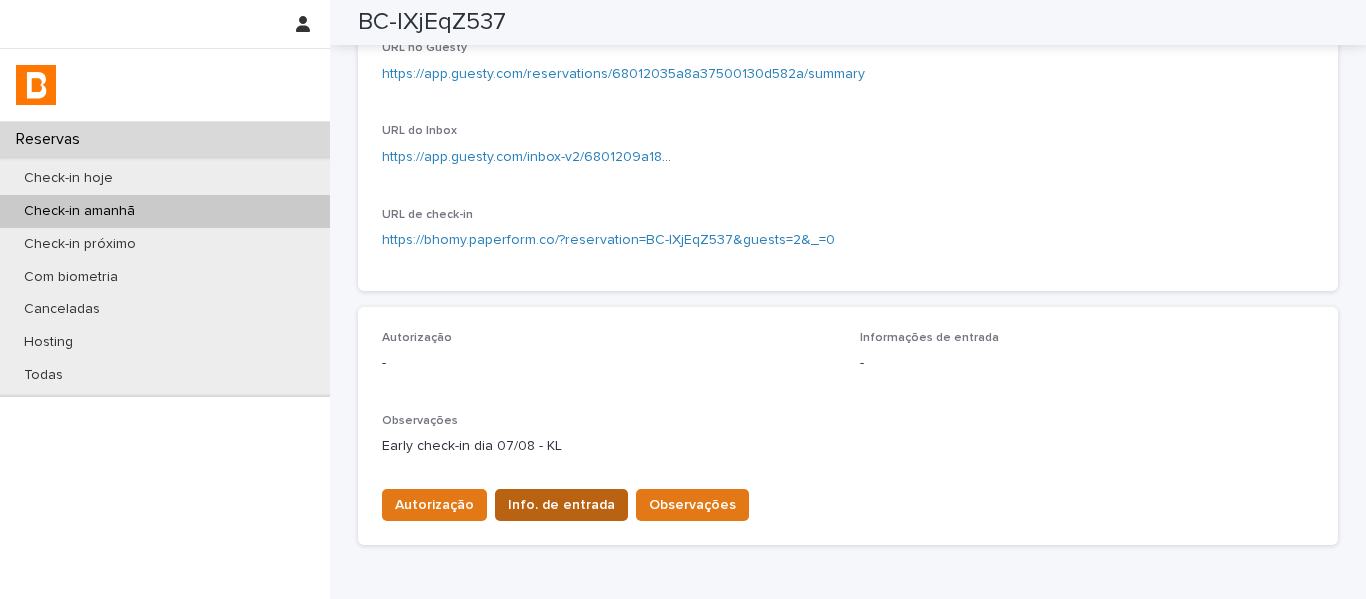 scroll, scrollTop: 400, scrollLeft: 0, axis: vertical 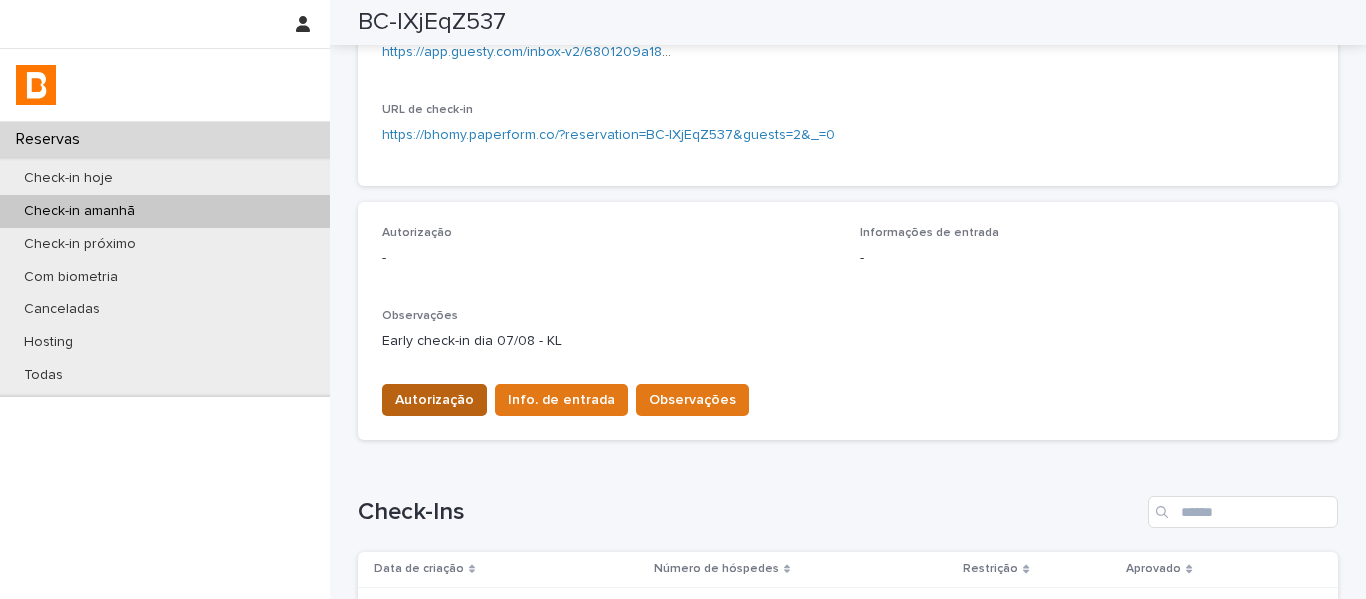 click on "Autorização" at bounding box center [434, 400] 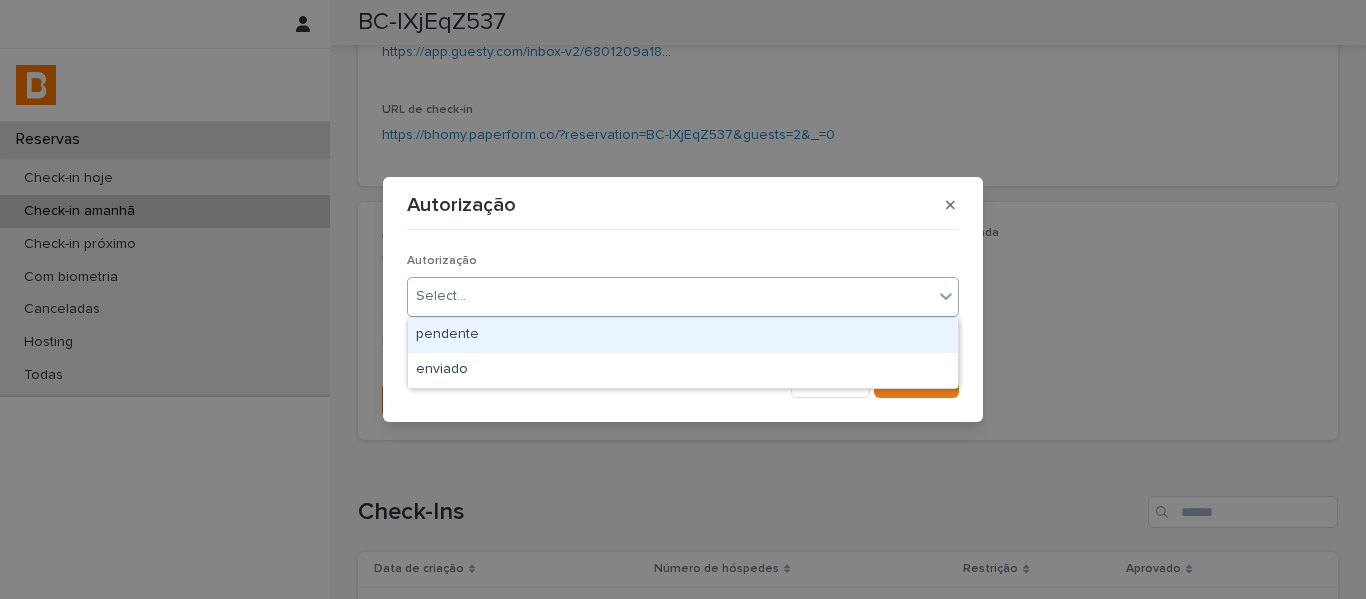 click on "Select..." at bounding box center (441, 296) 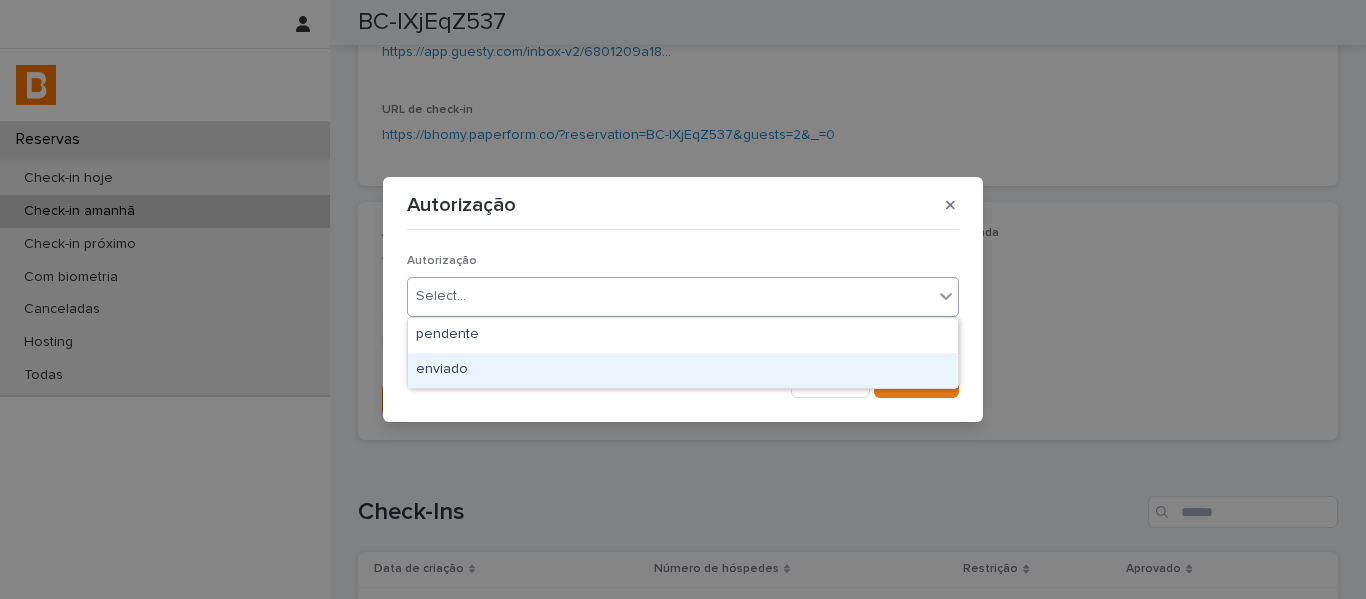 click on "enviado" at bounding box center [683, 370] 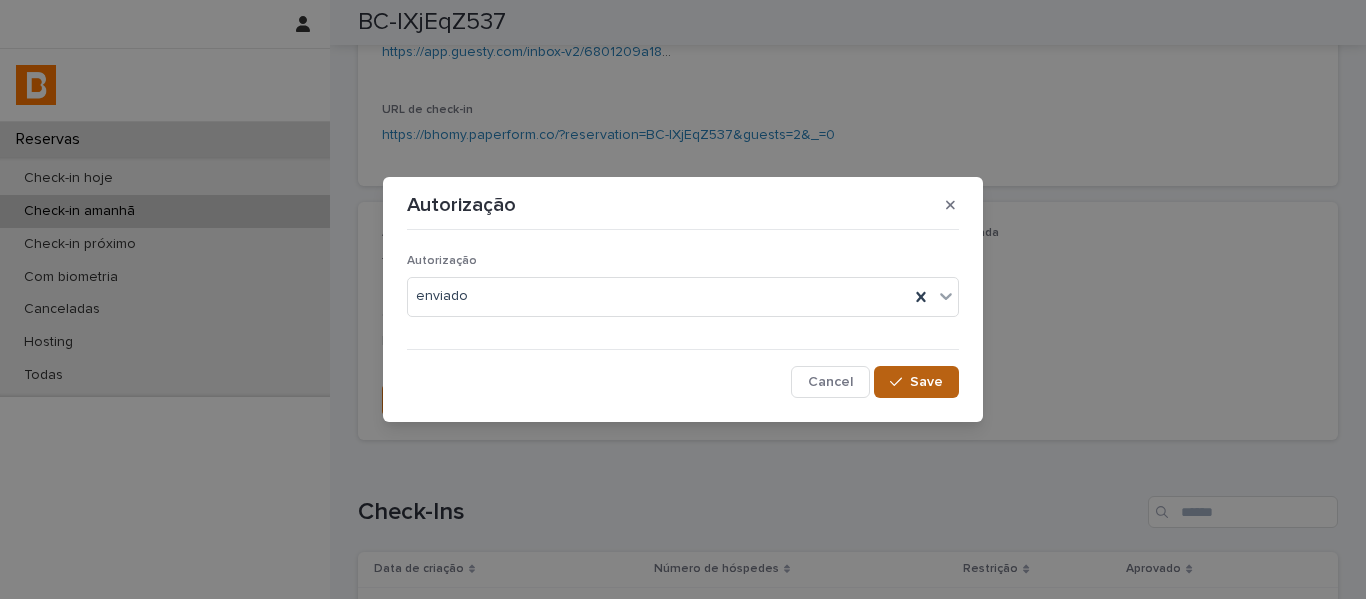 click at bounding box center (900, 382) 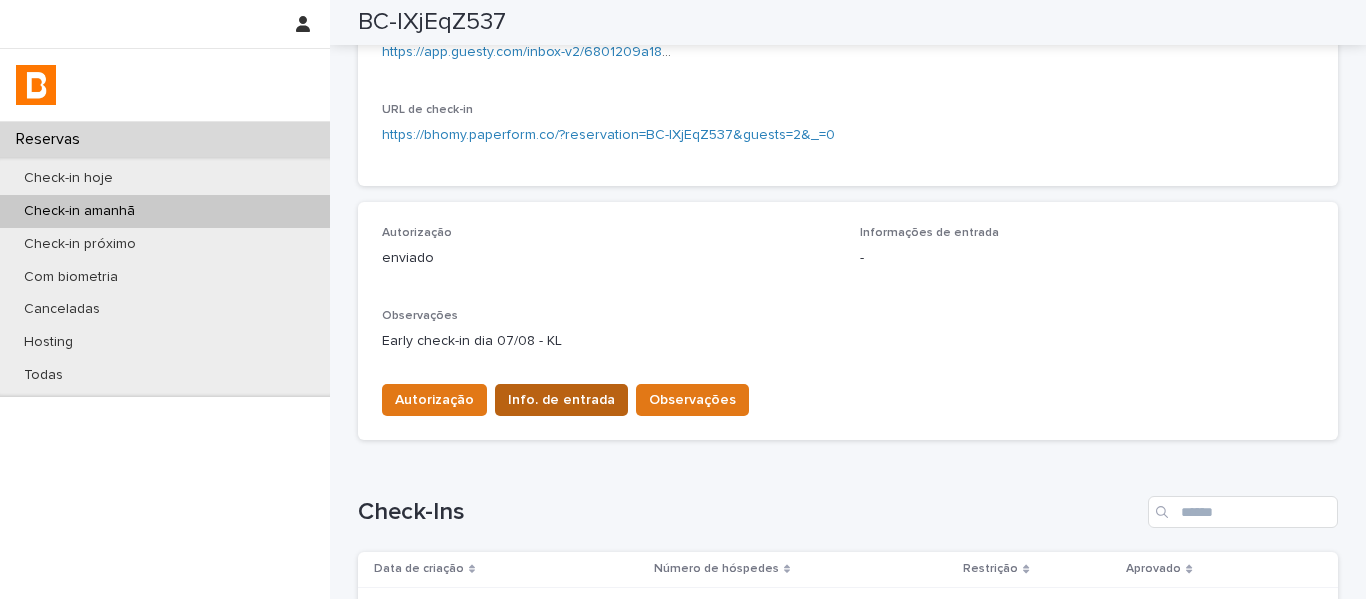 click on "Info. de entrada" at bounding box center (561, 400) 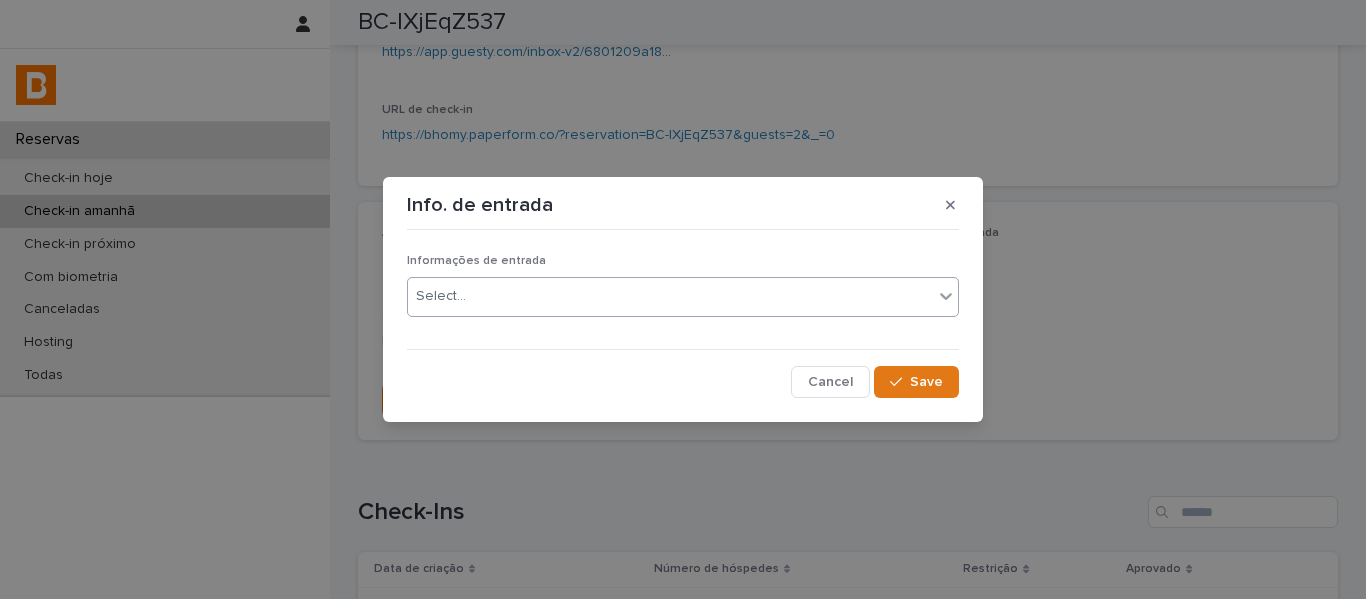 click on "Select..." at bounding box center (670, 296) 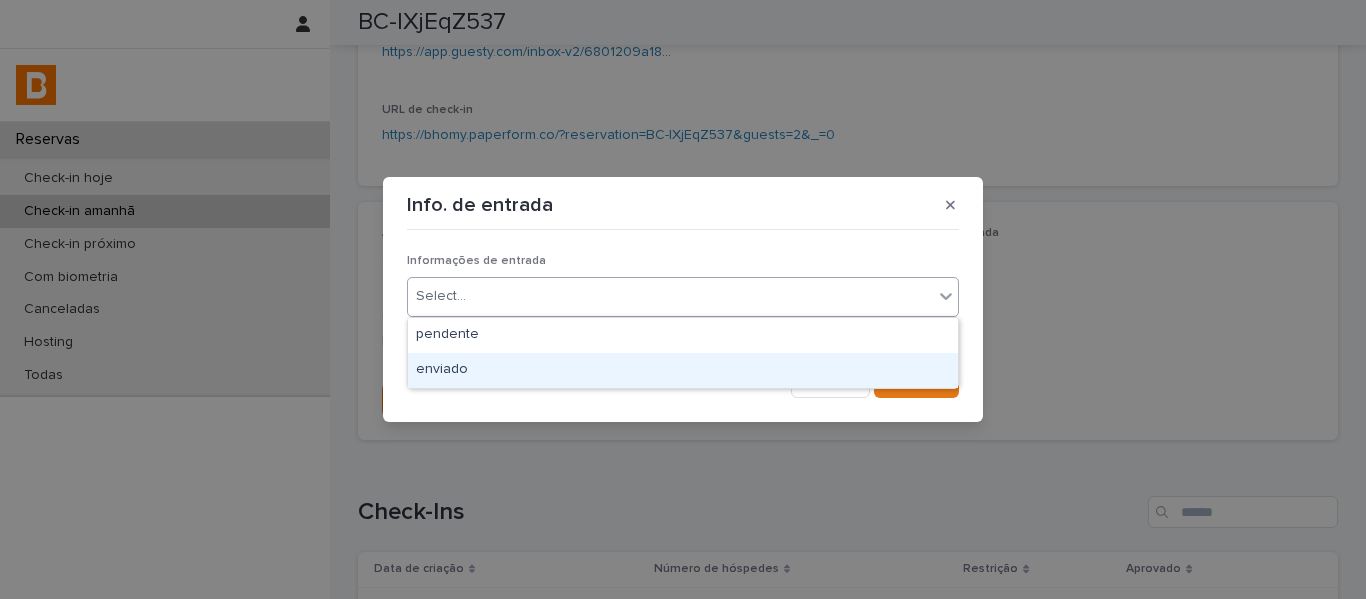 click on "enviado" at bounding box center (683, 370) 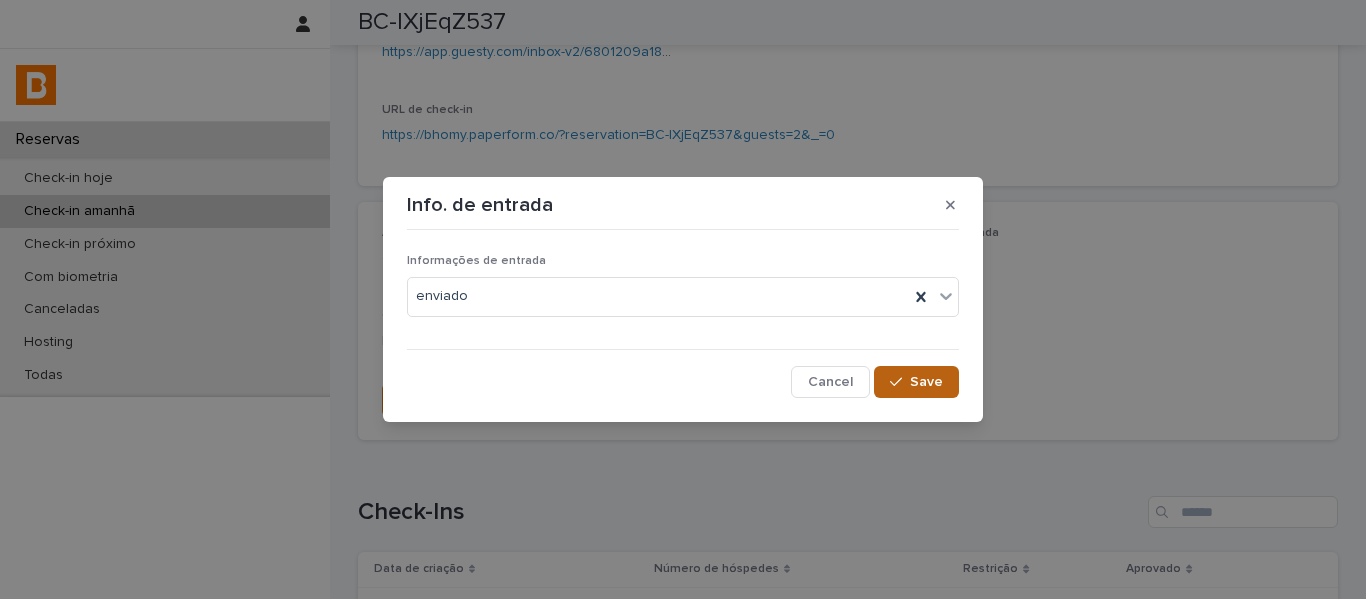 drag, startPoint x: 901, startPoint y: 376, endPoint x: 777, endPoint y: 412, distance: 129.1201 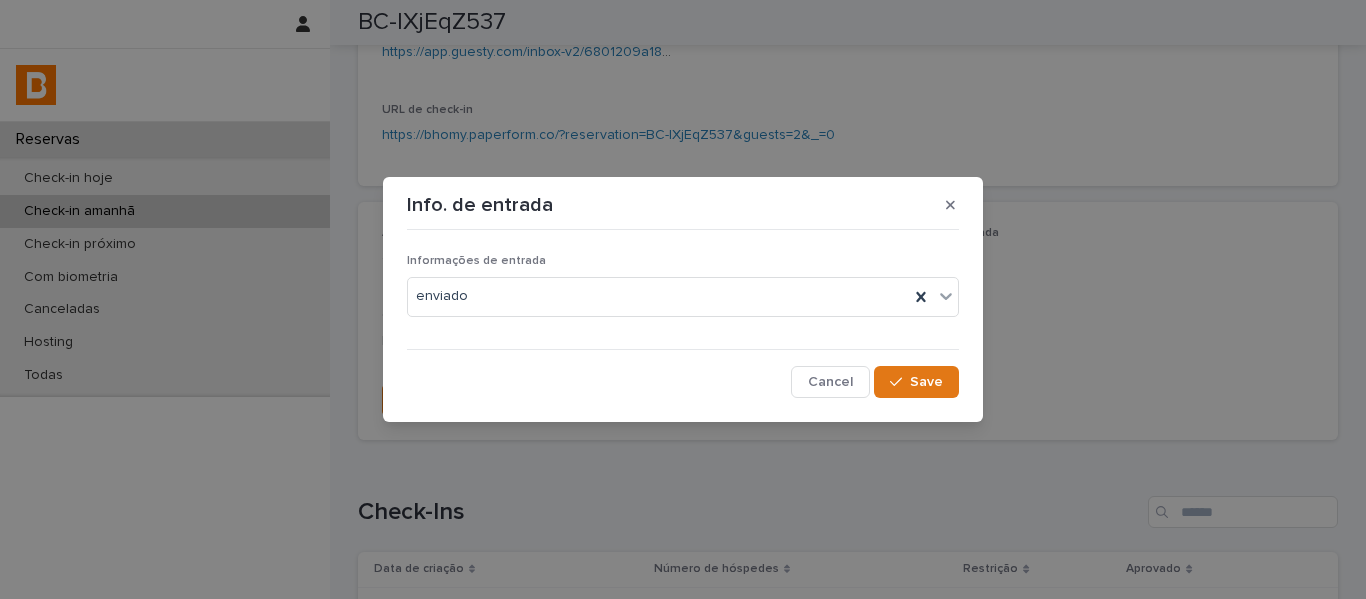 click 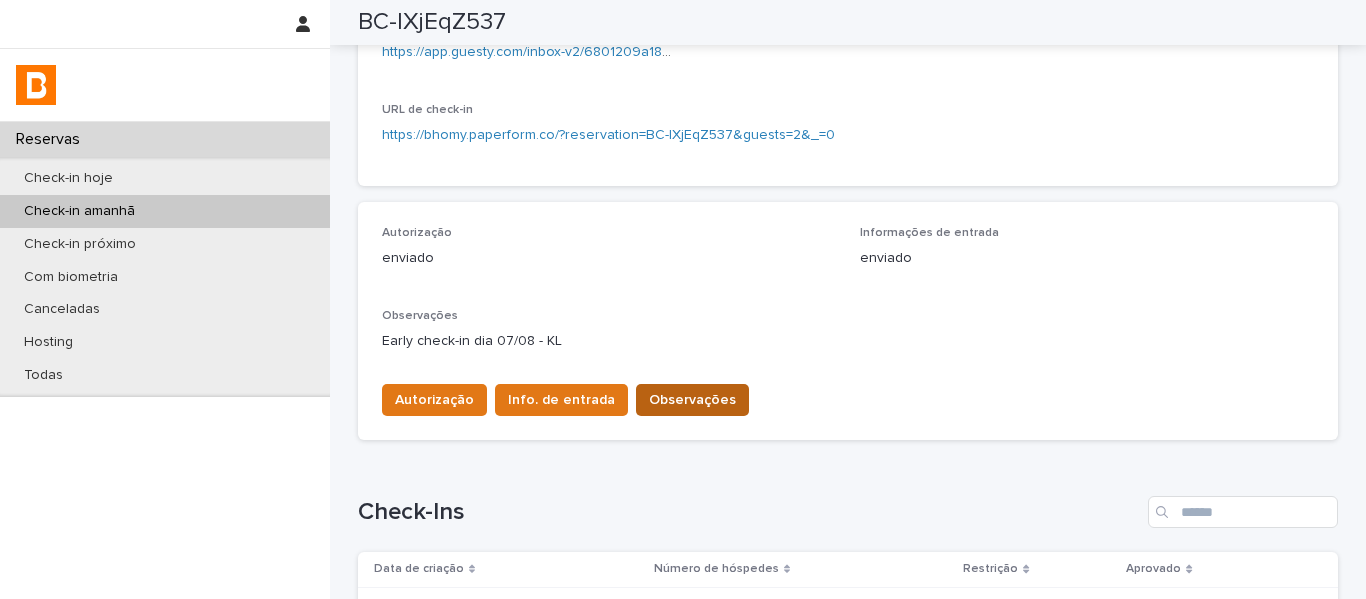 click on "Observações" at bounding box center (692, 400) 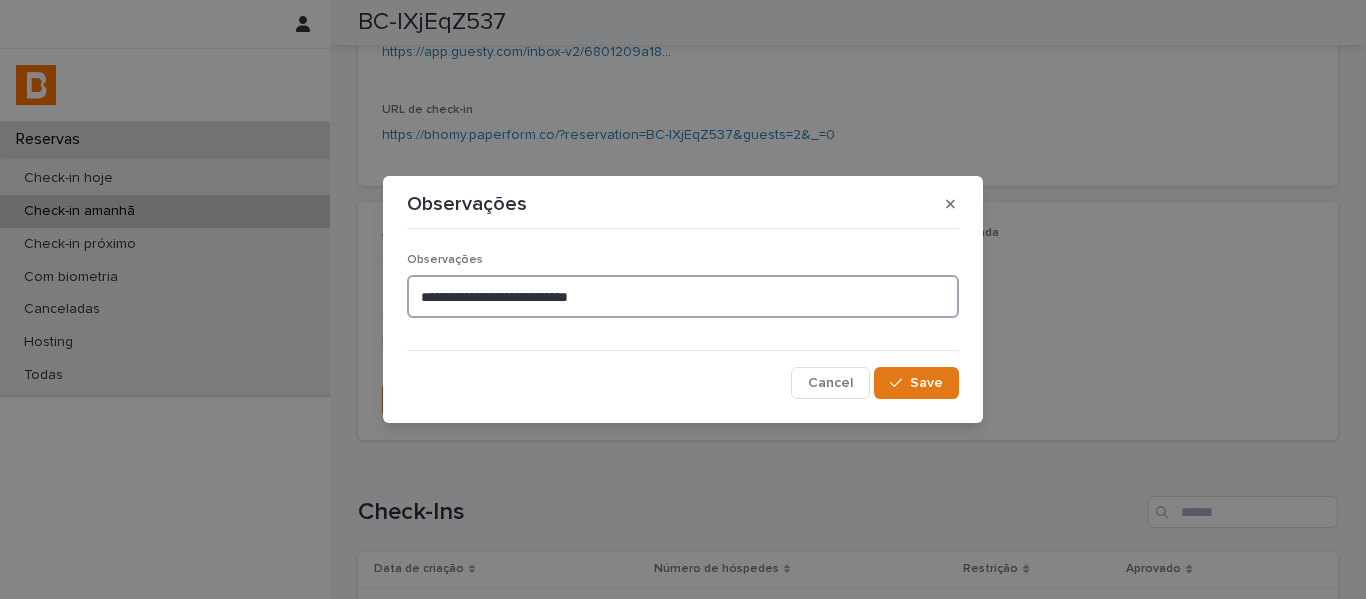 click on "**********" at bounding box center (683, 296) 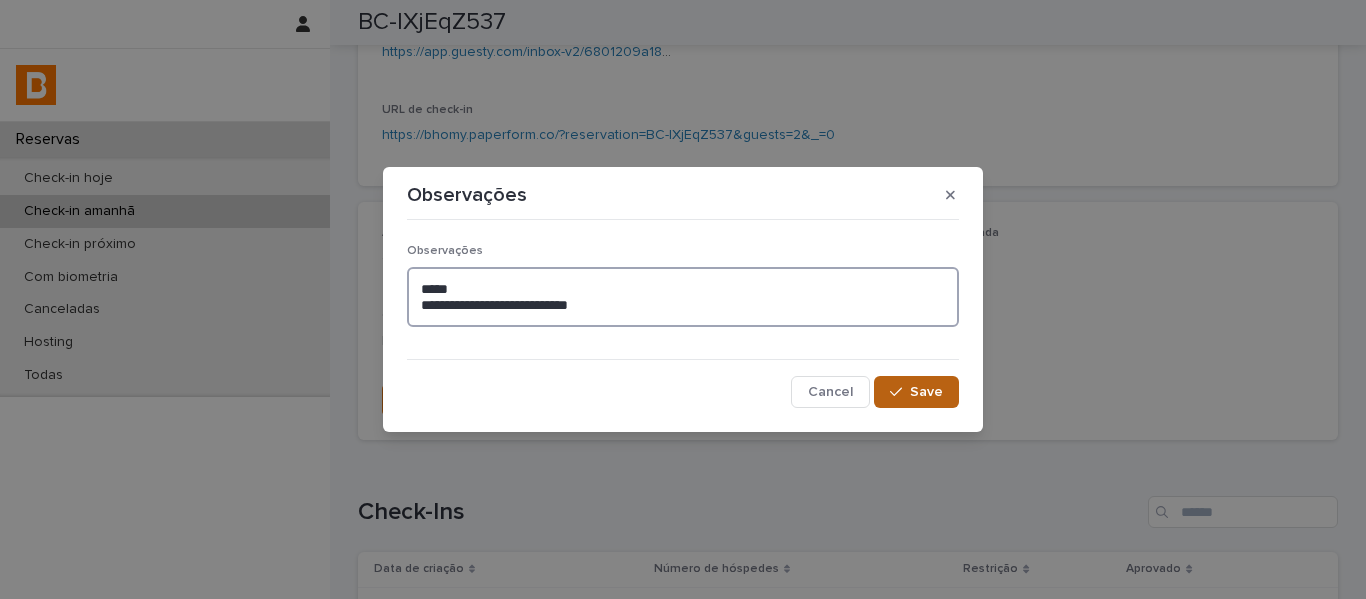 type on "**********" 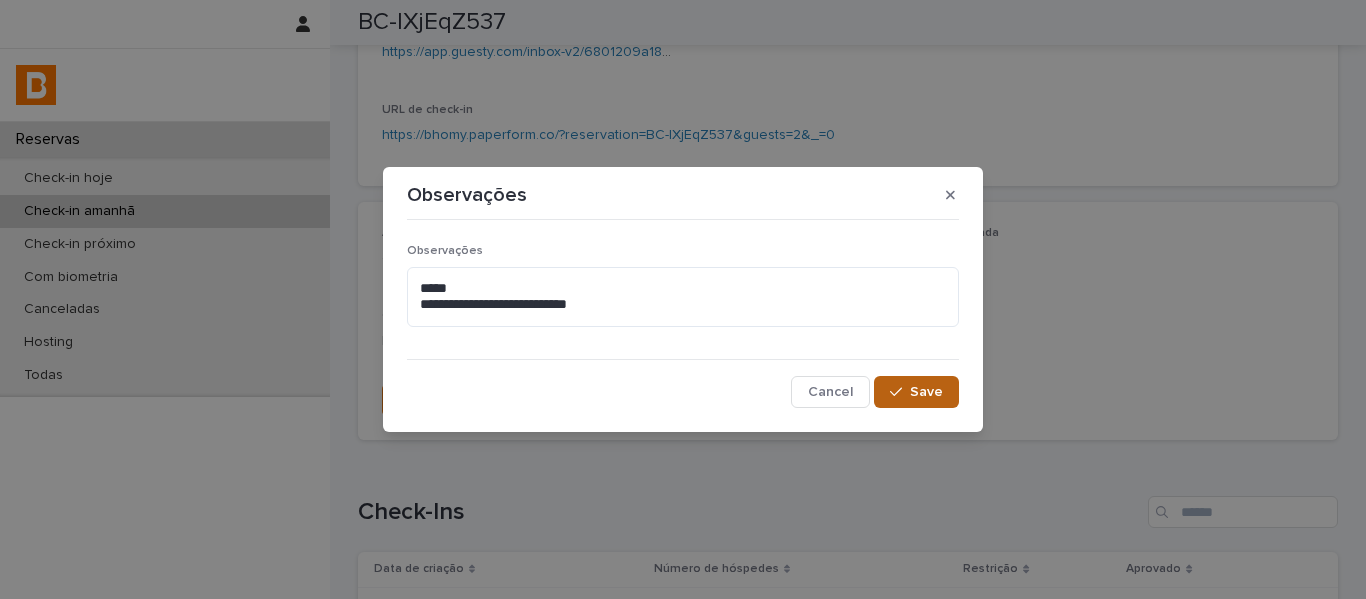 click on "Save" at bounding box center [926, 392] 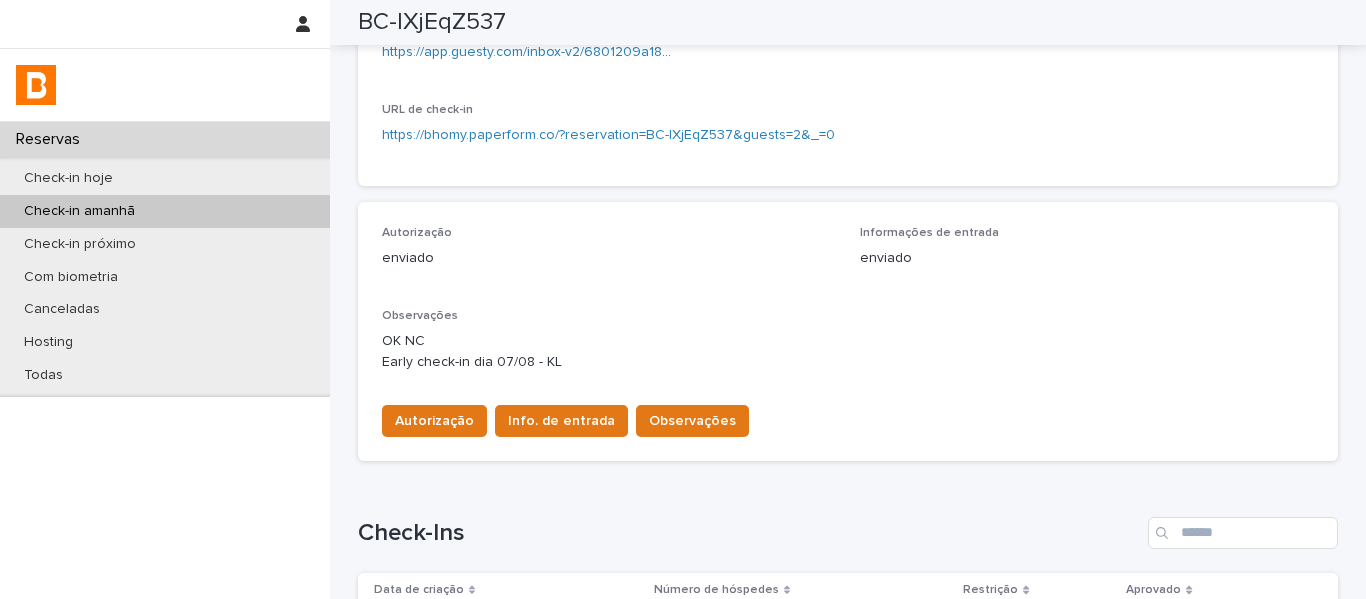 scroll, scrollTop: 411, scrollLeft: 0, axis: vertical 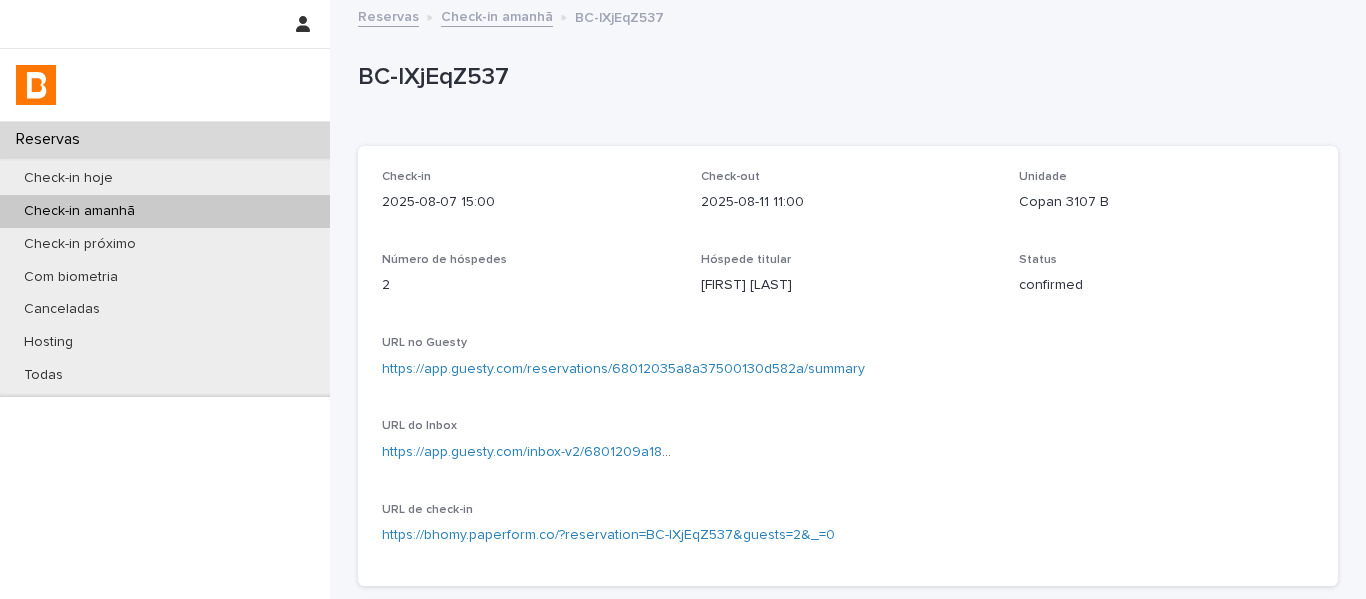 click on "Check-in amanhã" at bounding box center (497, 15) 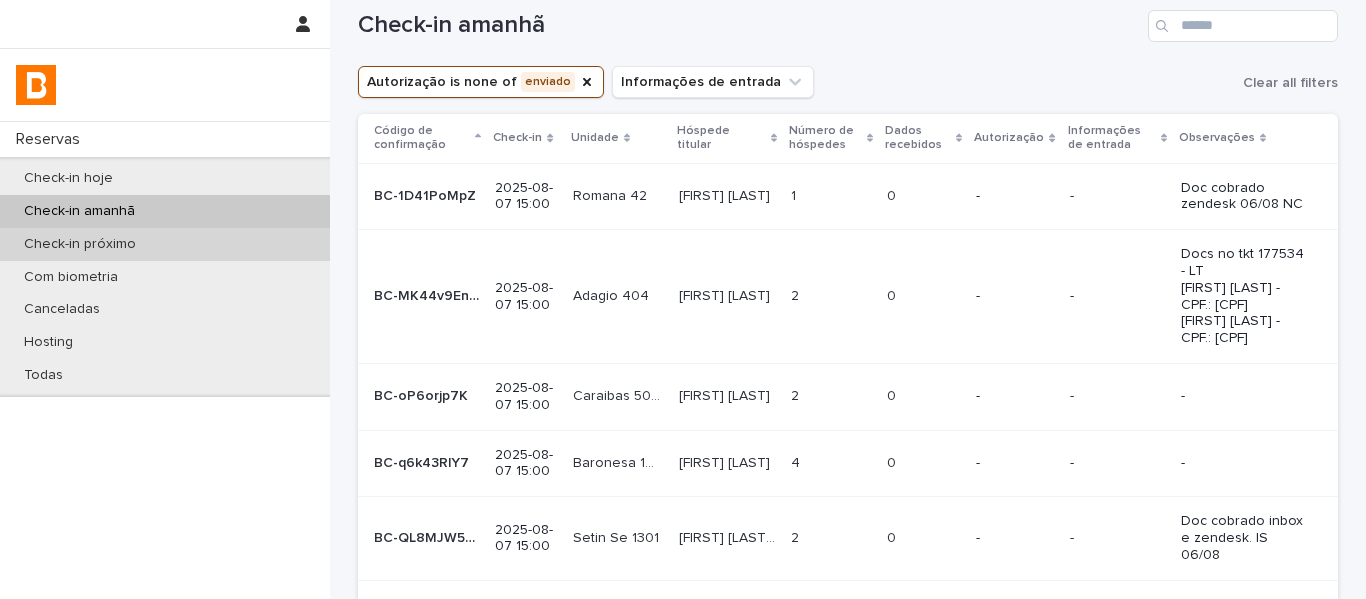 scroll, scrollTop: 0, scrollLeft: 0, axis: both 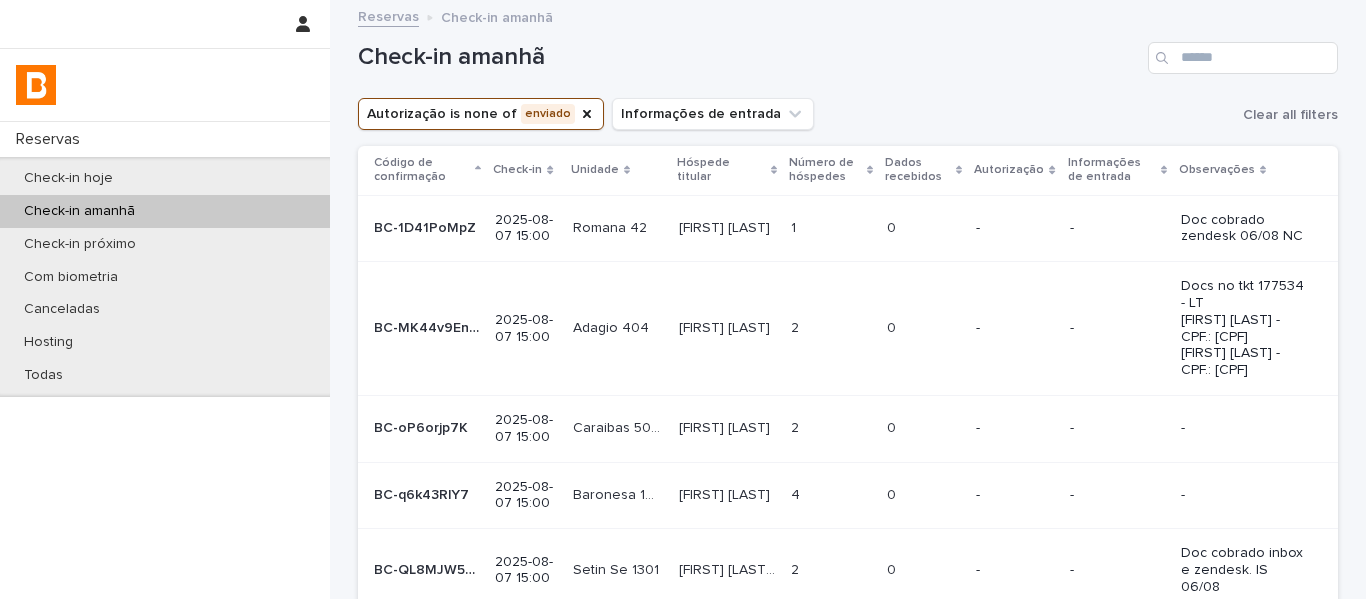 click on "Check-in amanhã" at bounding box center (165, 211) 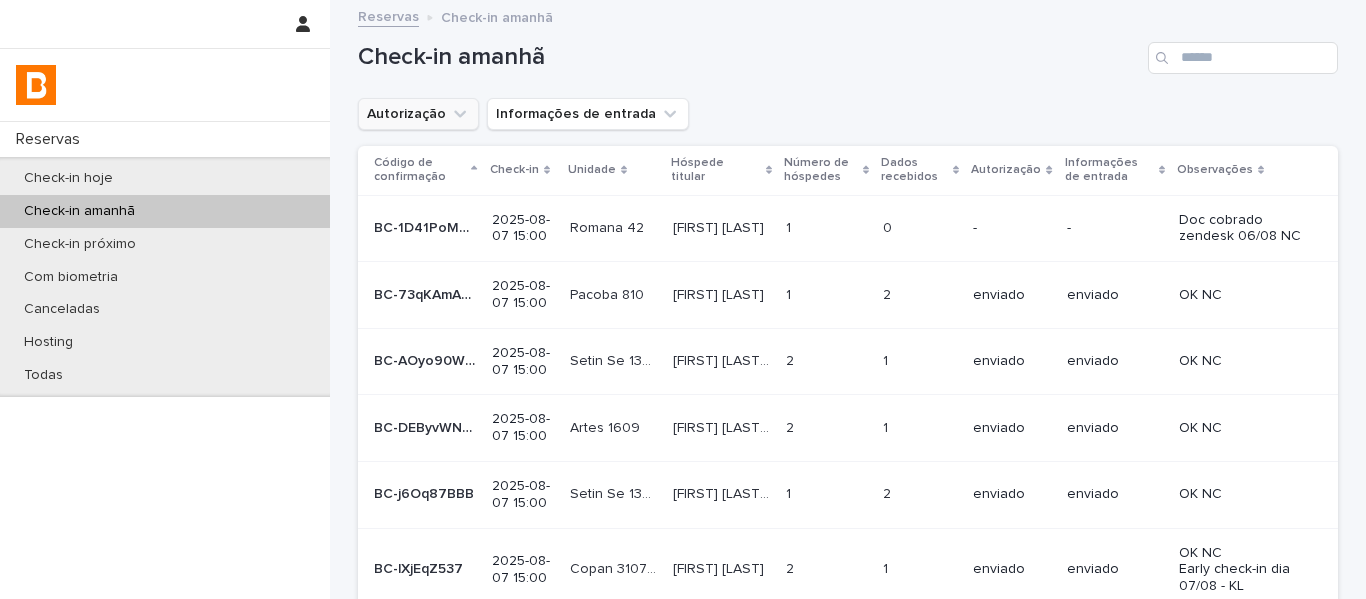 click on "Autorização" at bounding box center [418, 114] 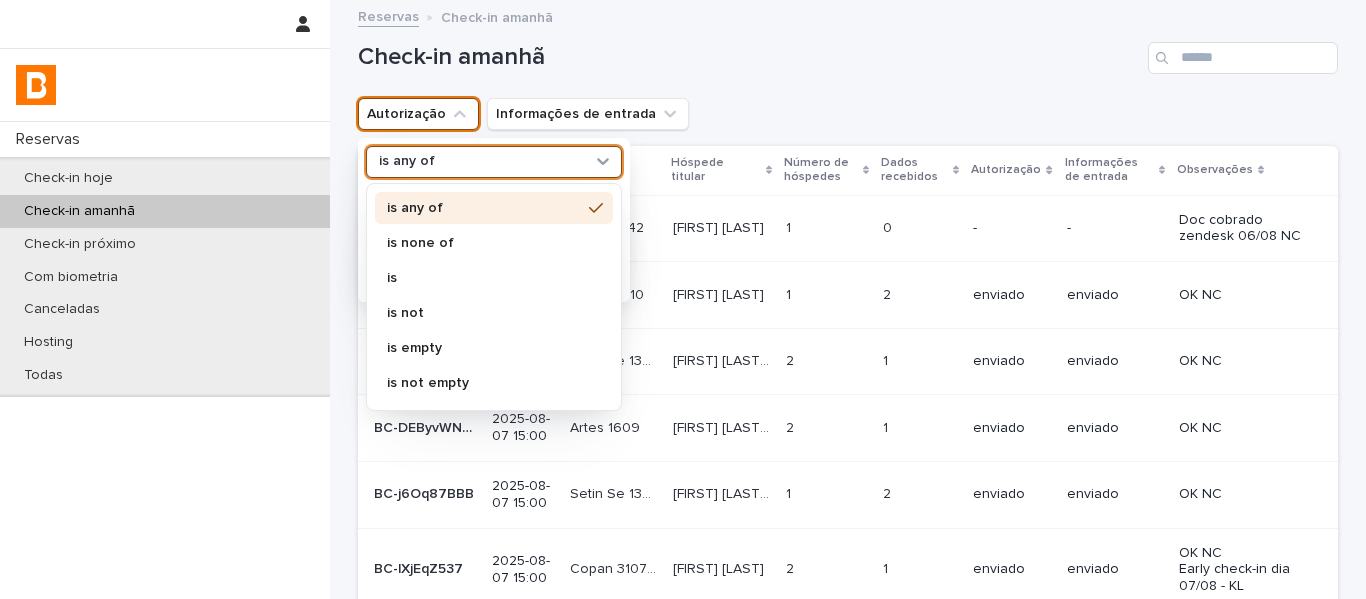 drag, startPoint x: 429, startPoint y: 151, endPoint x: 438, endPoint y: 203, distance: 52.773098 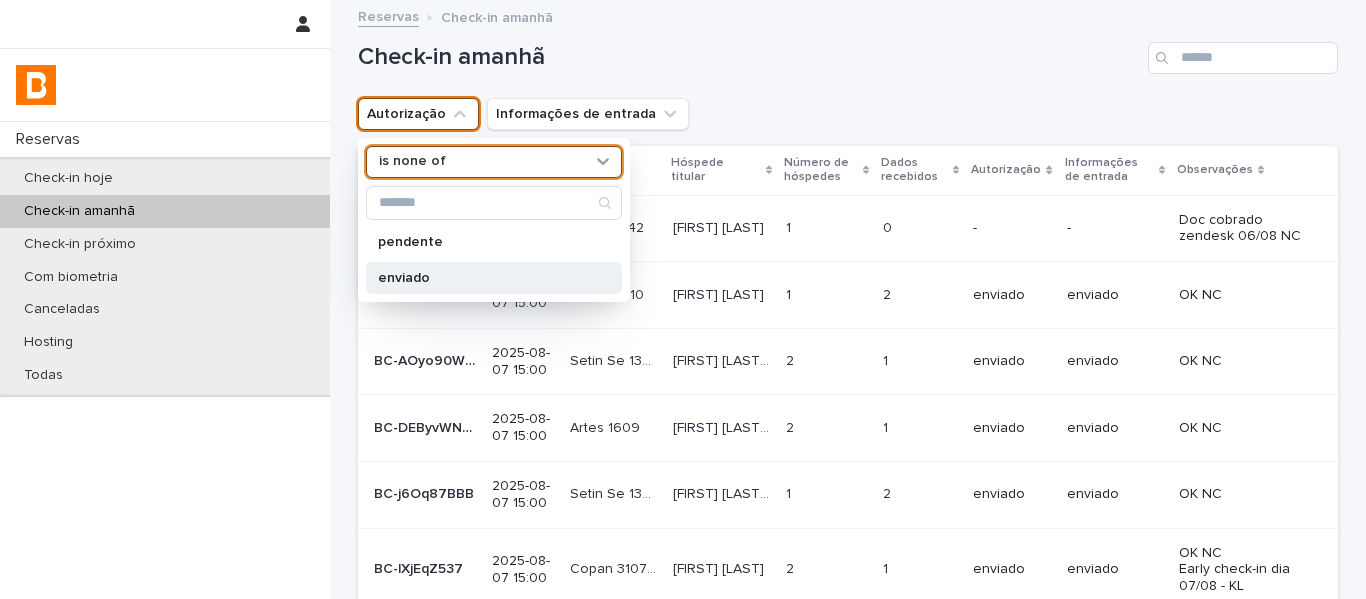 click on "enviado" at bounding box center [484, 278] 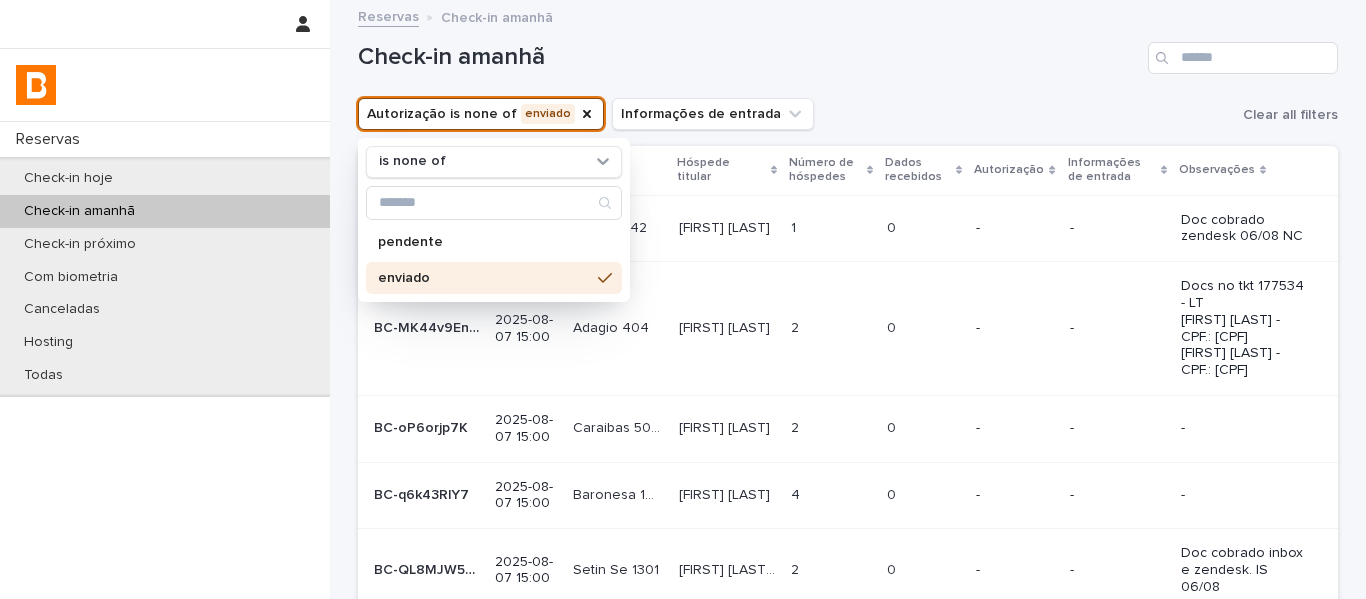 click on "Autorização is none of enviado is none of pendente enviado Informações de entrada Clear all filters" at bounding box center (848, 114) 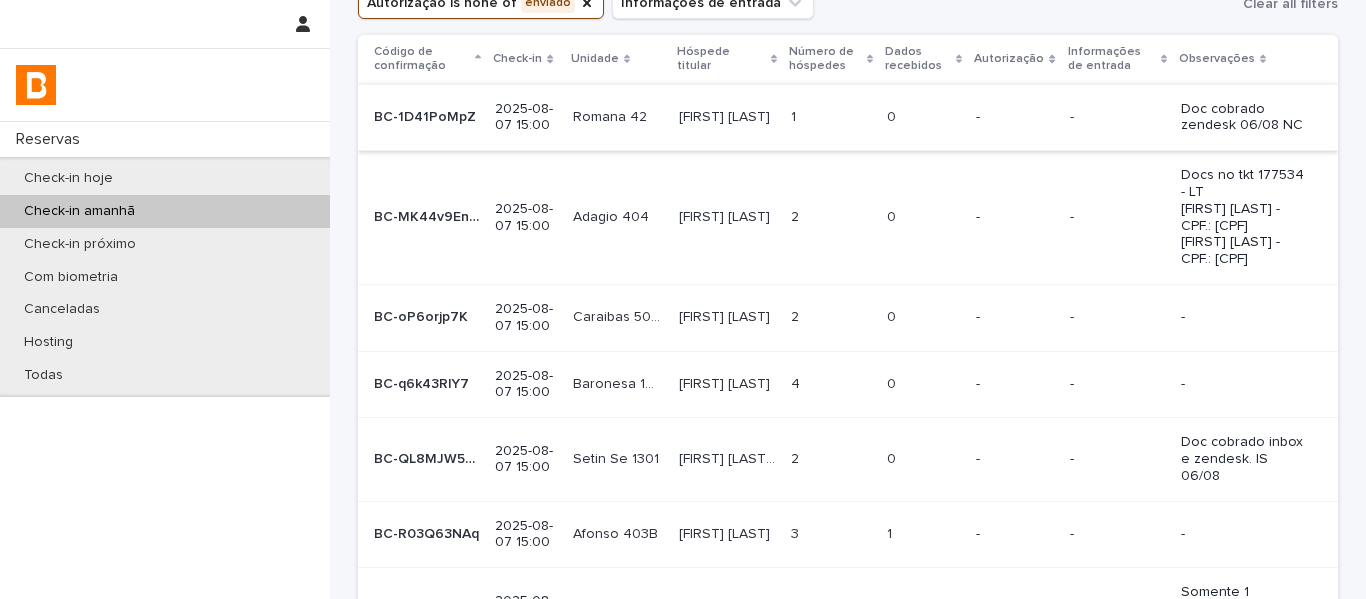 scroll, scrollTop: 0, scrollLeft: 0, axis: both 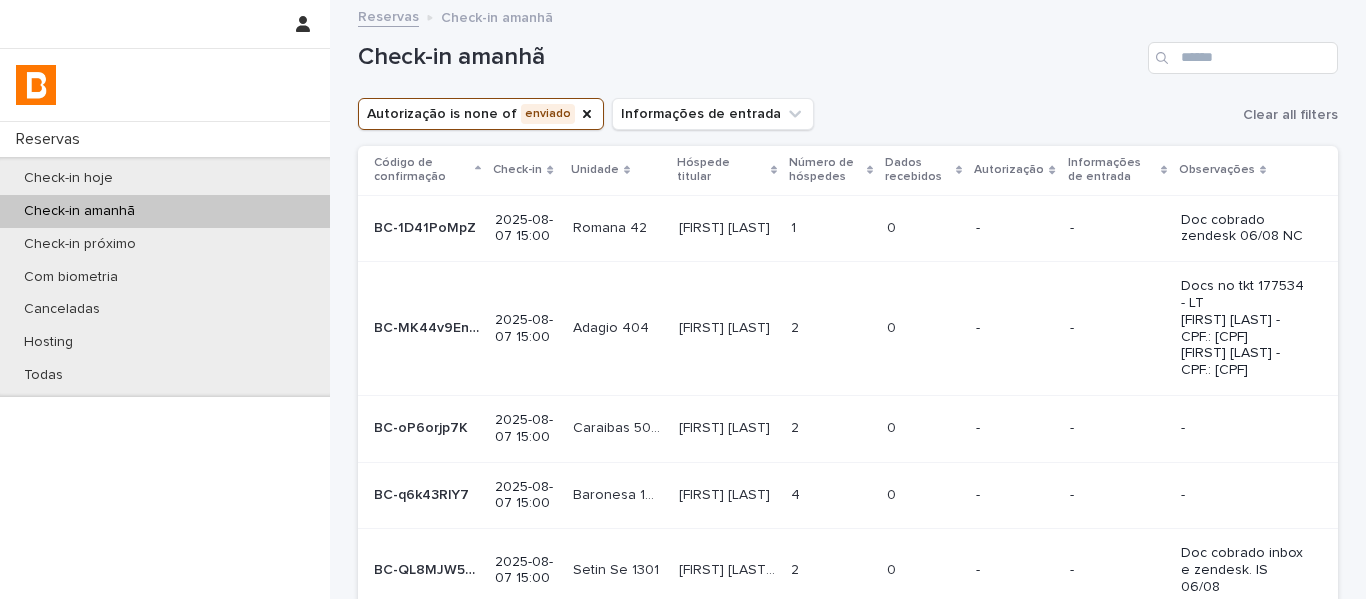 click on "Dados recebidos" at bounding box center (918, 170) 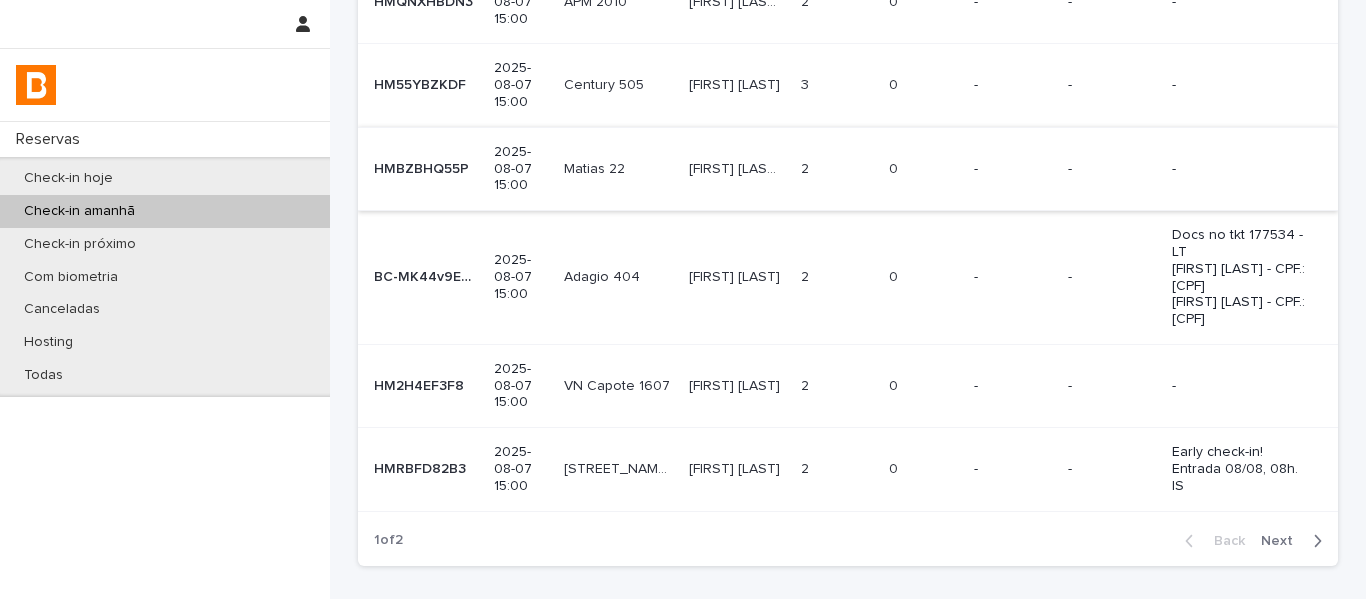 scroll, scrollTop: 708, scrollLeft: 0, axis: vertical 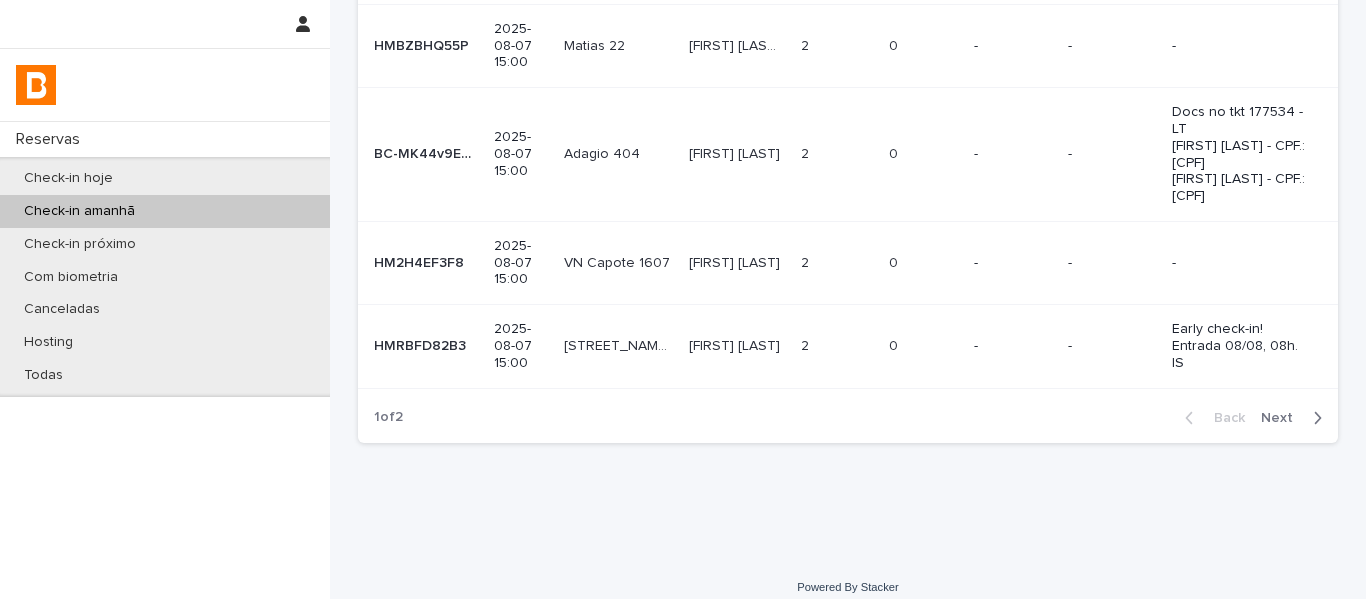 click on "Next" at bounding box center [1283, 418] 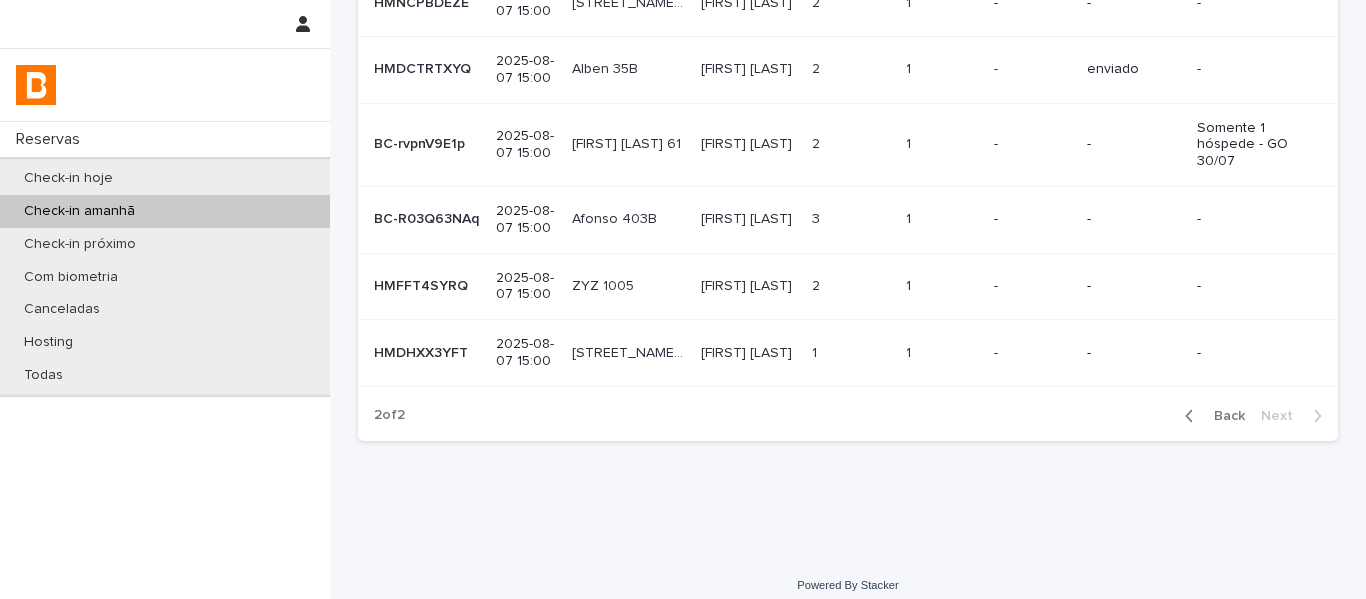 scroll, scrollTop: 440, scrollLeft: 0, axis: vertical 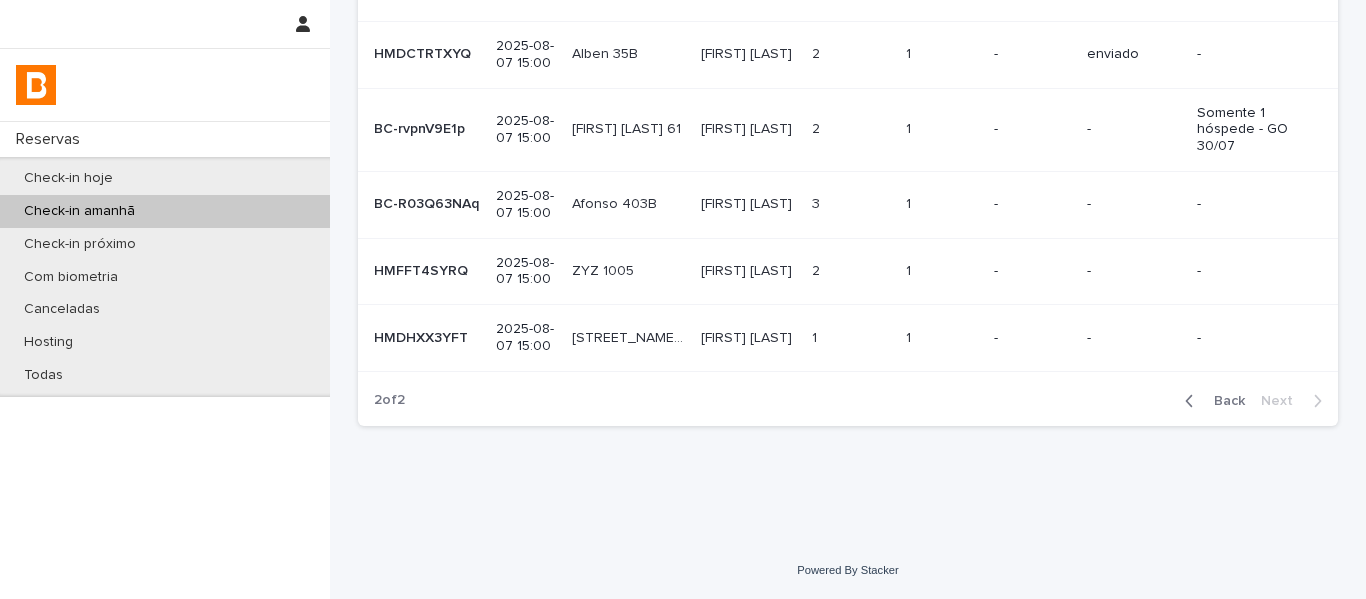click on "[FIRST] [LAST] [FIRST] [LAST]" at bounding box center [748, 338] 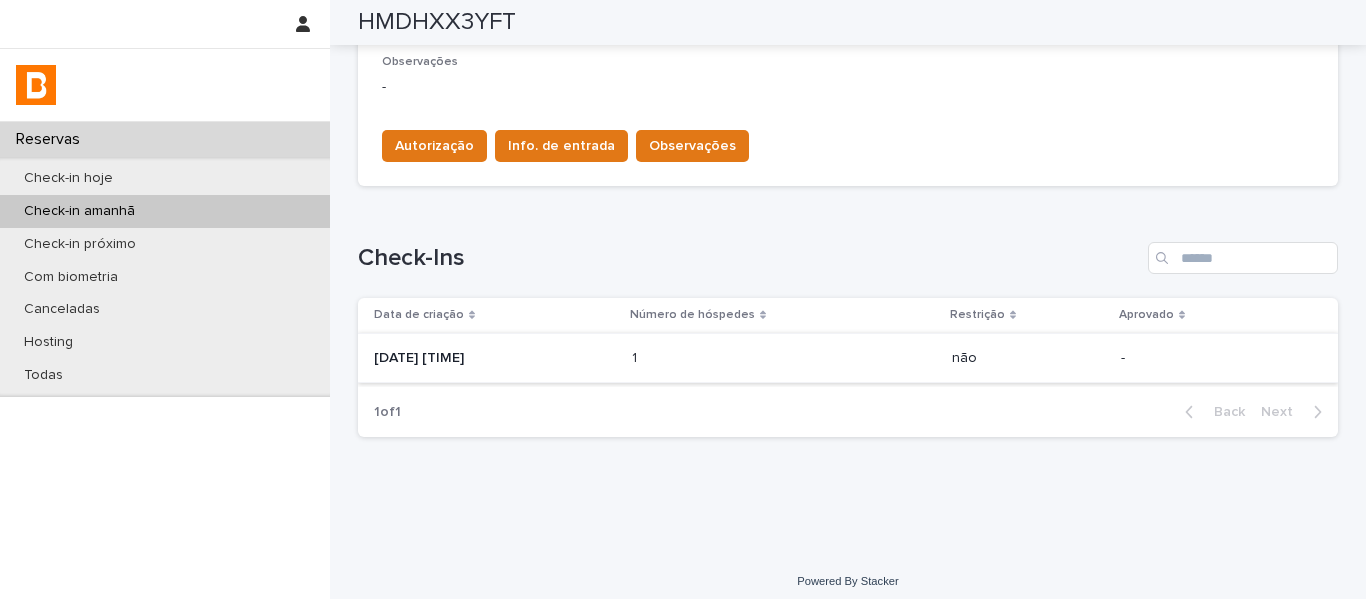 scroll, scrollTop: 665, scrollLeft: 0, axis: vertical 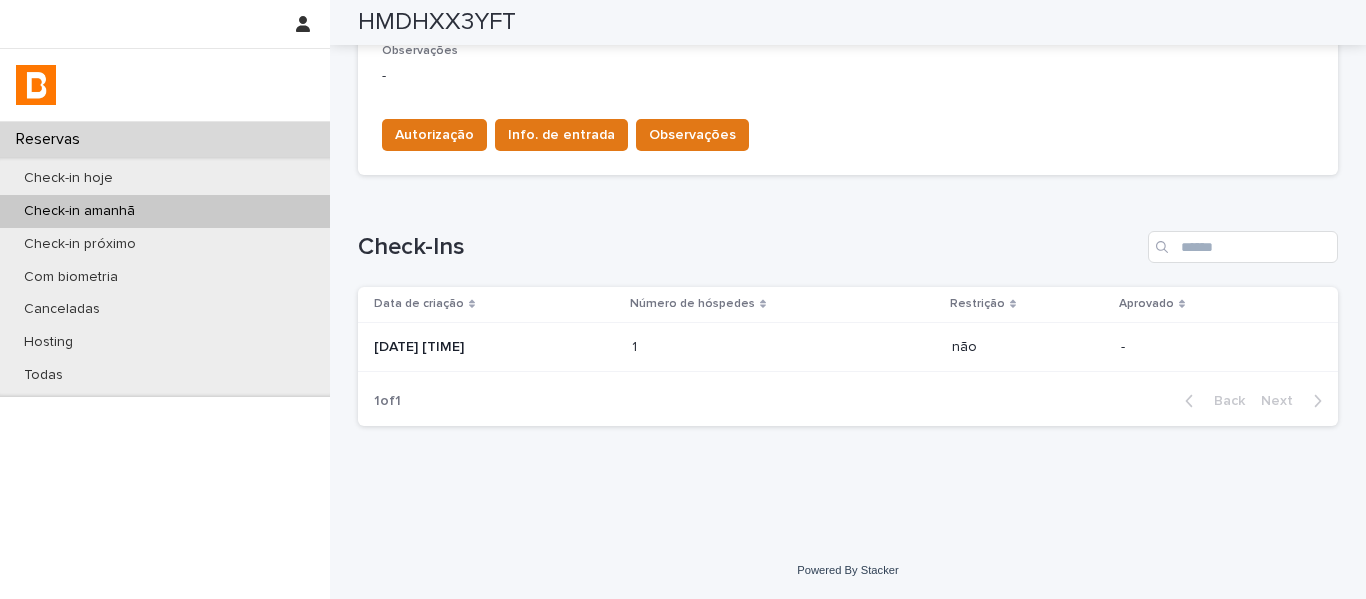 click on "1 1" at bounding box center [784, 347] 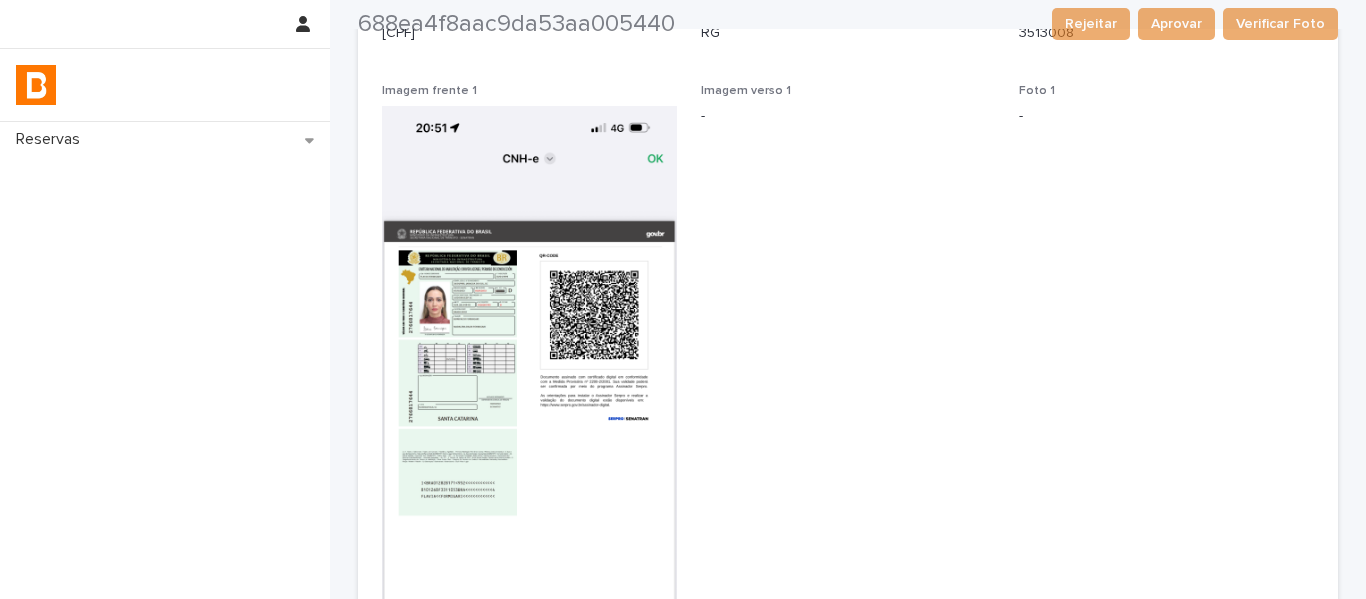 scroll, scrollTop: 400, scrollLeft: 0, axis: vertical 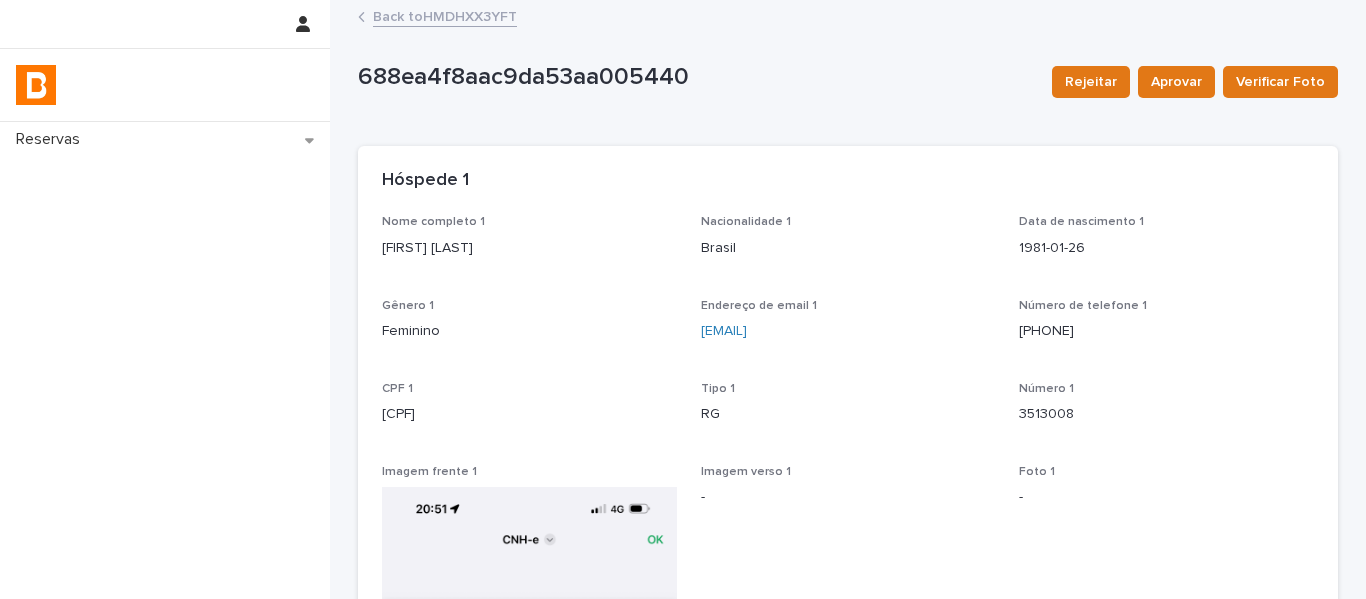 click on "Back to  HMQQE93ZFN" at bounding box center [445, 15] 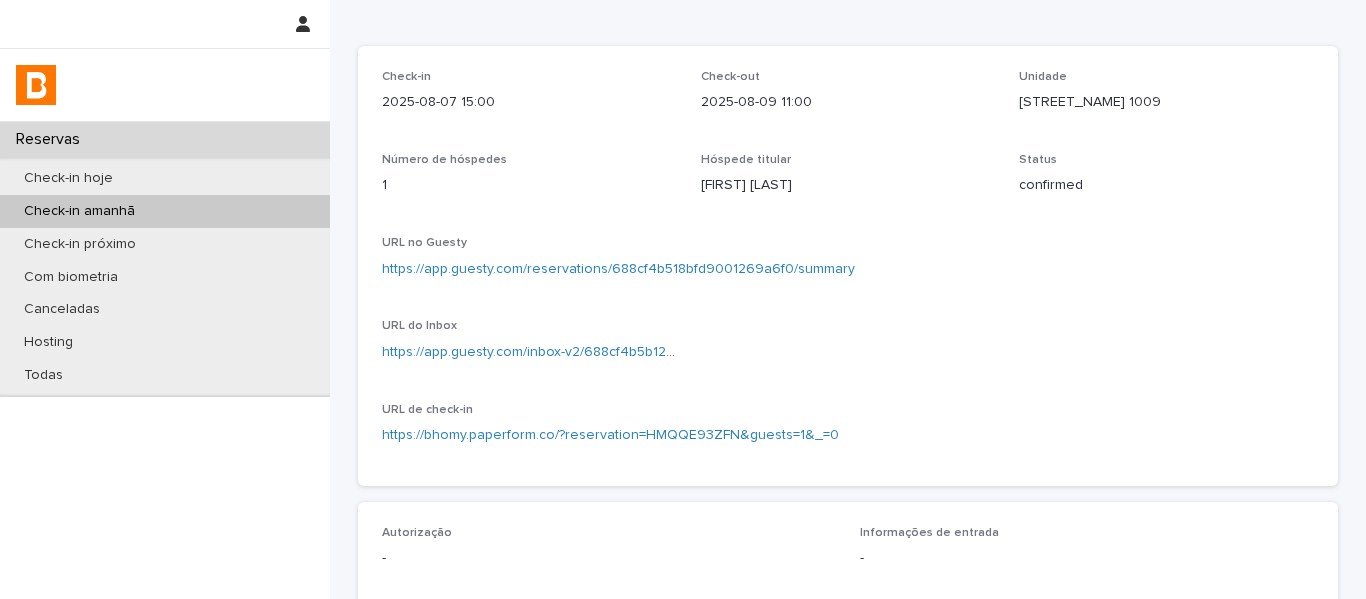scroll, scrollTop: 0, scrollLeft: 0, axis: both 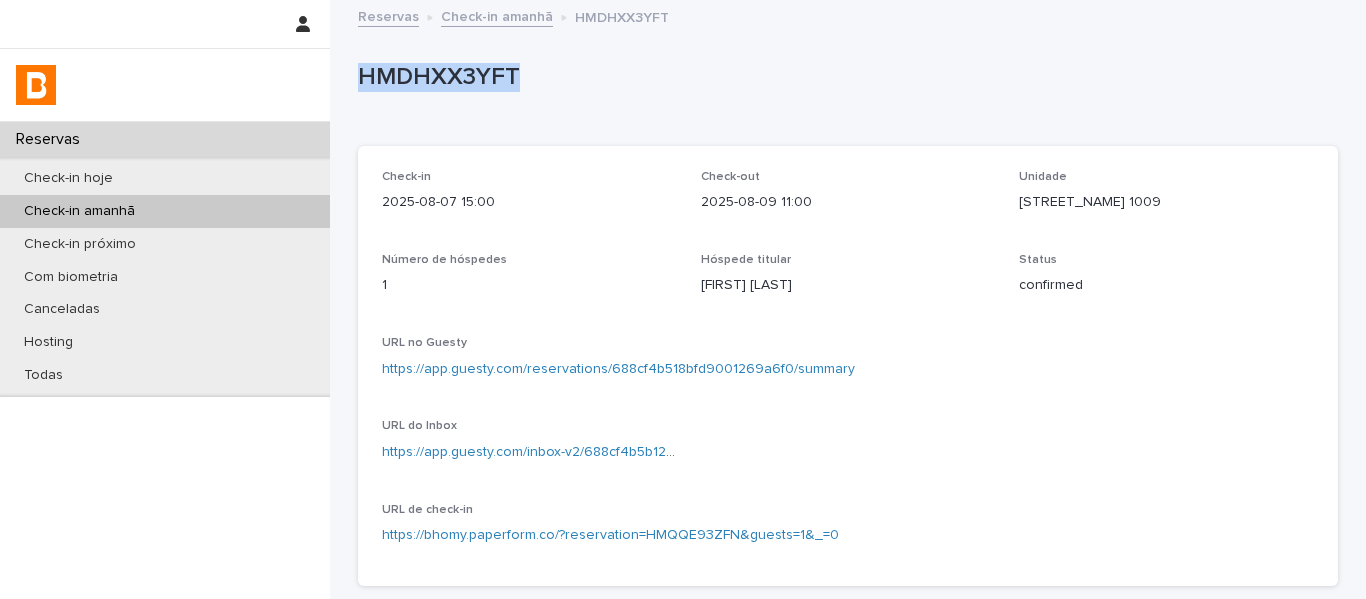 drag, startPoint x: 631, startPoint y: 90, endPoint x: 351, endPoint y: 87, distance: 280.01608 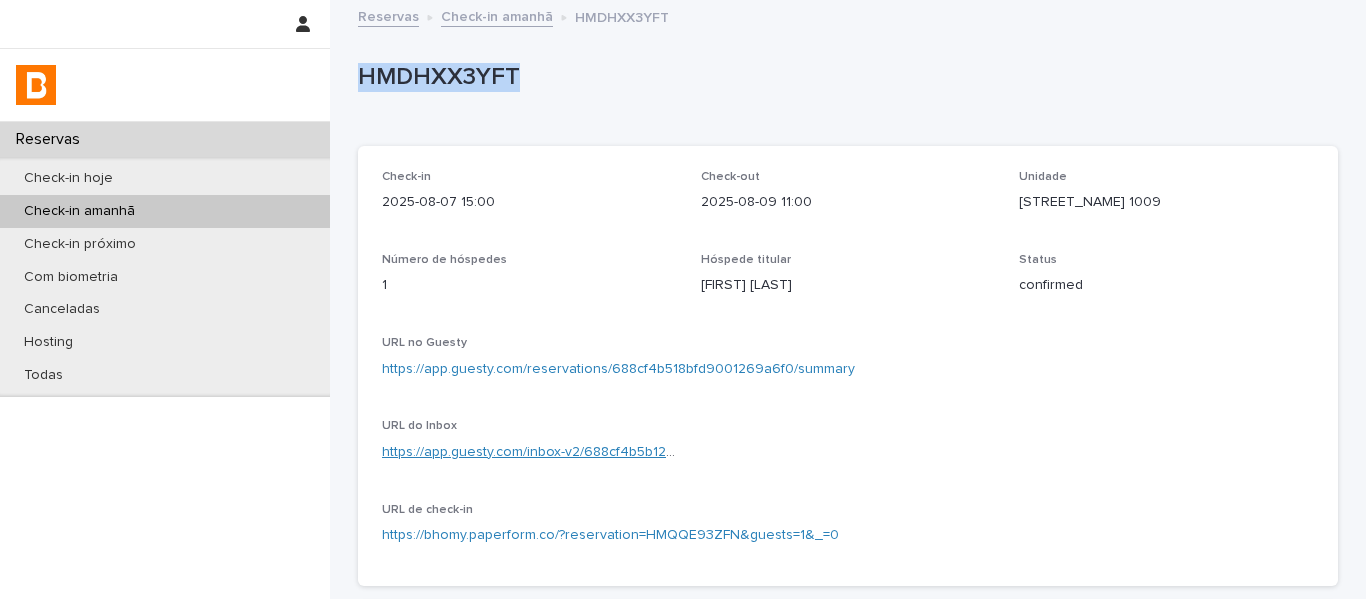 click on "https://app.guesty.com/inbox-v2/688cf4b5b1227e0012b5cbb8?reservationId=688cf4b518bfd9001269a6f0" at bounding box center [715, 452] 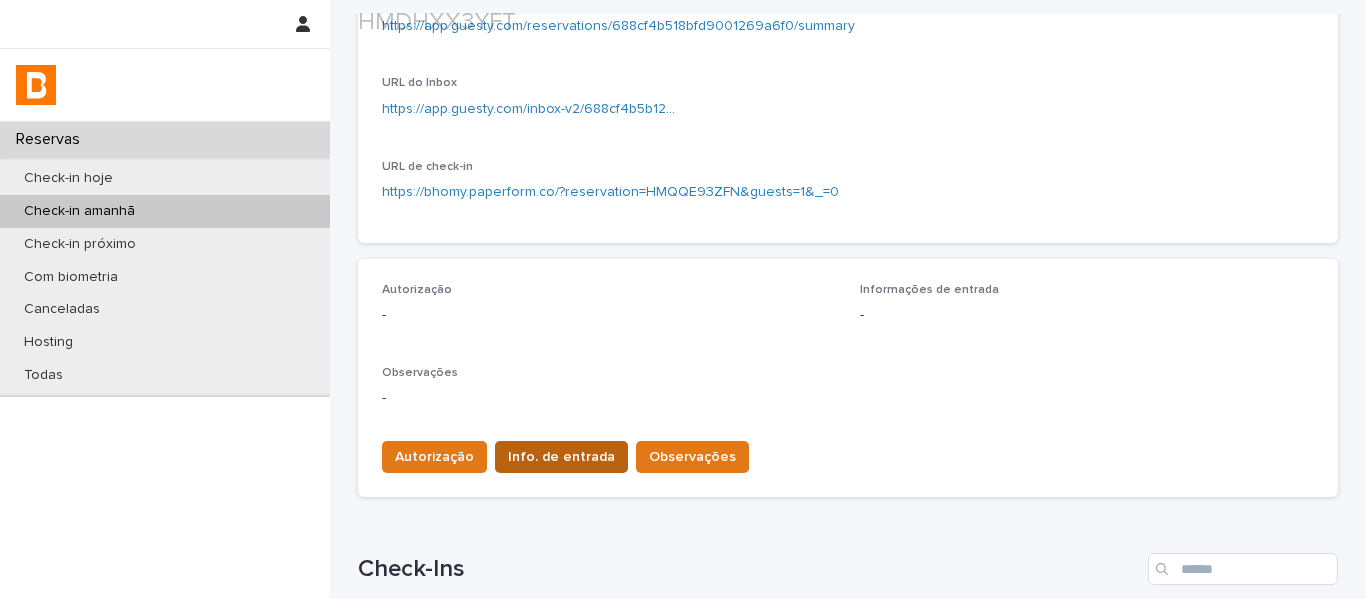 scroll, scrollTop: 400, scrollLeft: 0, axis: vertical 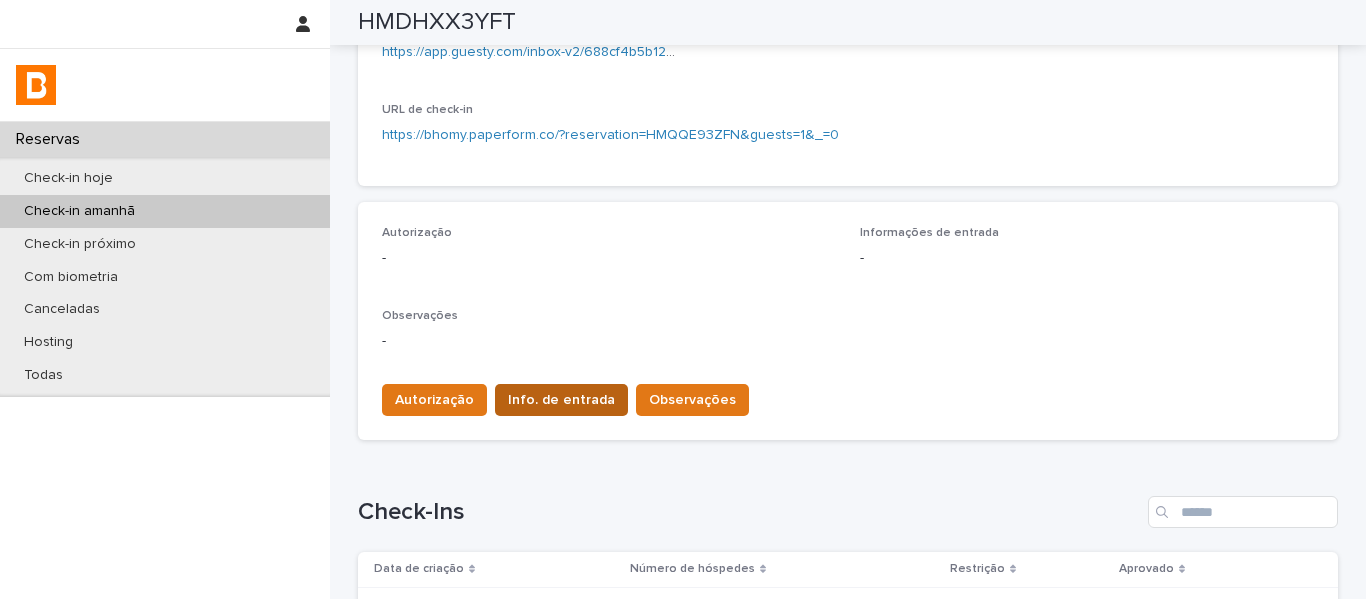 click on "Info. de entrada" at bounding box center [561, 400] 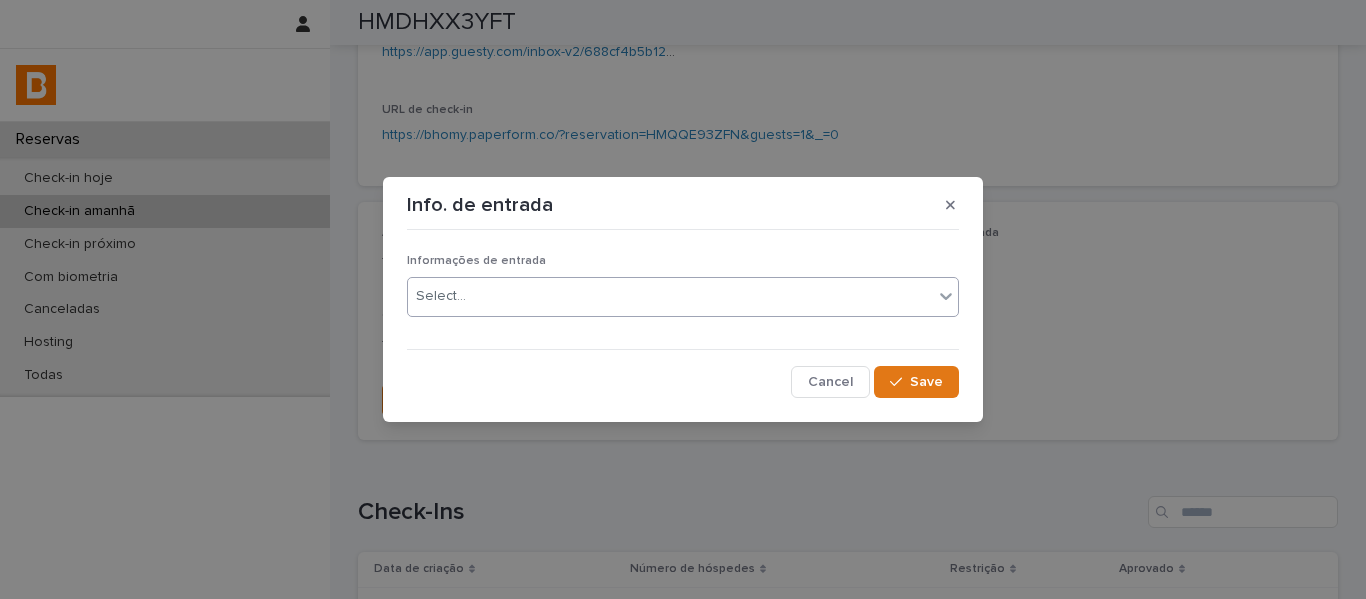 click on "Select..." at bounding box center [670, 296] 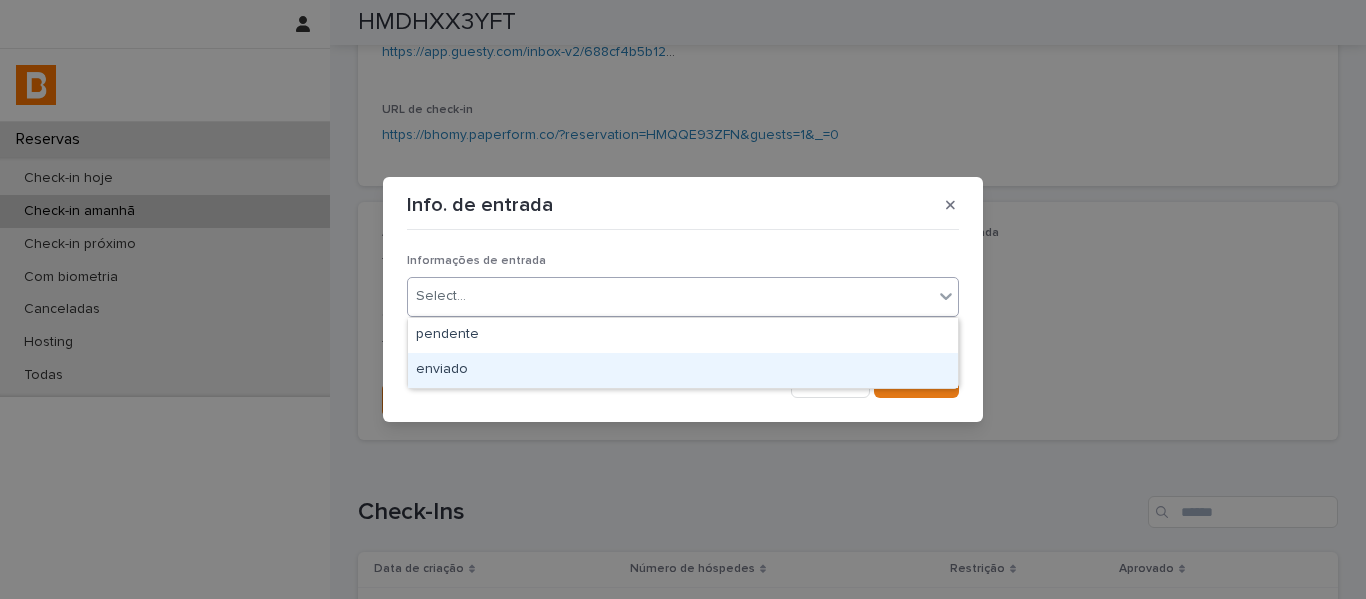 drag, startPoint x: 545, startPoint y: 358, endPoint x: 670, endPoint y: 333, distance: 127.47549 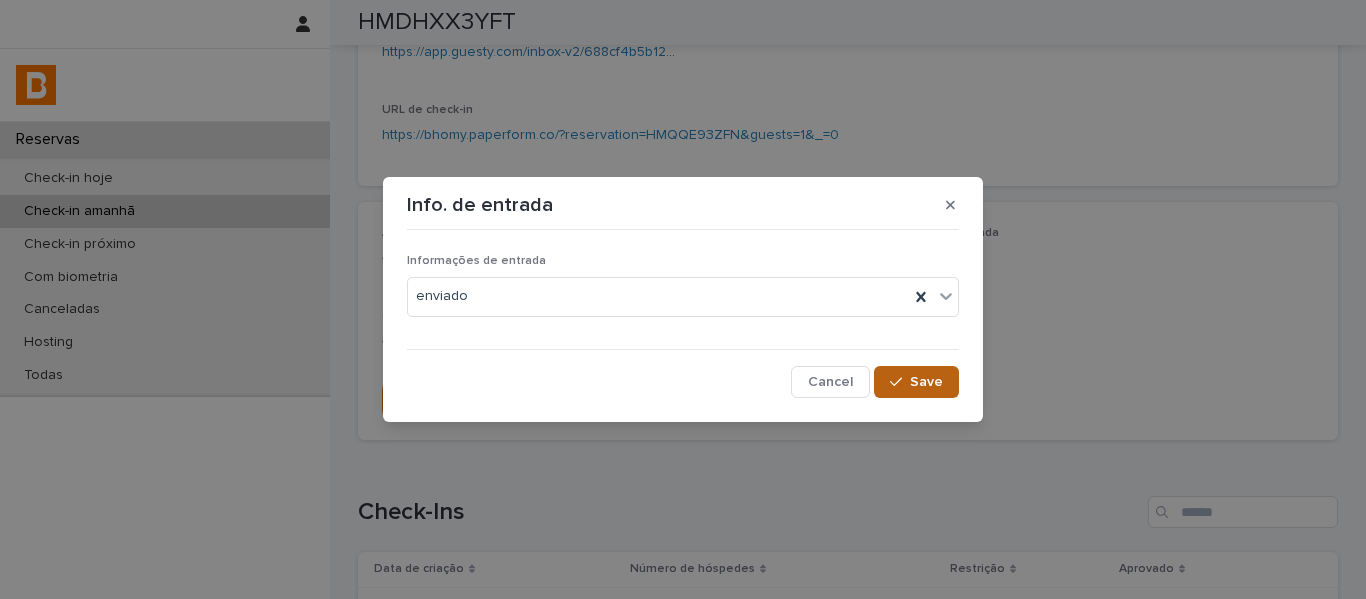 click on "Save" at bounding box center [926, 382] 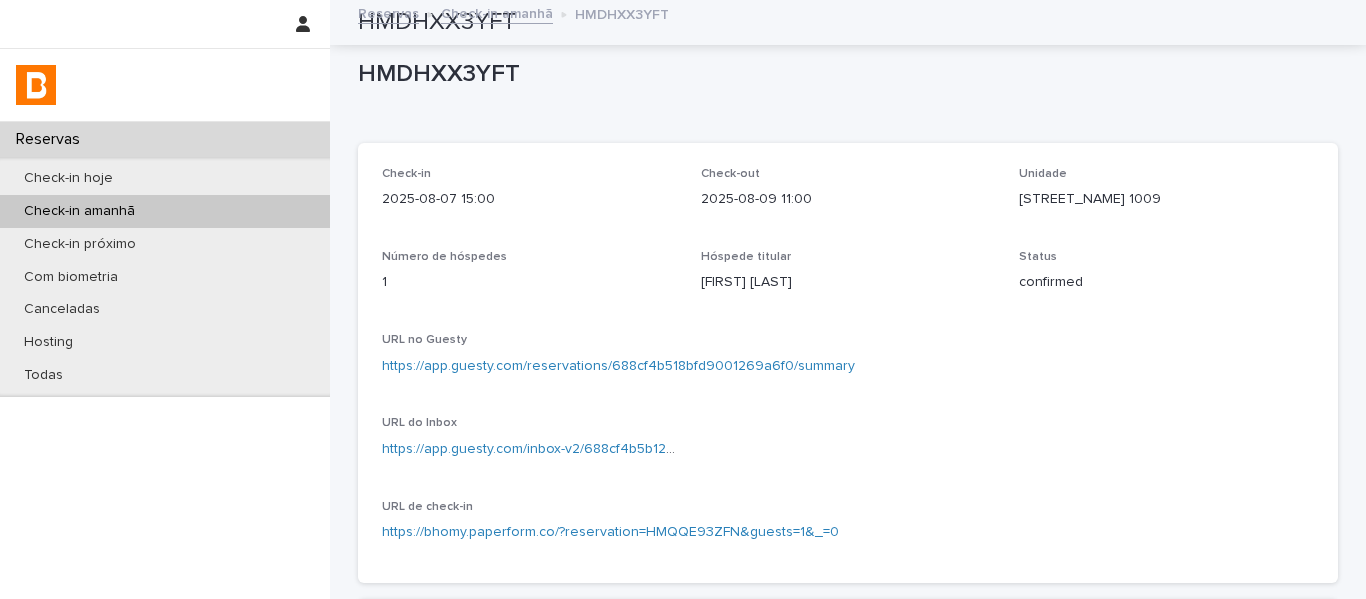 scroll, scrollTop: 0, scrollLeft: 0, axis: both 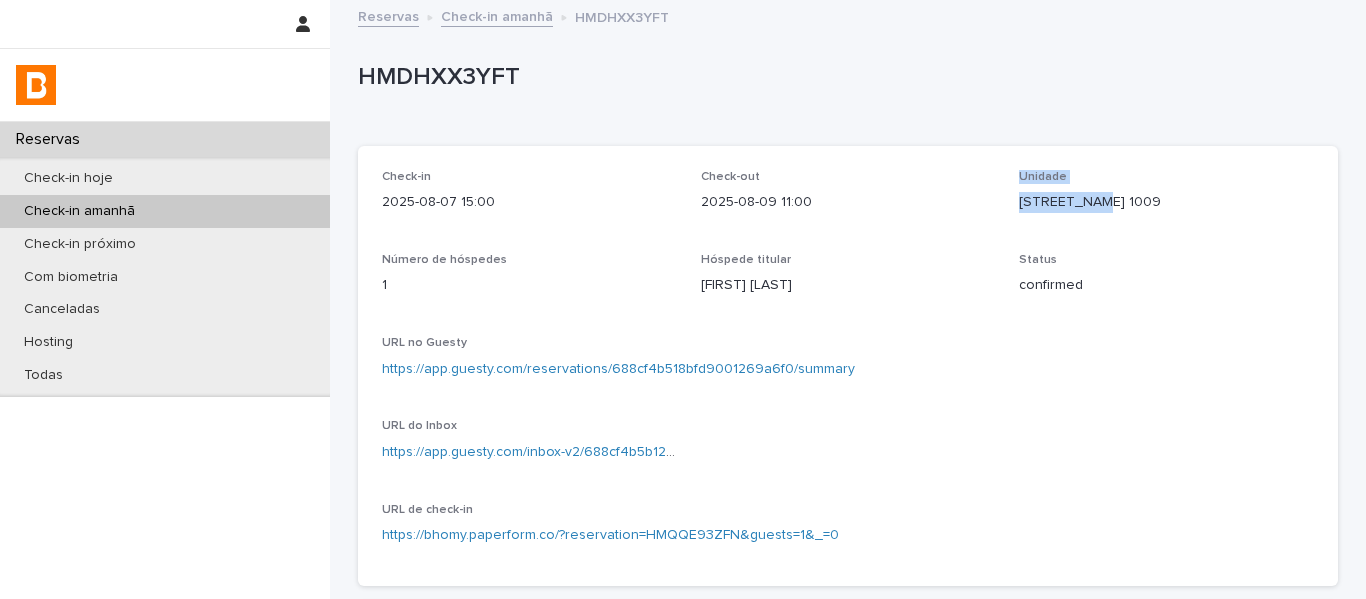 drag, startPoint x: 1075, startPoint y: 213, endPoint x: 998, endPoint y: 205, distance: 77.41447 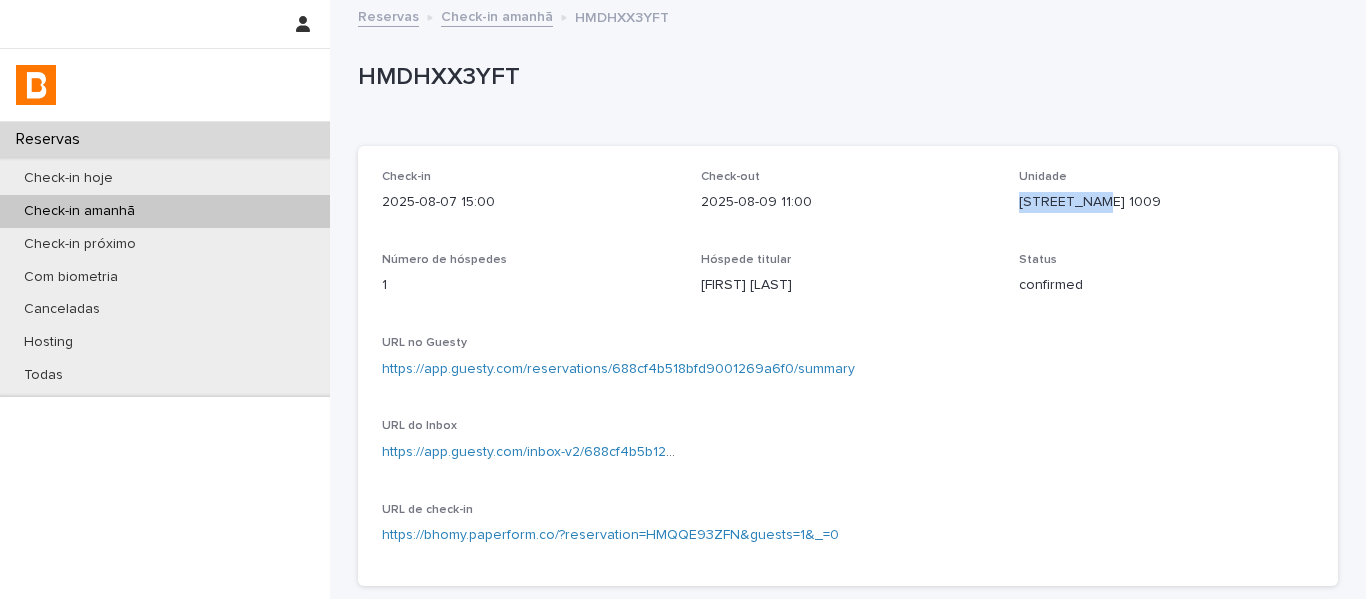 drag, startPoint x: 1108, startPoint y: 213, endPoint x: 1005, endPoint y: 213, distance: 103 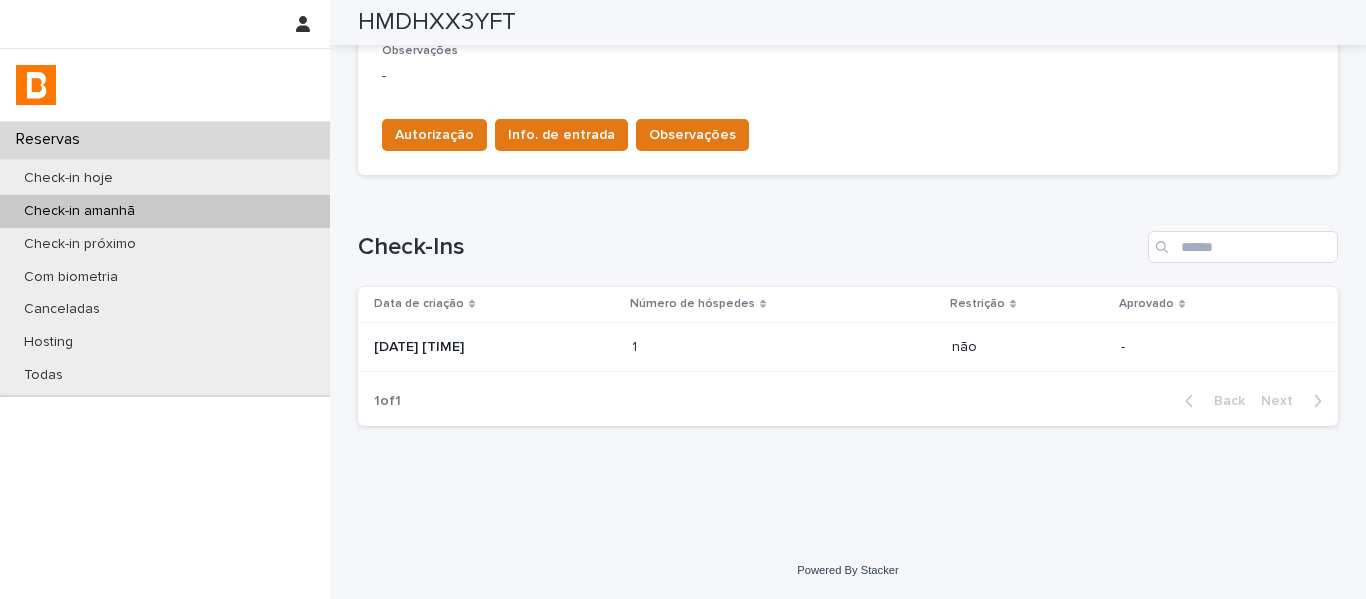 click at bounding box center [719, 347] 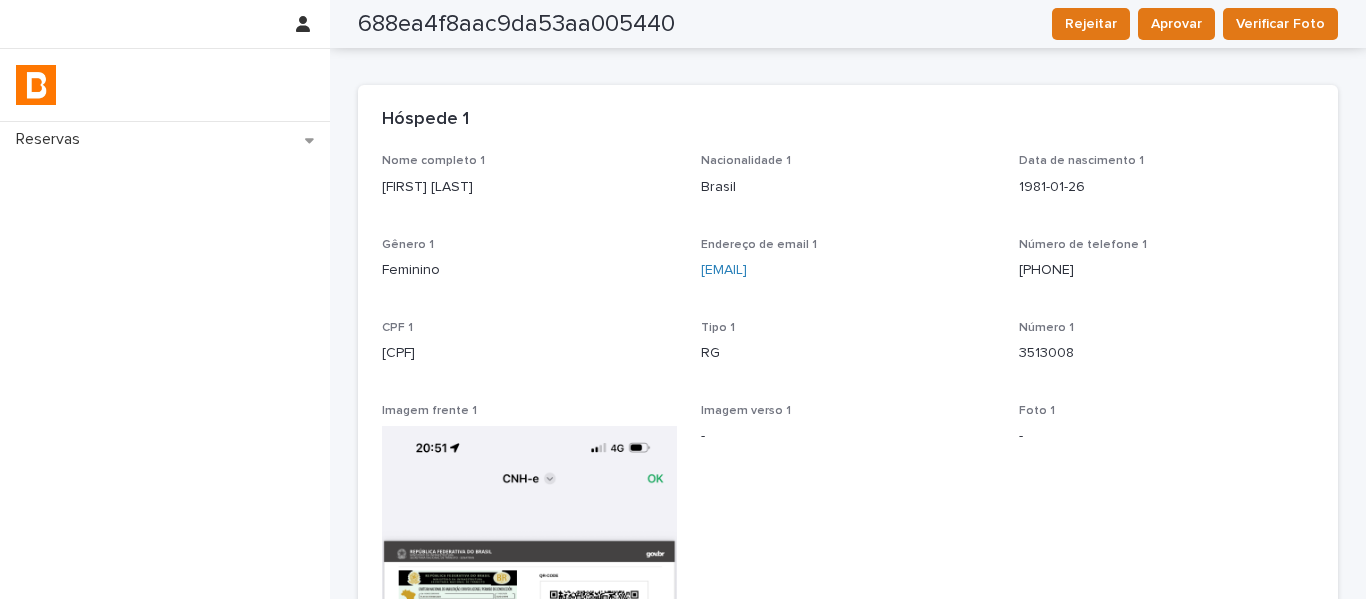 scroll, scrollTop: 0, scrollLeft: 0, axis: both 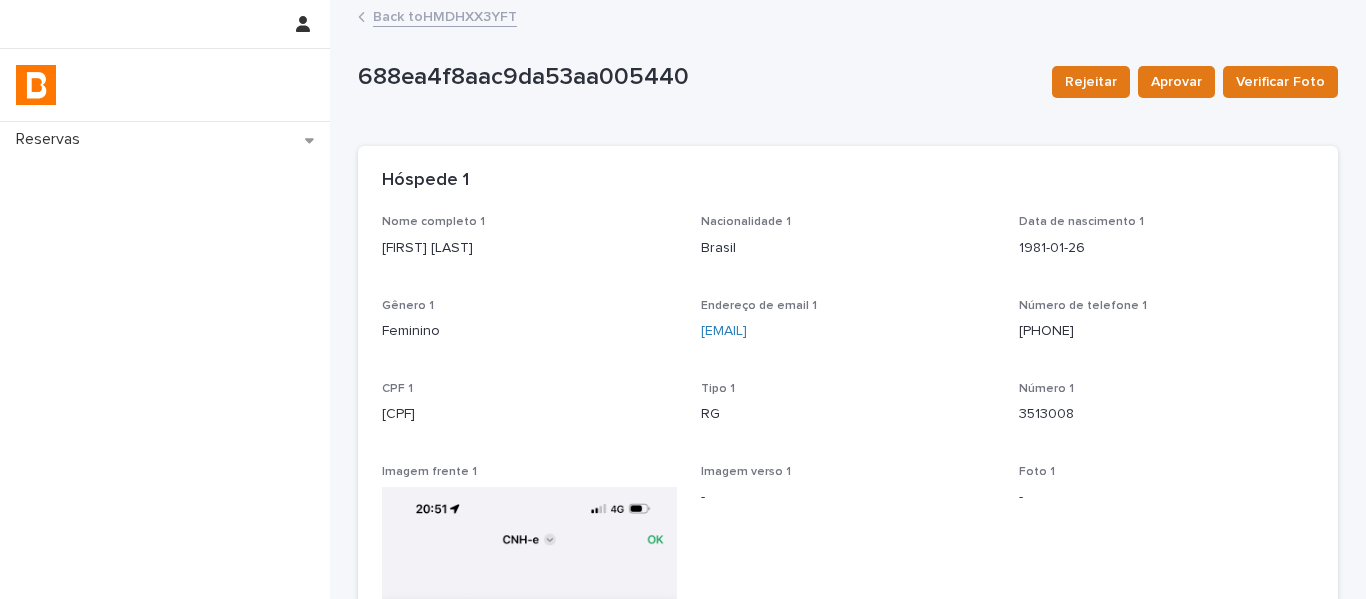 drag, startPoint x: 485, startPoint y: 256, endPoint x: 318, endPoint y: 259, distance: 167.02695 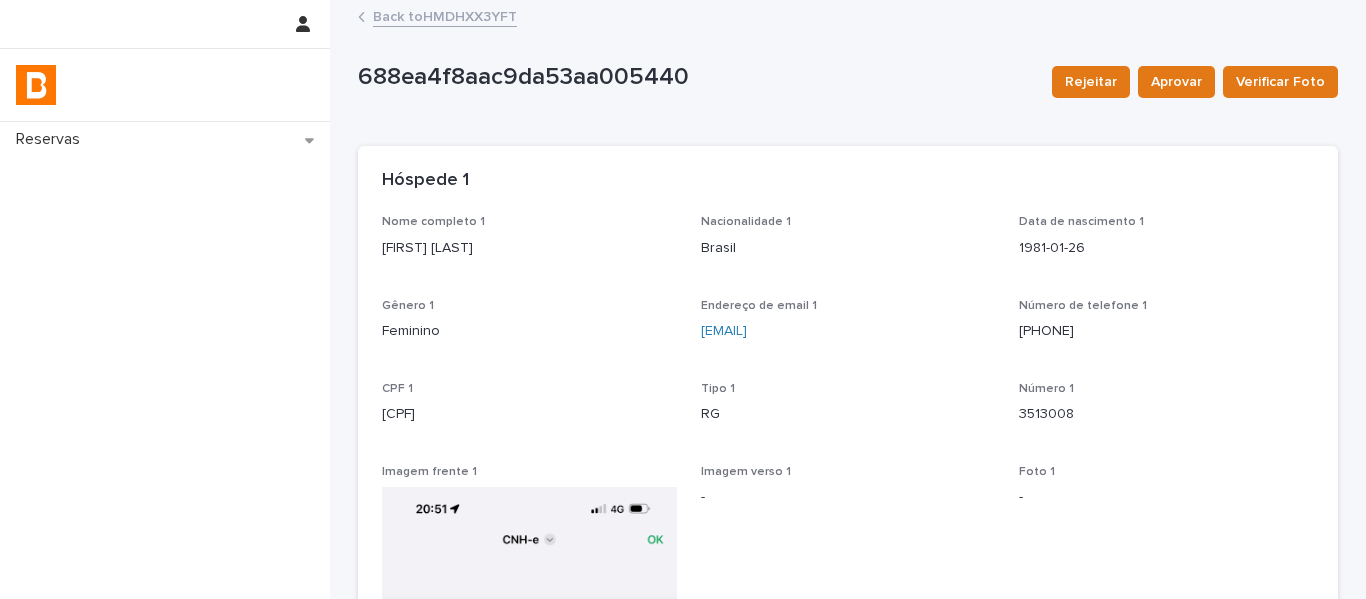 drag, startPoint x: 456, startPoint y: 439, endPoint x: 361, endPoint y: 439, distance: 95 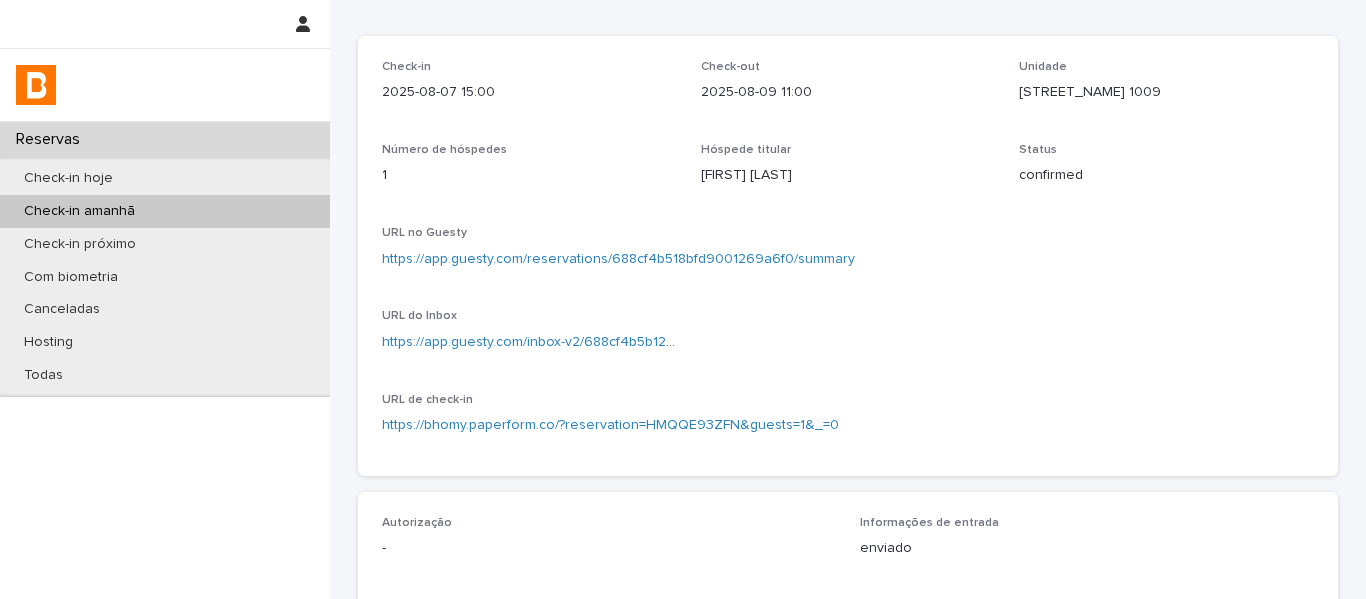 scroll, scrollTop: 400, scrollLeft: 0, axis: vertical 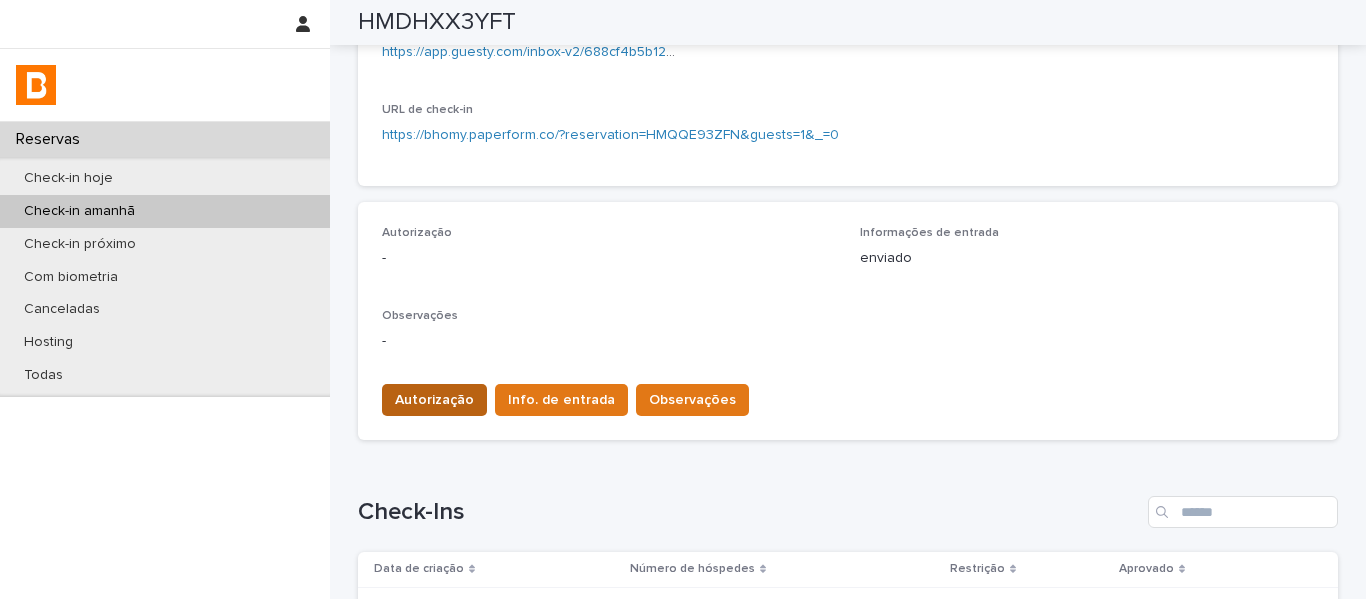click on "Autorização" at bounding box center [434, 400] 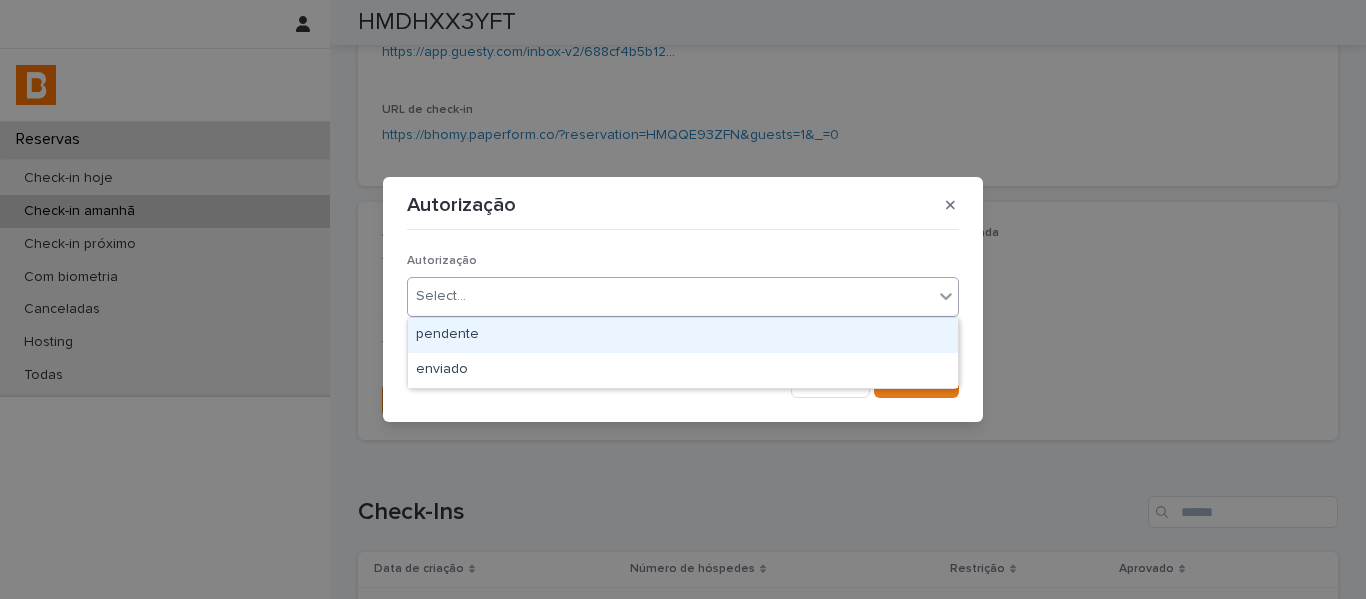 click on "Select..." at bounding box center (441, 296) 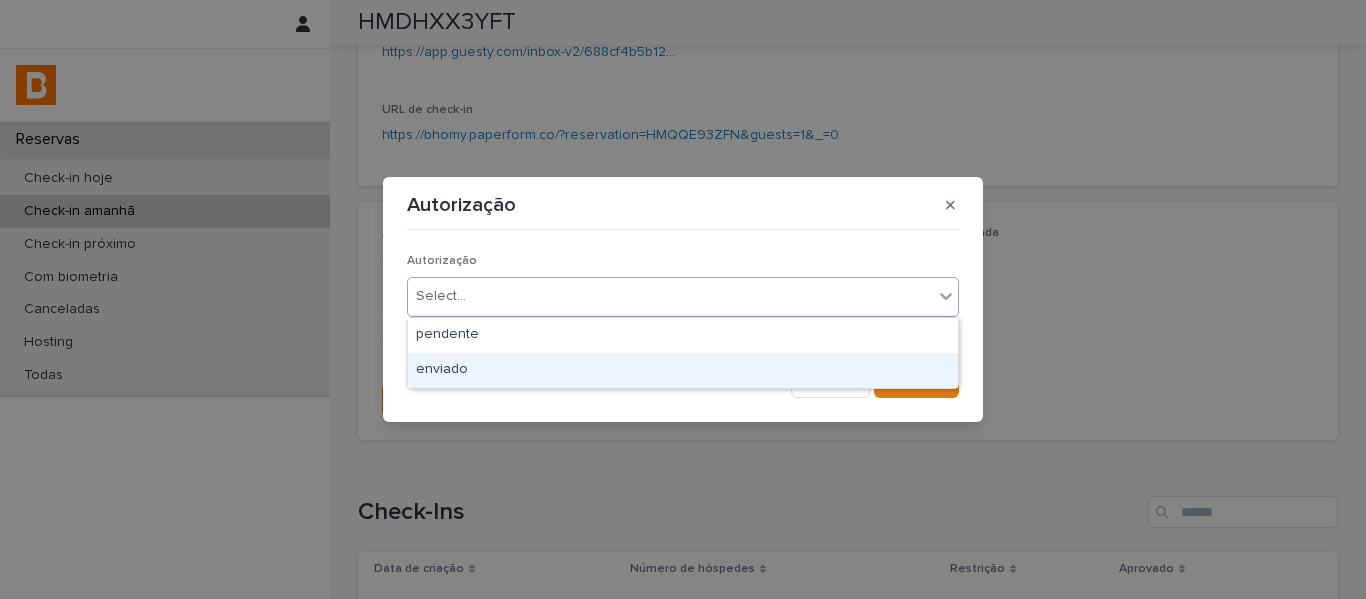 click on "enviado" at bounding box center [683, 370] 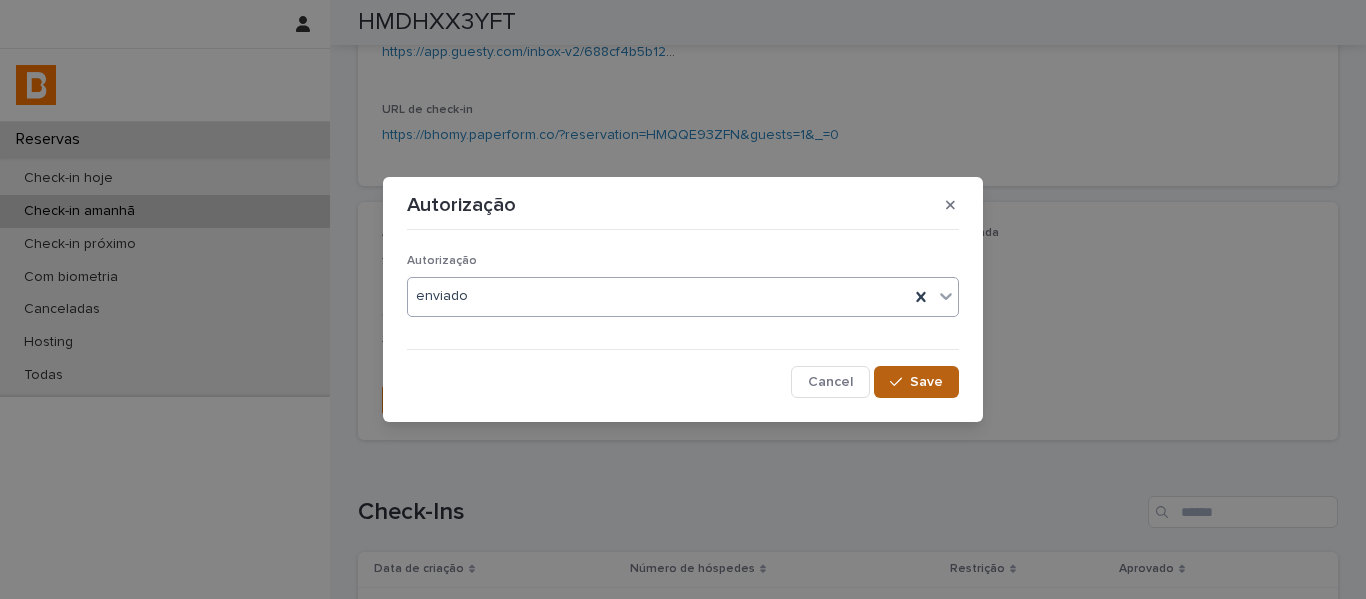 click on "Save" at bounding box center (926, 382) 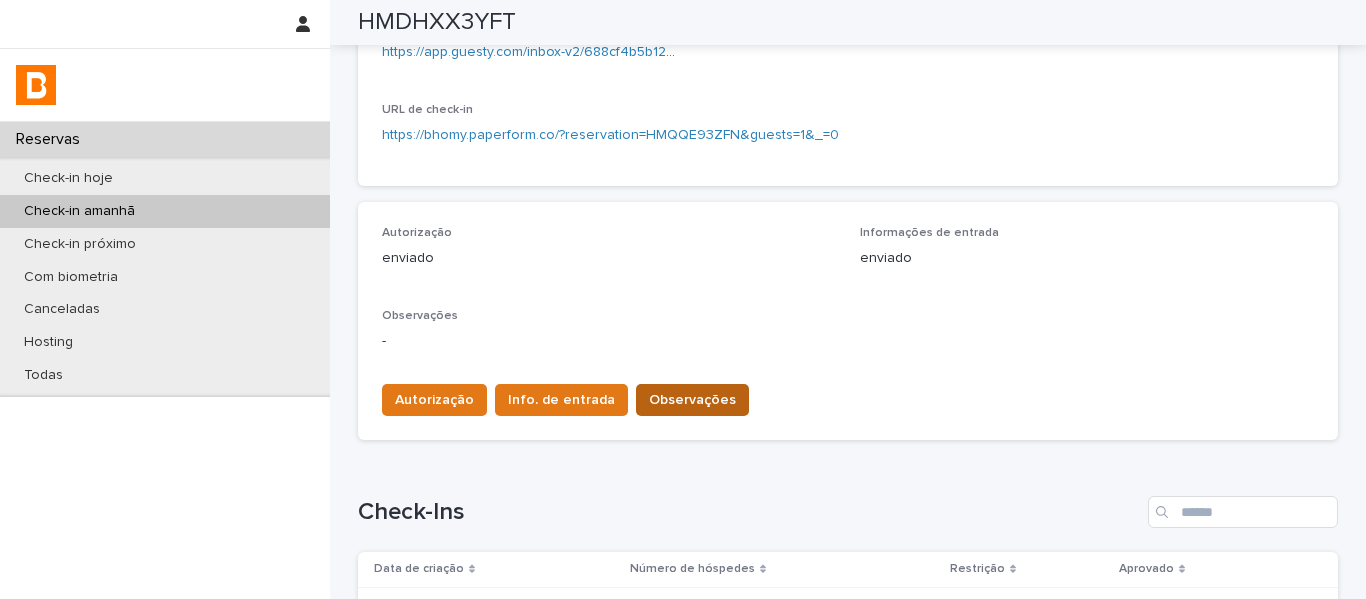 click on "Observações" at bounding box center (692, 400) 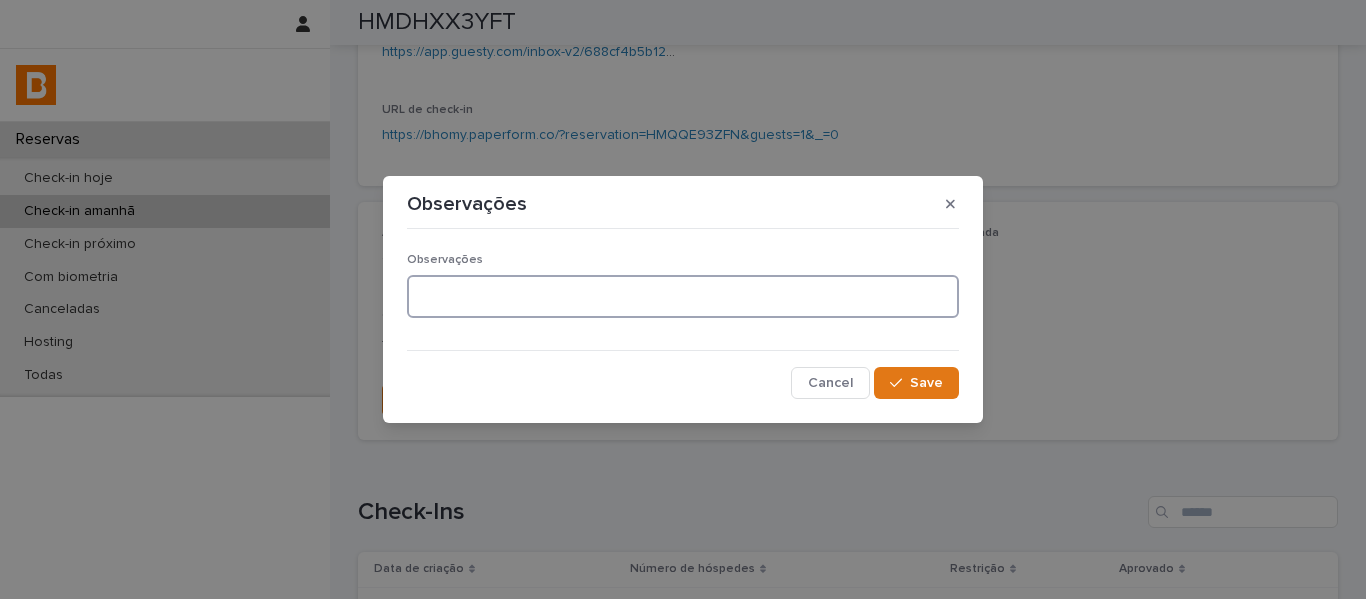 click at bounding box center [683, 296] 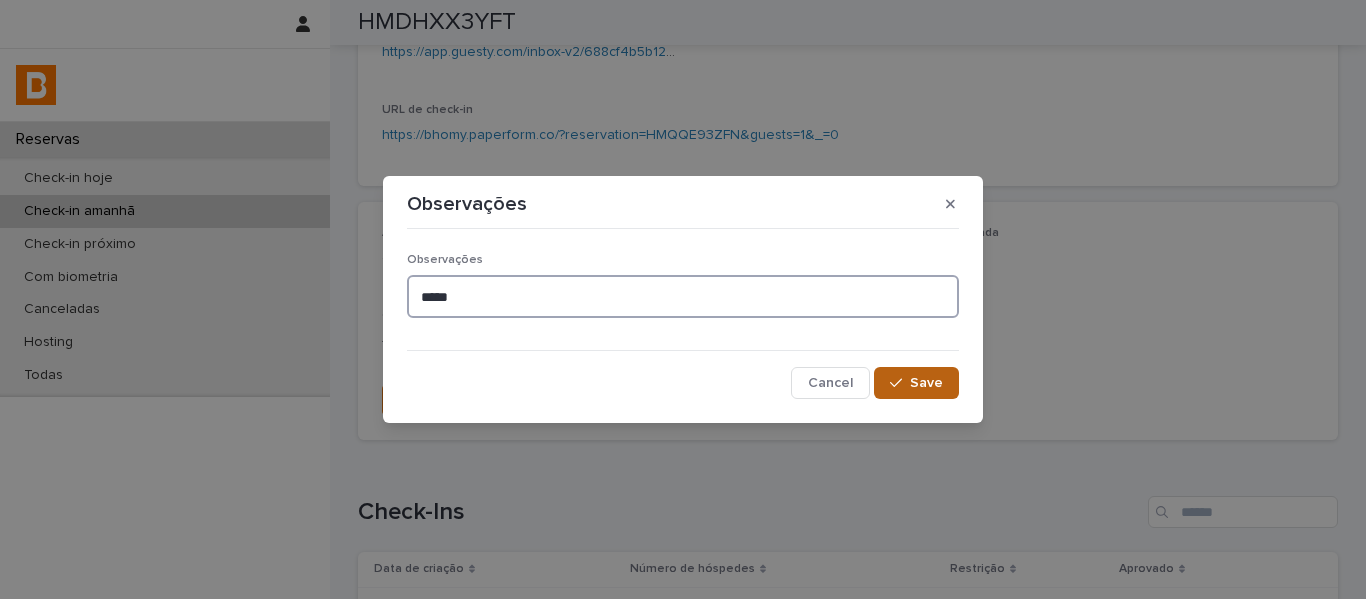 type on "*****" 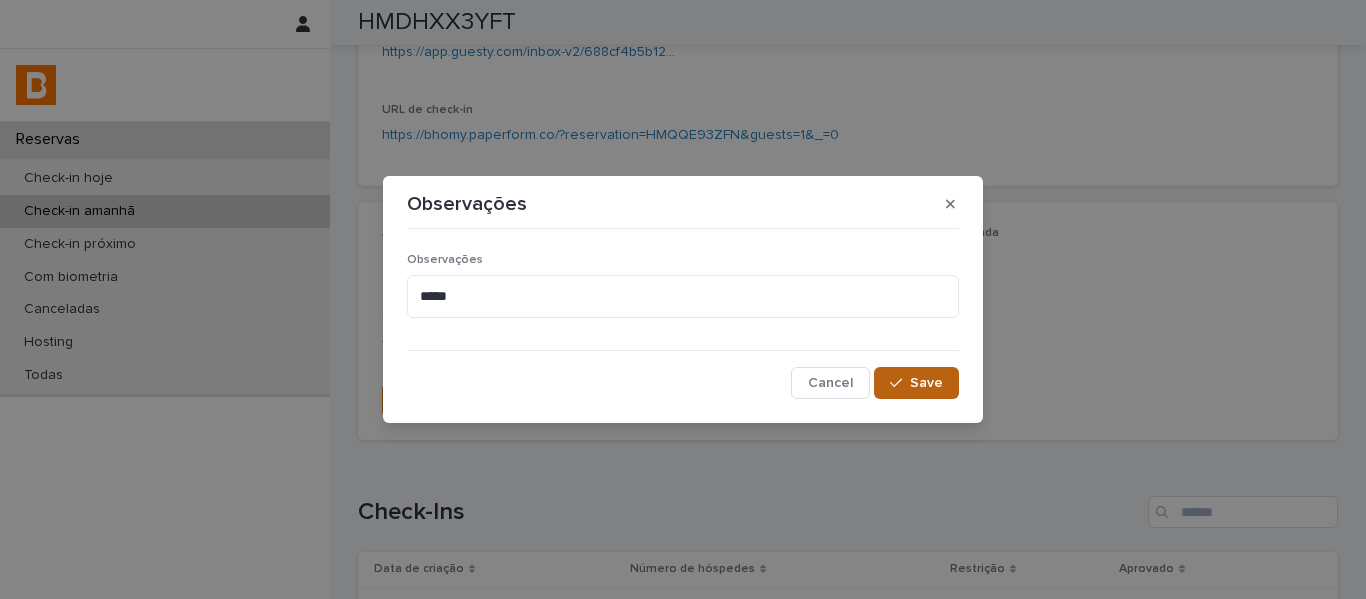 click on "Save" at bounding box center [926, 383] 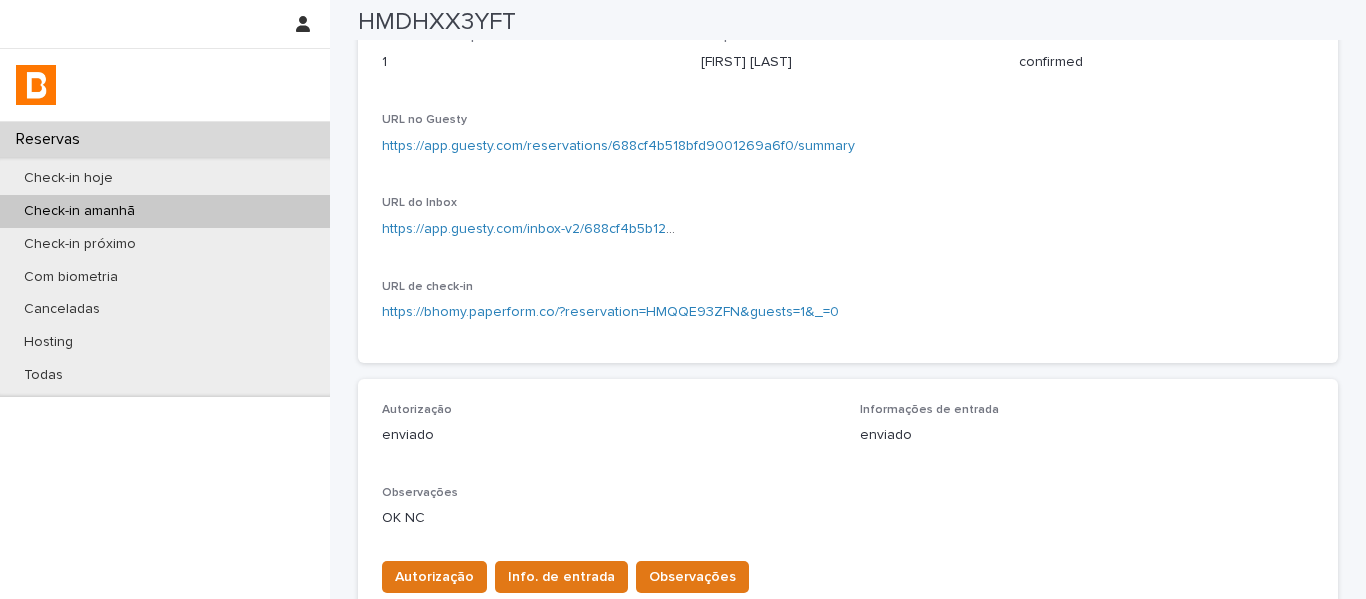 scroll, scrollTop: 0, scrollLeft: 0, axis: both 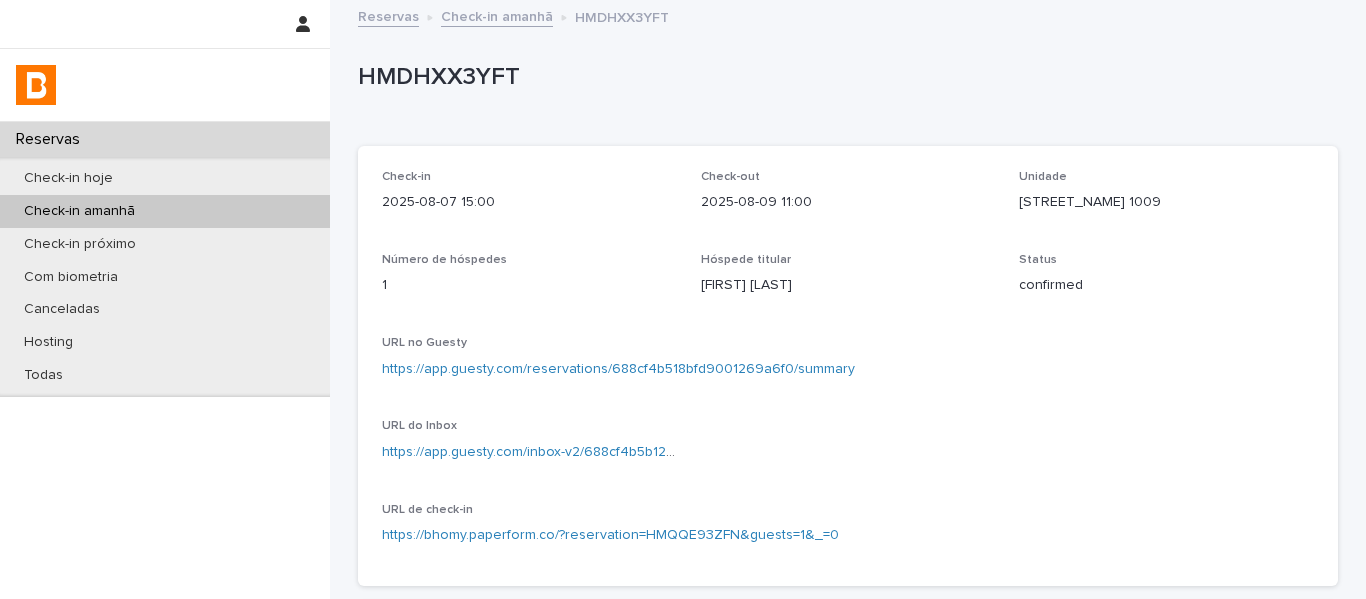 click on "Check-in amanhã" at bounding box center (497, 15) 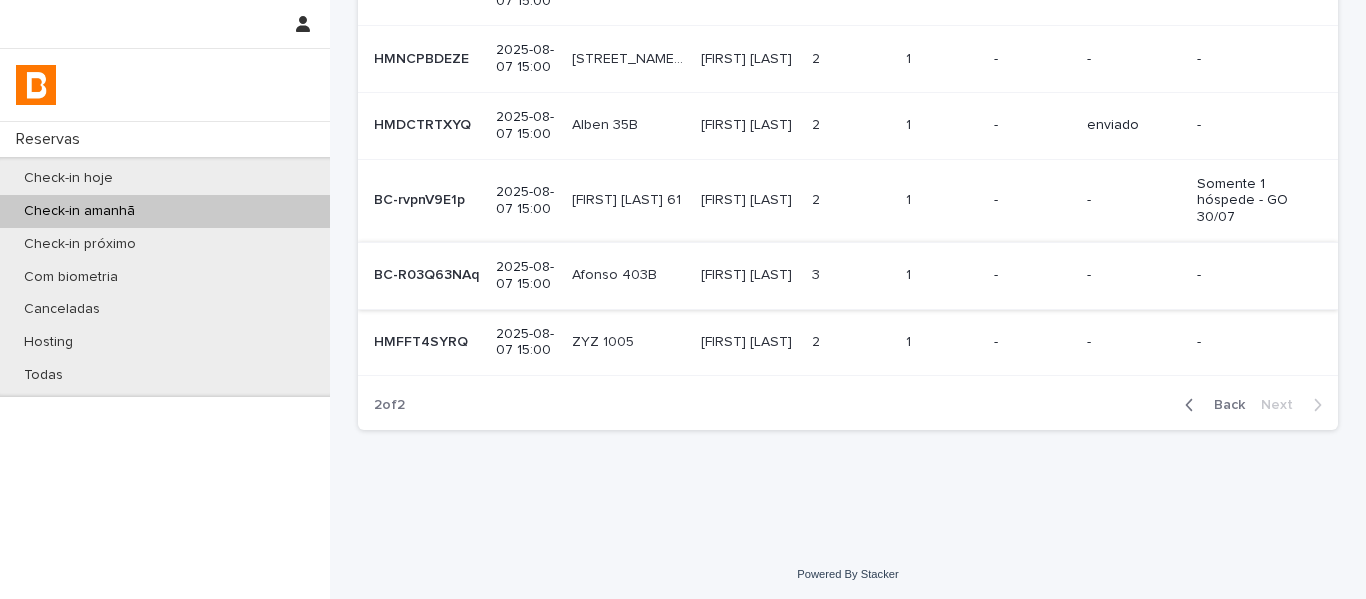 scroll, scrollTop: 373, scrollLeft: 0, axis: vertical 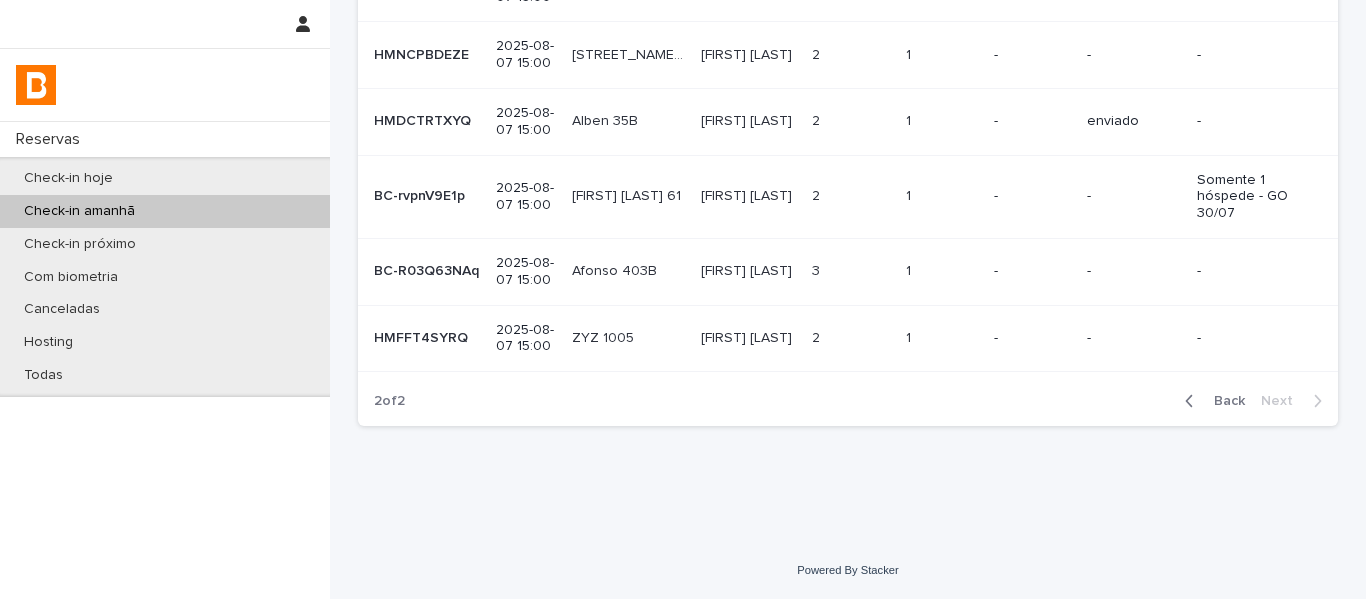 click on "[FIRST] [LAST] [FIRST] [LAST]" at bounding box center (748, 338) 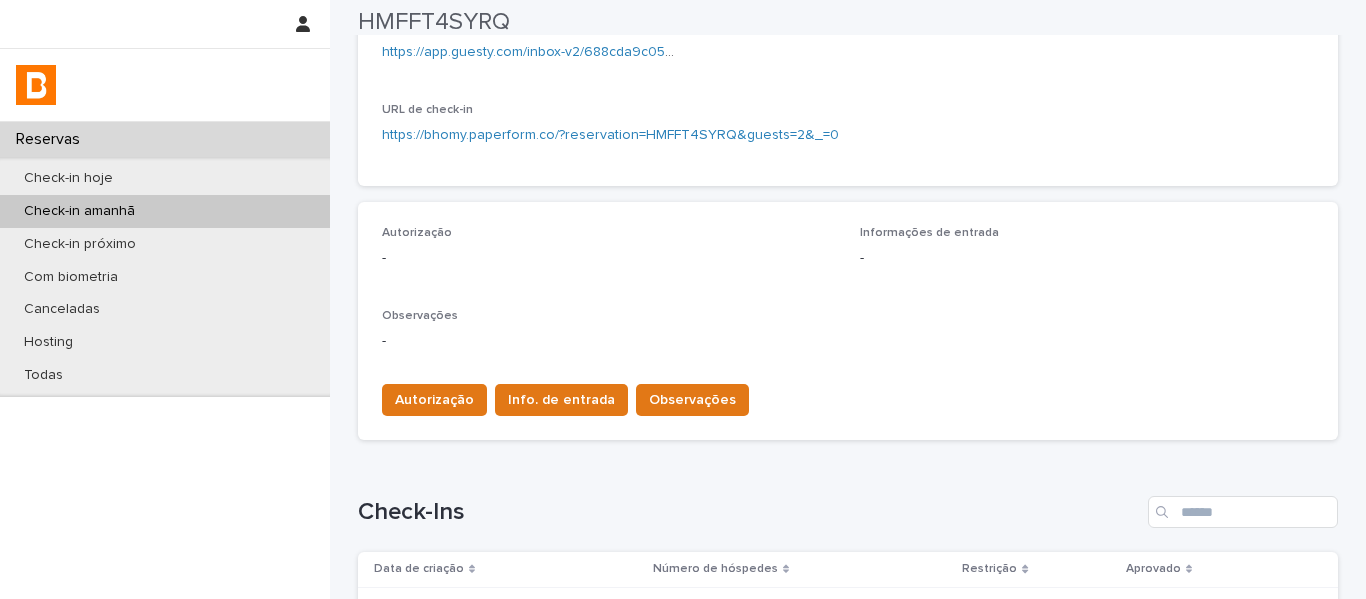 scroll, scrollTop: 665, scrollLeft: 0, axis: vertical 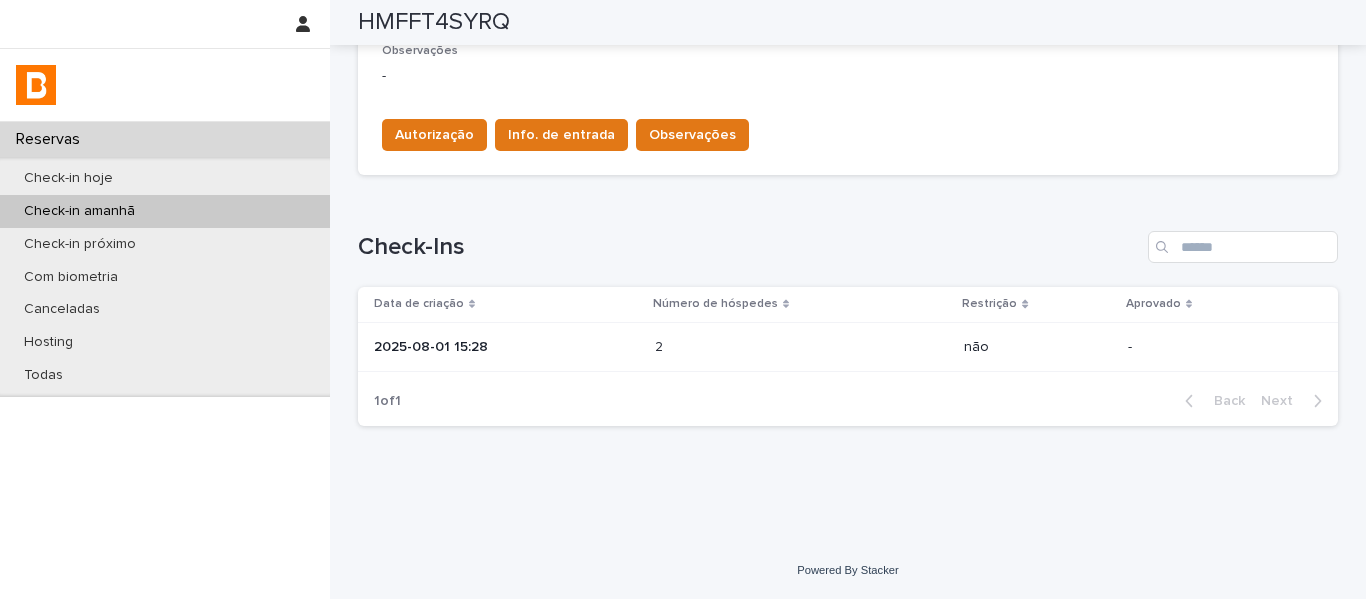 click at bounding box center (742, 347) 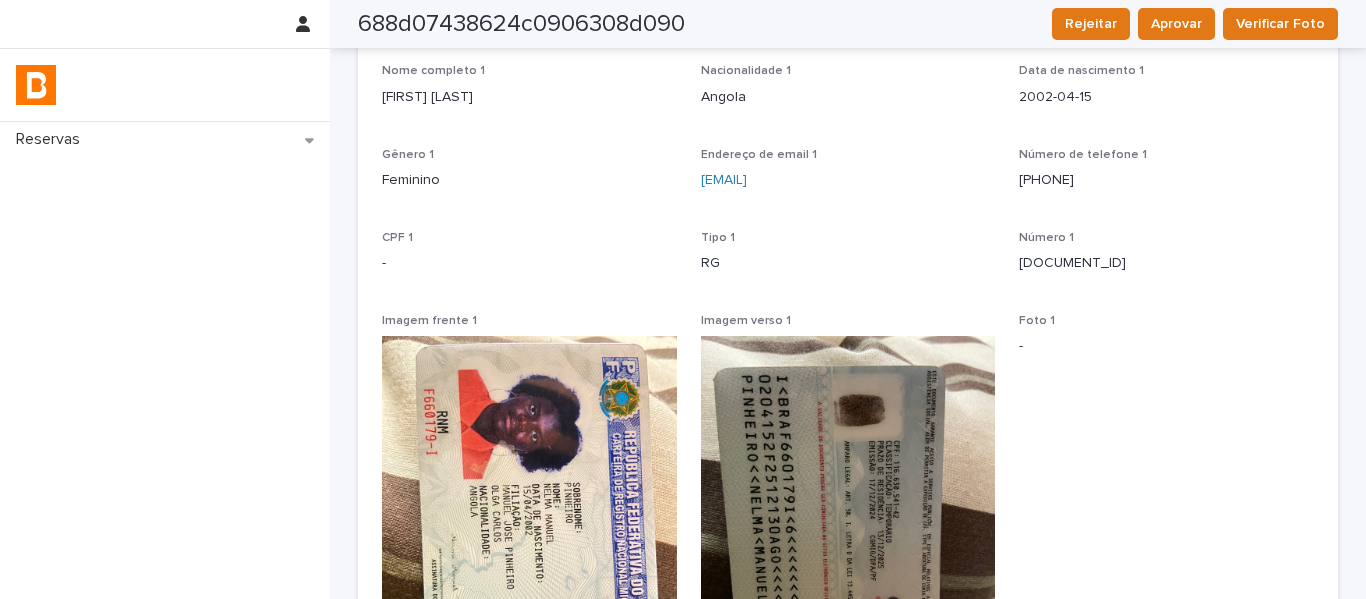 scroll, scrollTop: 0, scrollLeft: 0, axis: both 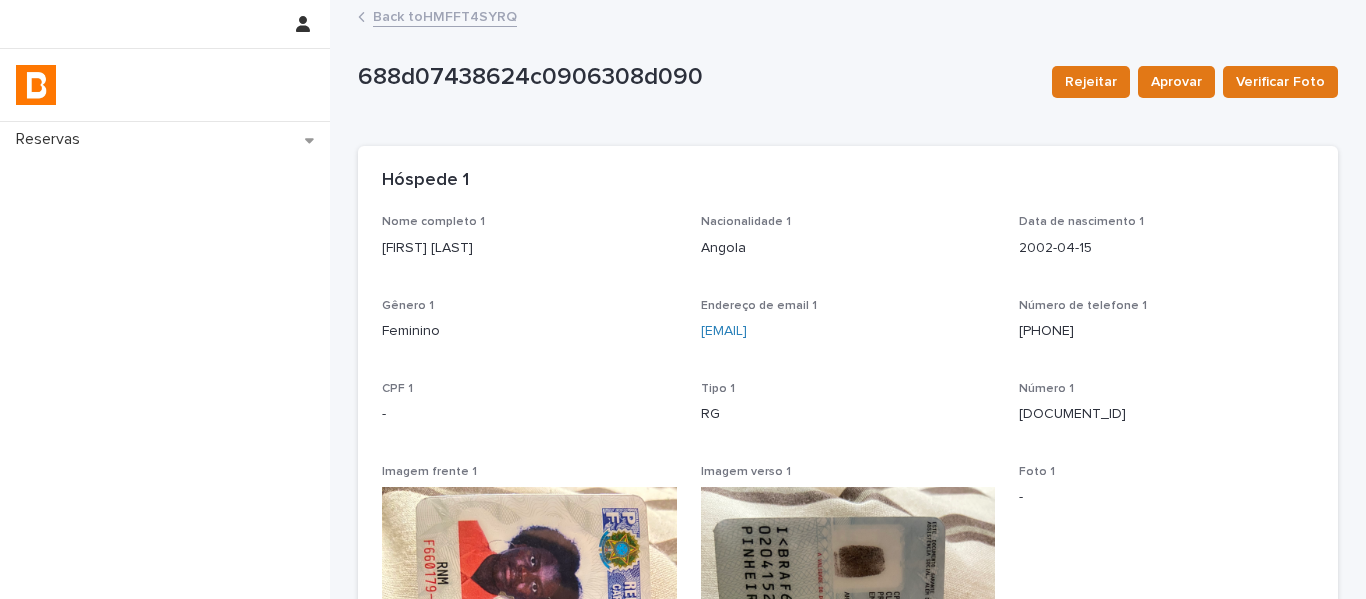 click on "Back to  HMFFT4SYRQ" at bounding box center [445, 15] 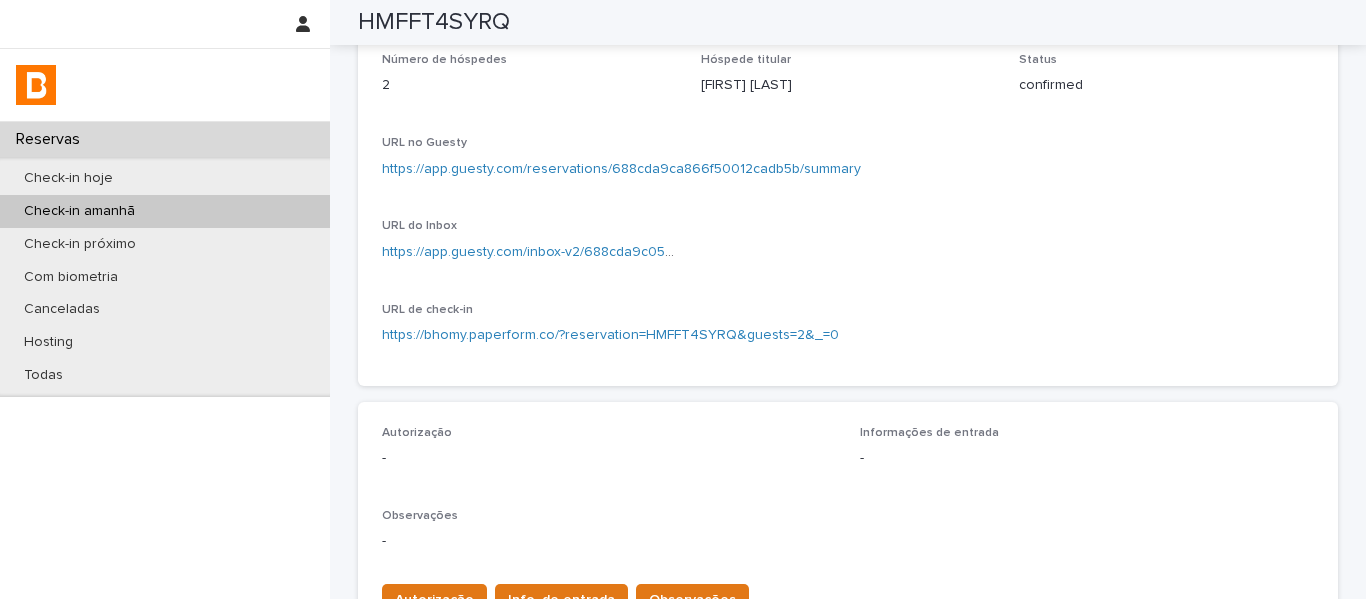 scroll, scrollTop: 100, scrollLeft: 0, axis: vertical 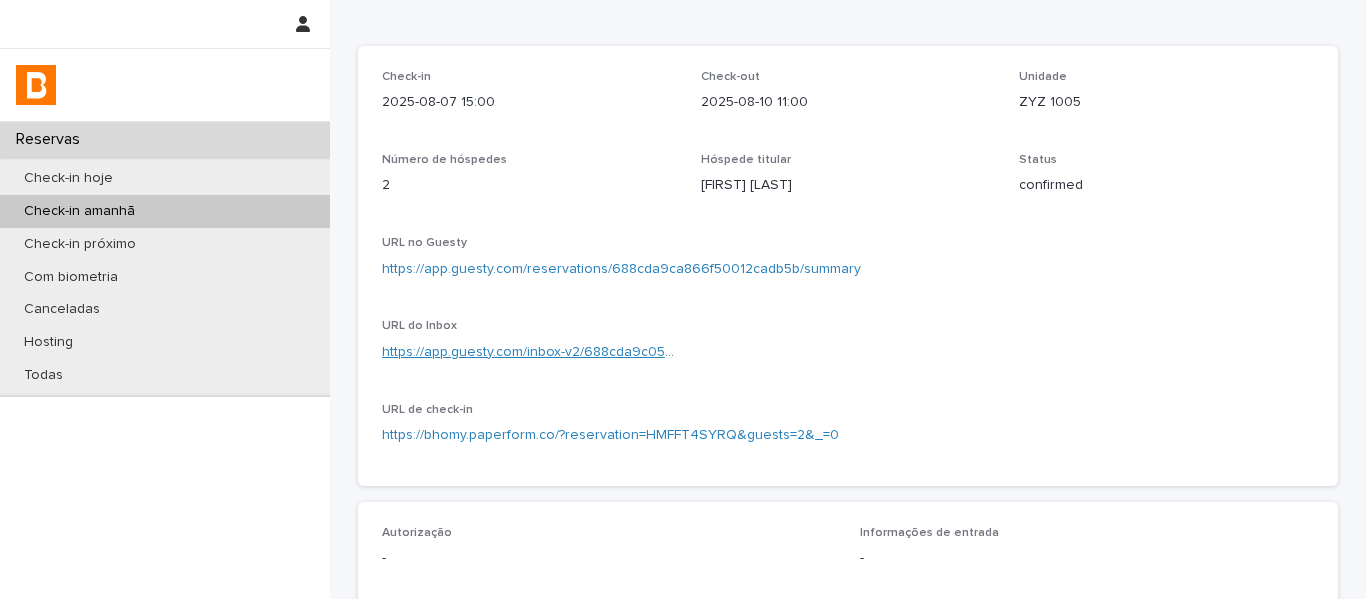 click on "https://app.guesty.com/inbox-v2/688cda9c05aa9300107ef816?reservationId=688cda9ca866f50012cadb5b" at bounding box center (720, 352) 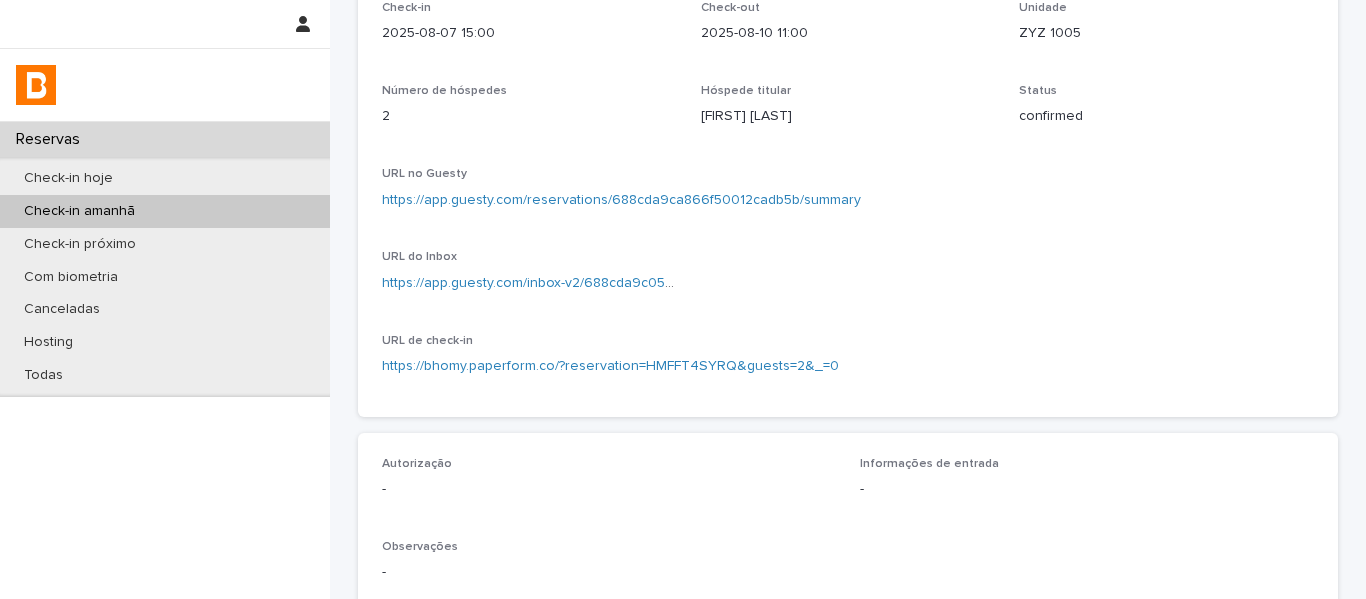 scroll, scrollTop: 300, scrollLeft: 0, axis: vertical 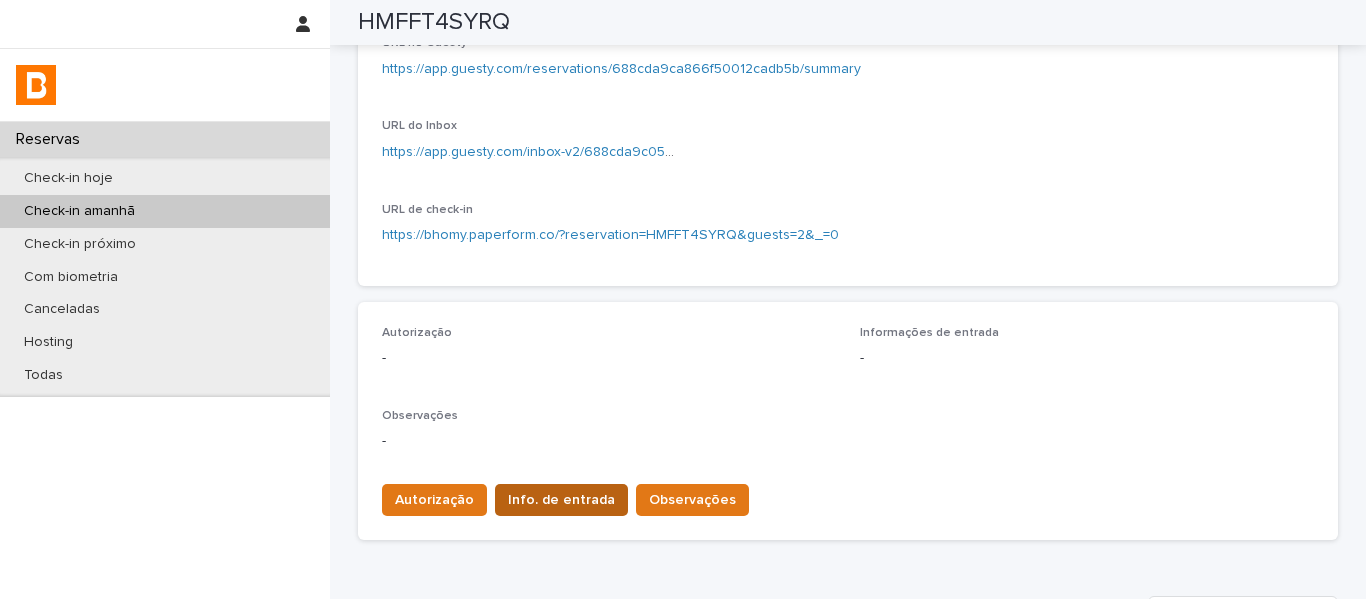 click on "Info. de entrada" at bounding box center (561, 500) 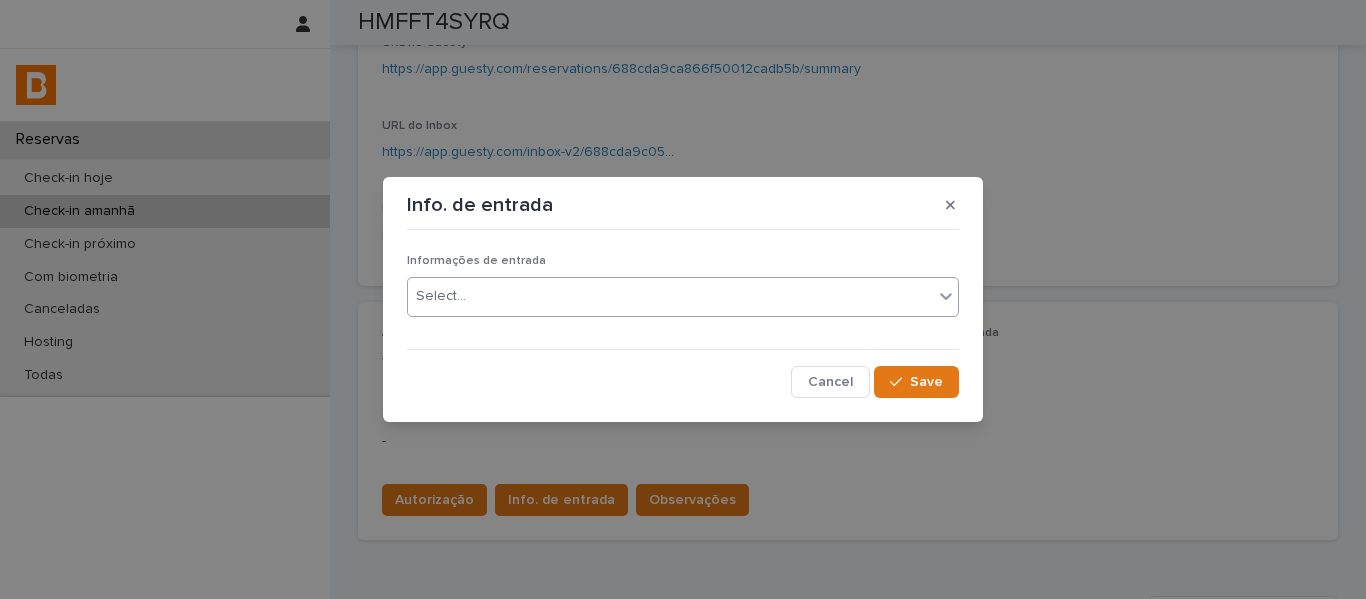 click on "Select..." at bounding box center [670, 296] 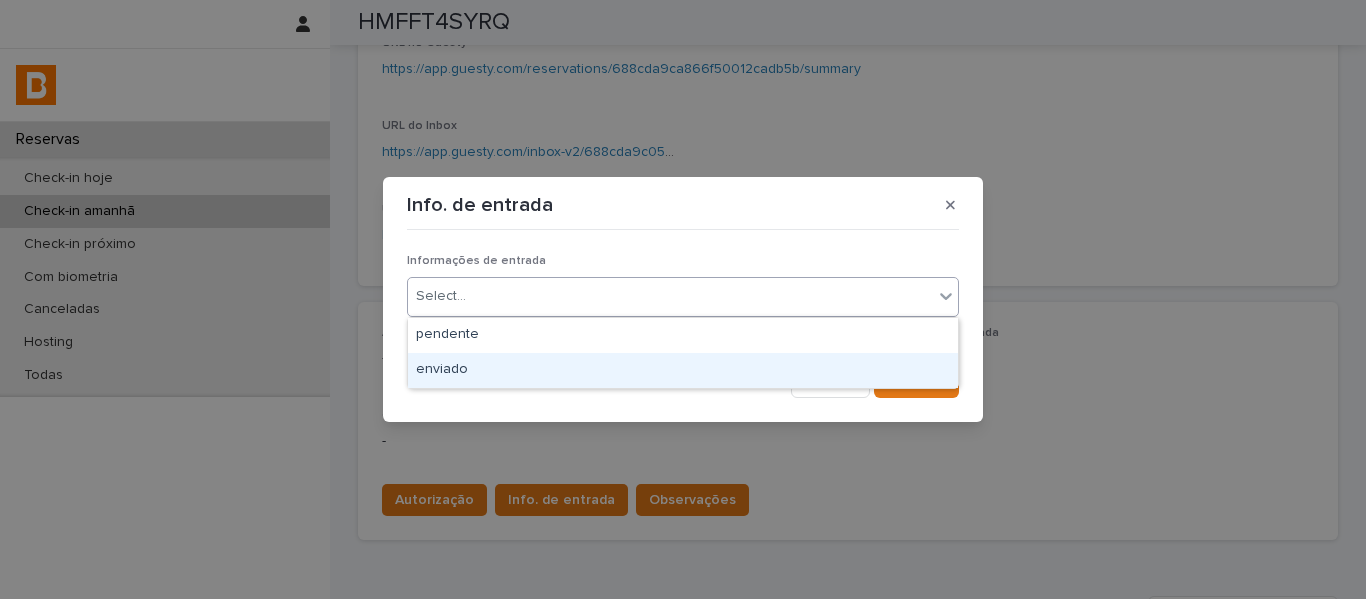 drag, startPoint x: 508, startPoint y: 348, endPoint x: 593, endPoint y: 361, distance: 85.98837 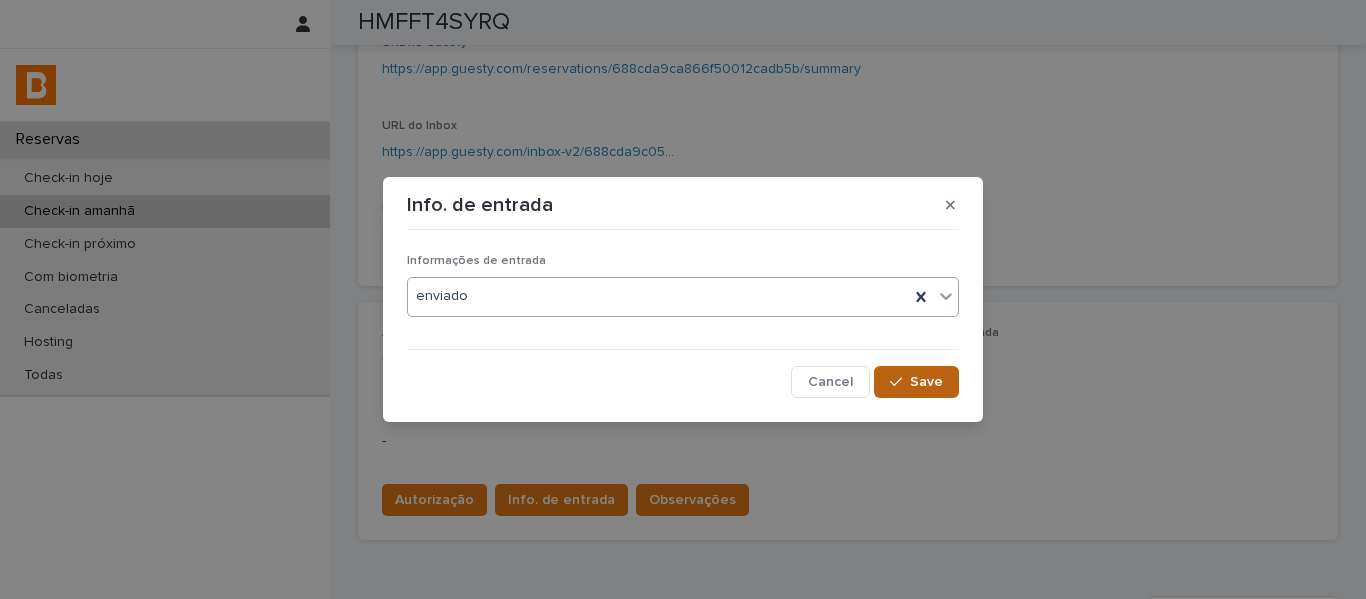 click on "Save" at bounding box center (916, 382) 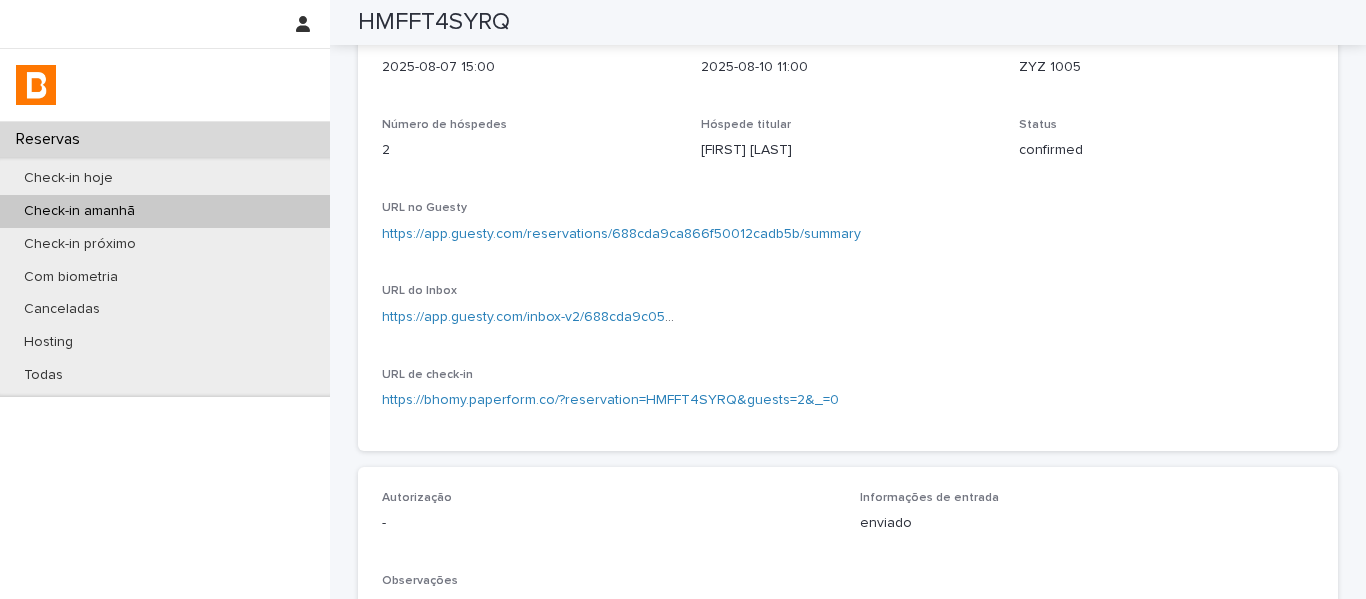 scroll, scrollTop: 0, scrollLeft: 0, axis: both 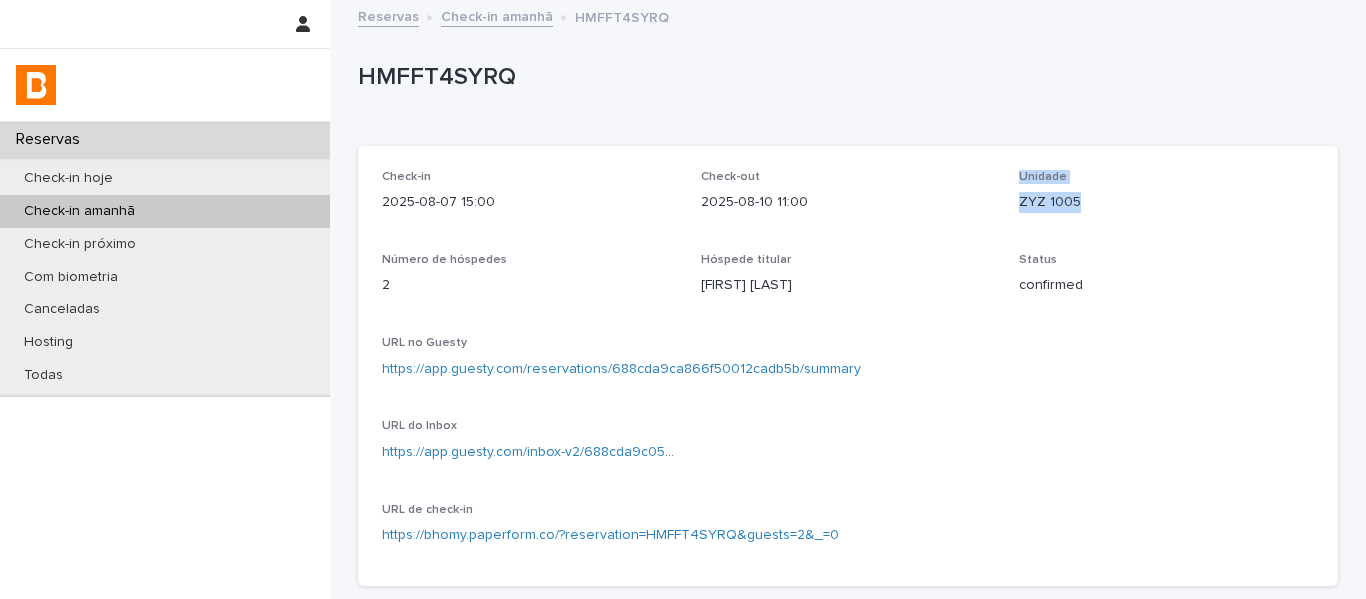 drag, startPoint x: 1060, startPoint y: 215, endPoint x: 987, endPoint y: 199, distance: 74.73286 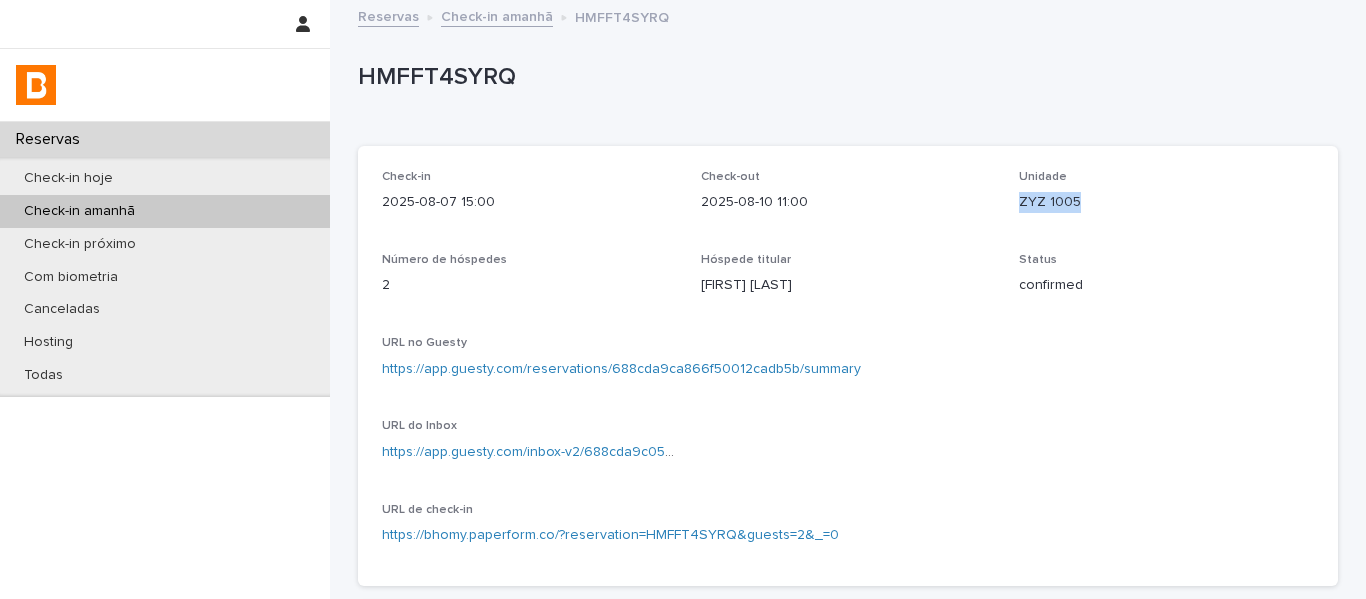 drag, startPoint x: 1087, startPoint y: 214, endPoint x: 1024, endPoint y: 211, distance: 63.07139 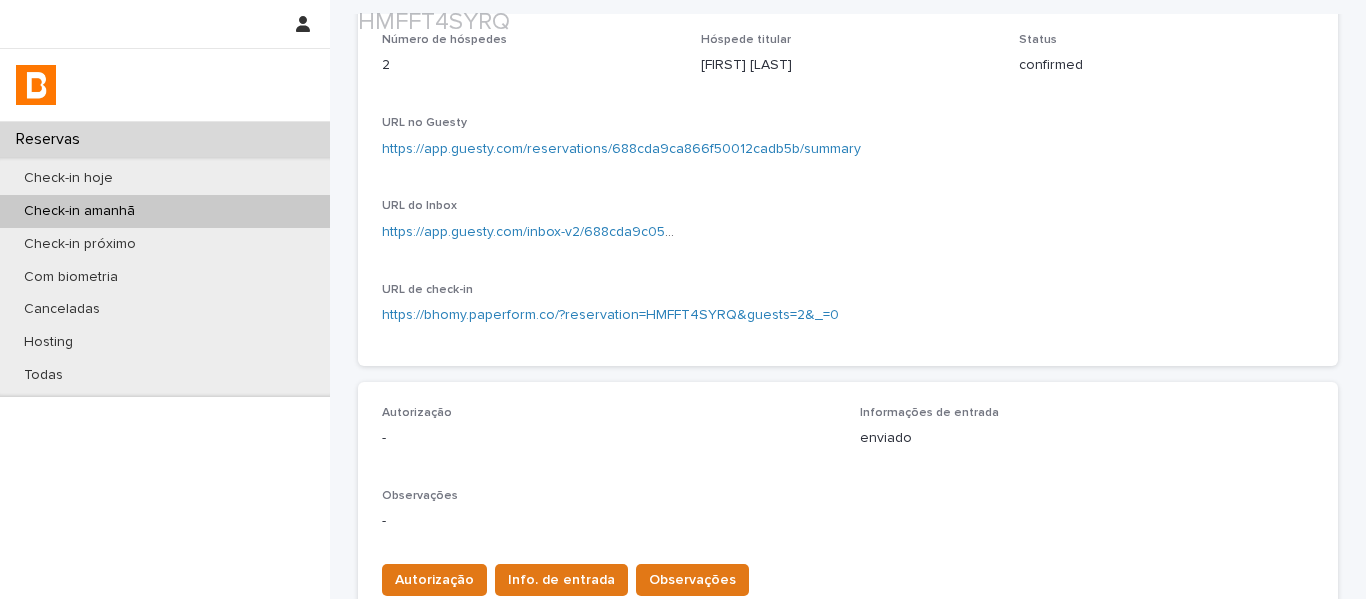 scroll, scrollTop: 500, scrollLeft: 0, axis: vertical 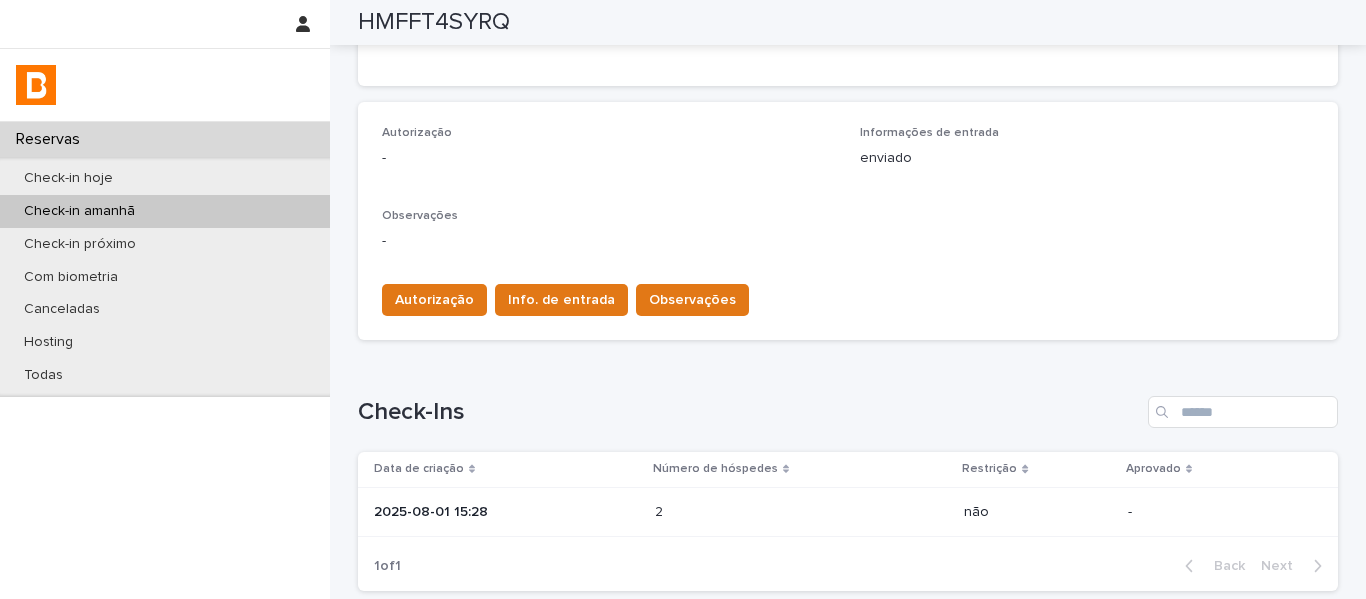 click on "2 2" at bounding box center [802, 512] 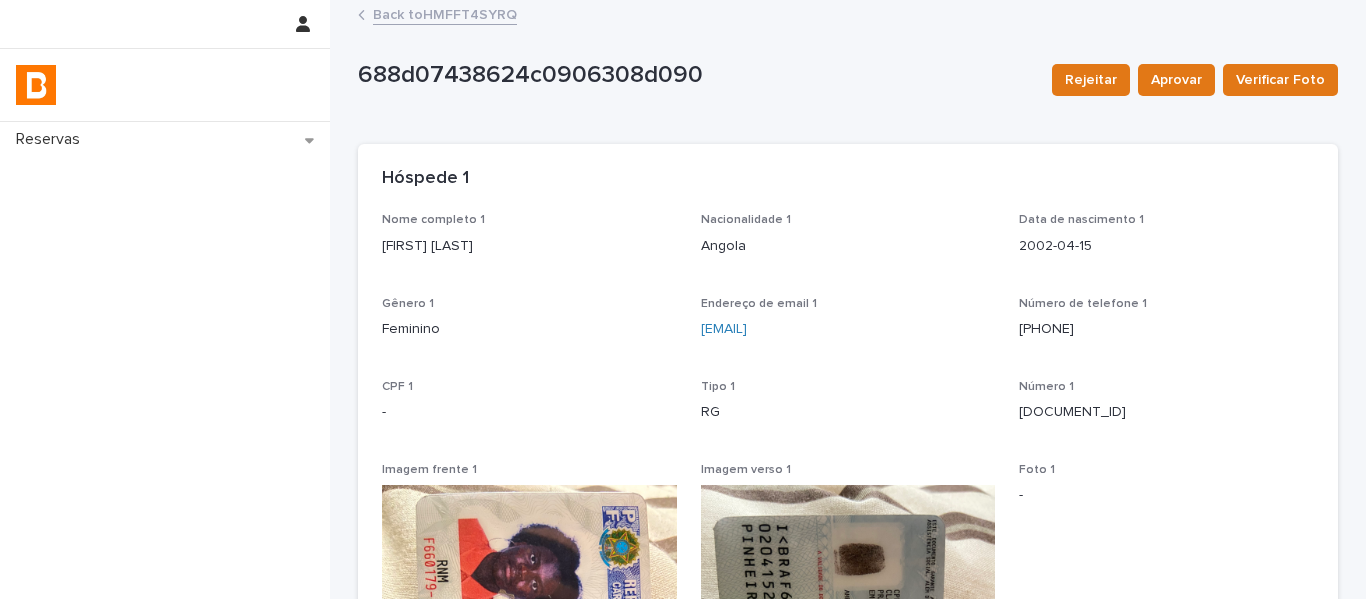 scroll, scrollTop: 0, scrollLeft: 0, axis: both 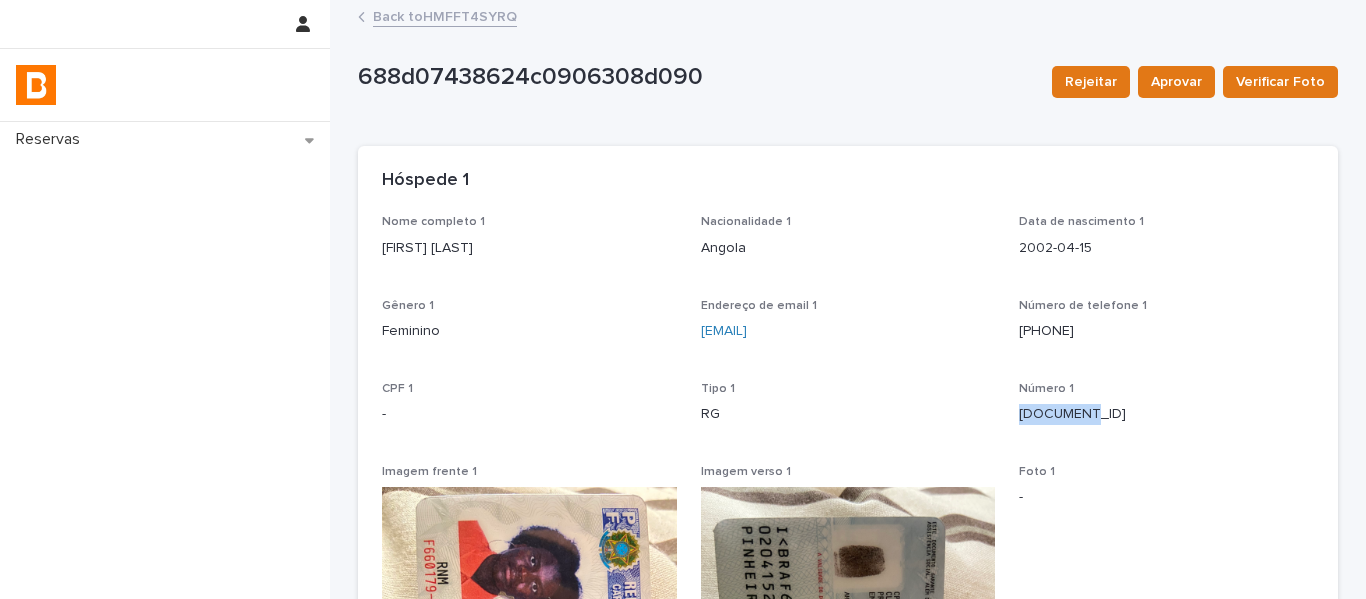 drag, startPoint x: 1153, startPoint y: 425, endPoint x: 1015, endPoint y: 432, distance: 138.17743 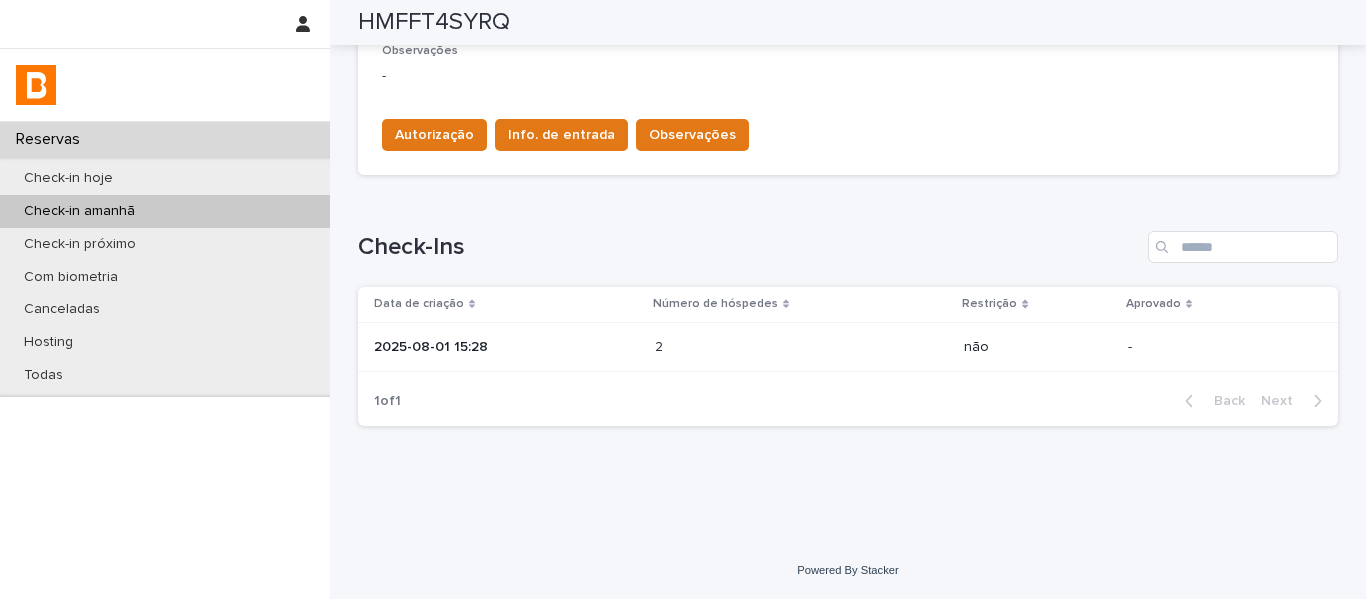 click on "2 2" at bounding box center [802, 347] 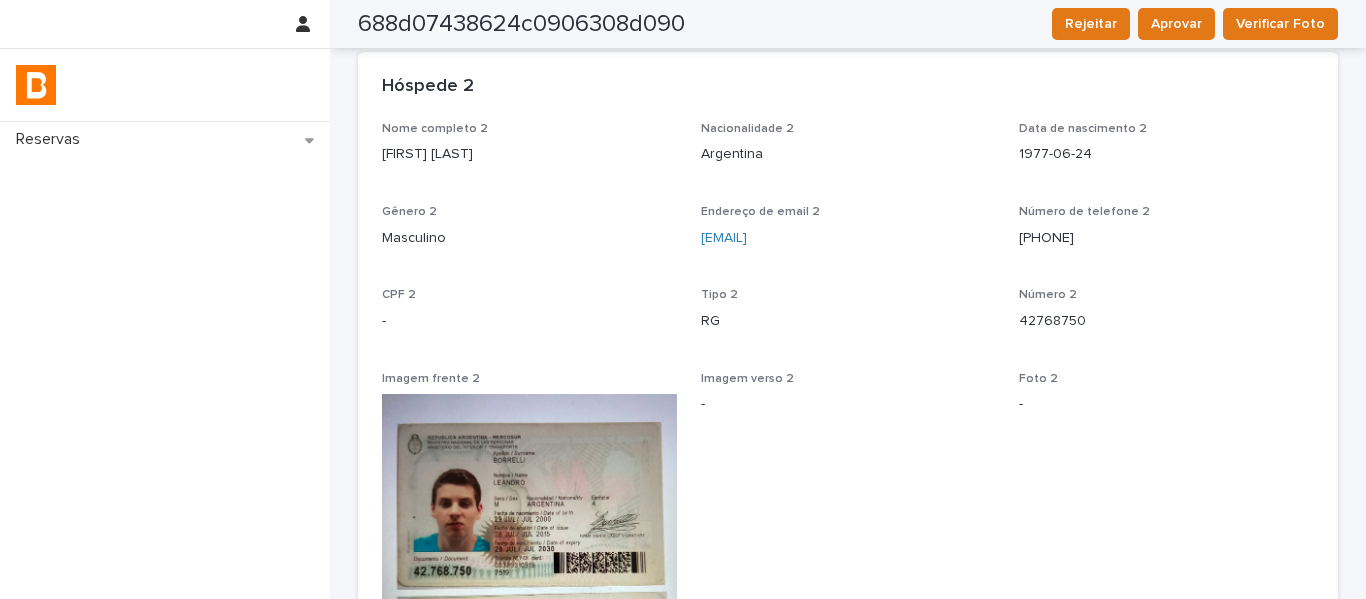 scroll, scrollTop: 1067, scrollLeft: 0, axis: vertical 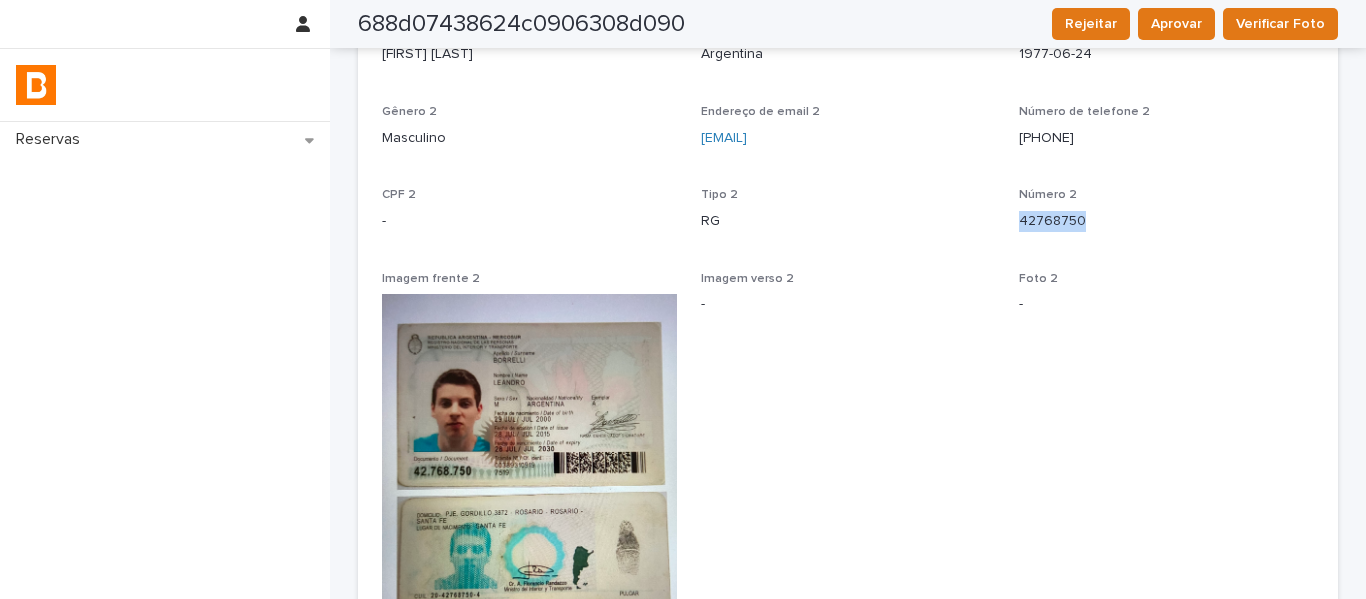 drag, startPoint x: 1107, startPoint y: 233, endPoint x: 770, endPoint y: 224, distance: 337.12015 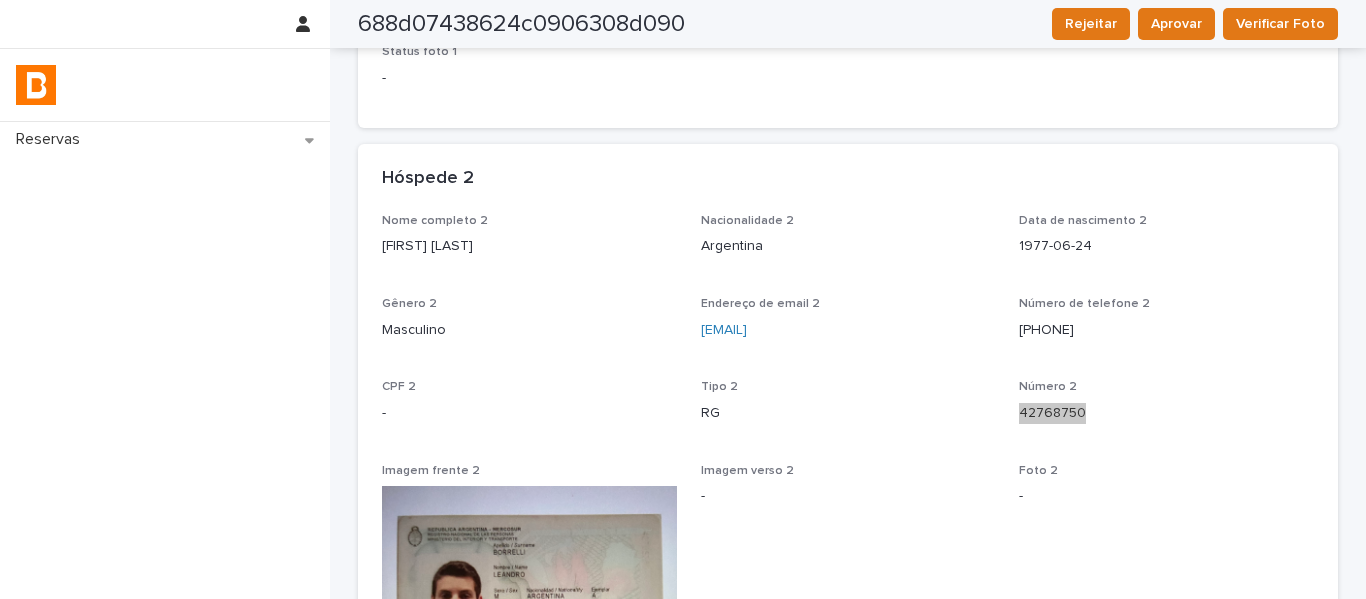 scroll, scrollTop: 867, scrollLeft: 0, axis: vertical 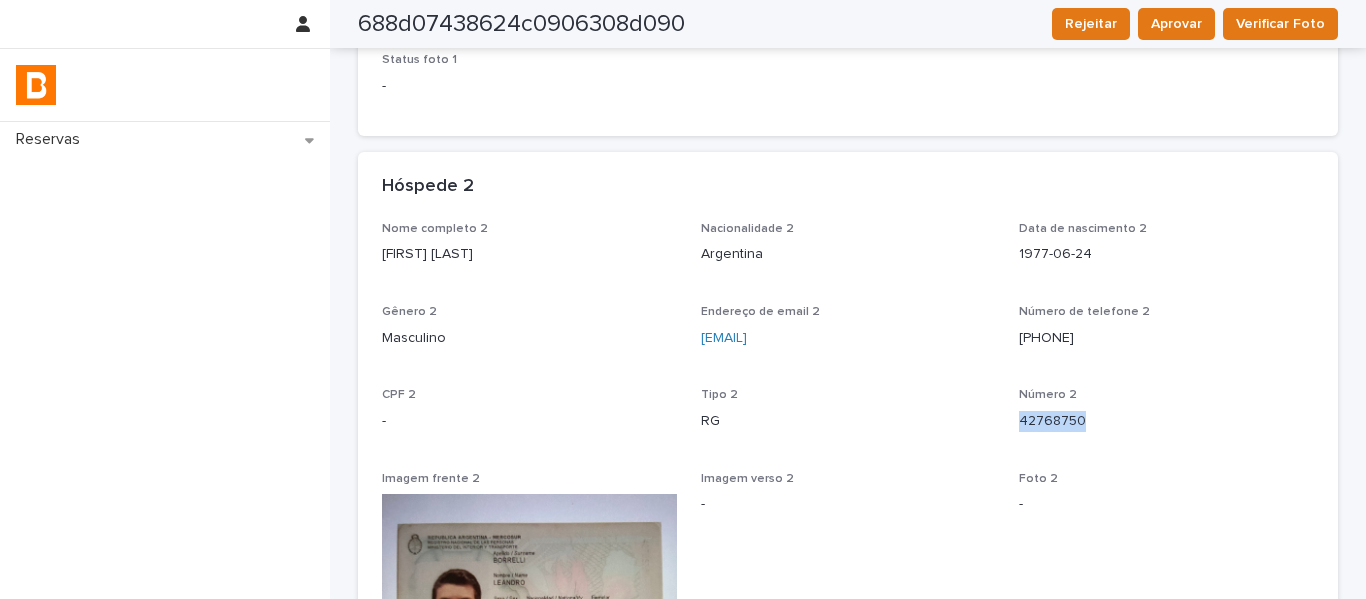 drag, startPoint x: 493, startPoint y: 274, endPoint x: 335, endPoint y: 256, distance: 159.02202 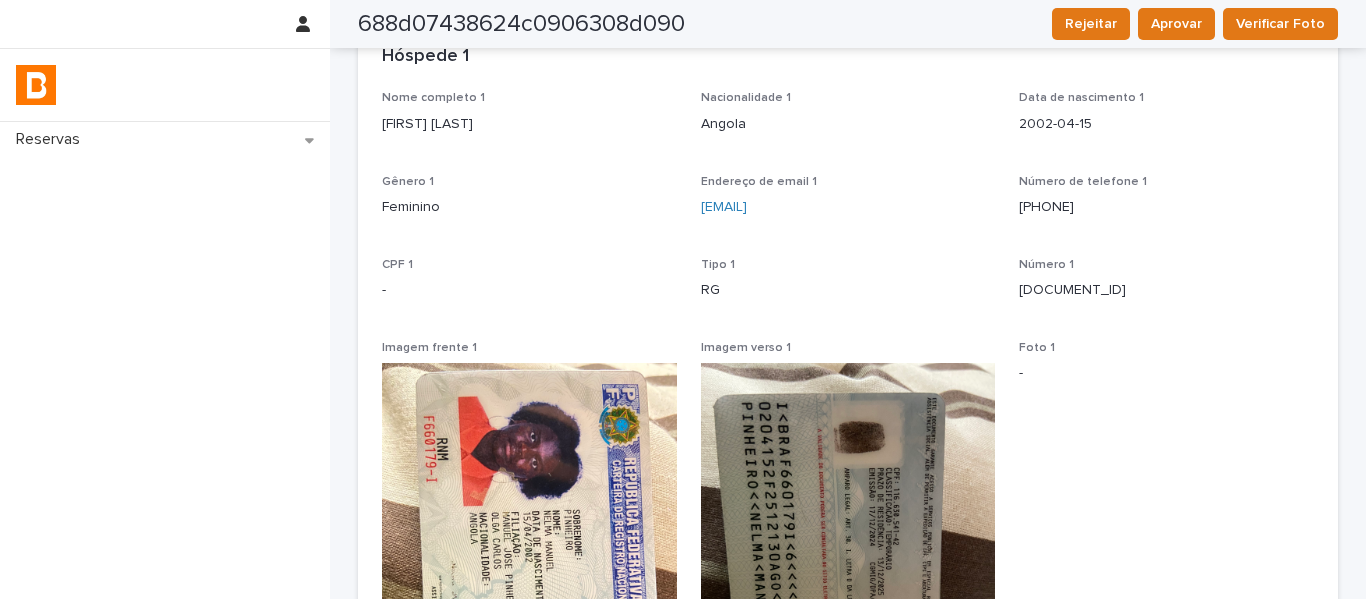 scroll, scrollTop: 0, scrollLeft: 0, axis: both 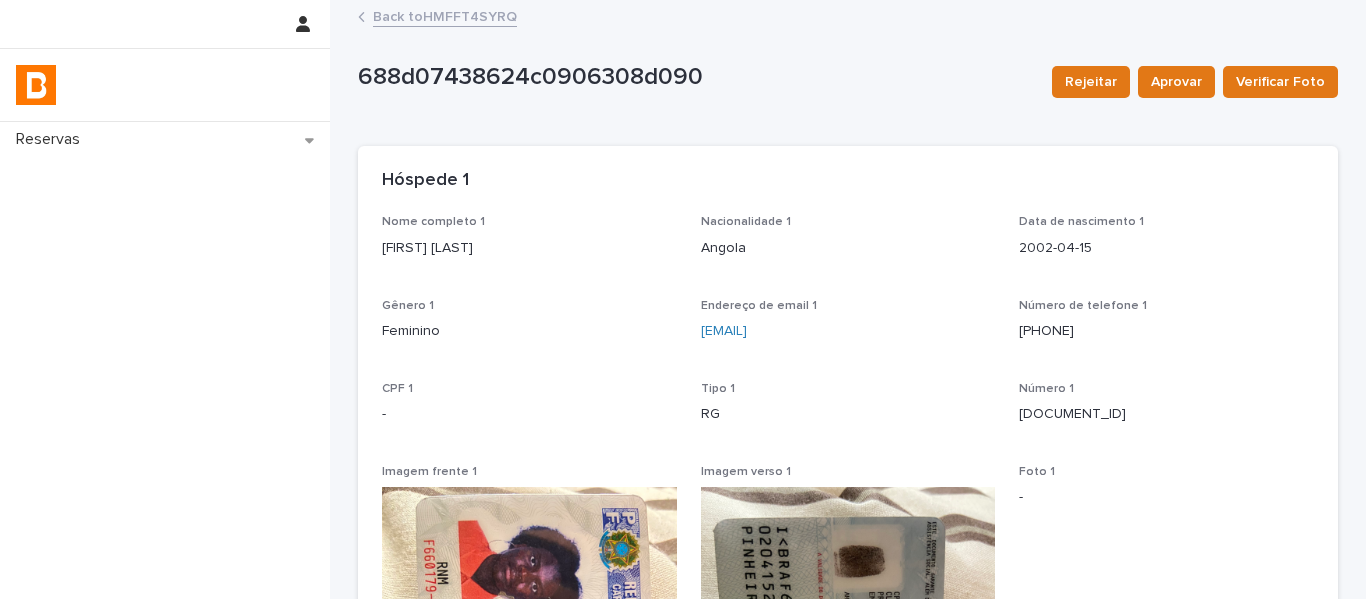 click on "Back to  HMFFT4SYRQ" at bounding box center [445, 15] 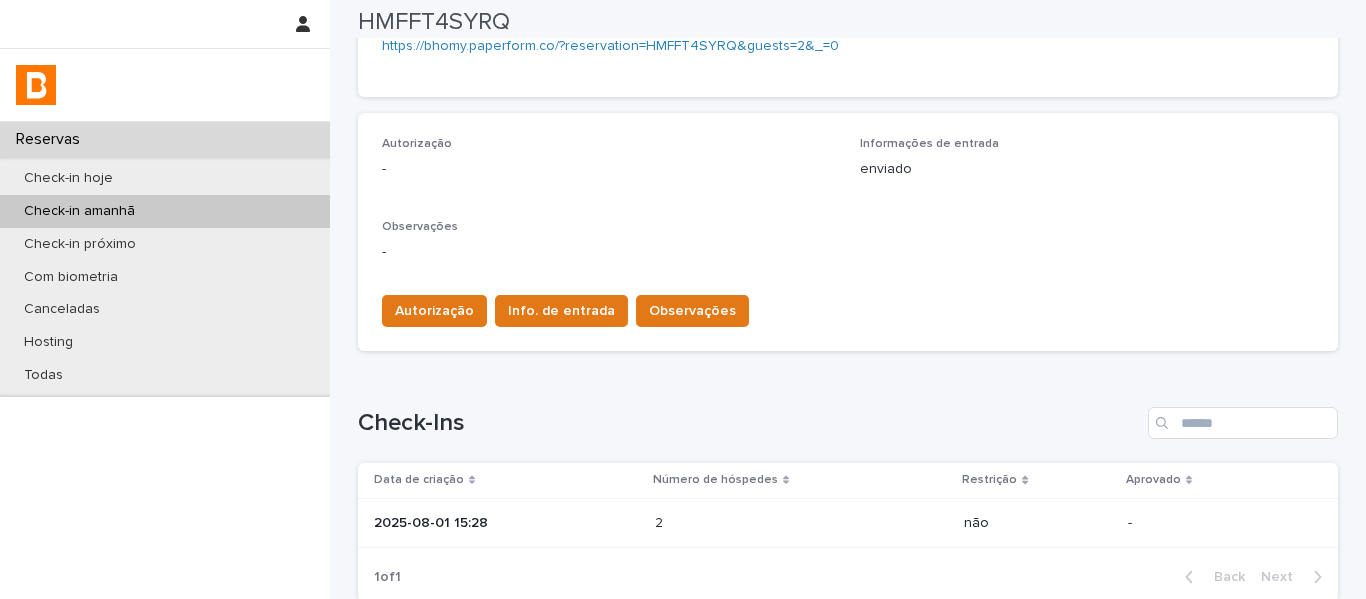 scroll, scrollTop: 500, scrollLeft: 0, axis: vertical 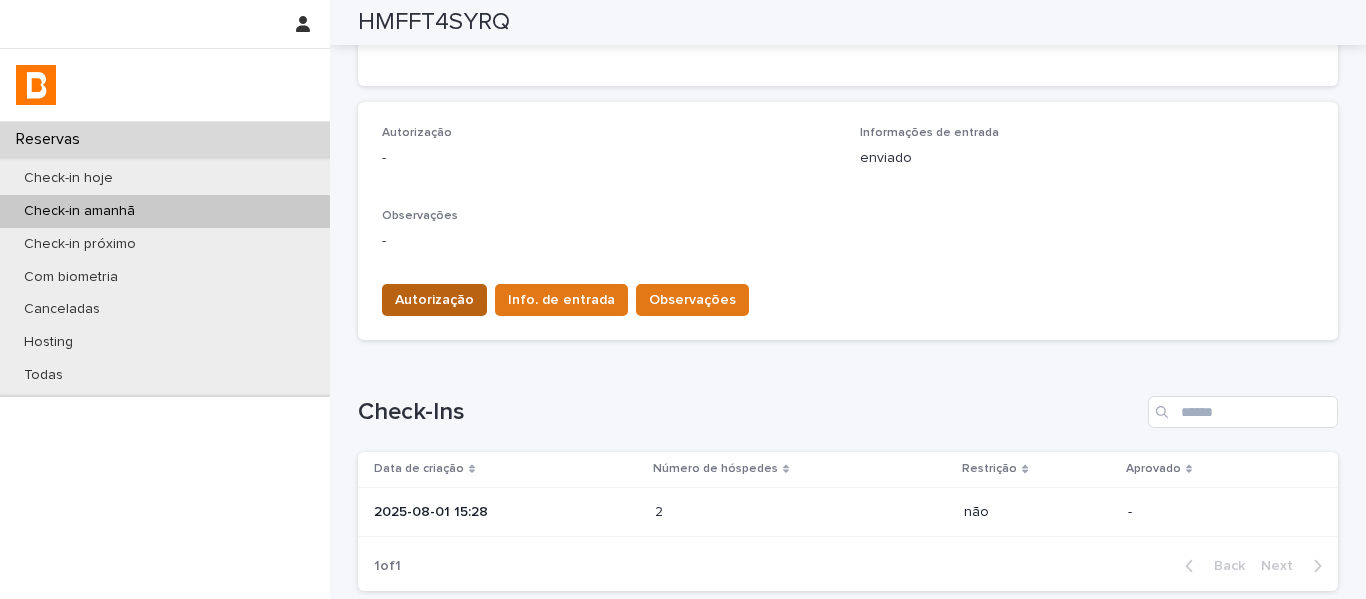 click on "Autorização" at bounding box center (434, 300) 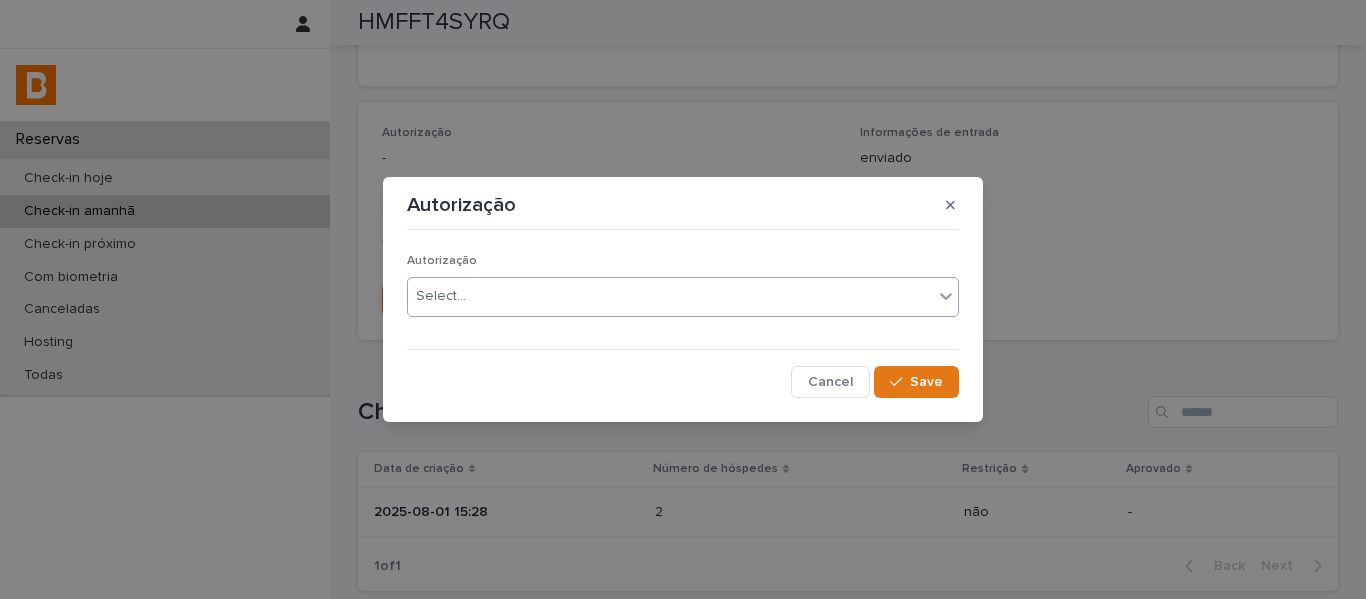click on "Select..." at bounding box center (670, 296) 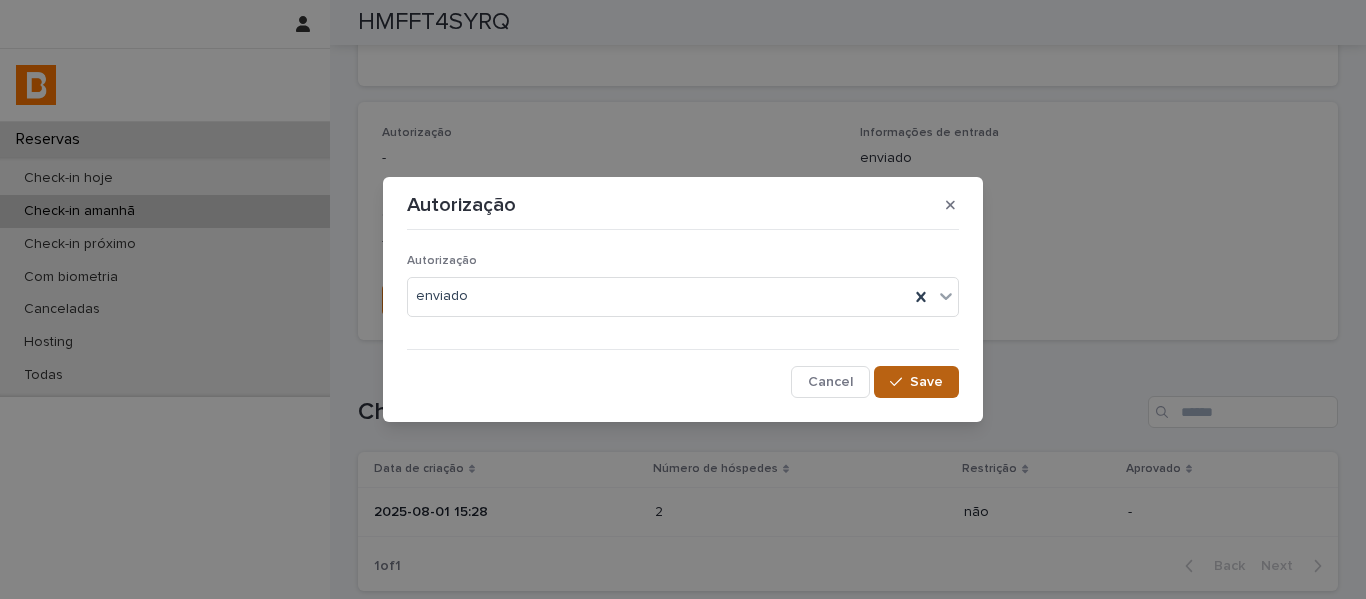 click 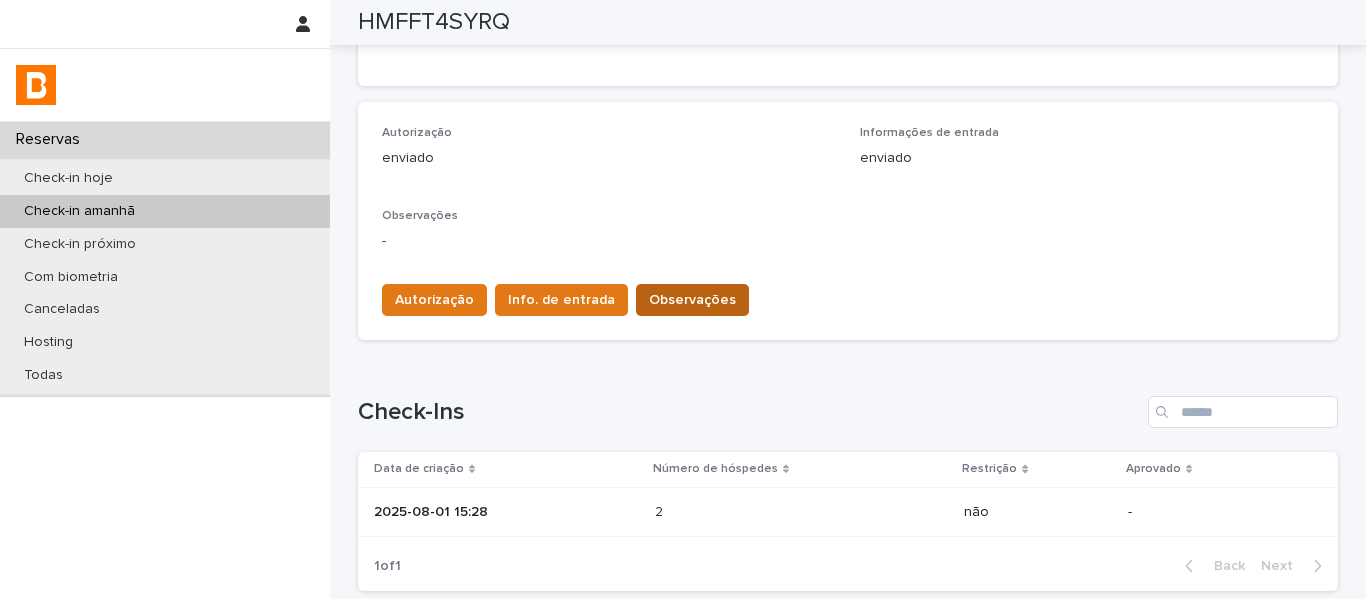 click on "Observações" at bounding box center (692, 300) 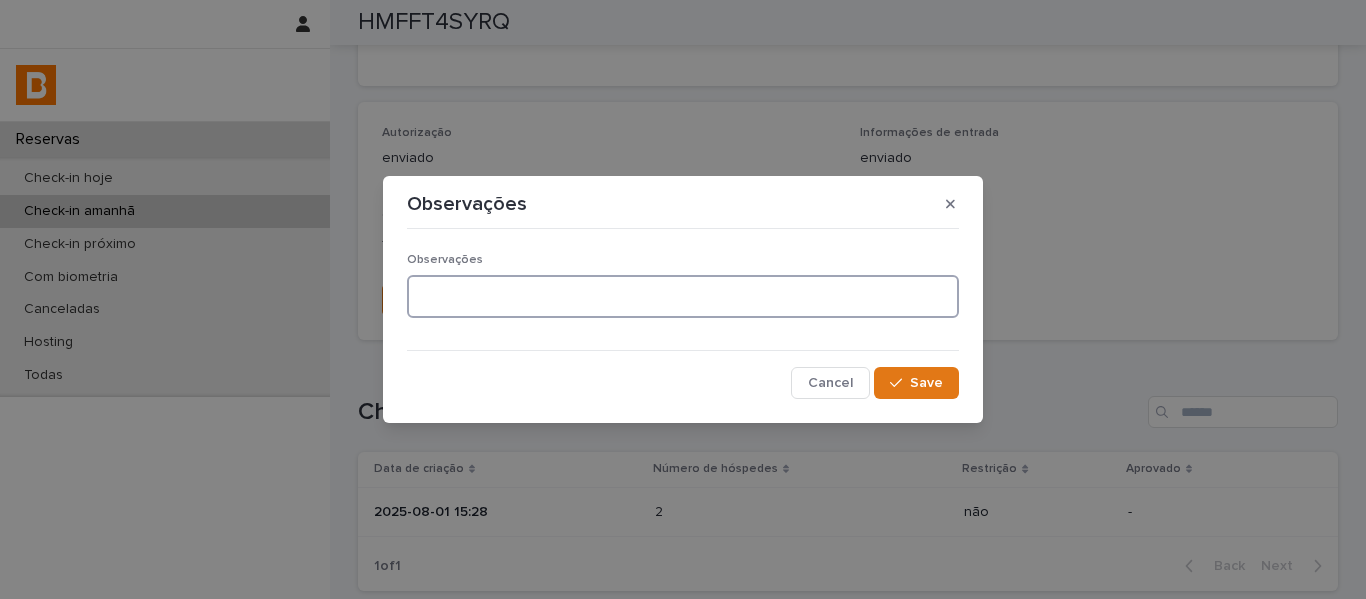 click at bounding box center [683, 296] 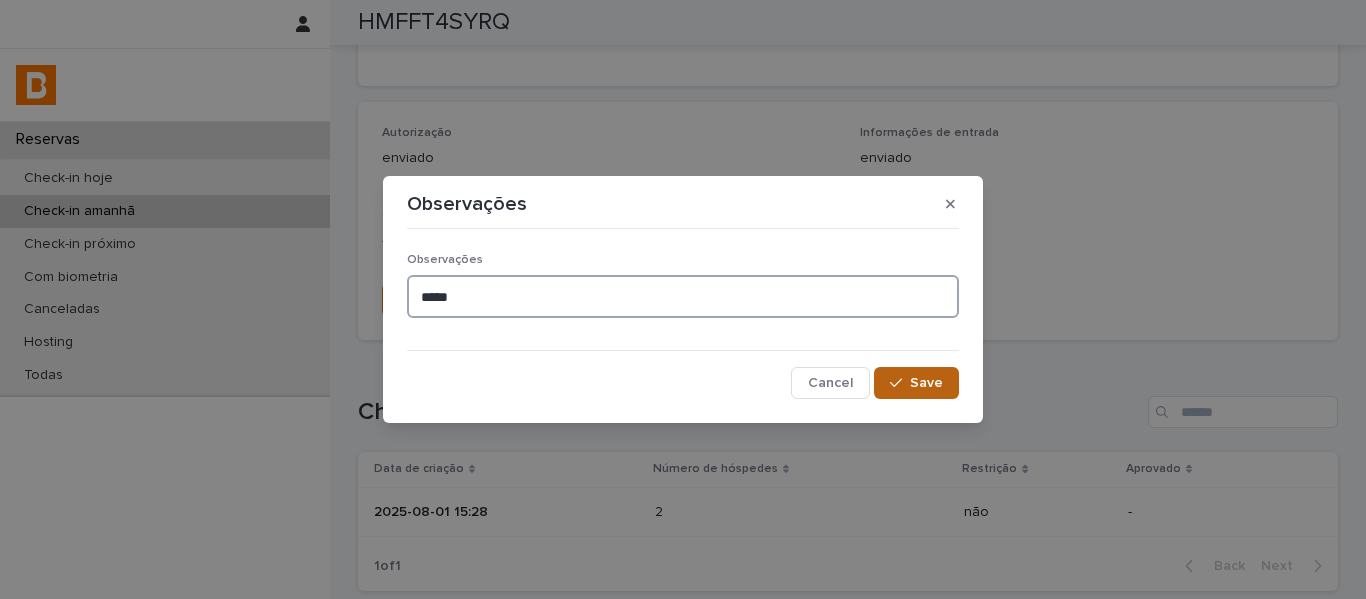 type on "*****" 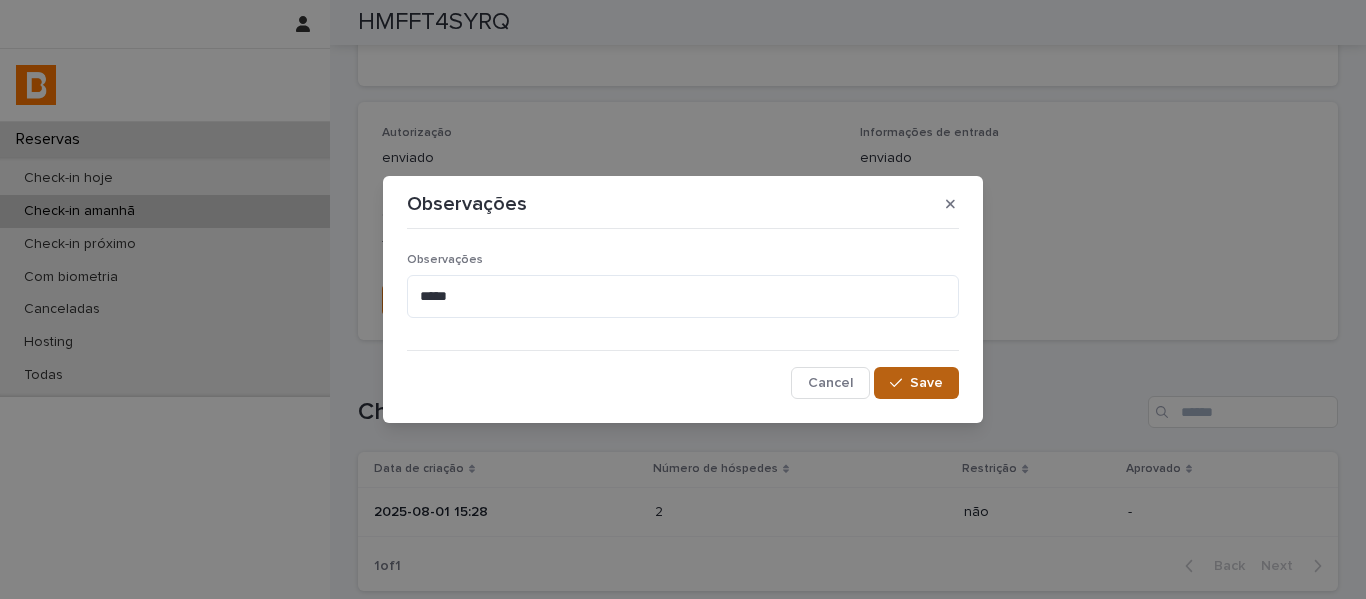 click on "Save" at bounding box center [916, 383] 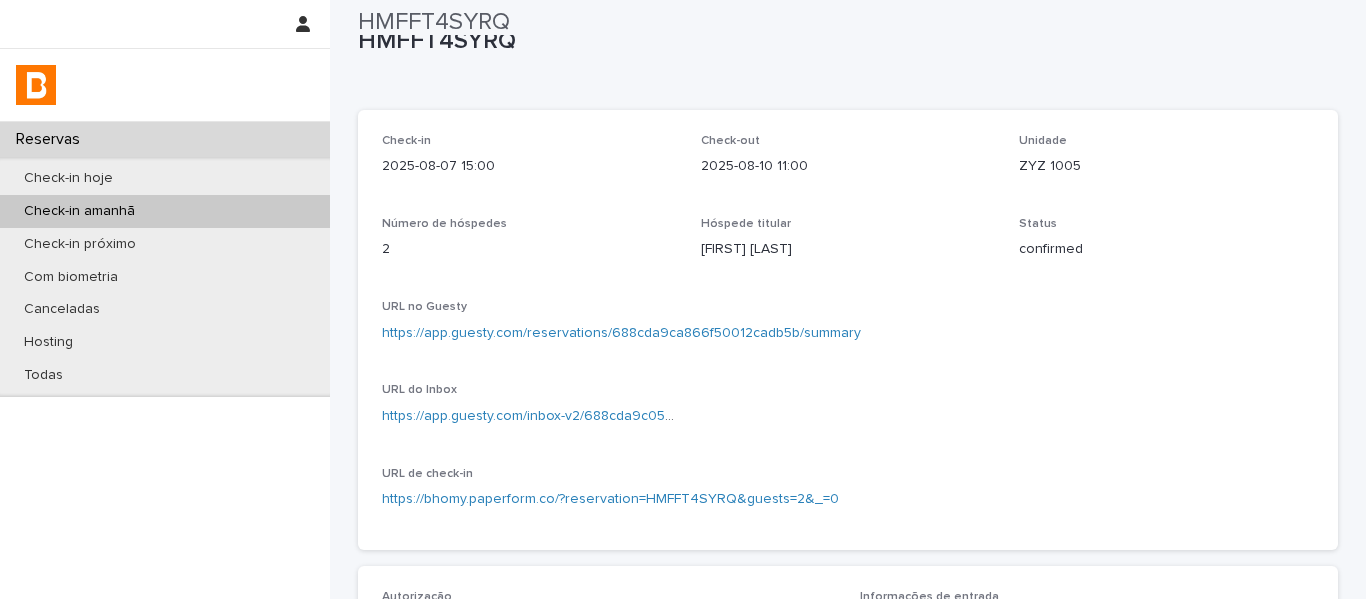scroll, scrollTop: 0, scrollLeft: 0, axis: both 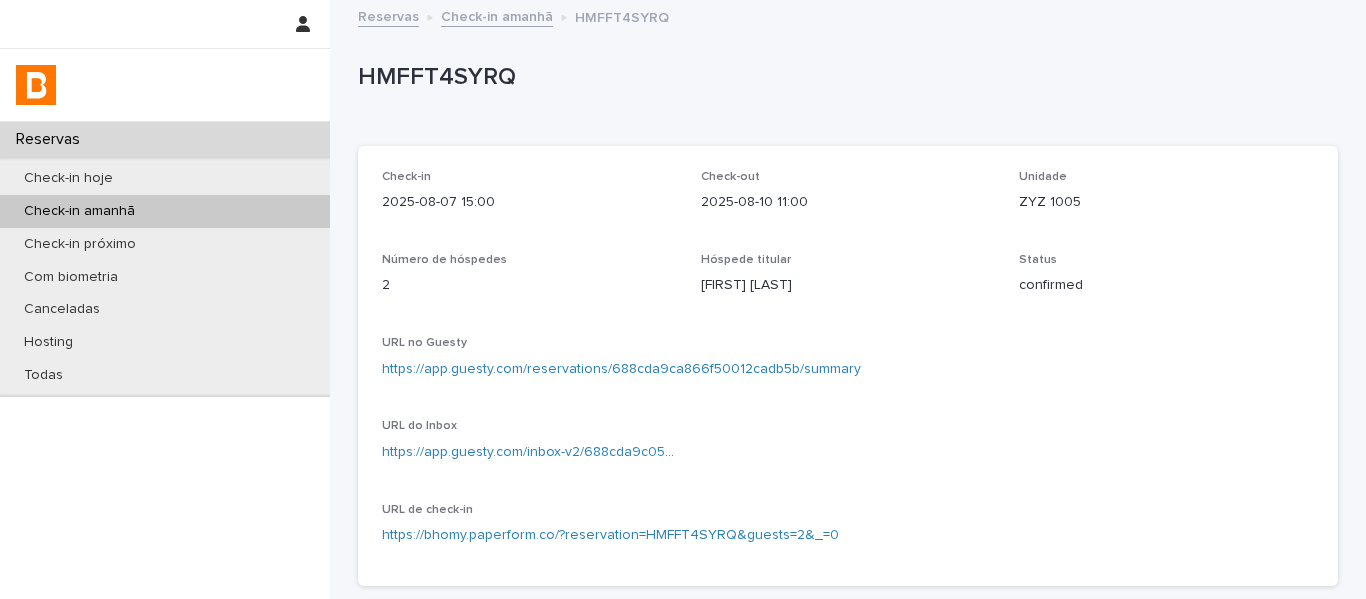 click on "Check-in amanhã" at bounding box center [497, 15] 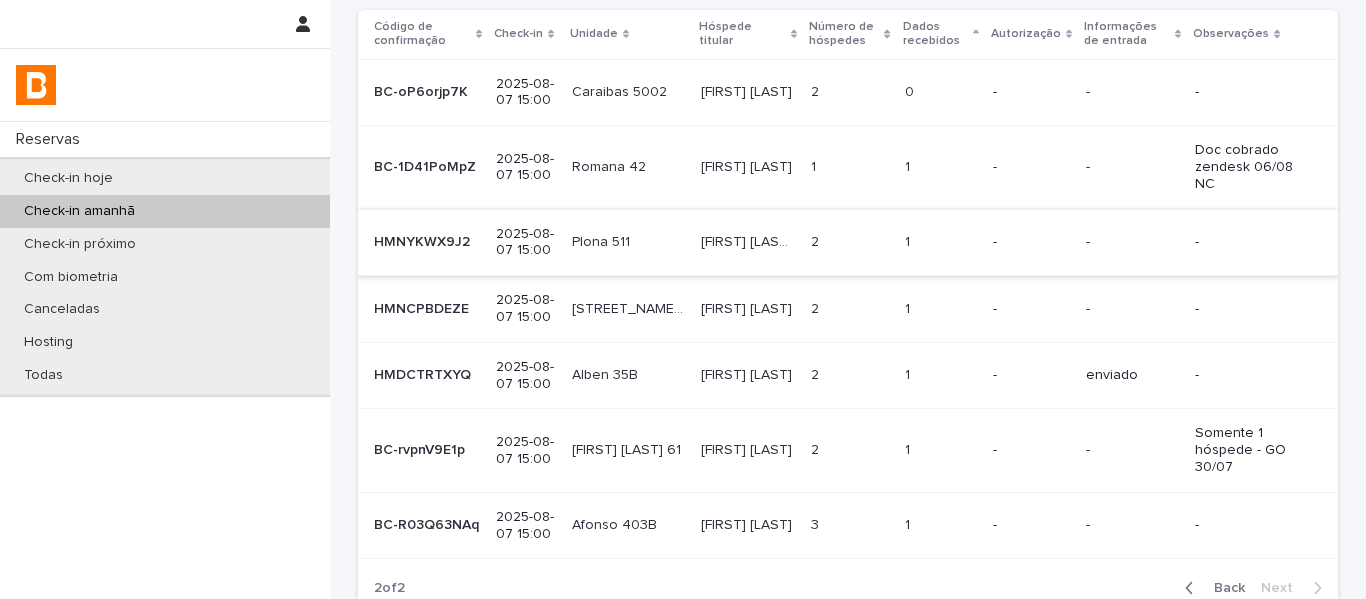 scroll, scrollTop: 90, scrollLeft: 0, axis: vertical 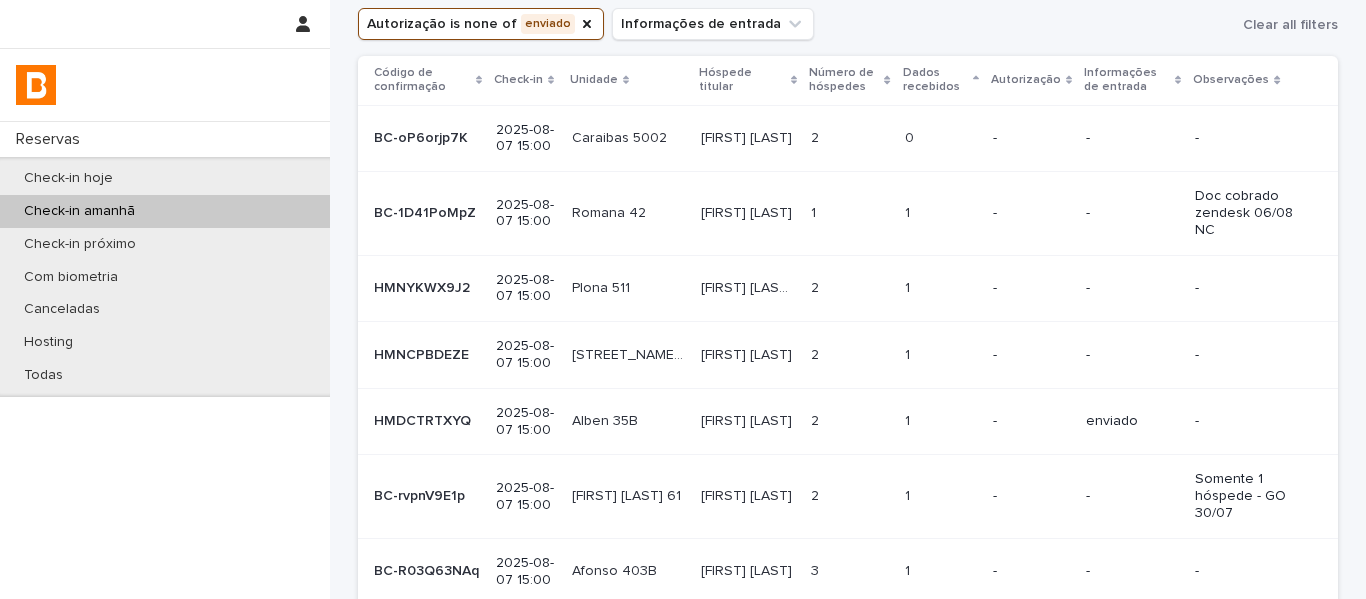 click on "[FIRST] [LAST]" at bounding box center [748, 211] 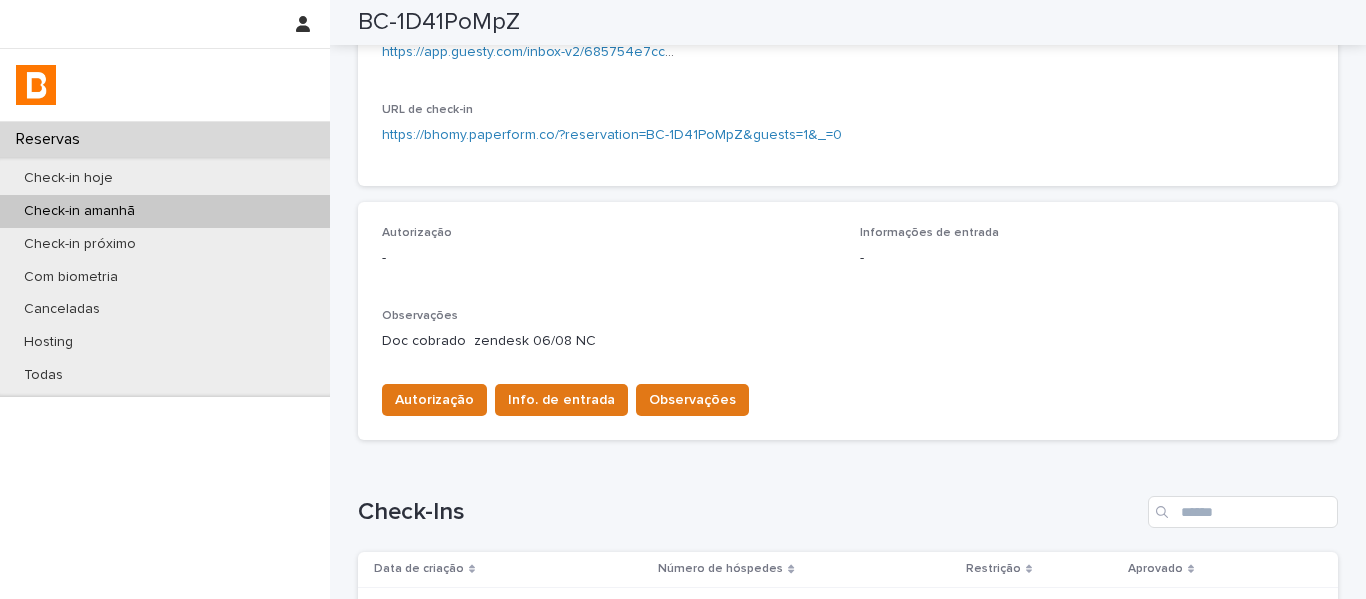 scroll, scrollTop: 600, scrollLeft: 0, axis: vertical 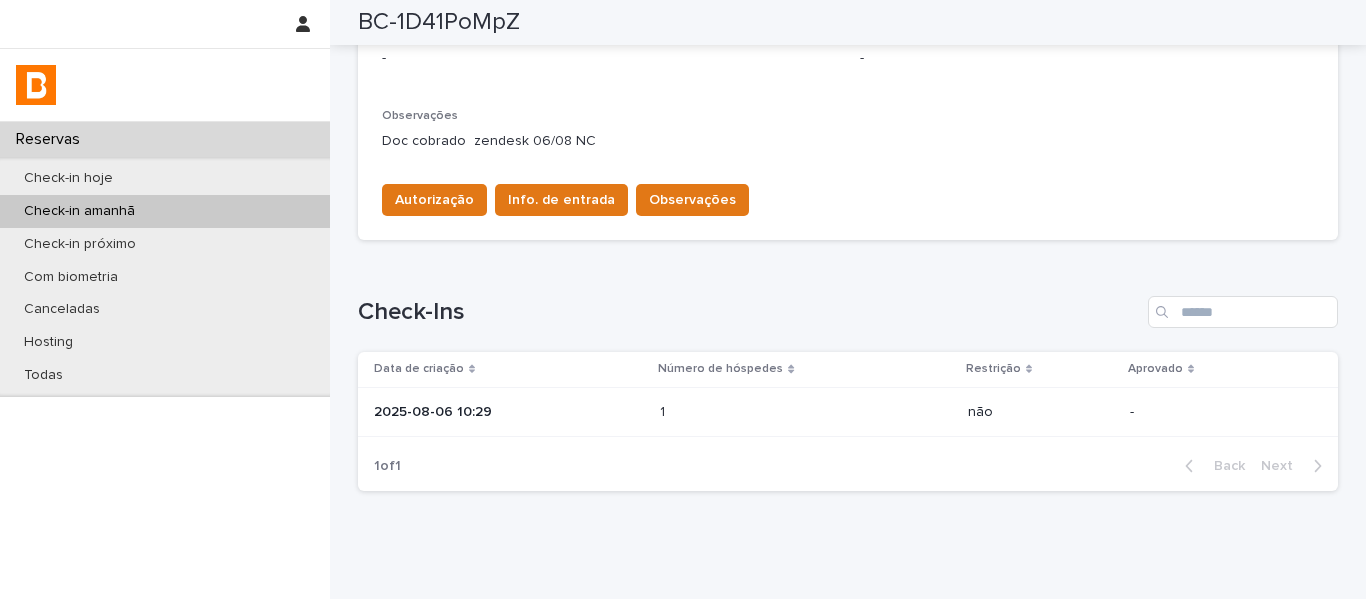 click at bounding box center [747, 412] 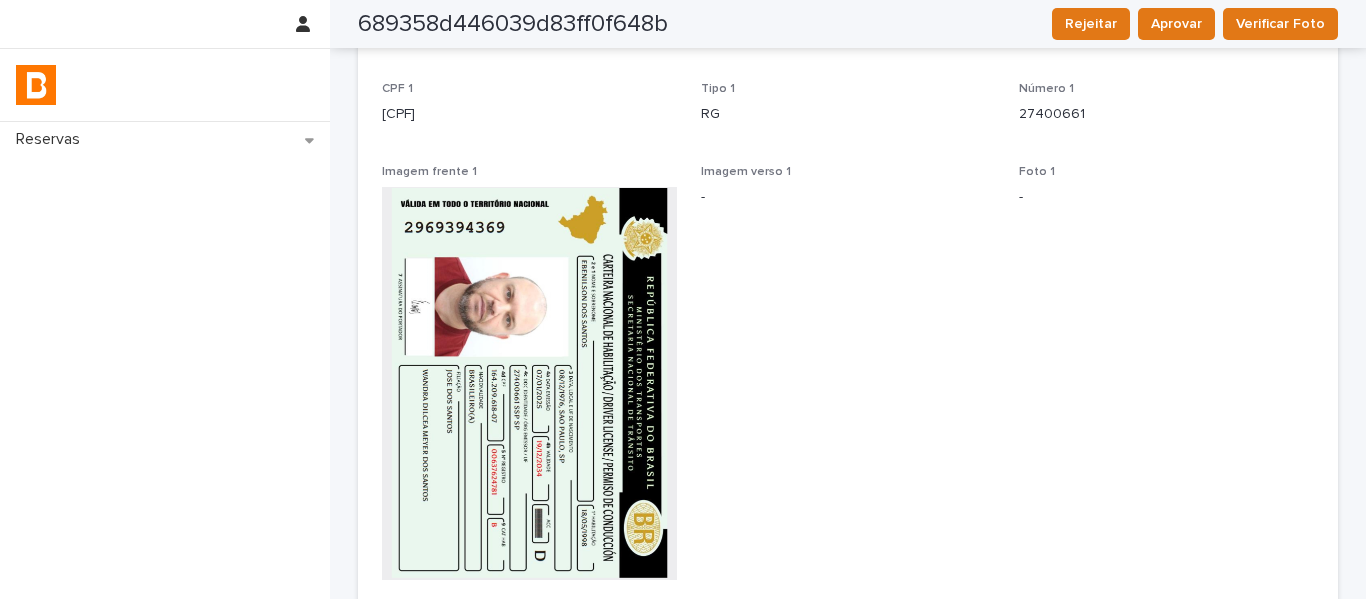 scroll, scrollTop: 0, scrollLeft: 0, axis: both 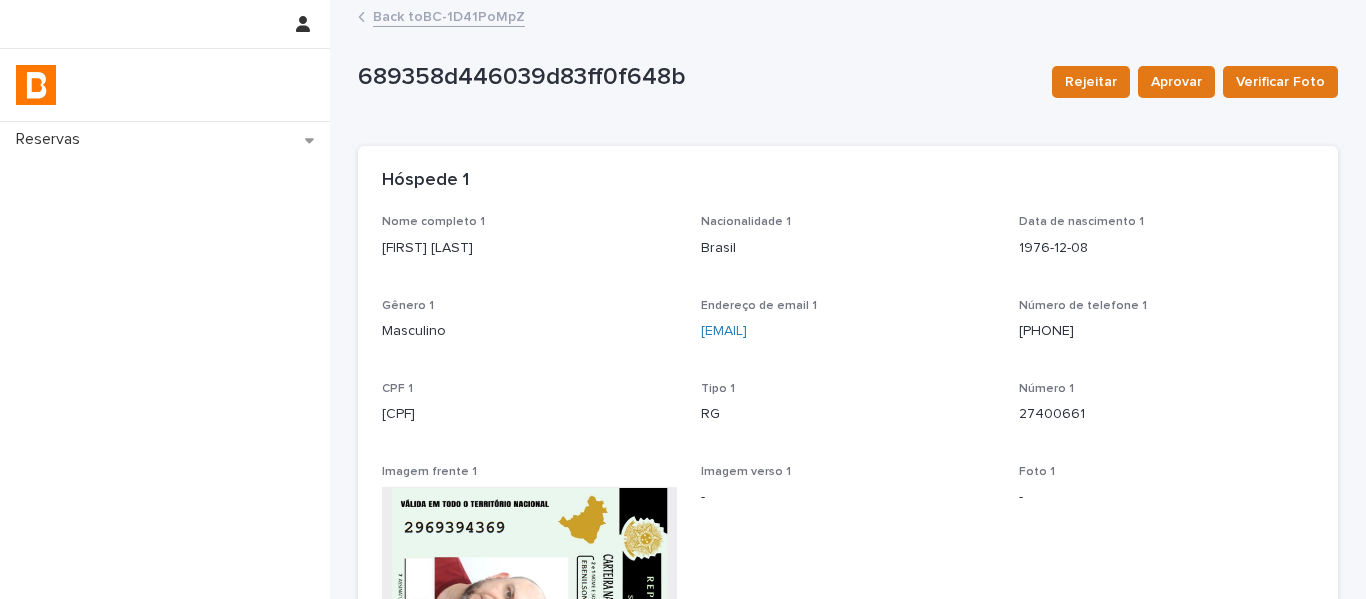 click on "Back to  BC-1D41PoMpZ" at bounding box center (449, 15) 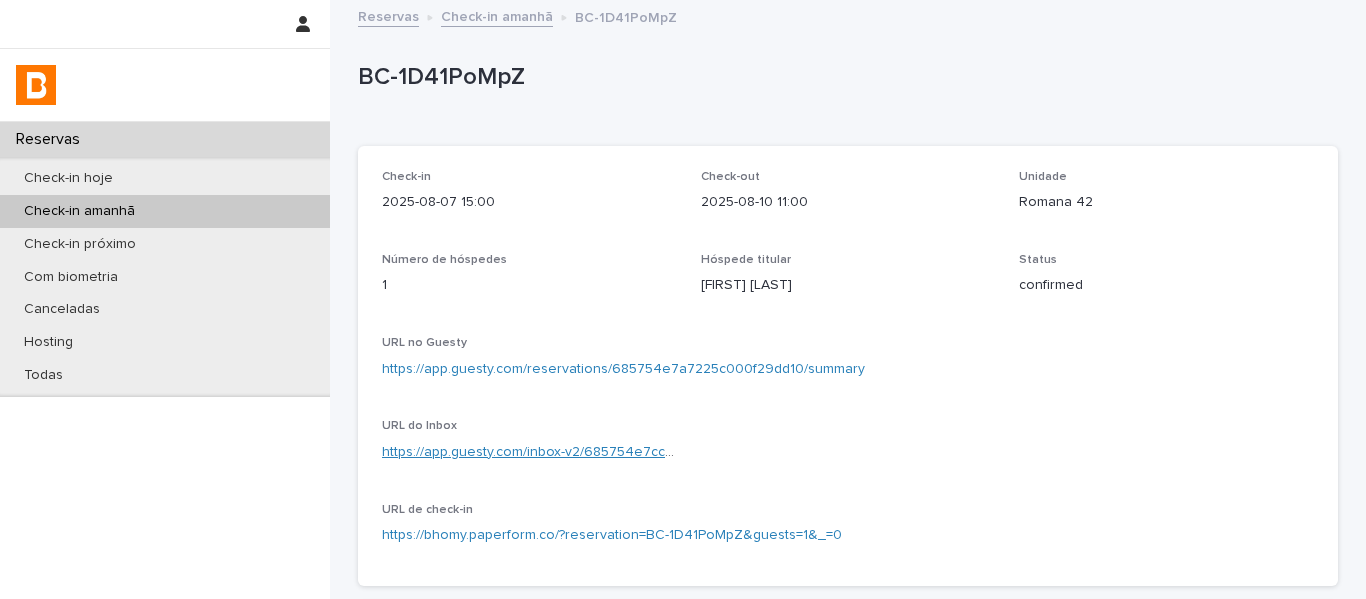 click on "https://app.guesty.com/inbox-v2/685754e7cce6e0000e9f7ced?reservationId=685754e7a7225c000f29dd10" at bounding box center [727, 452] 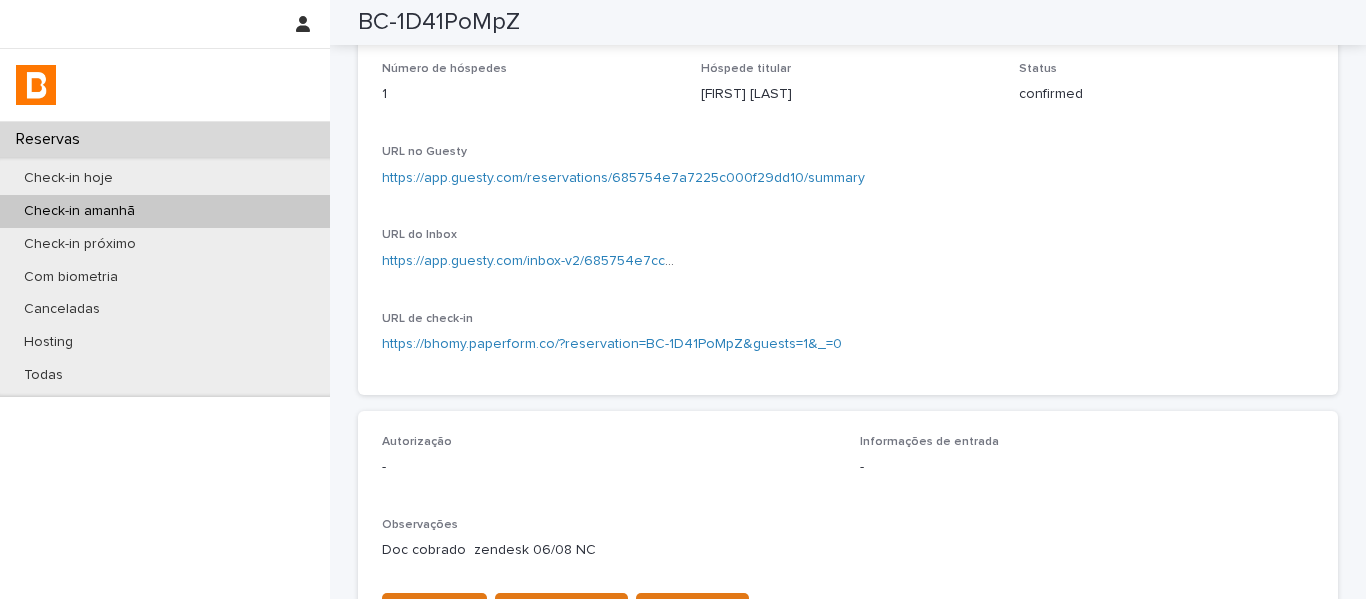 scroll, scrollTop: 0, scrollLeft: 0, axis: both 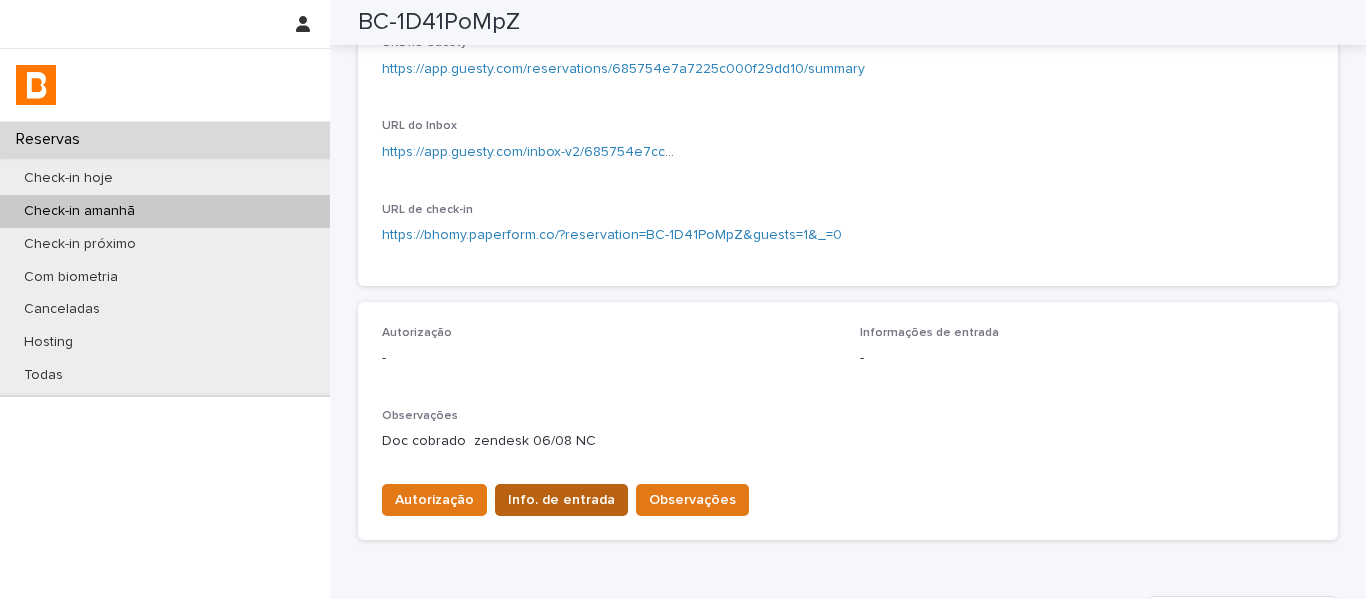 drag, startPoint x: 550, startPoint y: 520, endPoint x: 550, endPoint y: 508, distance: 12 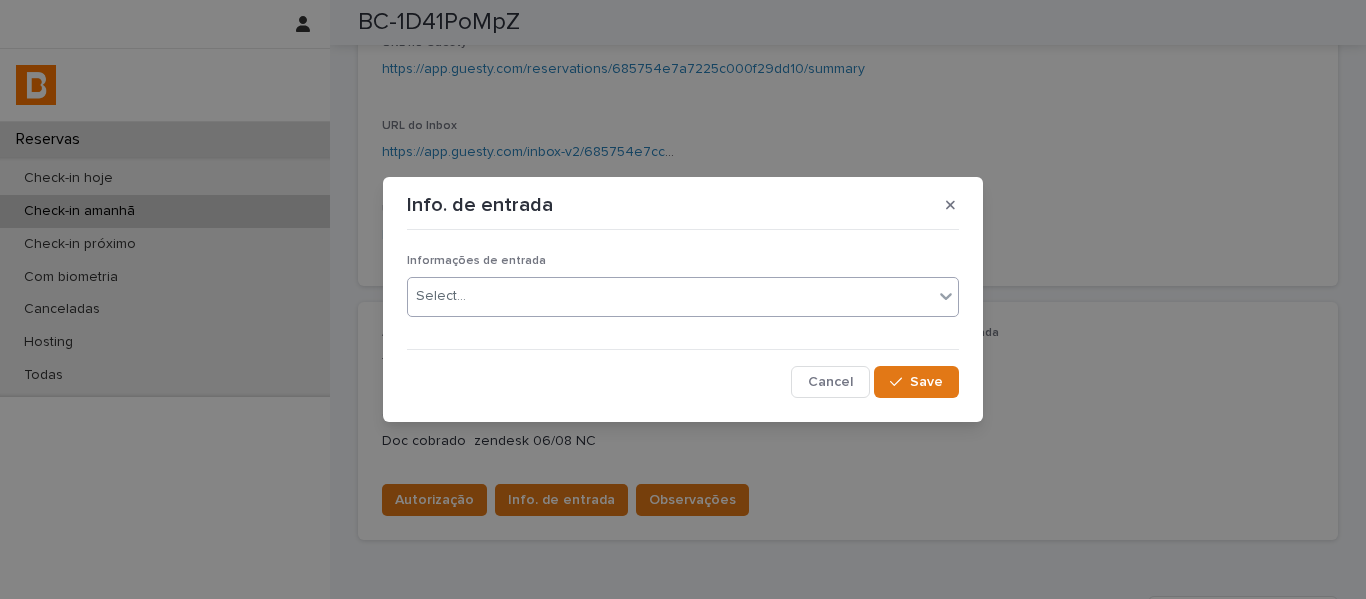 click on "Select..." at bounding box center [670, 296] 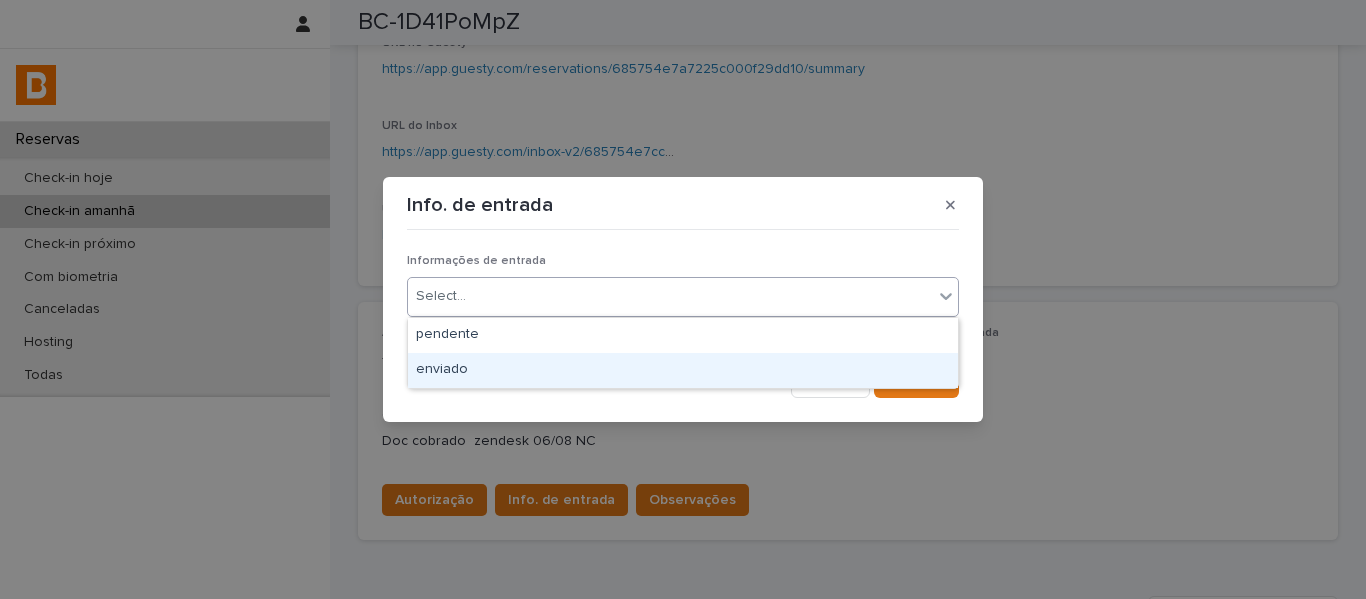 click on "enviado" at bounding box center [683, 370] 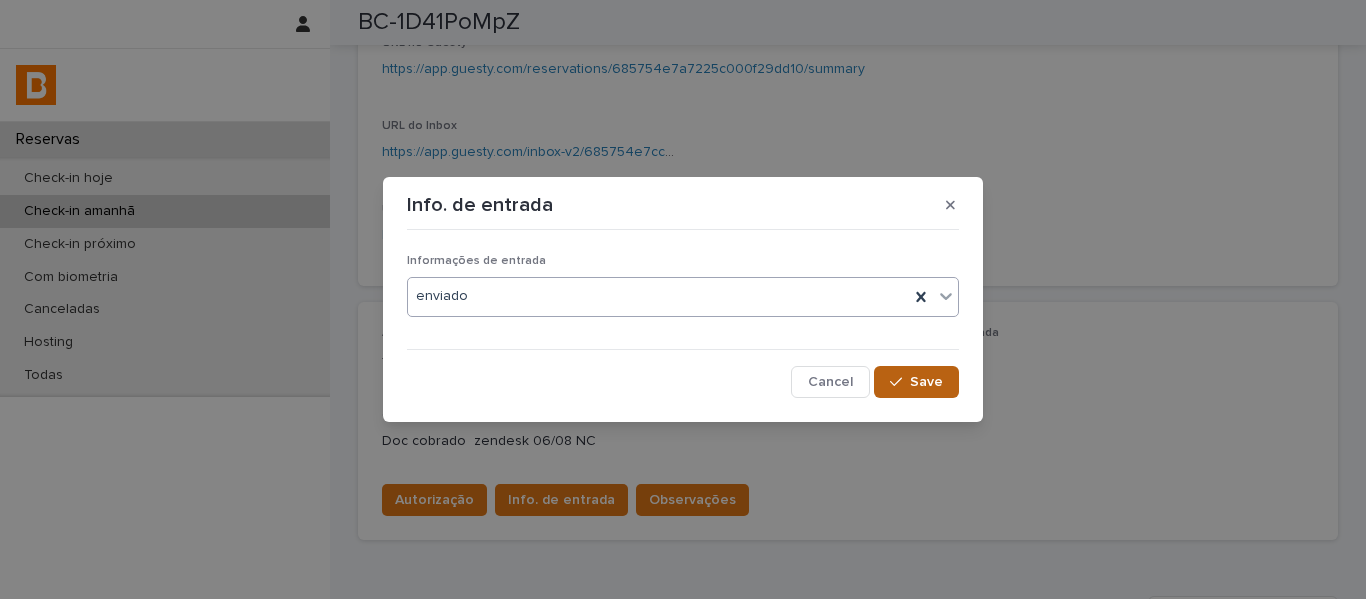 click on "Save" at bounding box center (926, 382) 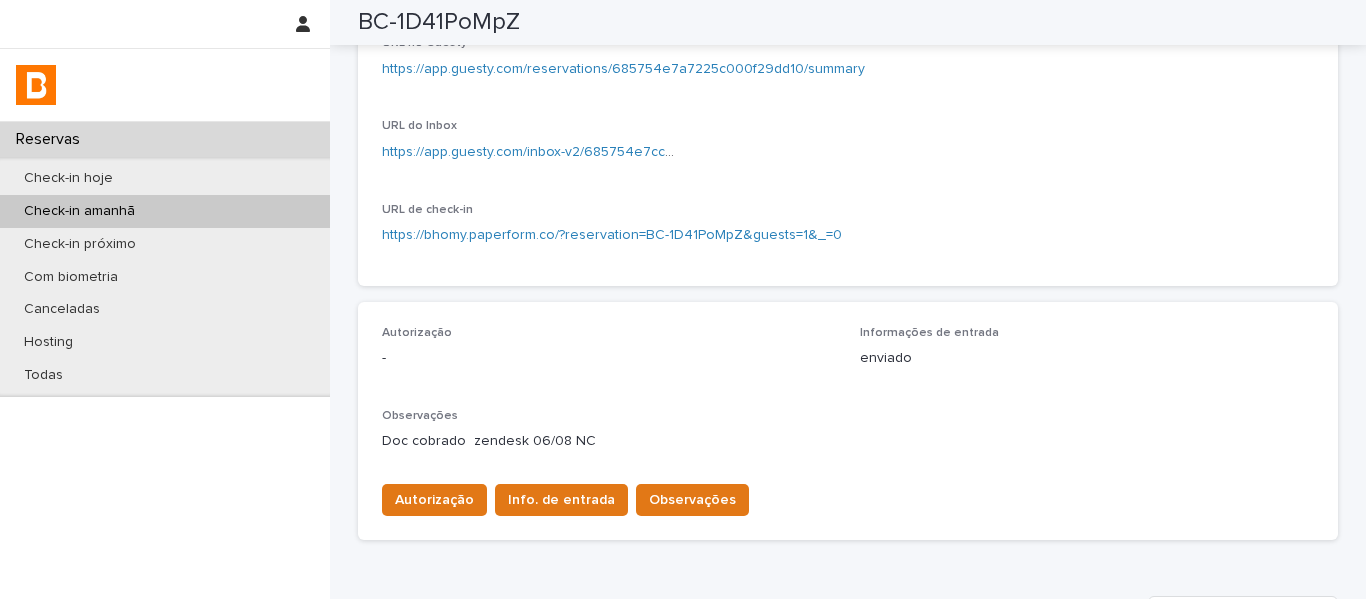 scroll, scrollTop: 0, scrollLeft: 0, axis: both 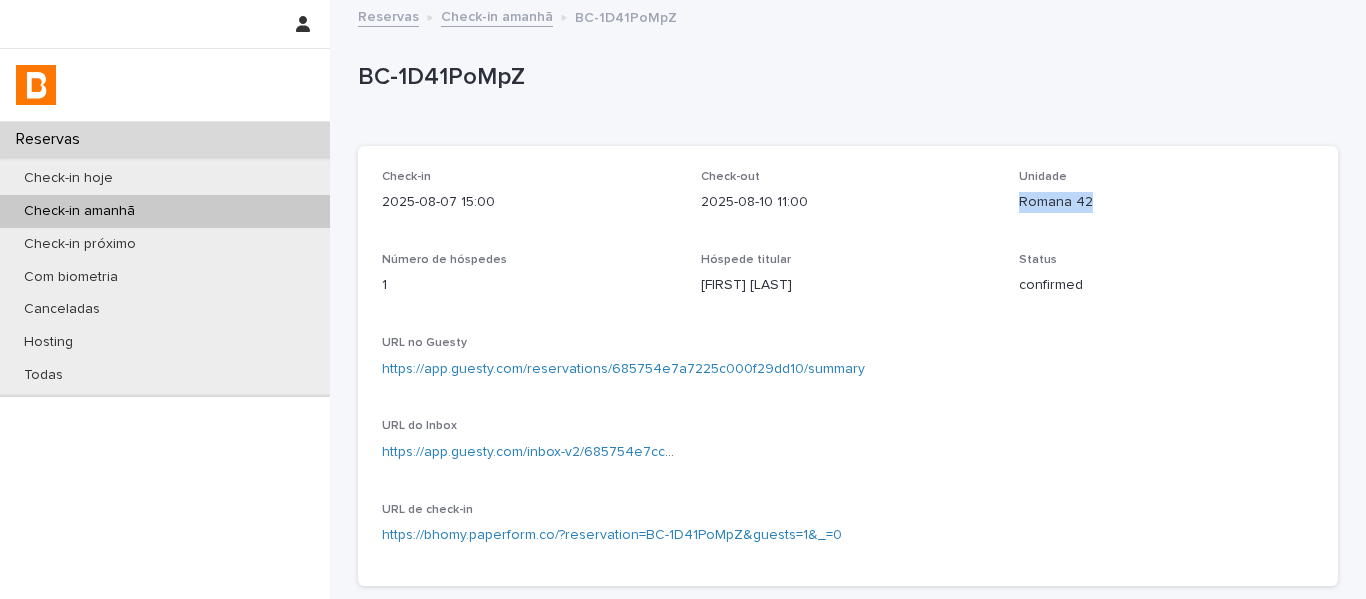drag, startPoint x: 1092, startPoint y: 216, endPoint x: 1002, endPoint y: 223, distance: 90.27181 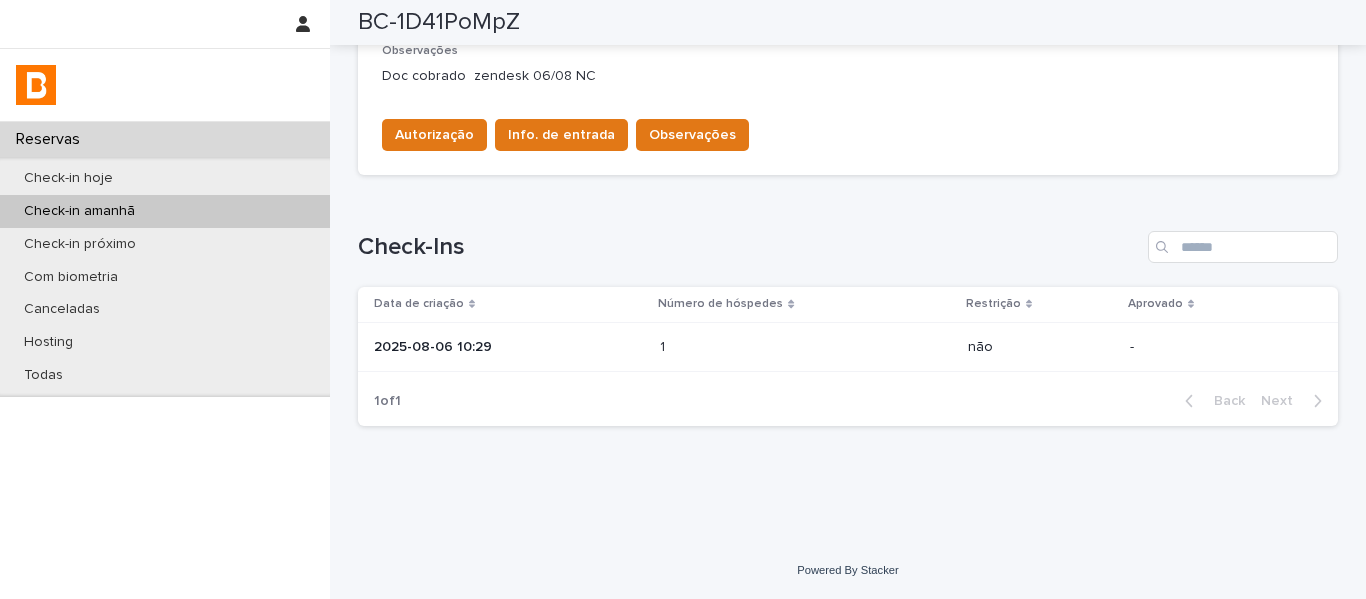 click at bounding box center (747, 347) 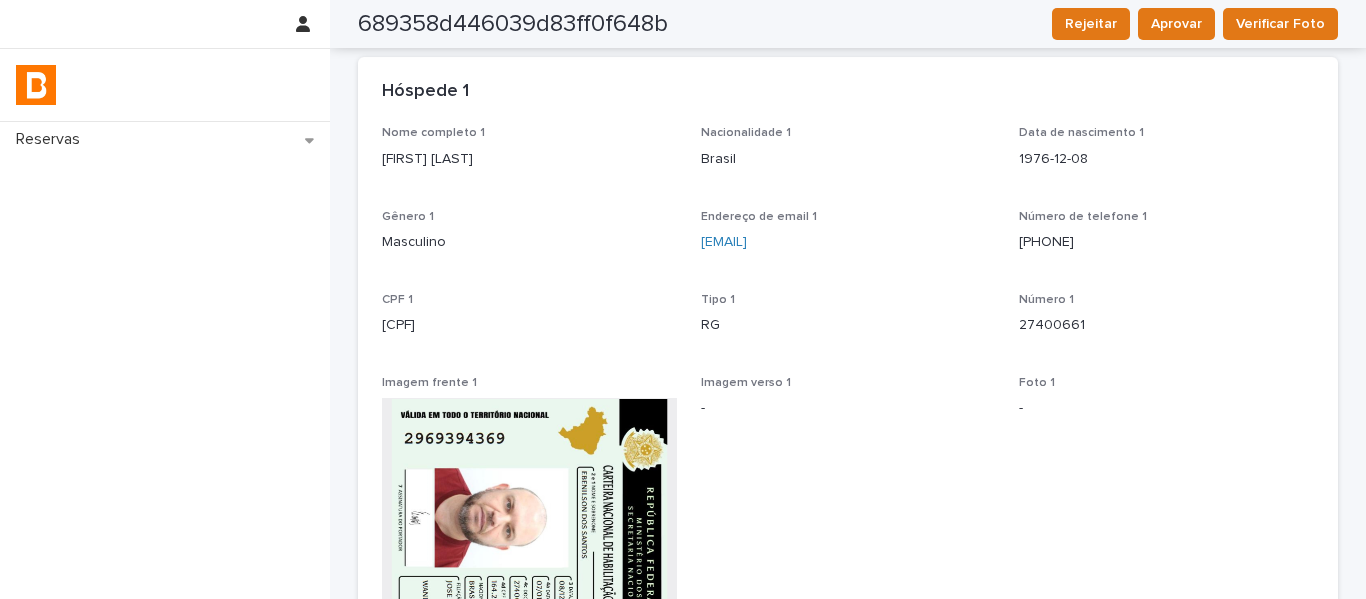 scroll, scrollTop: 0, scrollLeft: 0, axis: both 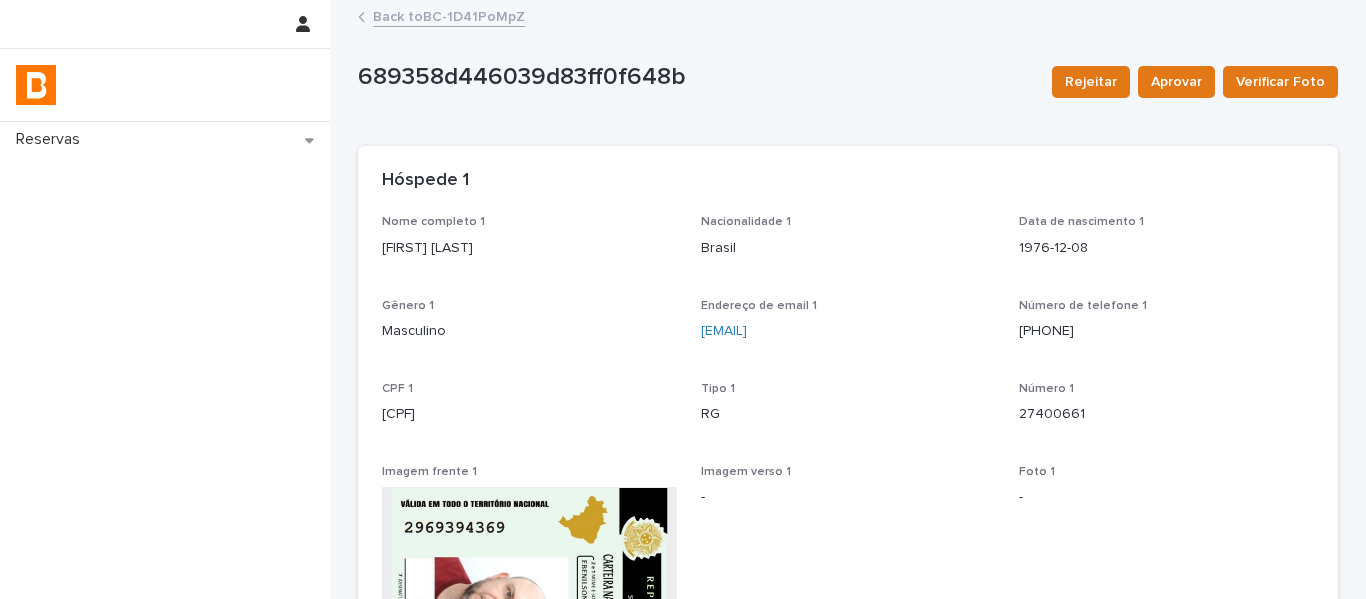 drag, startPoint x: 535, startPoint y: 256, endPoint x: 367, endPoint y: 266, distance: 168.29736 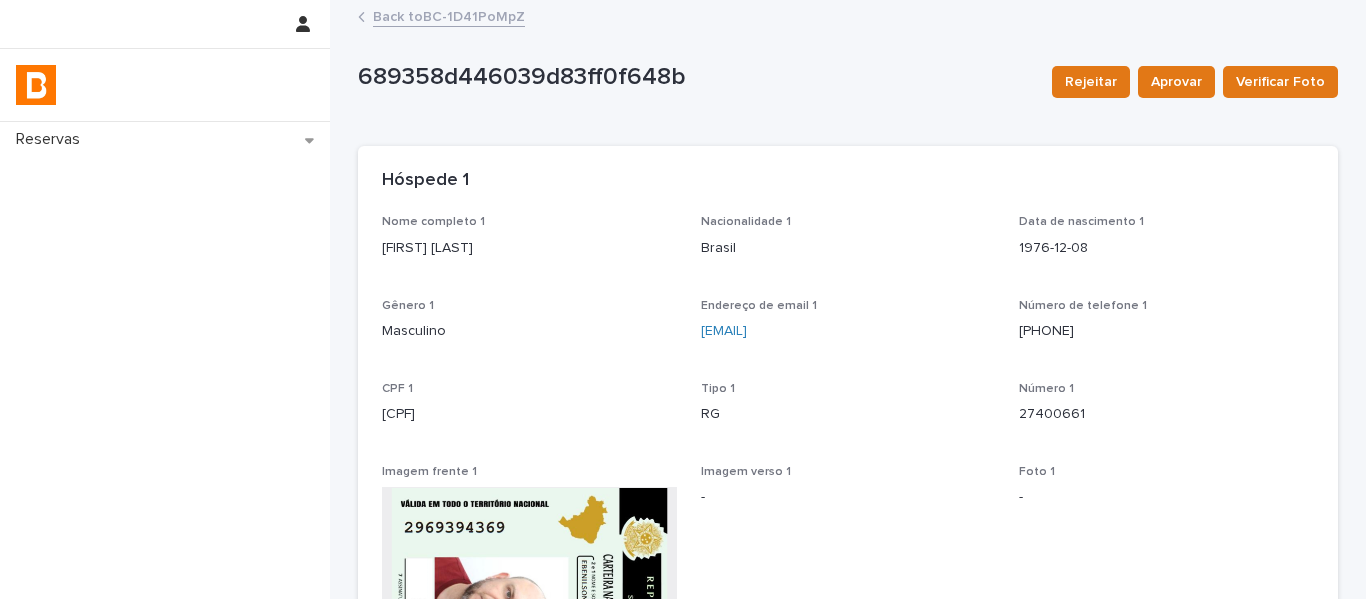 drag, startPoint x: 493, startPoint y: 420, endPoint x: 373, endPoint y: 427, distance: 120.203995 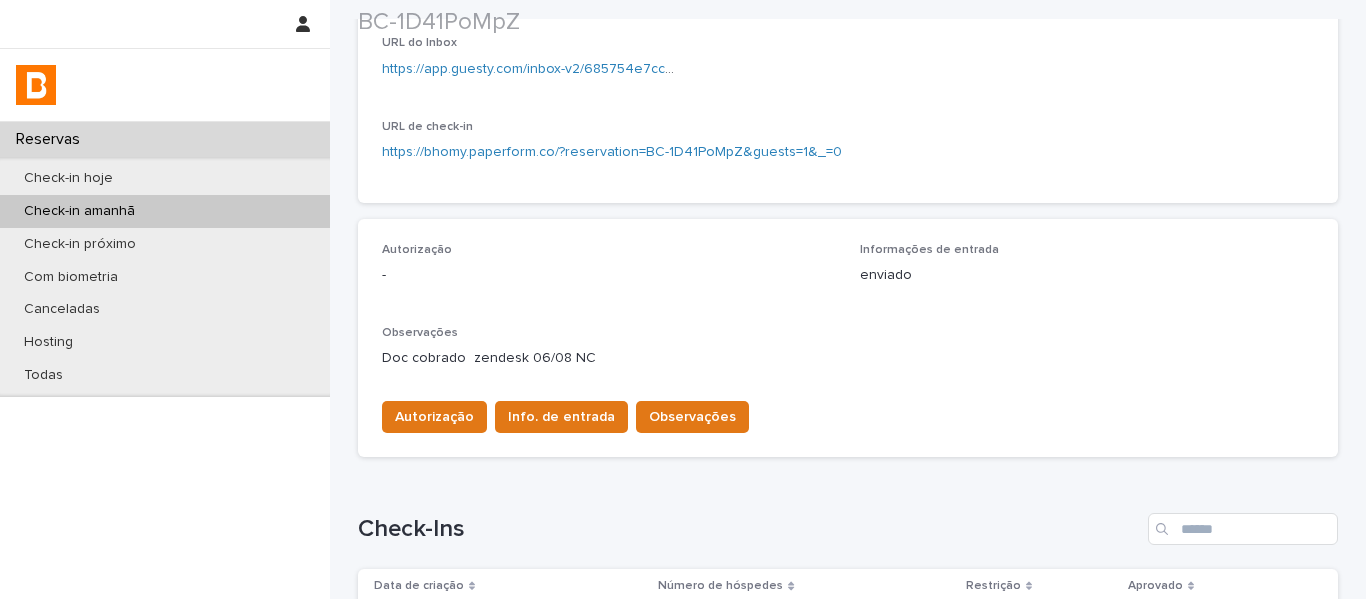 scroll, scrollTop: 400, scrollLeft: 0, axis: vertical 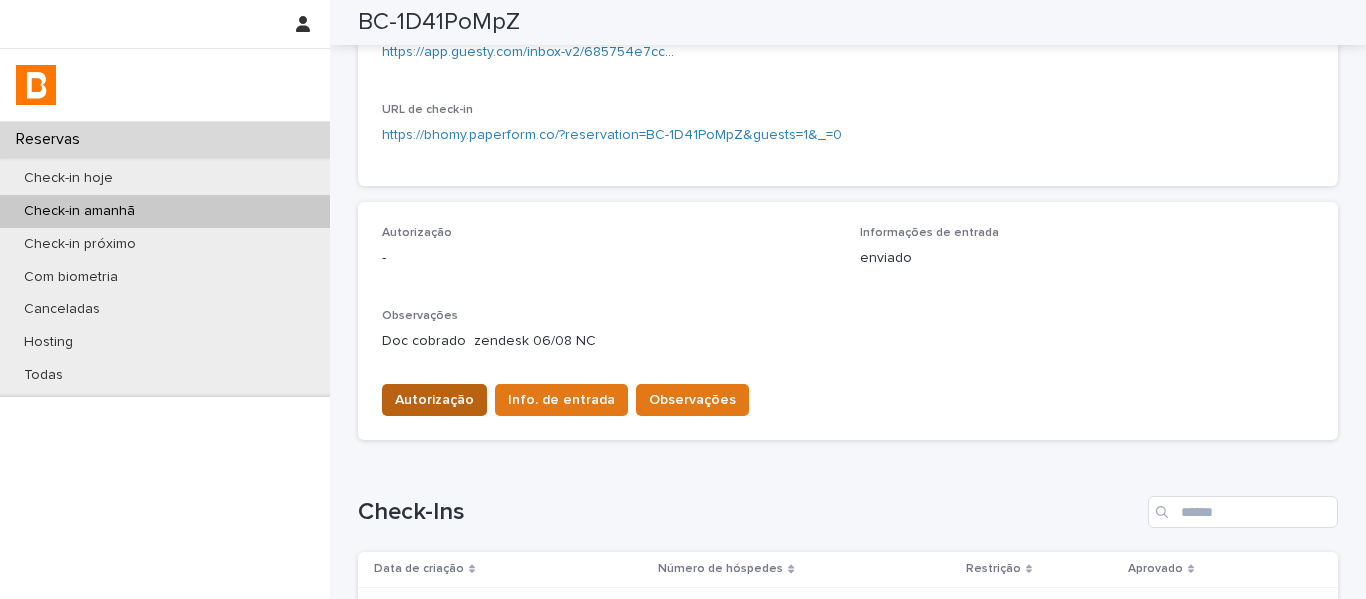 click on "Autorização" at bounding box center (434, 400) 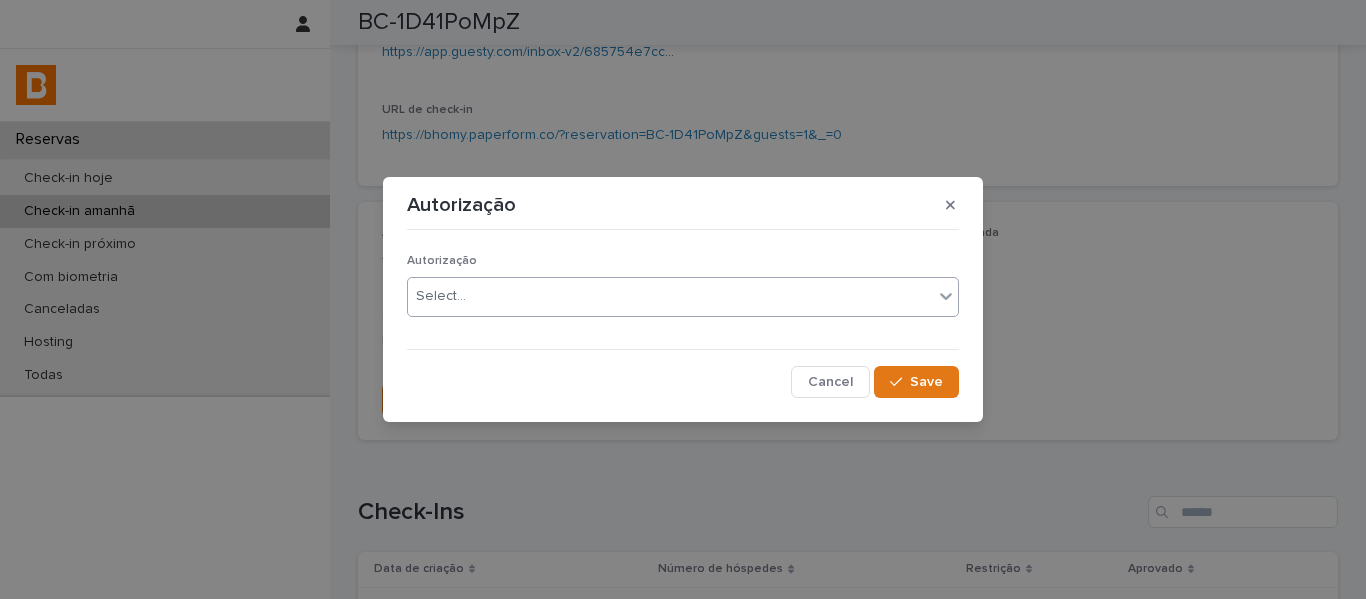 click on "Select..." at bounding box center [670, 296] 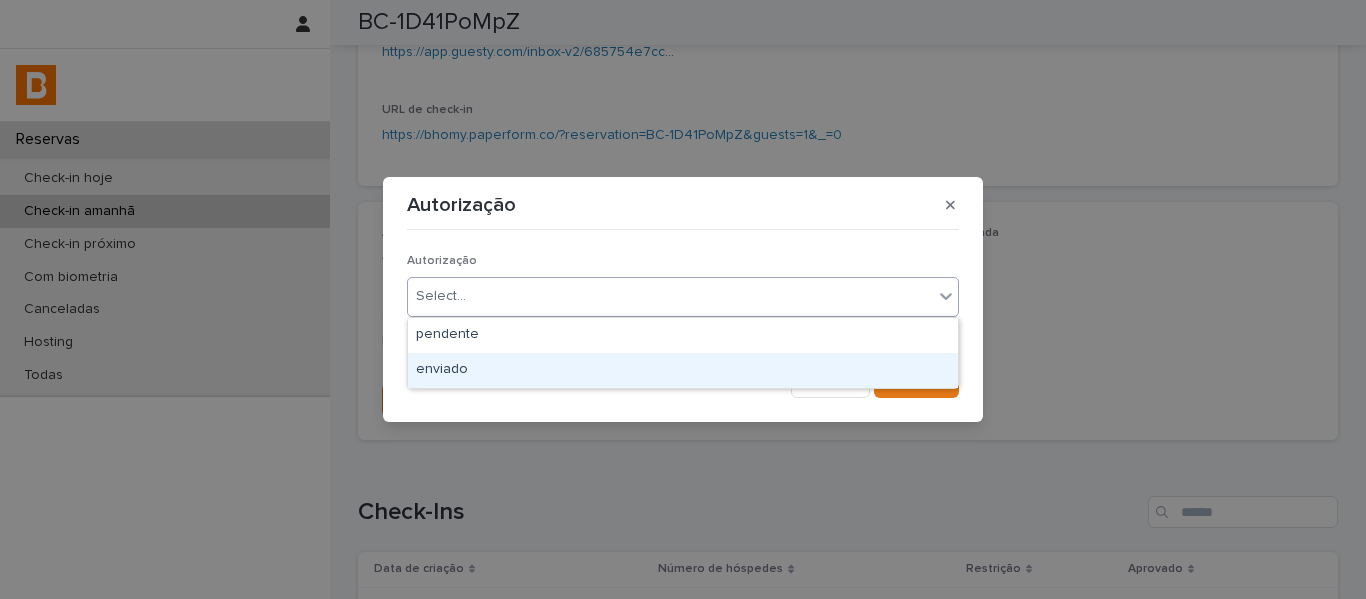 drag, startPoint x: 482, startPoint y: 352, endPoint x: 705, endPoint y: 361, distance: 223.18153 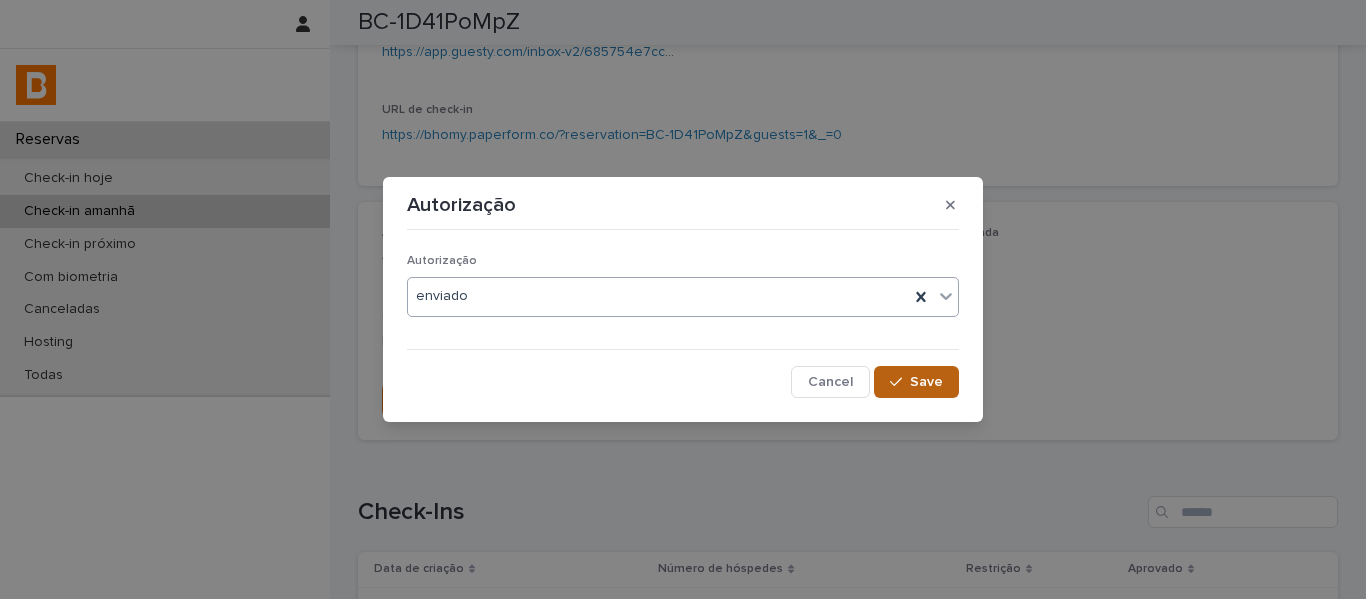 click on "Save" at bounding box center [916, 382] 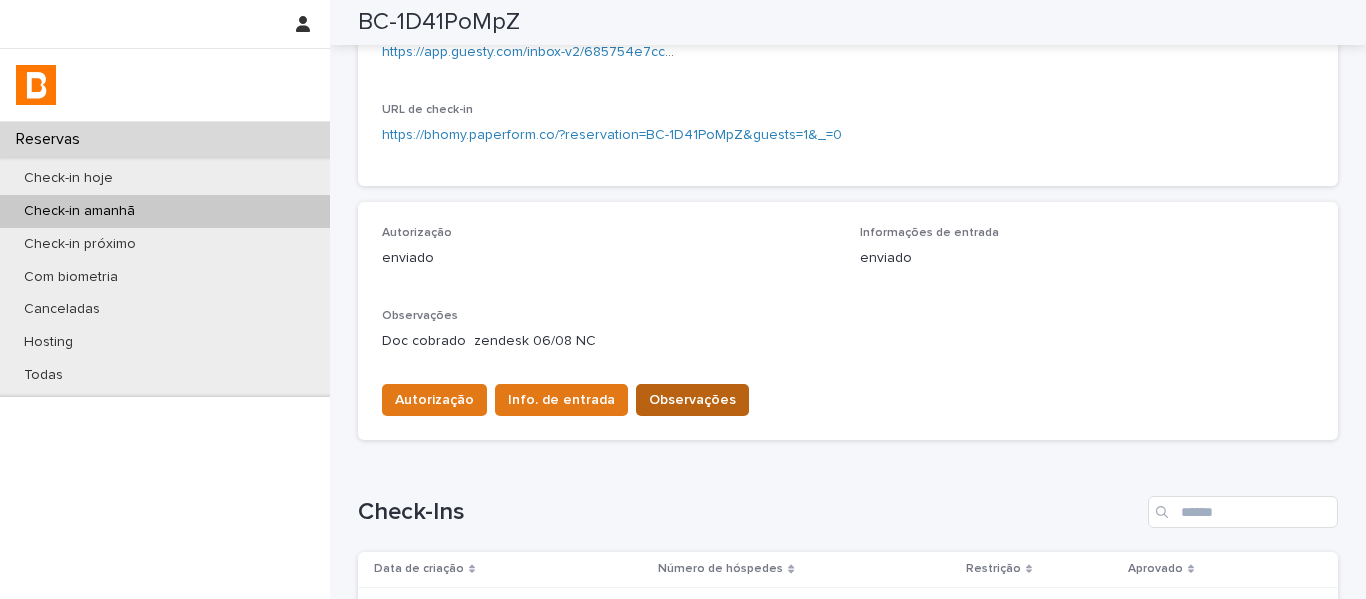 click on "Observações" at bounding box center (692, 400) 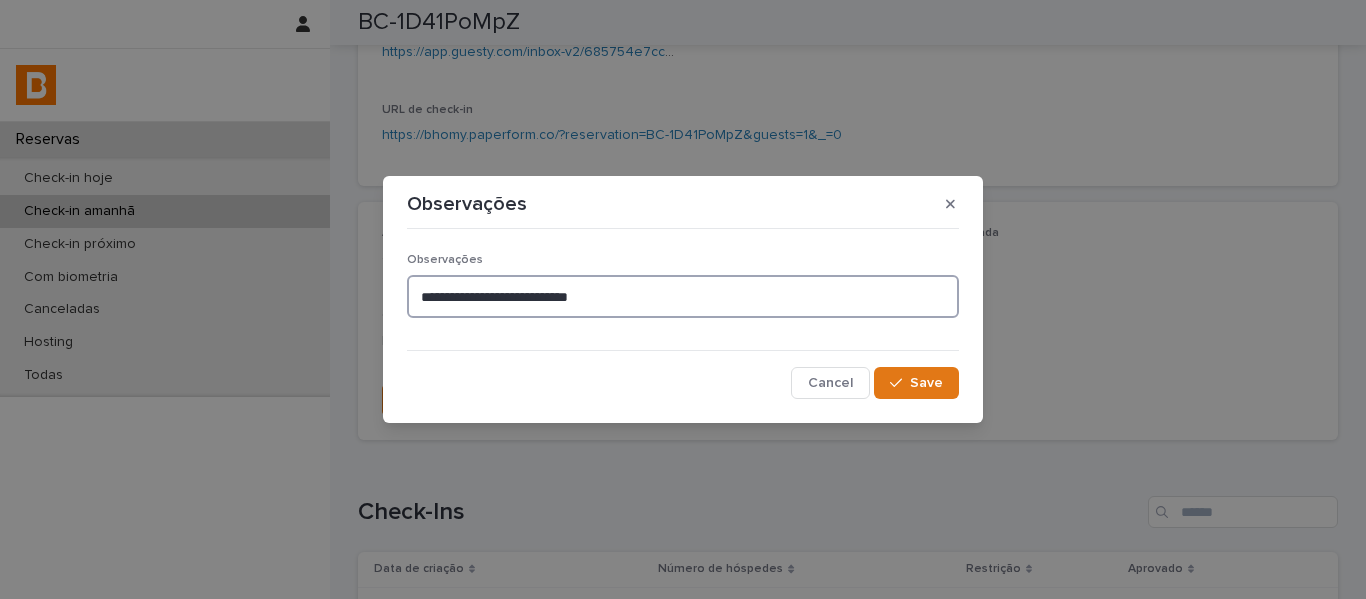 drag, startPoint x: 698, startPoint y: 309, endPoint x: 402, endPoint y: 303, distance: 296.0608 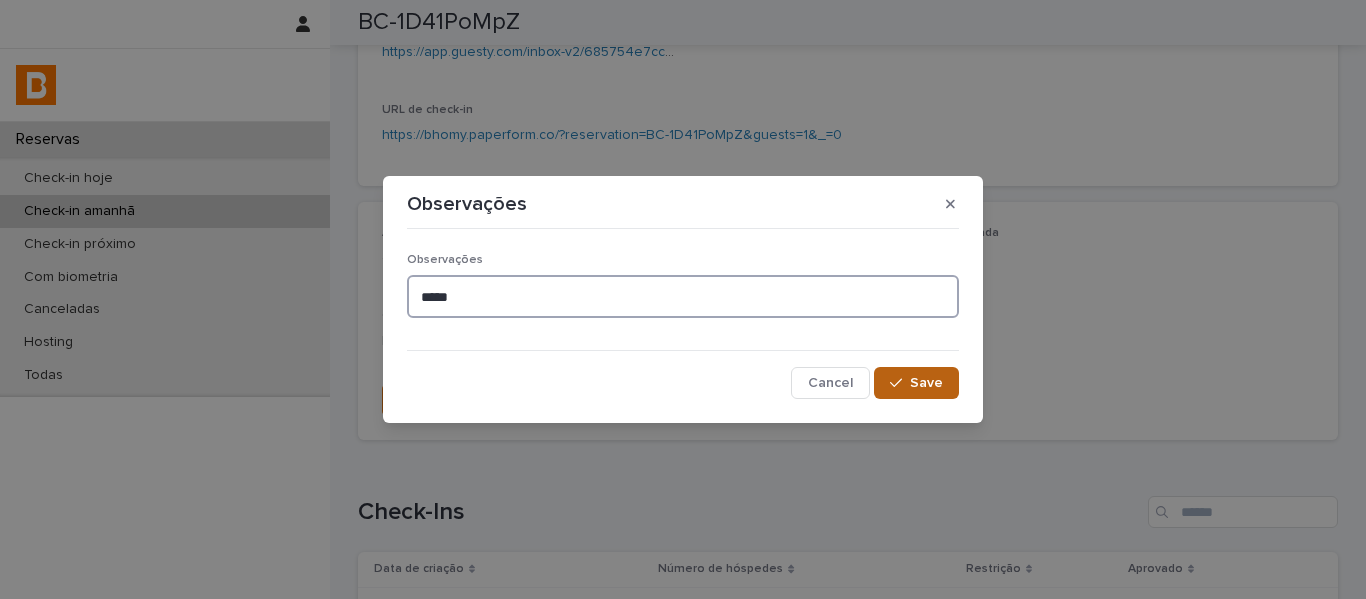 type on "*****" 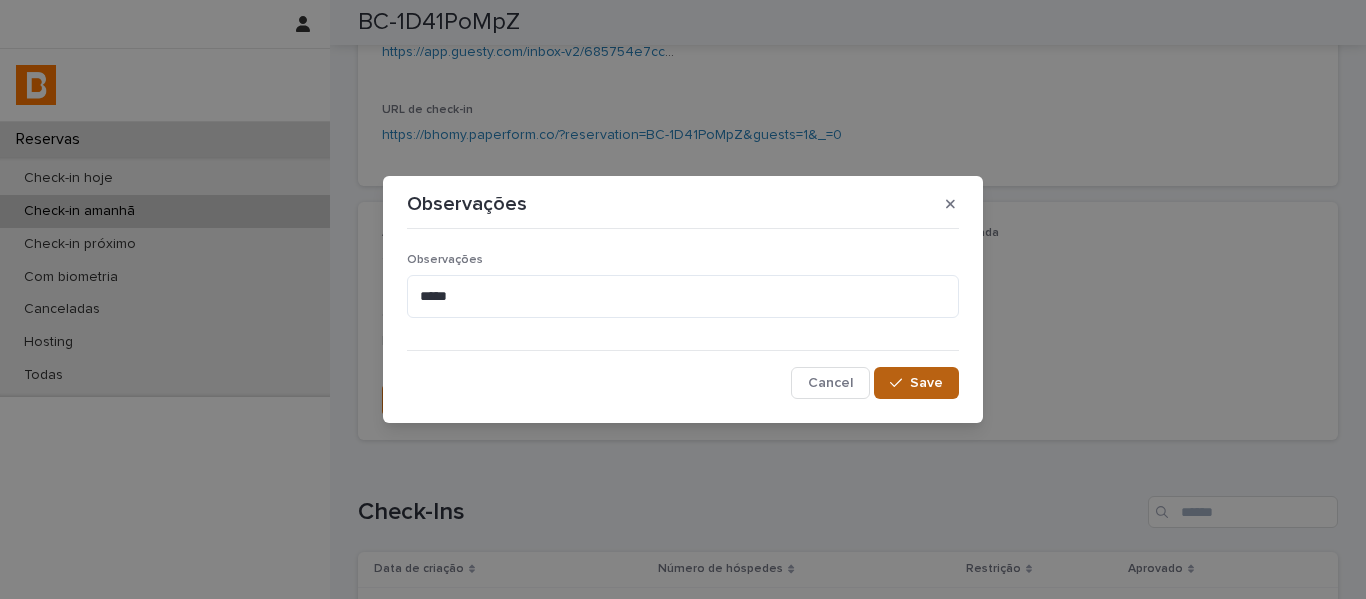 click 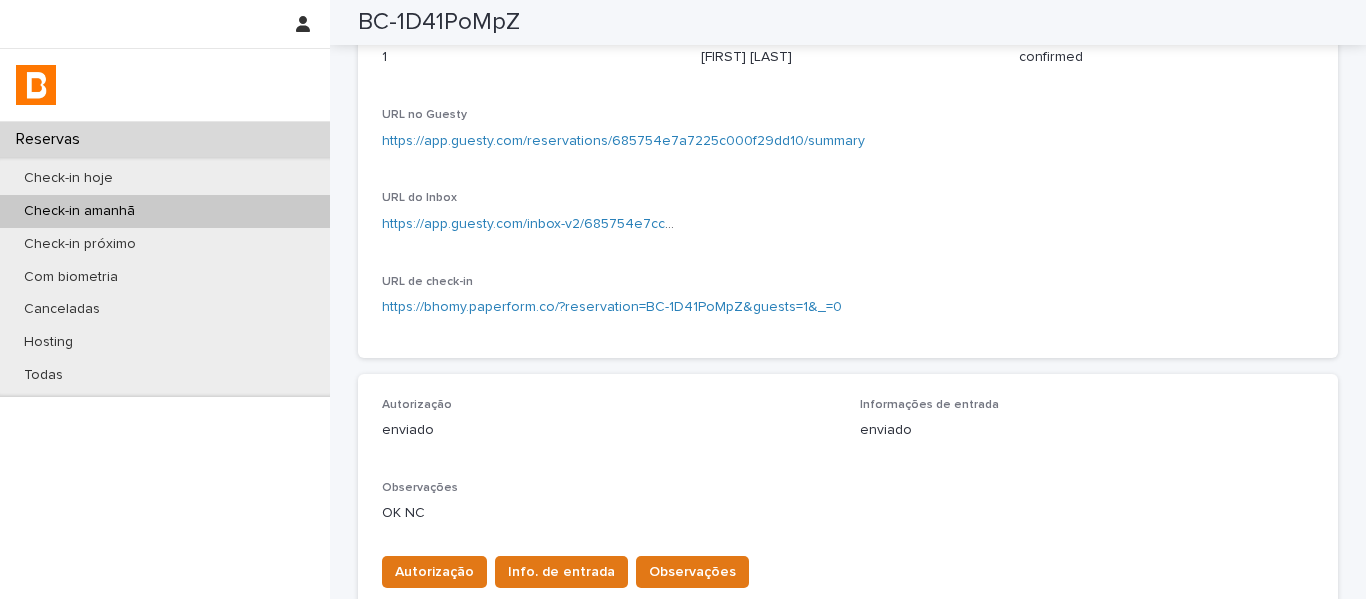 scroll, scrollTop: 0, scrollLeft: 0, axis: both 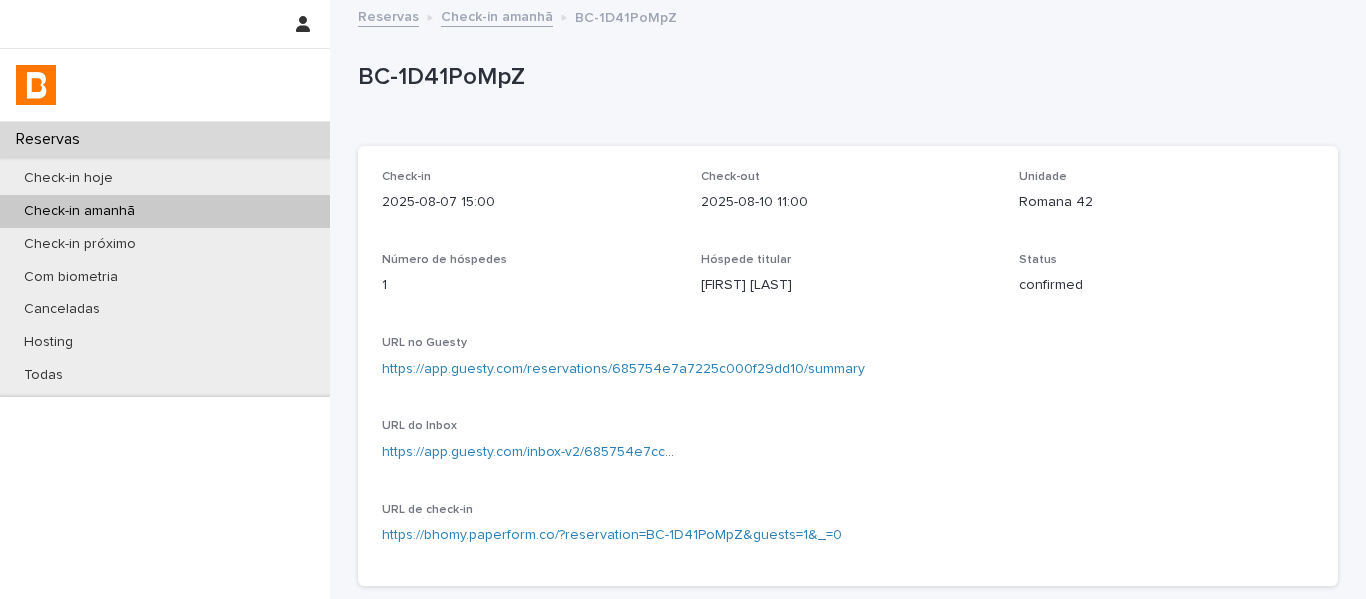 click on "Check-in amanhã" at bounding box center (497, 15) 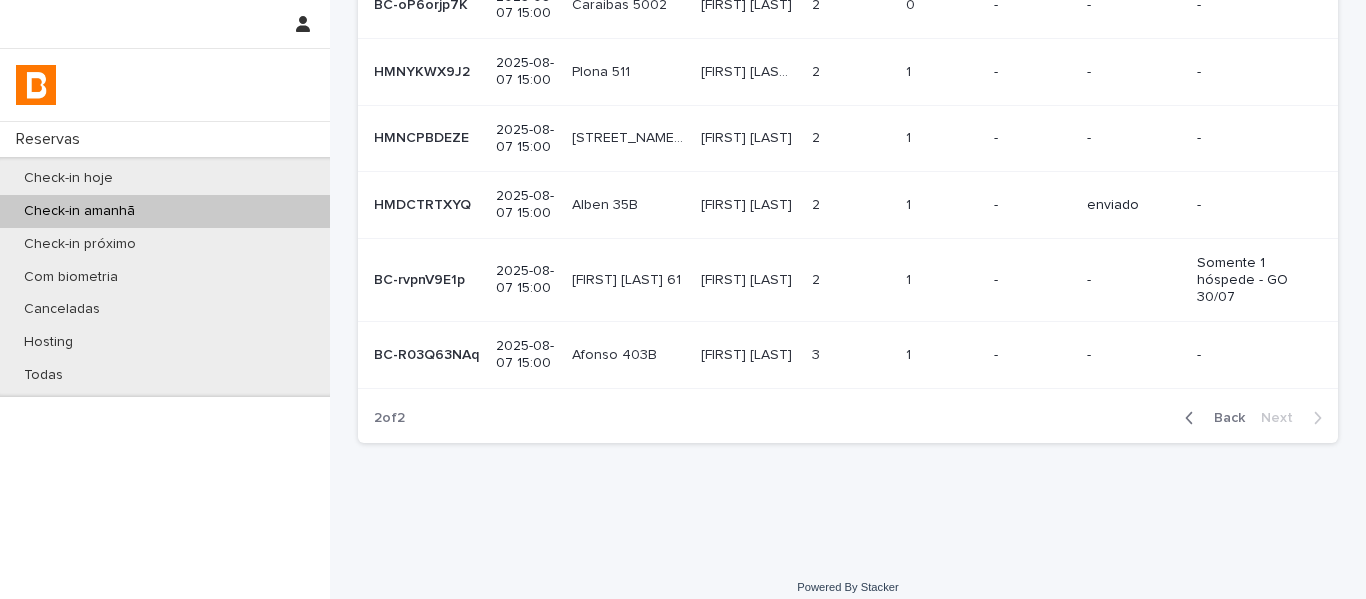 scroll, scrollTop: 123, scrollLeft: 0, axis: vertical 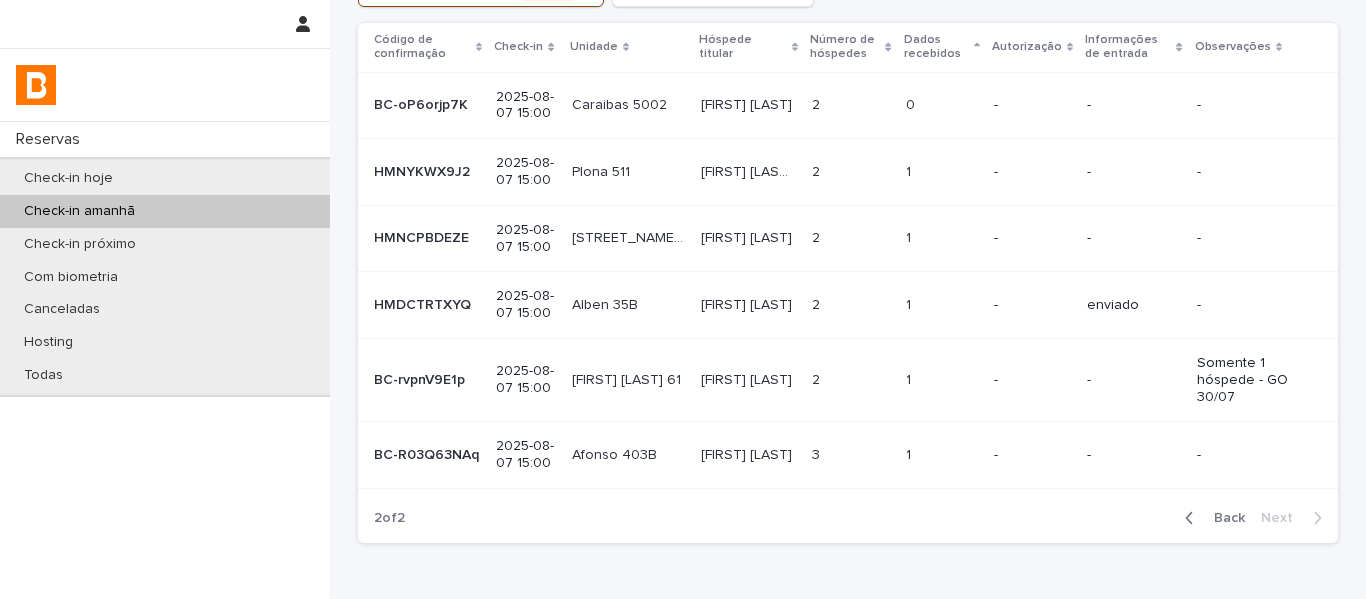 click on "[FIRST] [LAST] [LAST]" at bounding box center (750, 170) 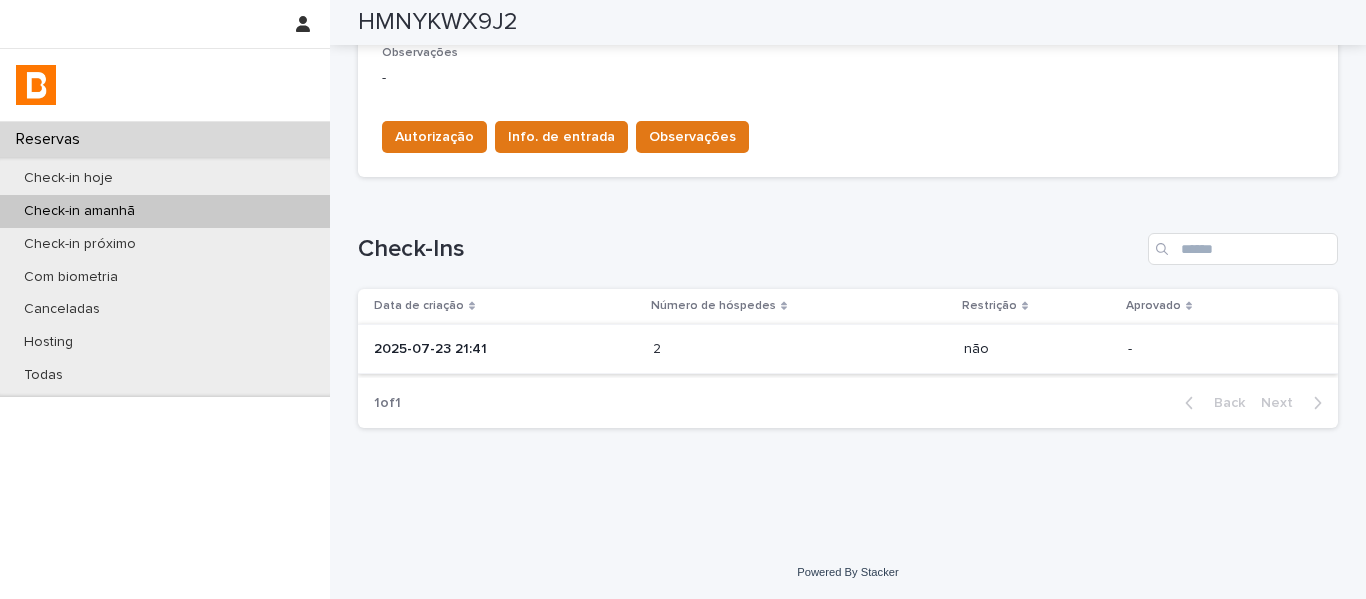 scroll, scrollTop: 665, scrollLeft: 0, axis: vertical 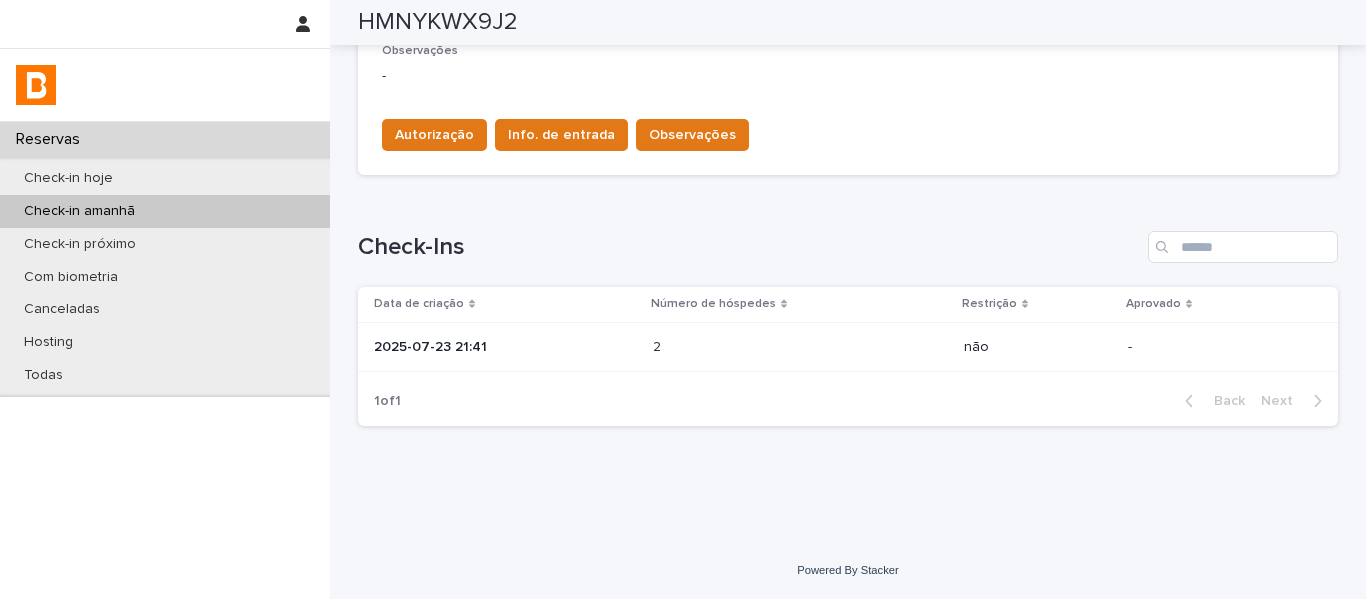 click at bounding box center [740, 347] 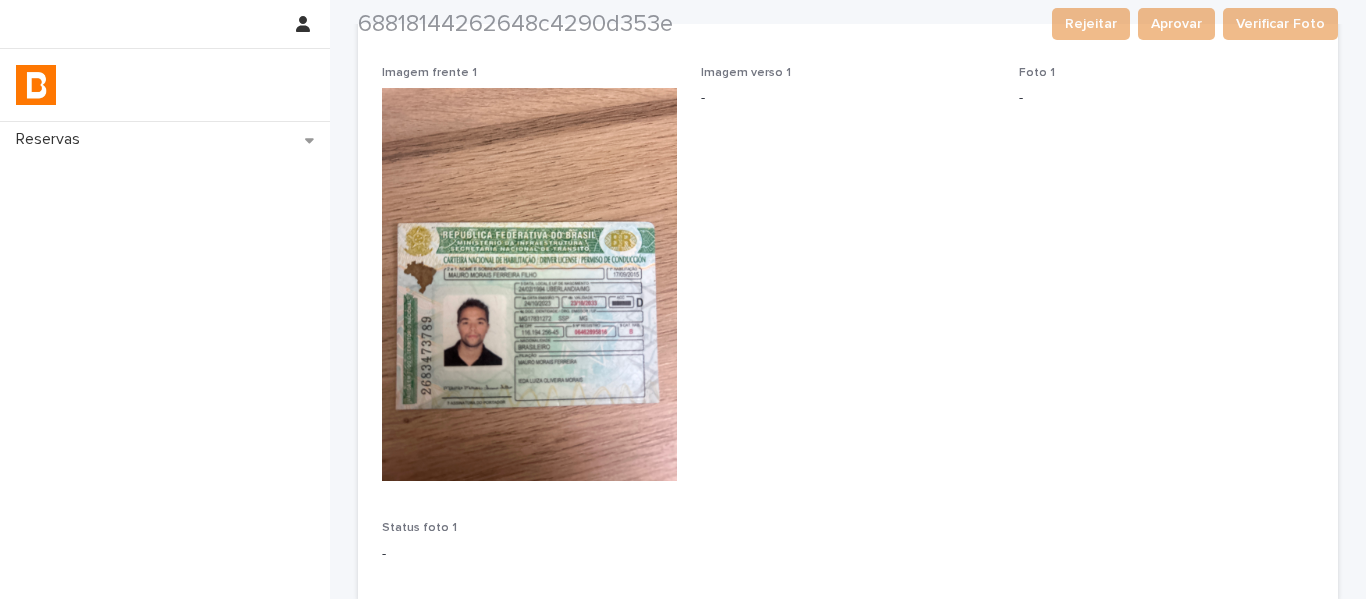 scroll, scrollTop: 400, scrollLeft: 0, axis: vertical 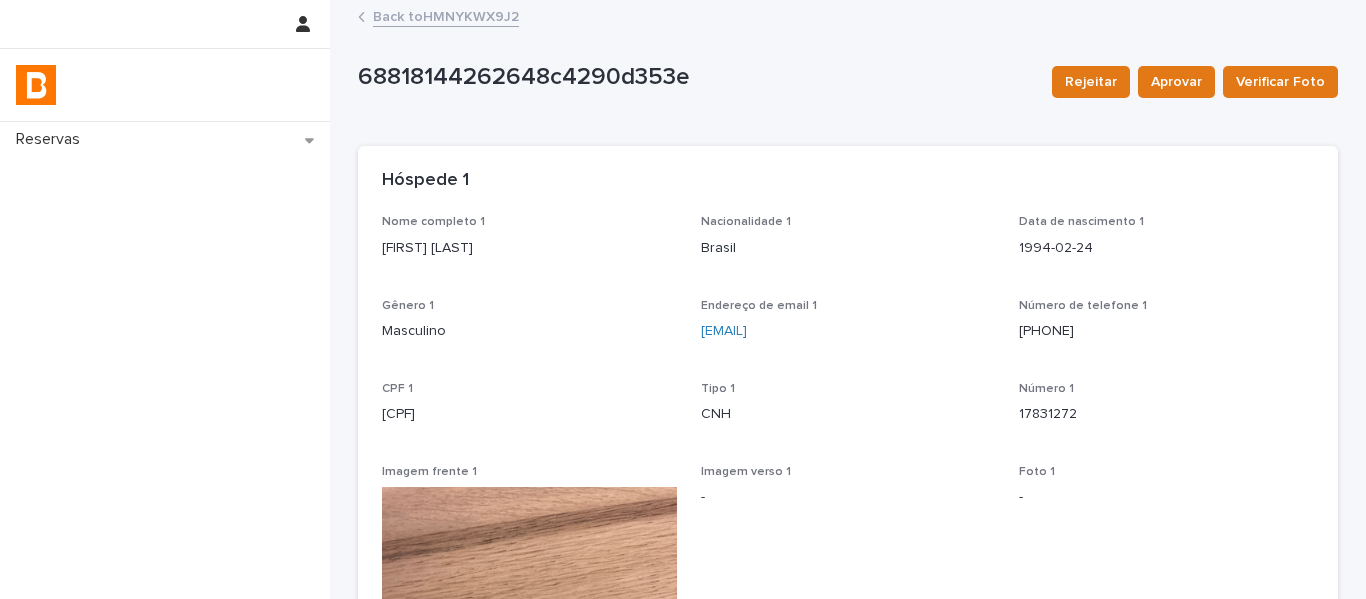 click on "Back to  HMNYKWX9J2" at bounding box center [446, 15] 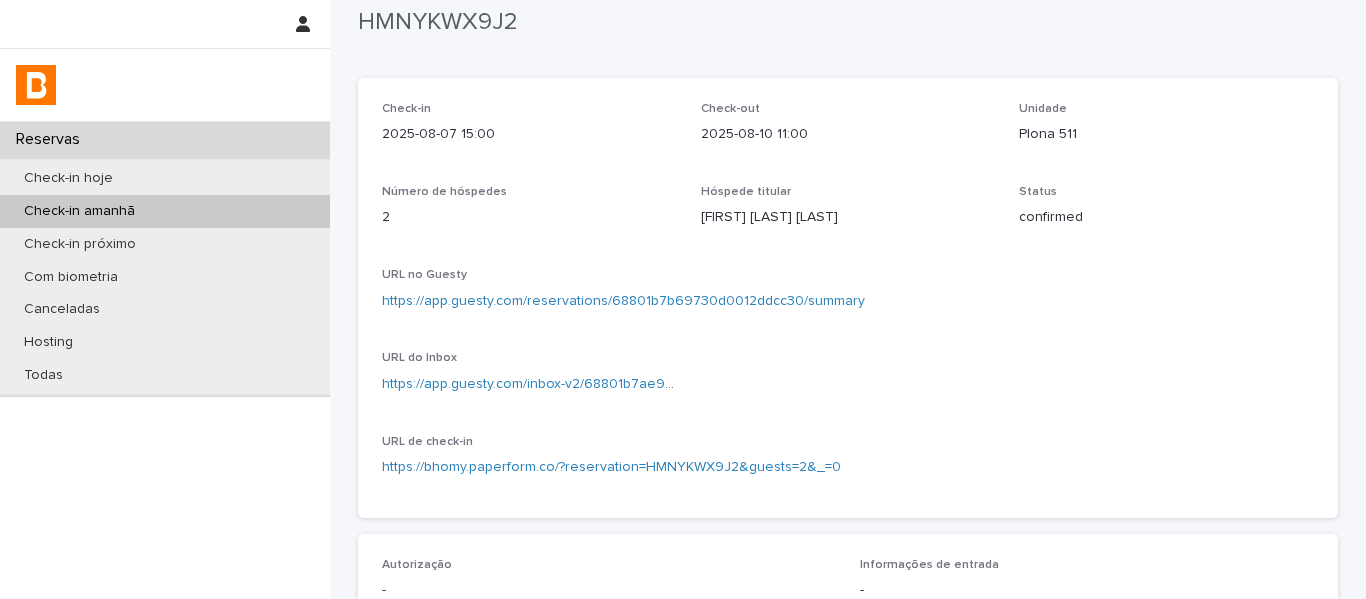 scroll, scrollTop: 0, scrollLeft: 0, axis: both 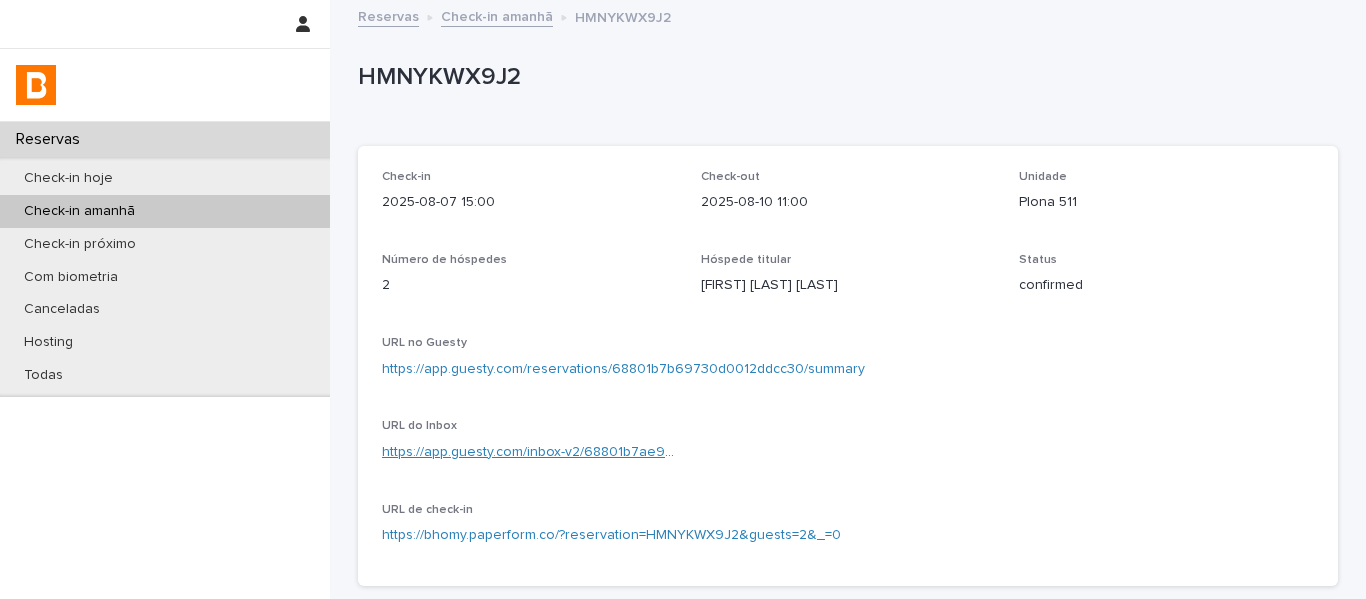 click on "https://app.guesty.com/inbox-v2/68801b7ae95dc10012b1ca84?reservationId=68801b7b69730d0012ddcc30" at bounding box center [720, 452] 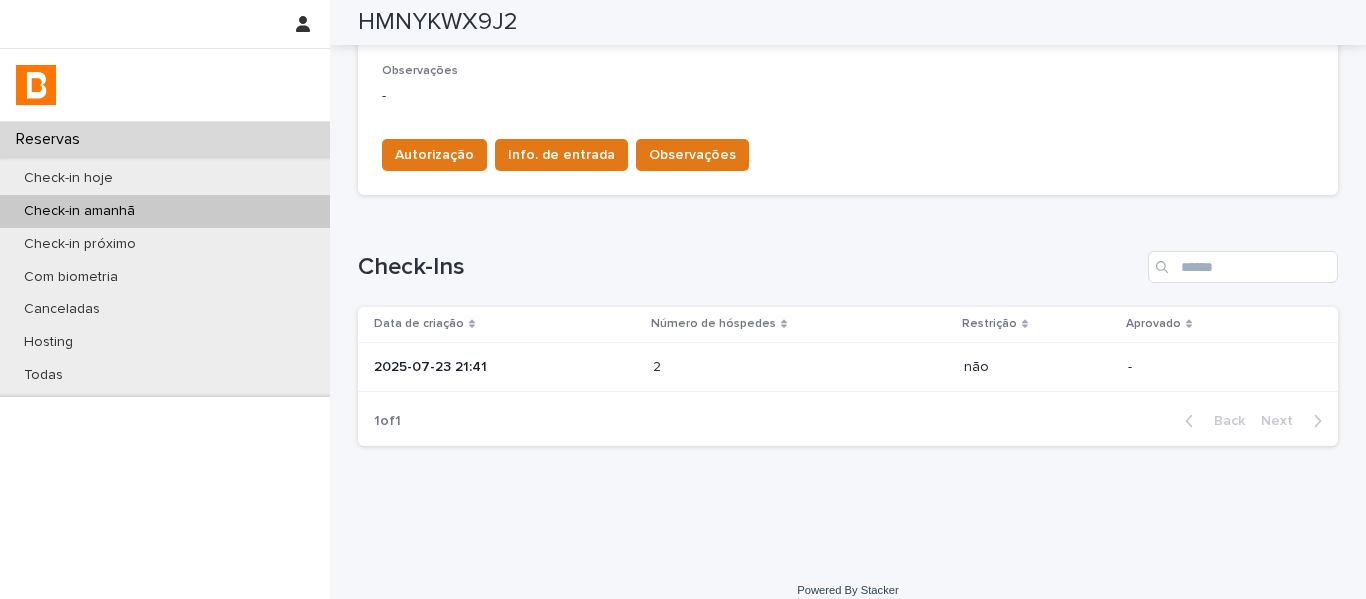 scroll, scrollTop: 665, scrollLeft: 0, axis: vertical 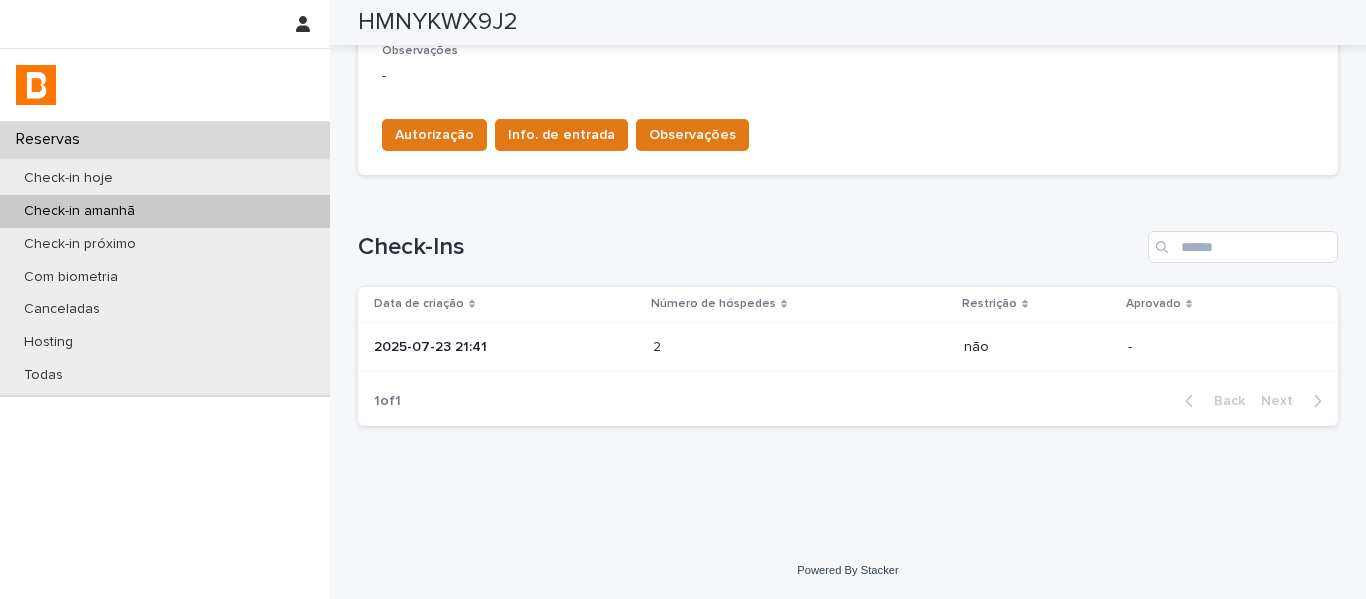 click at bounding box center [740, 347] 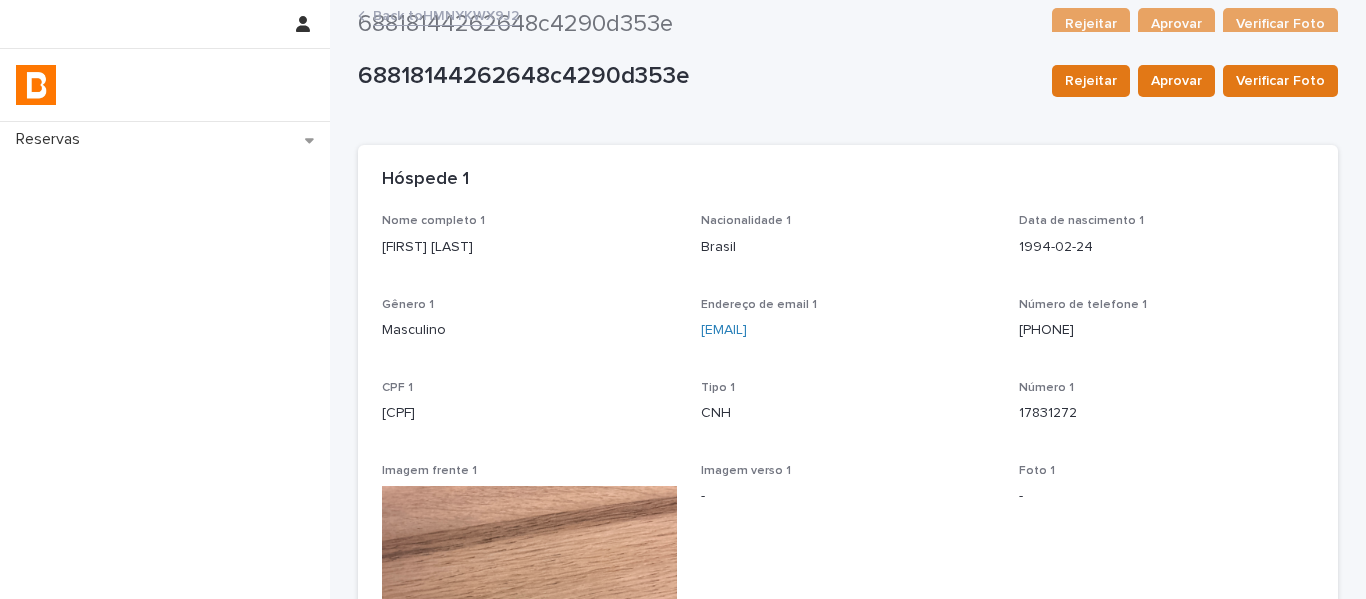 scroll, scrollTop: 0, scrollLeft: 0, axis: both 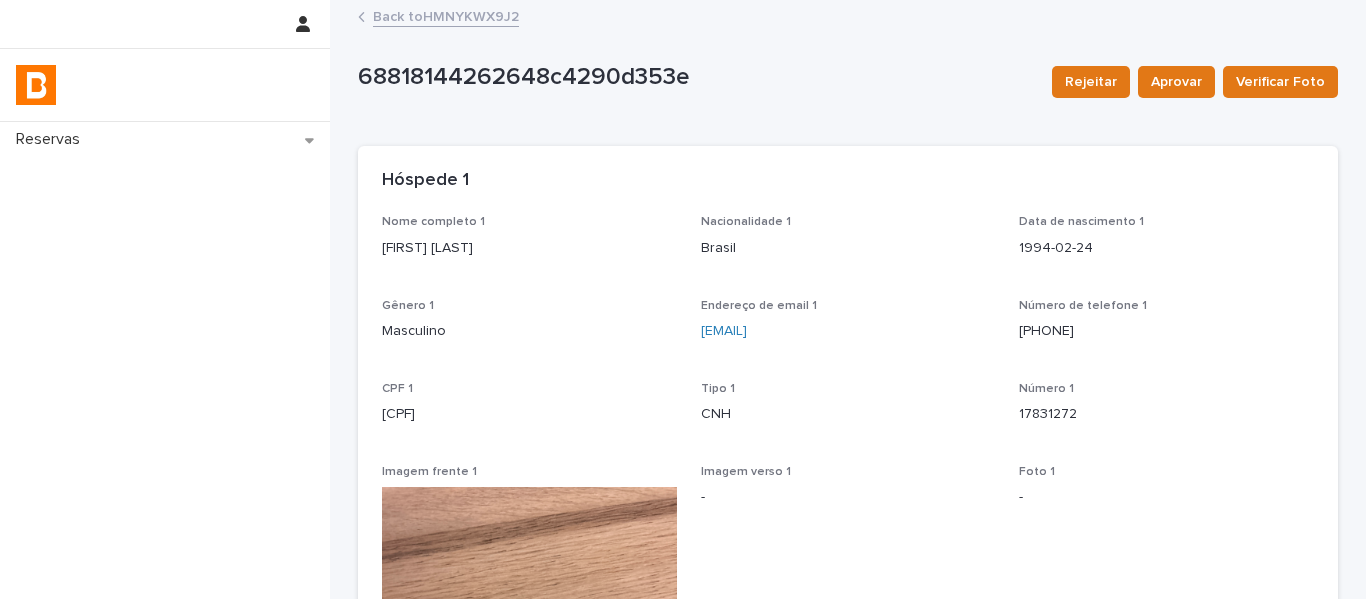 click on "Back to  HMNYKWX9J2" at bounding box center (446, 15) 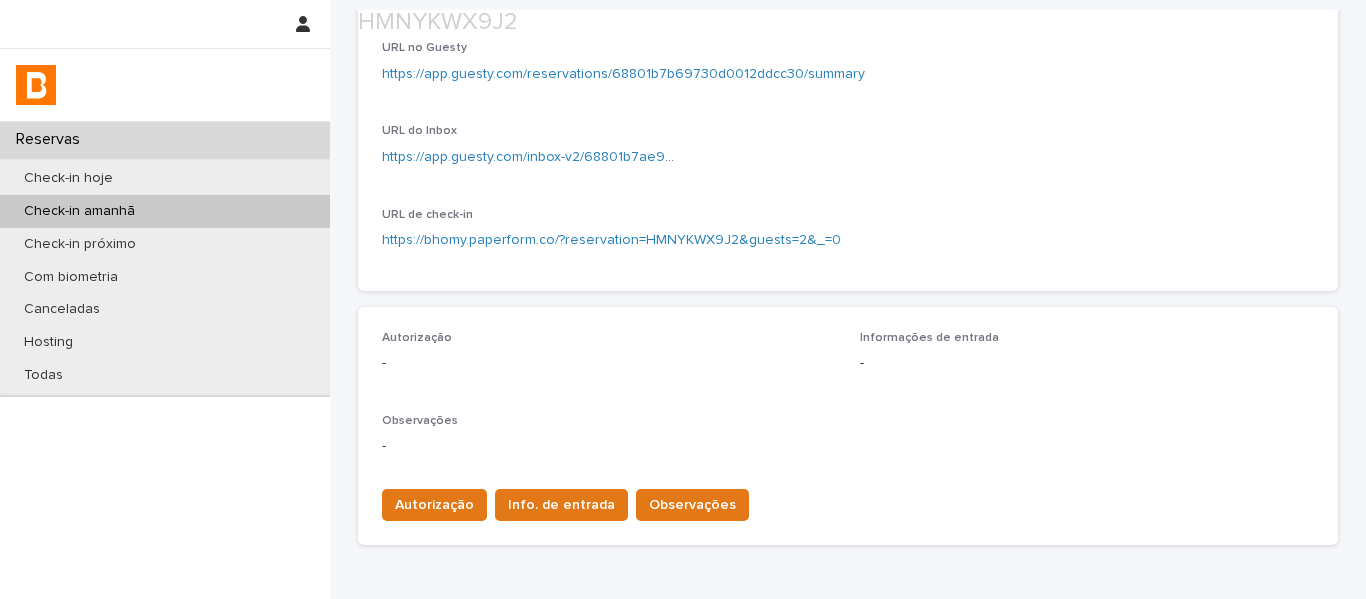 scroll, scrollTop: 300, scrollLeft: 0, axis: vertical 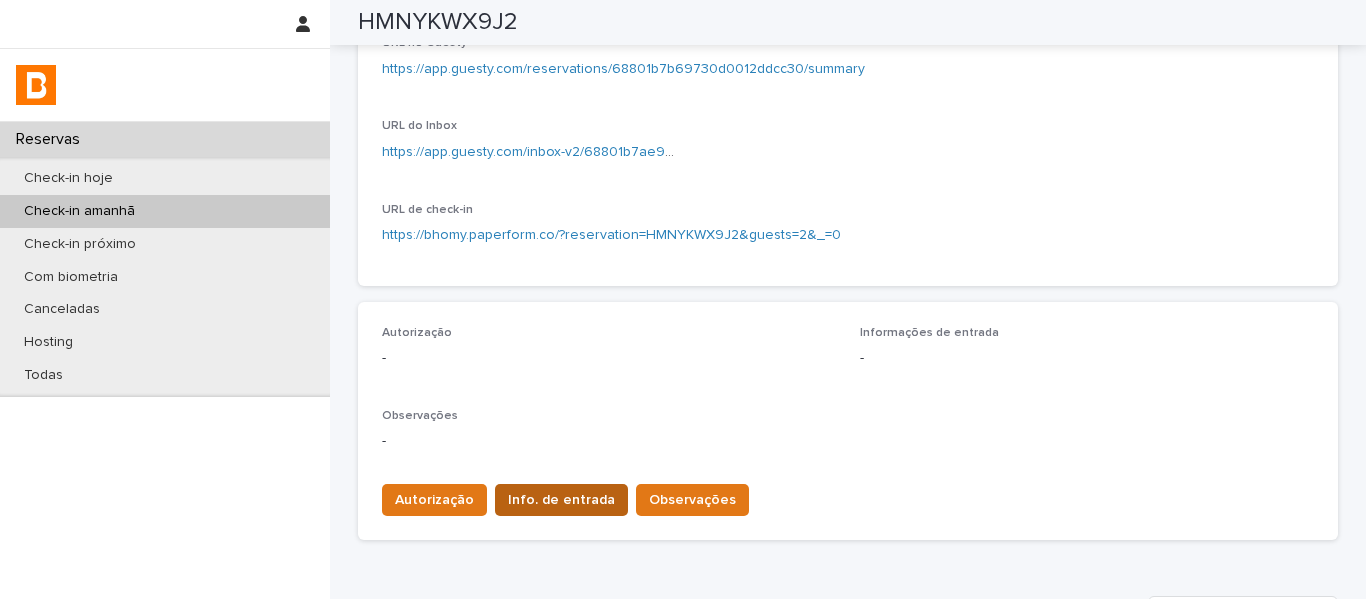 click on "Info. de entrada" at bounding box center [561, 500] 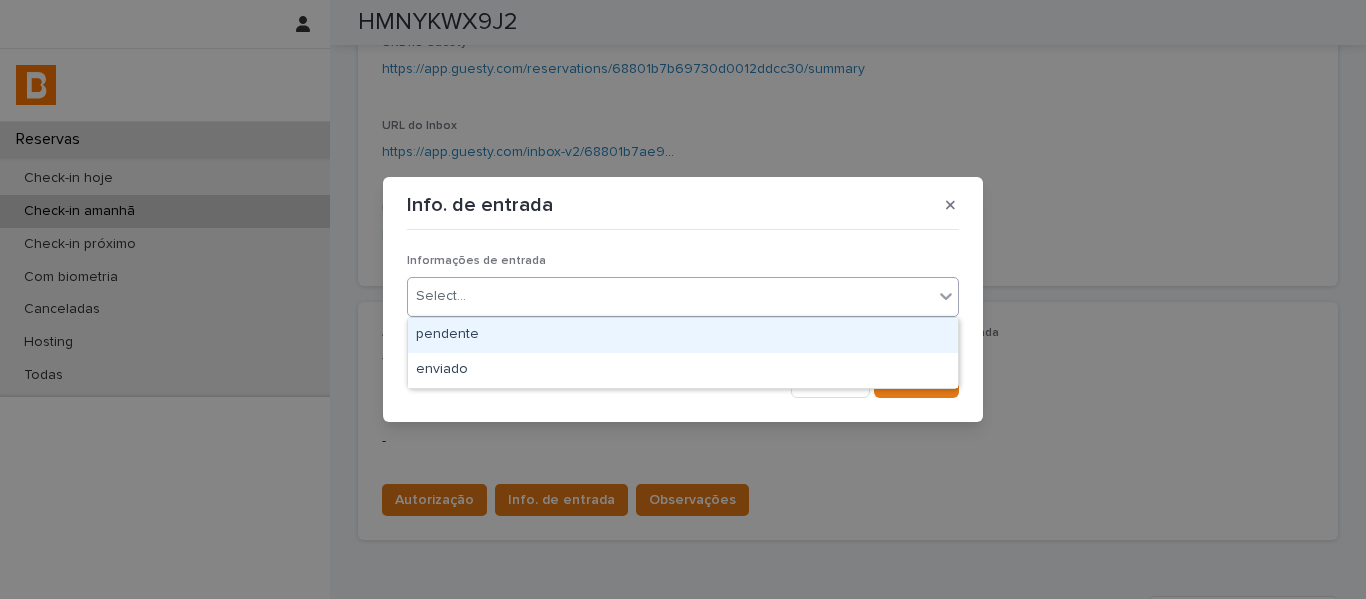 click on "Select..." at bounding box center (670, 296) 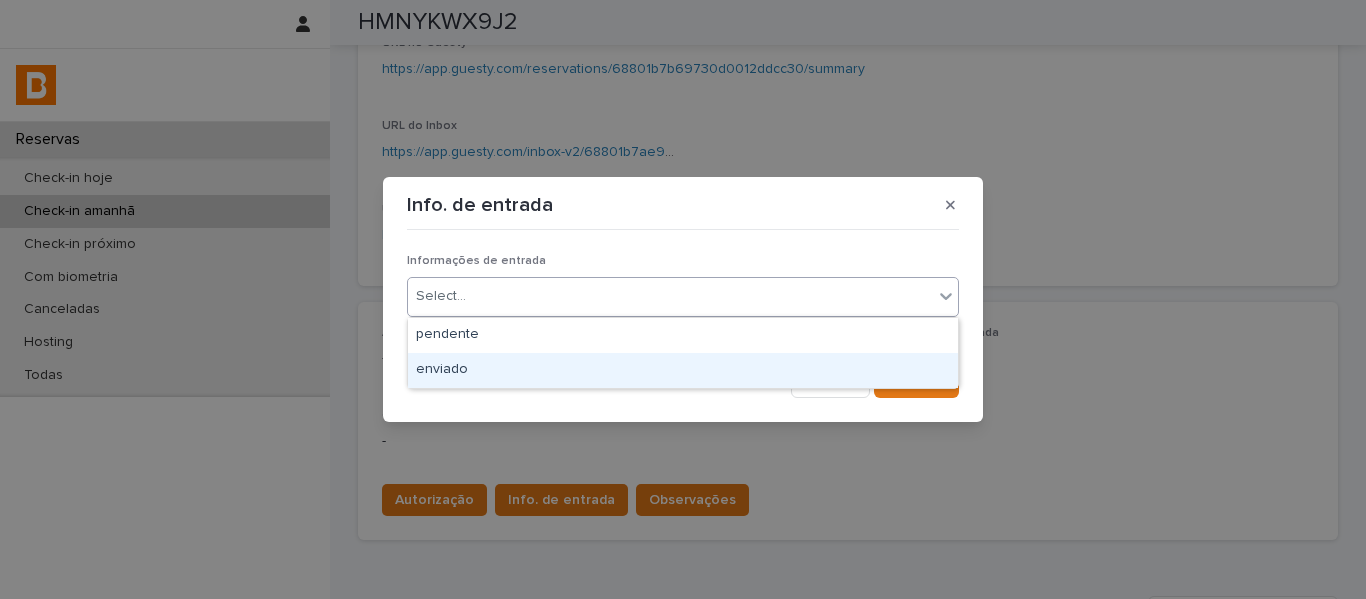 click on "enviado" at bounding box center (683, 370) 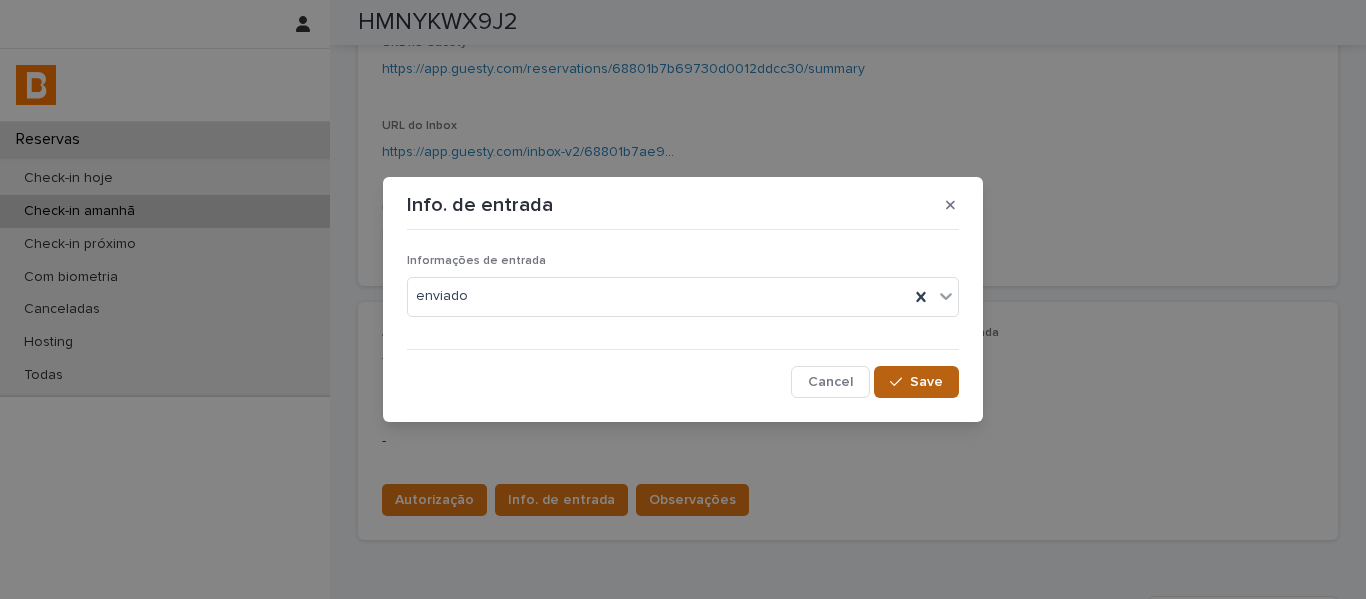 click on "Save" at bounding box center (916, 382) 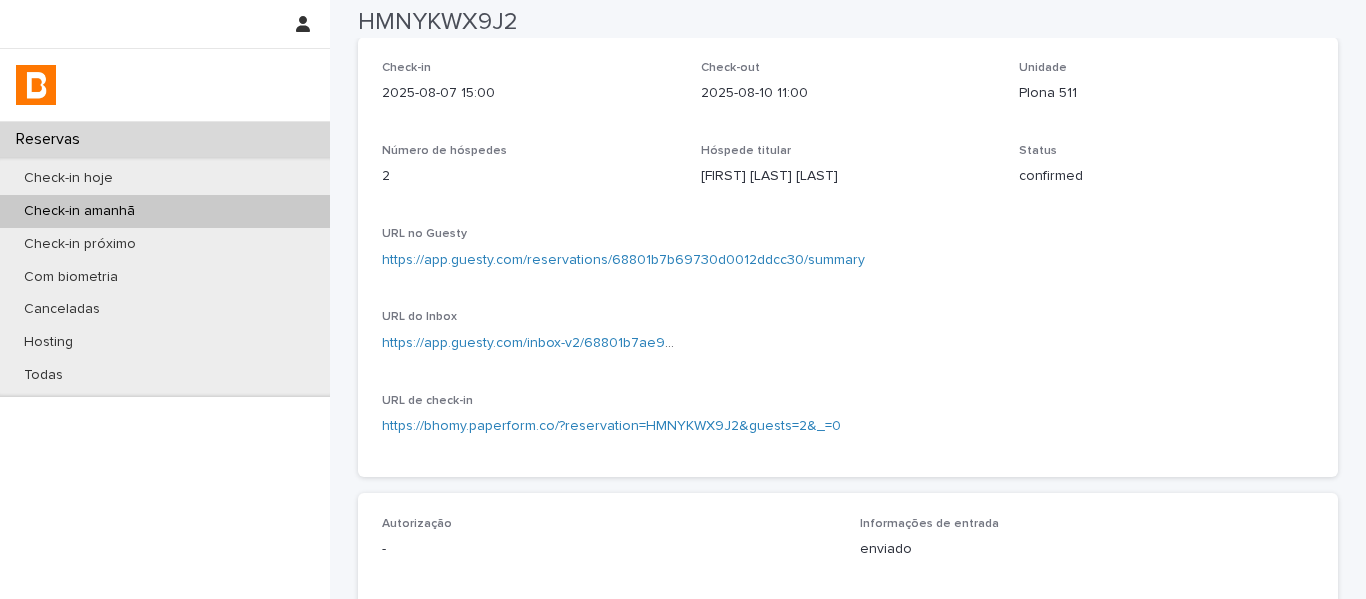 scroll, scrollTop: 0, scrollLeft: 0, axis: both 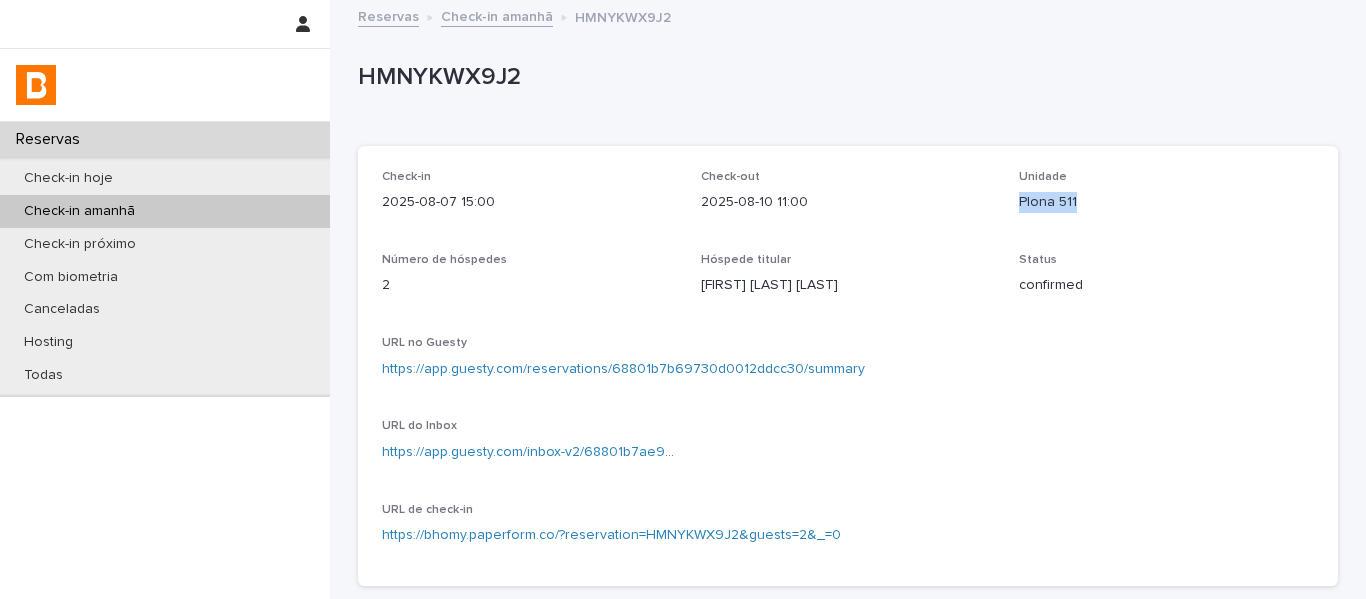 drag, startPoint x: 1059, startPoint y: 213, endPoint x: 1007, endPoint y: 209, distance: 52.153618 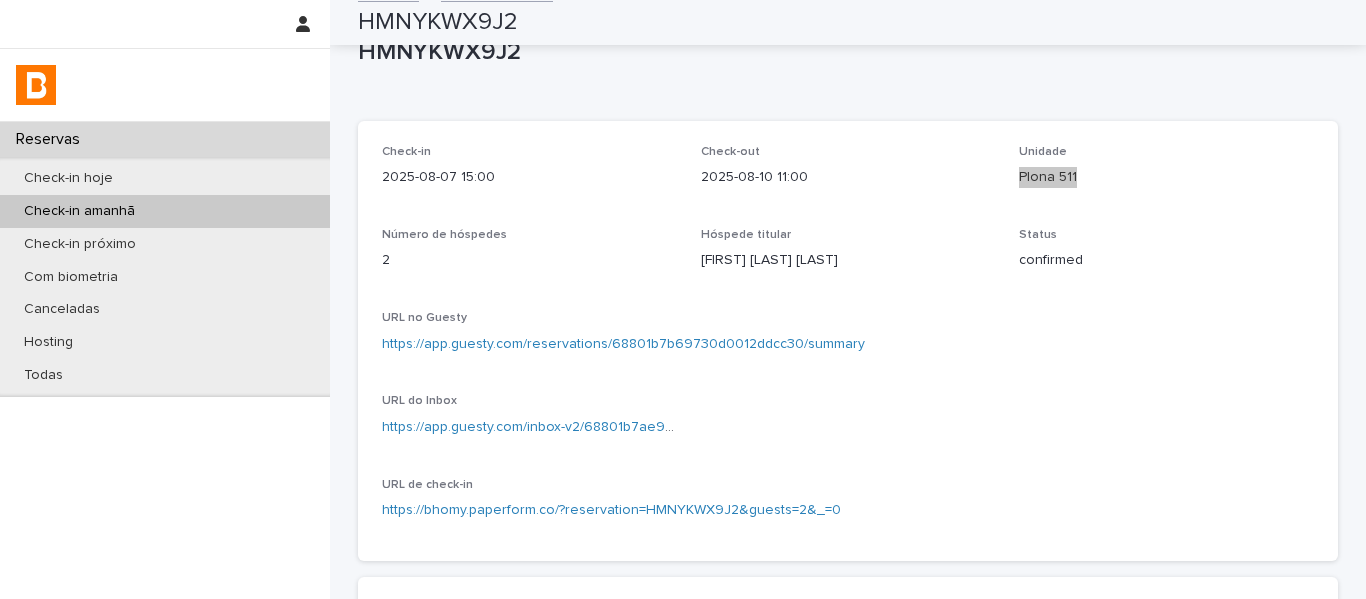 scroll, scrollTop: 0, scrollLeft: 0, axis: both 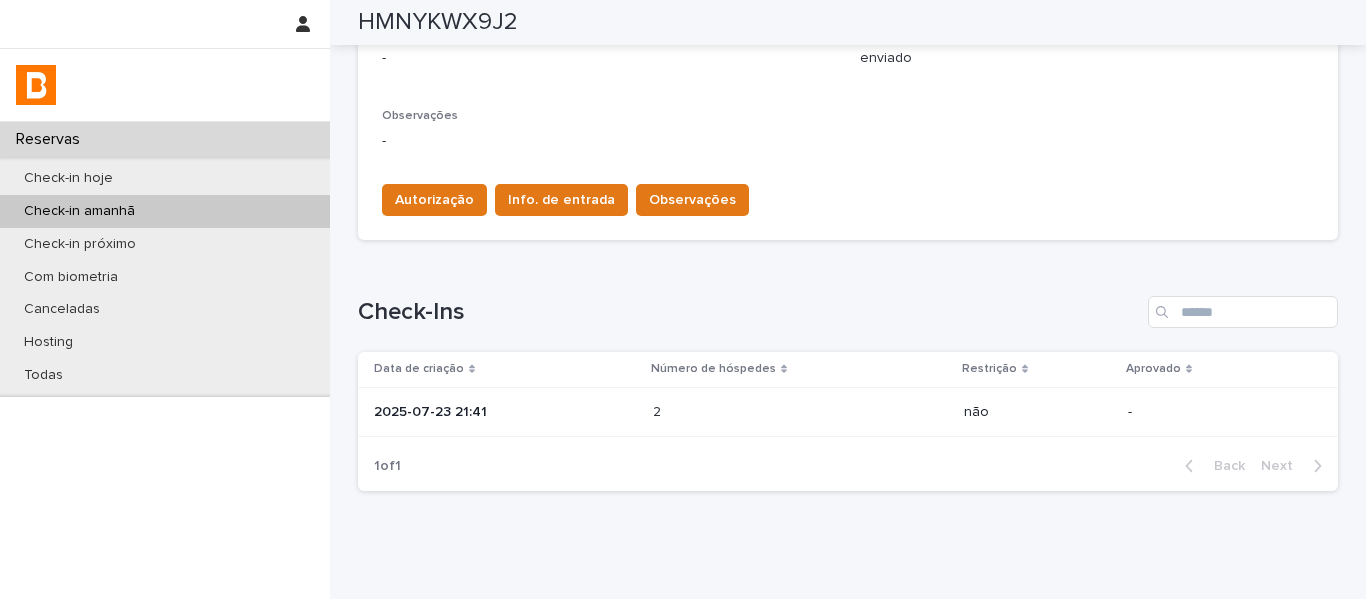 click at bounding box center [740, 412] 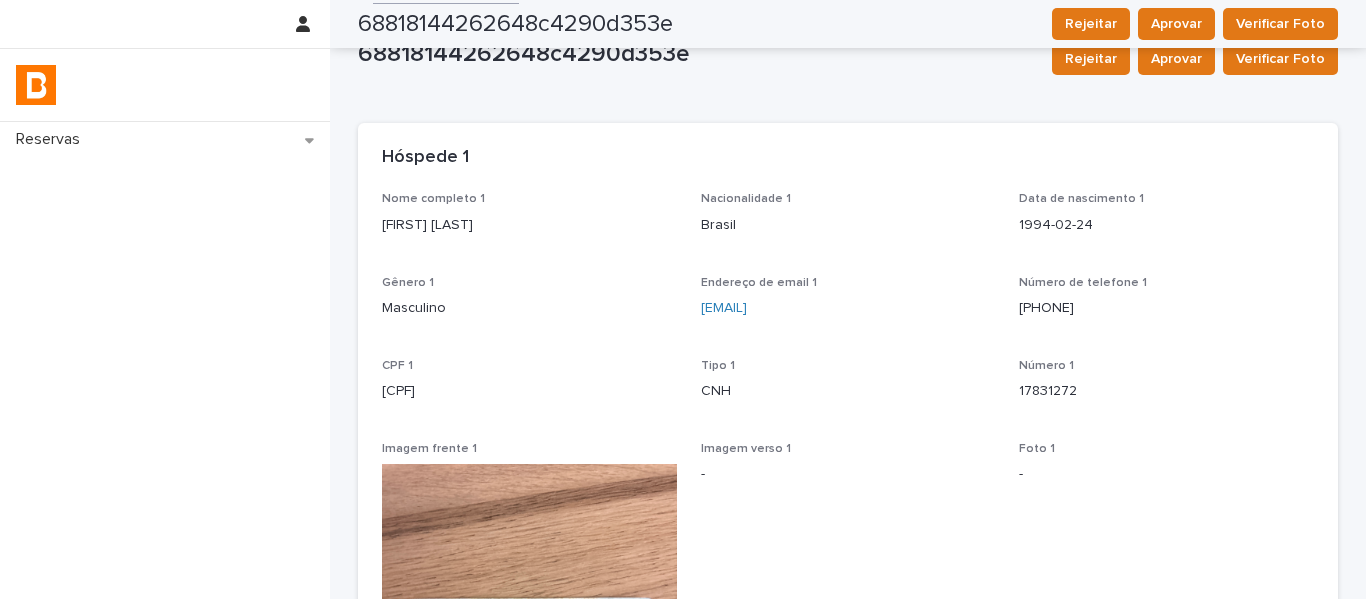 scroll, scrollTop: 2, scrollLeft: 0, axis: vertical 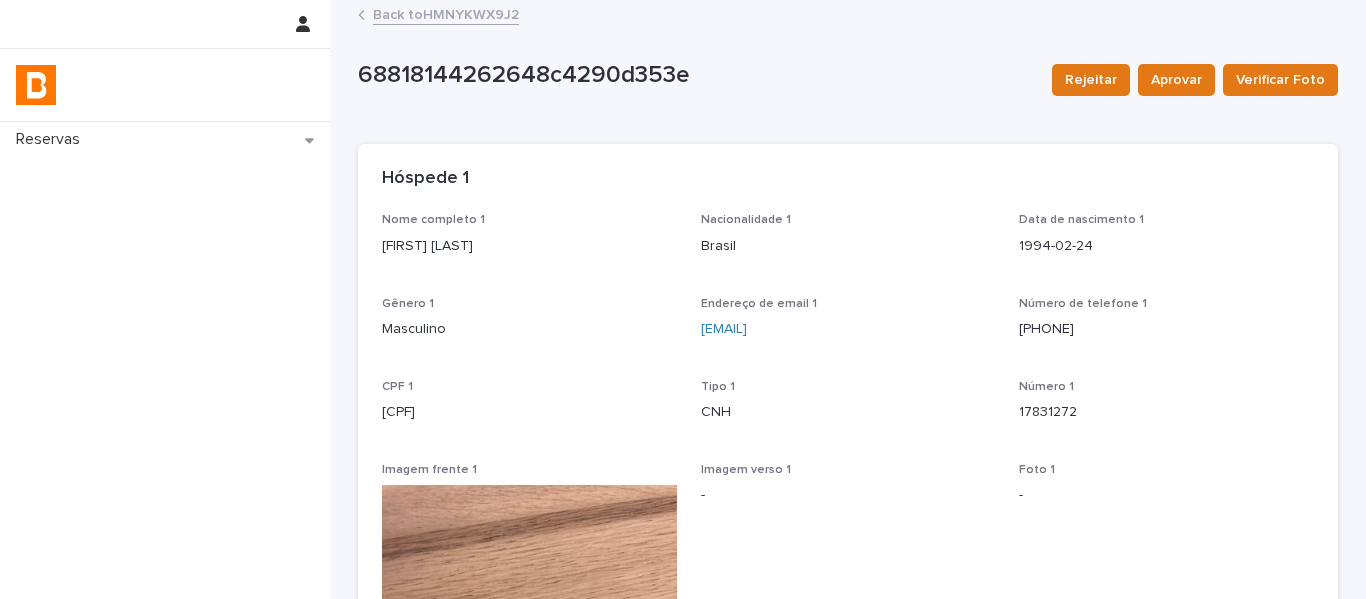 drag, startPoint x: 545, startPoint y: 265, endPoint x: 368, endPoint y: 264, distance: 177.00282 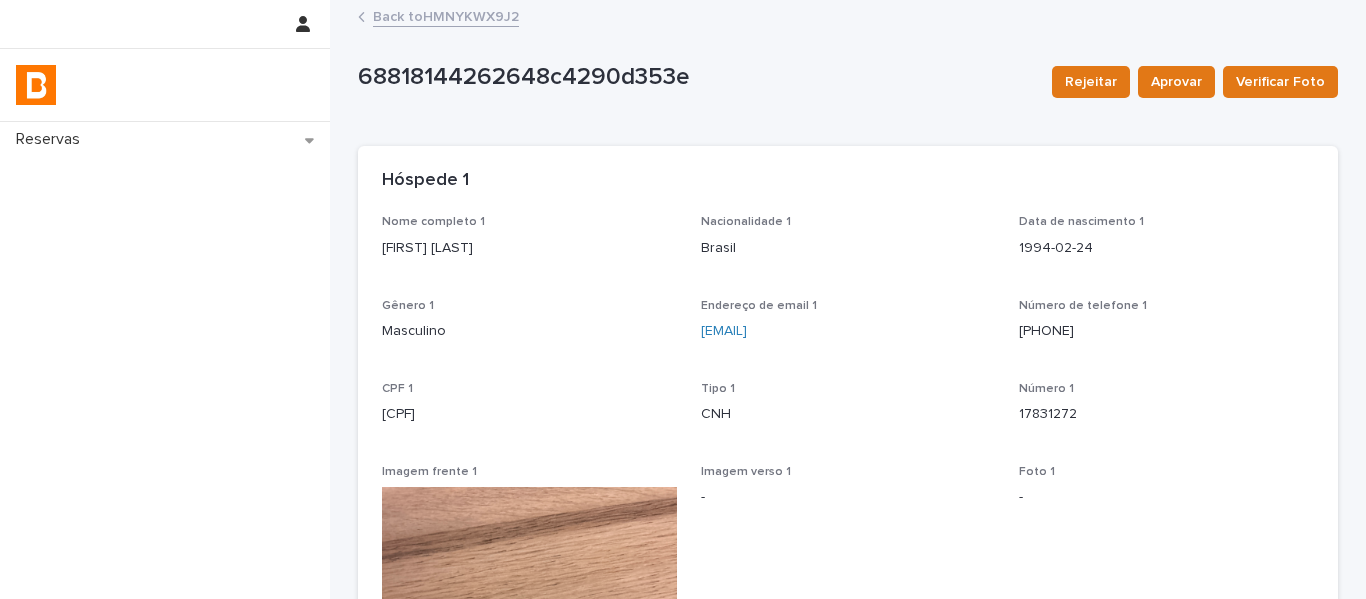 click on "Back to  HMNYKWX9J2" at bounding box center [446, 15] 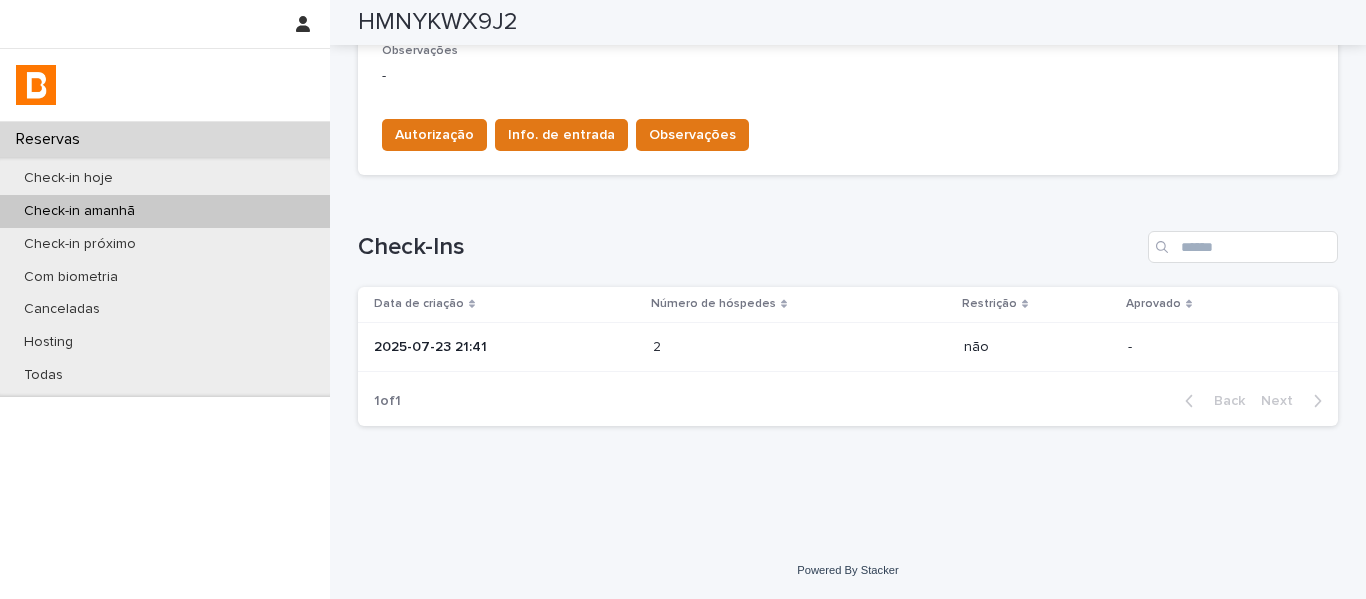 click at bounding box center [740, 347] 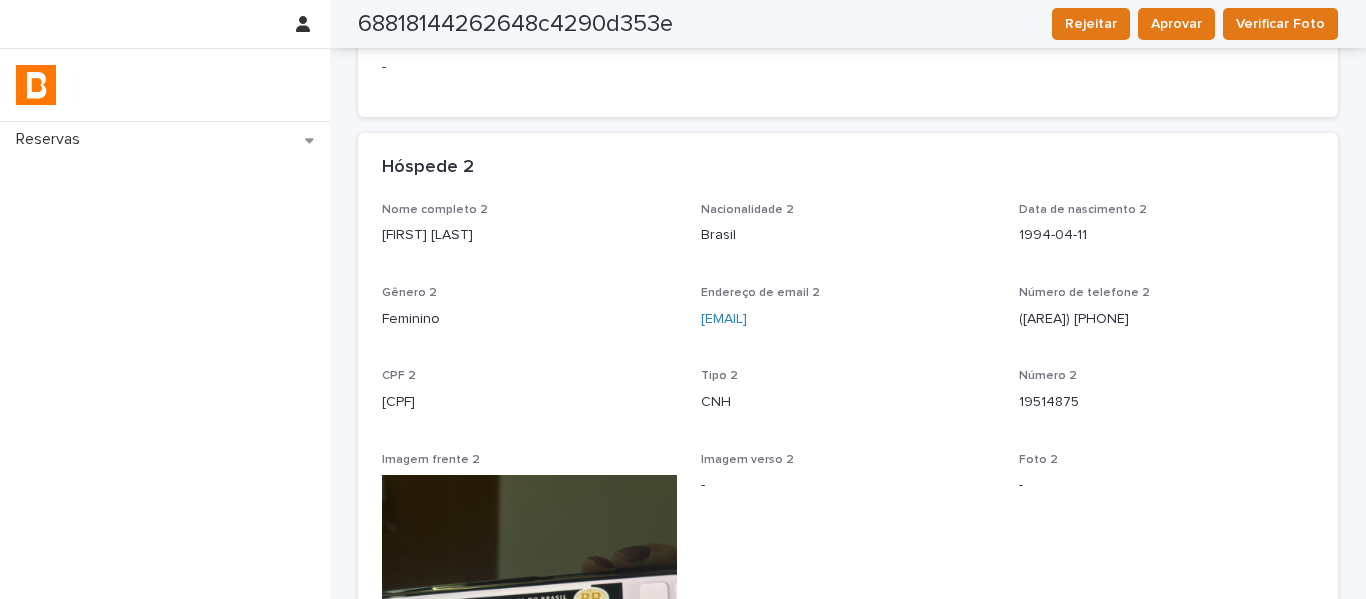 scroll, scrollTop: 851, scrollLeft: 0, axis: vertical 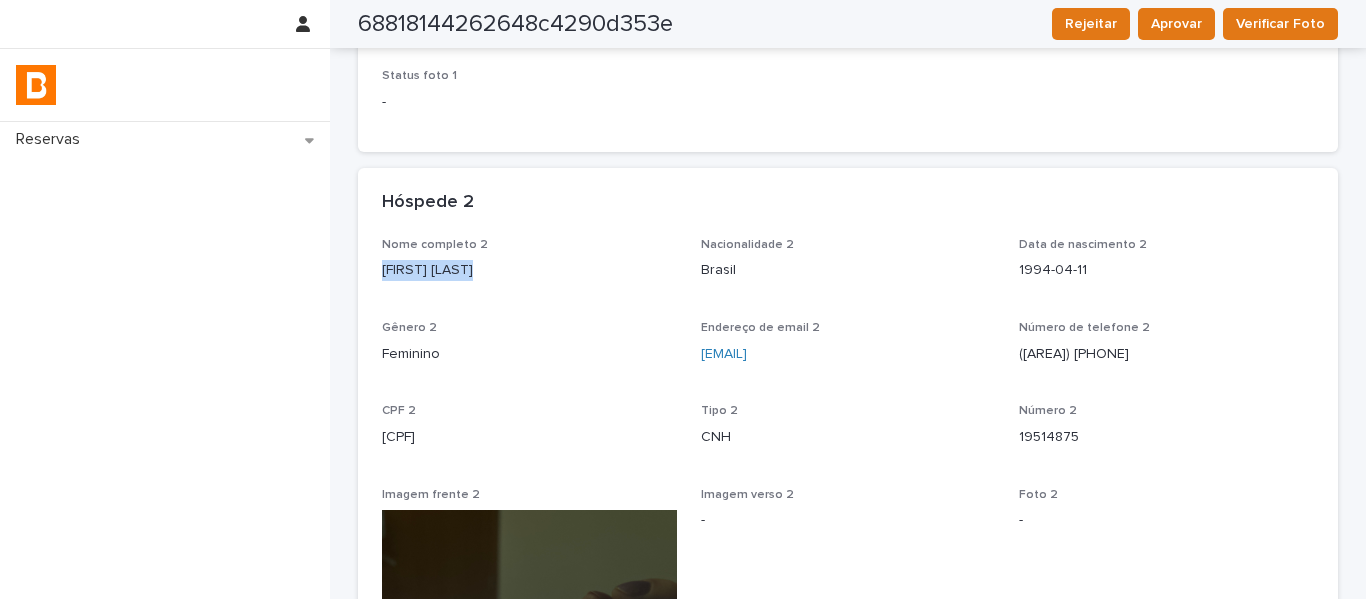 drag, startPoint x: 476, startPoint y: 287, endPoint x: 367, endPoint y: 297, distance: 109.457756 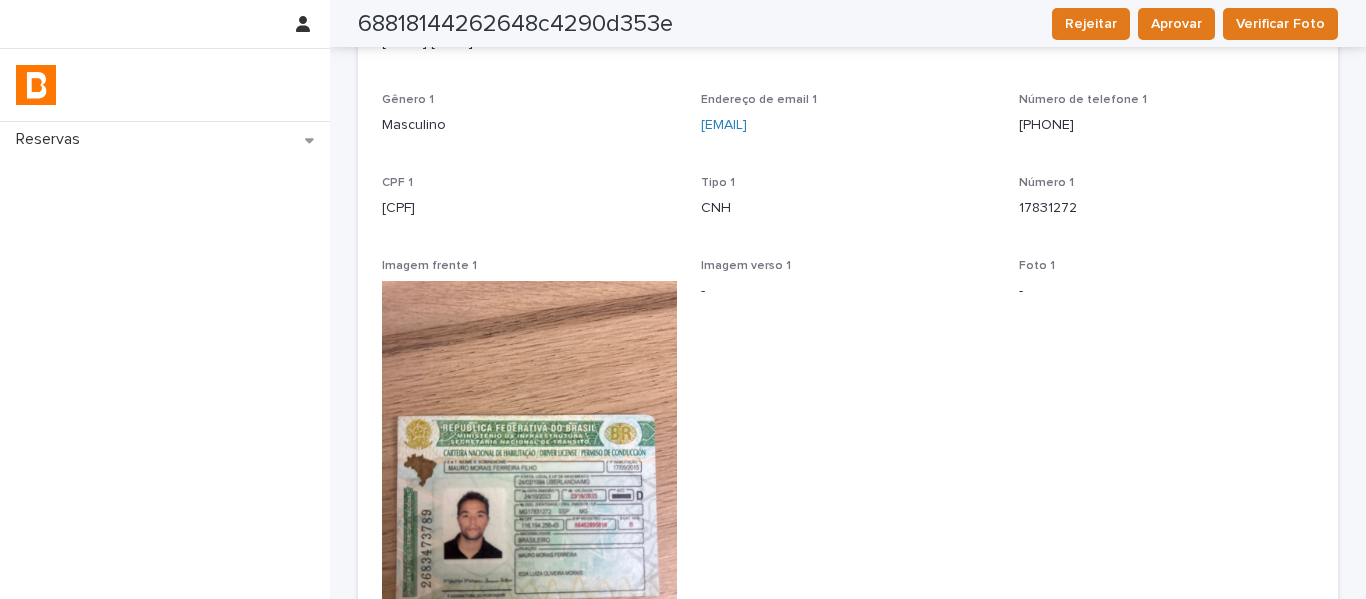 scroll, scrollTop: 0, scrollLeft: 0, axis: both 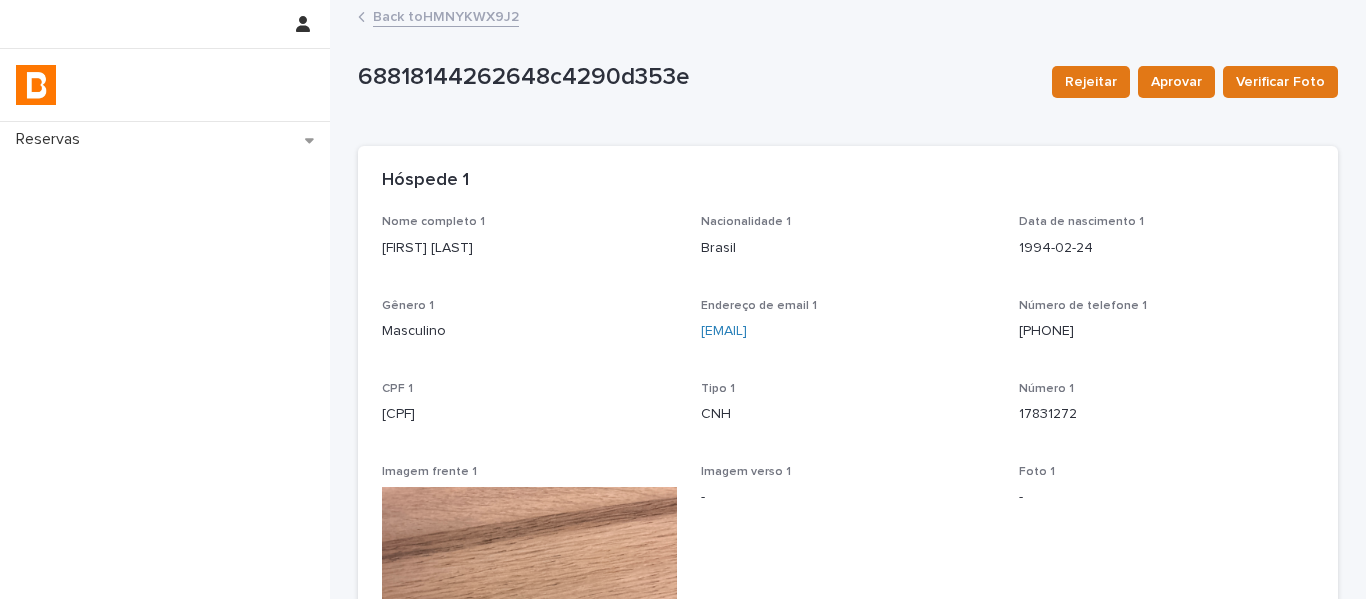 click on "Back to  HMNYKWX9J2" at bounding box center (446, 15) 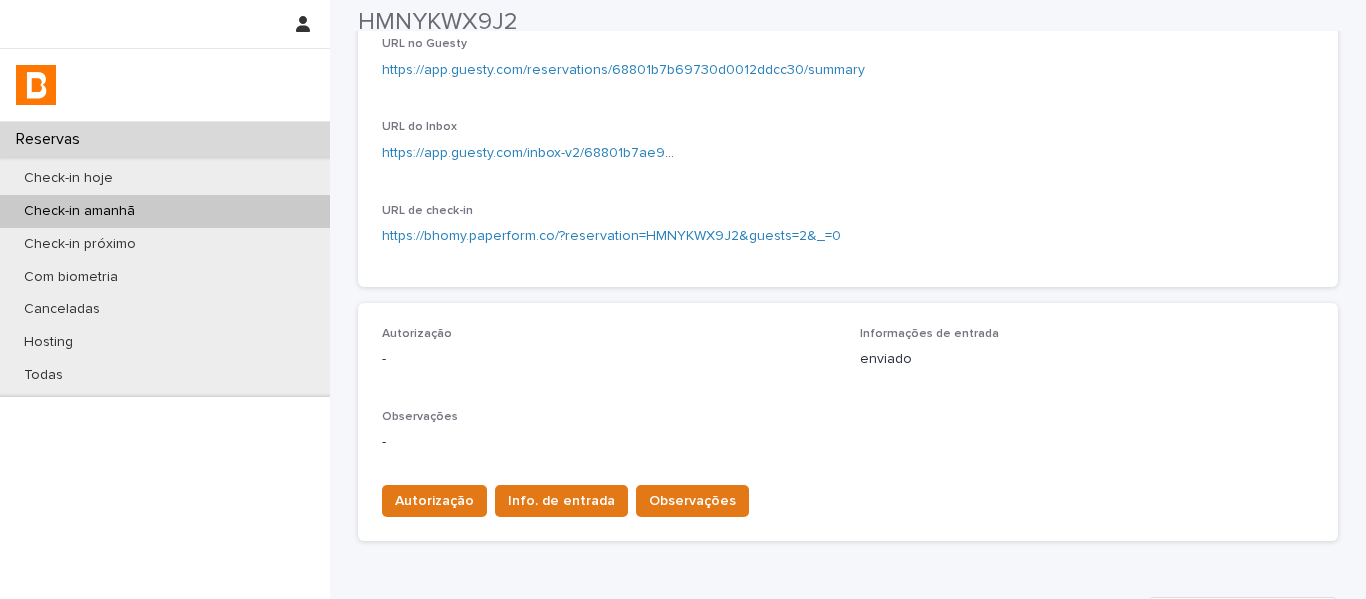 scroll, scrollTop: 300, scrollLeft: 0, axis: vertical 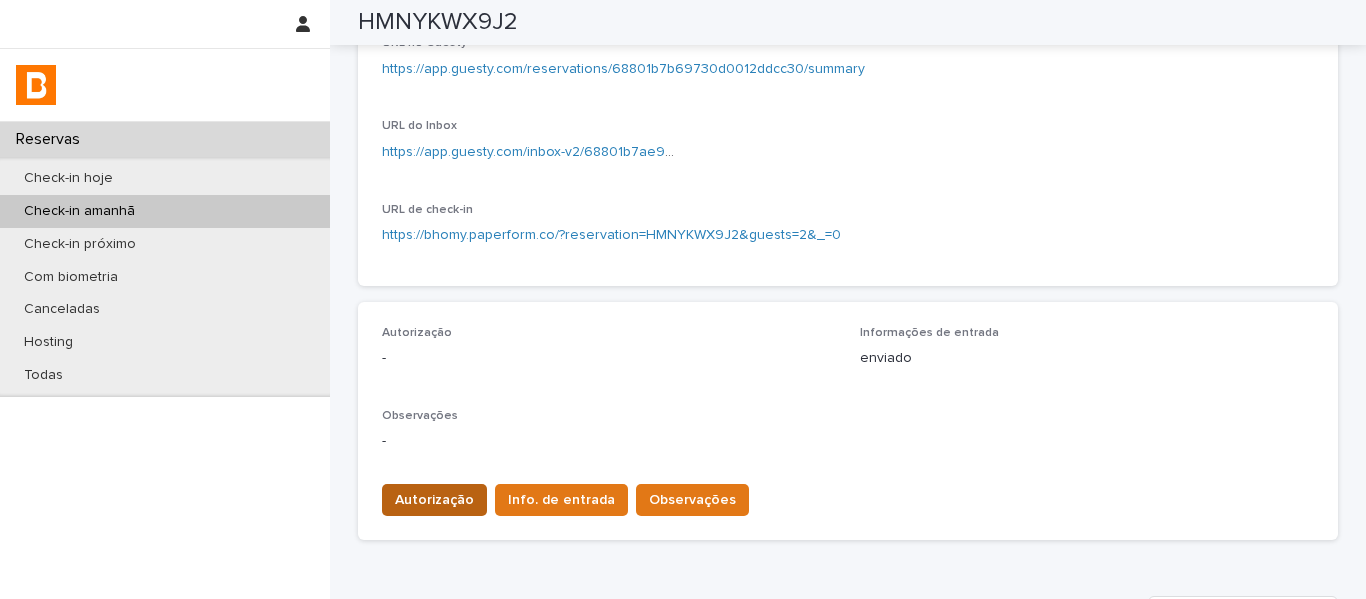 click on "Autorização" at bounding box center (434, 500) 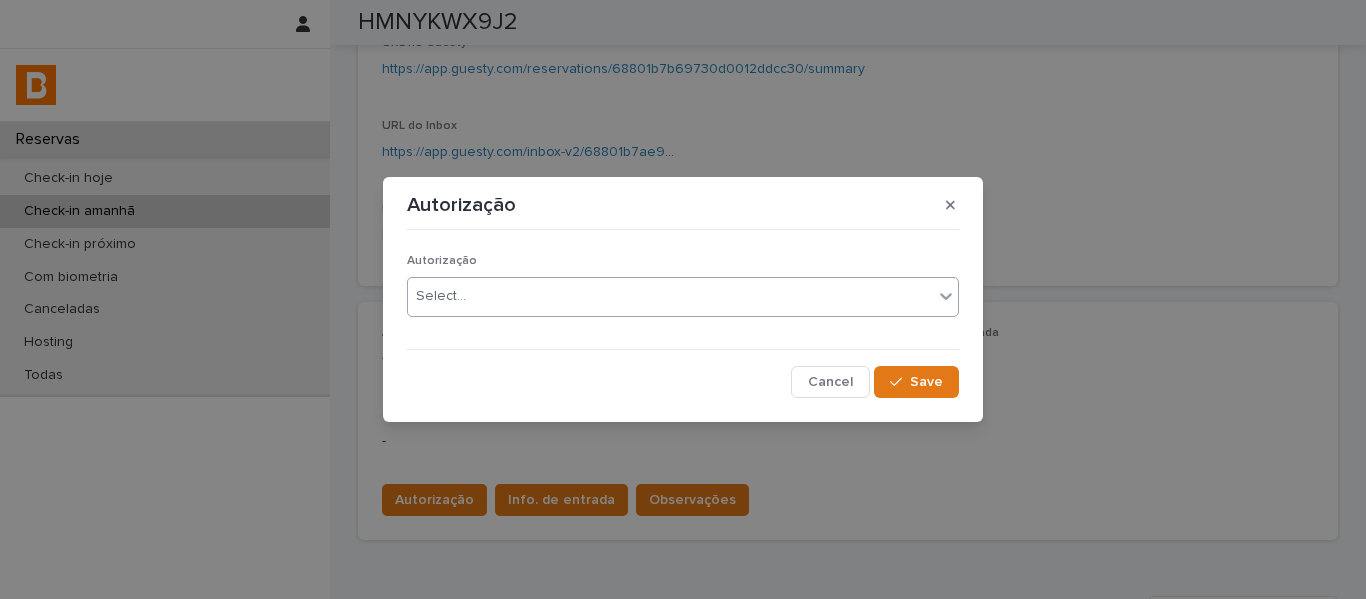 click on "Select..." at bounding box center [441, 296] 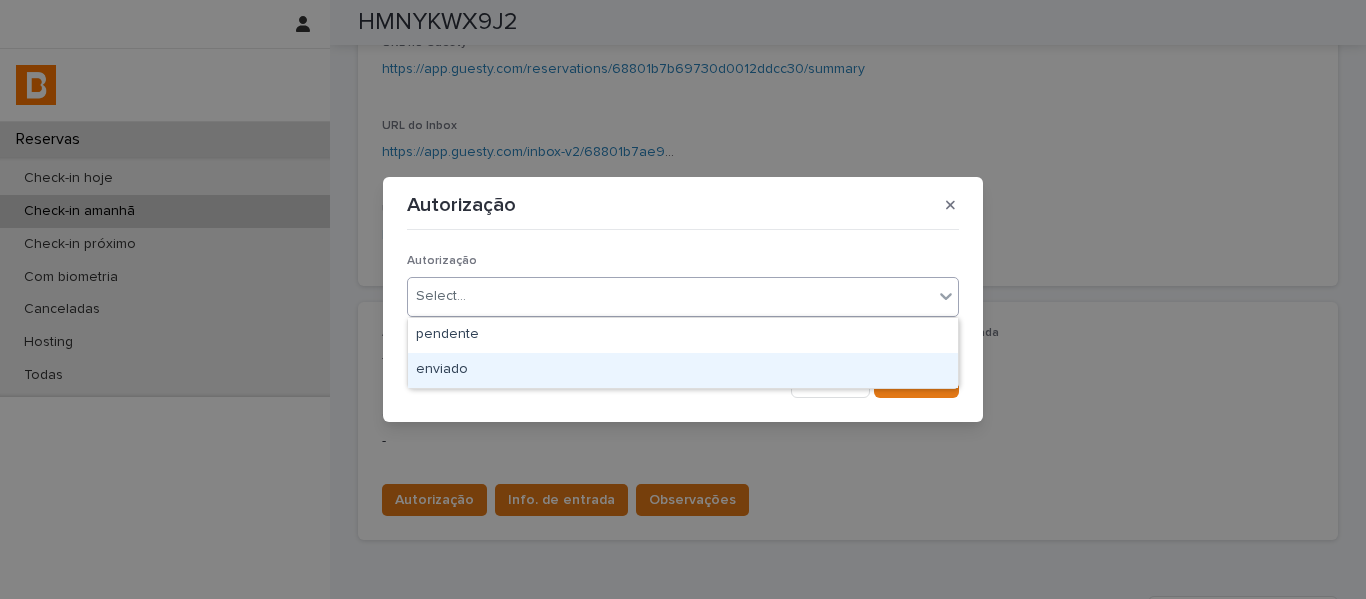 click on "enviado" at bounding box center [683, 370] 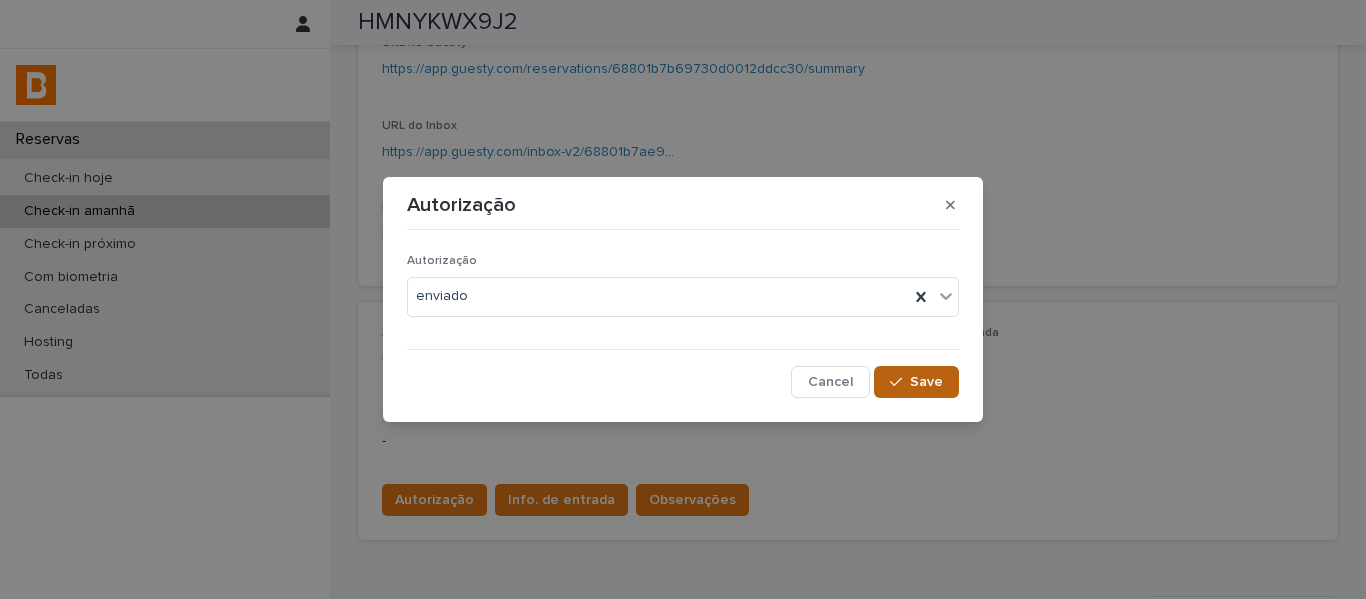 click 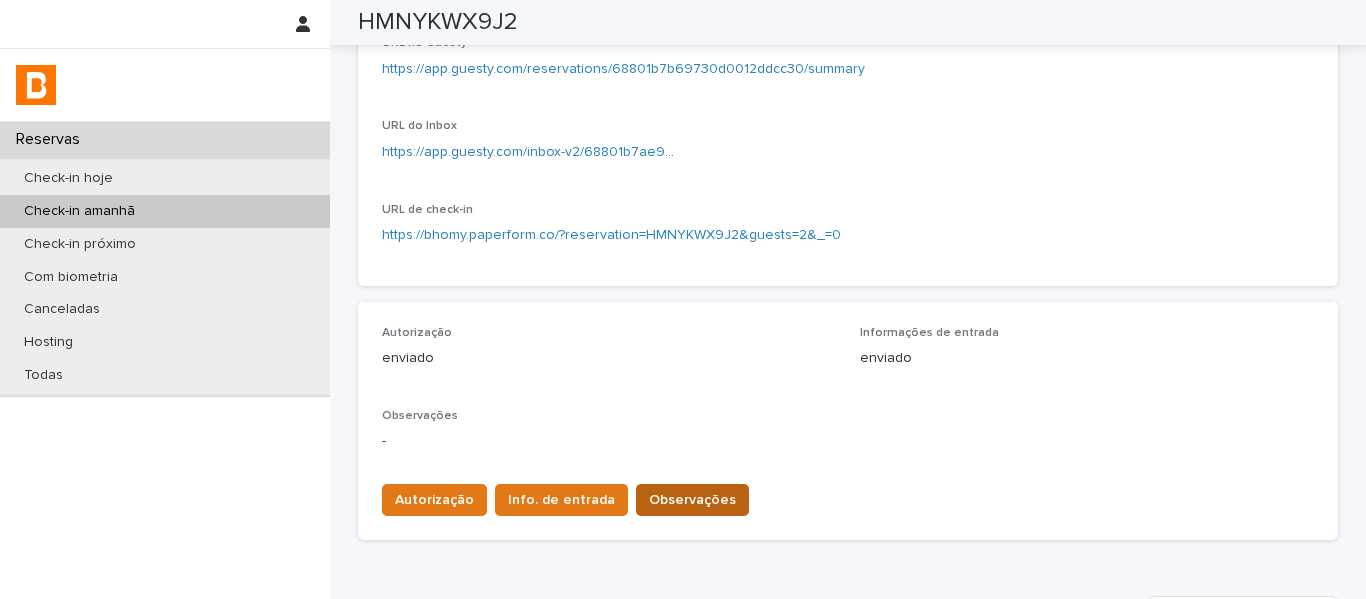 click on "Observações" at bounding box center (692, 500) 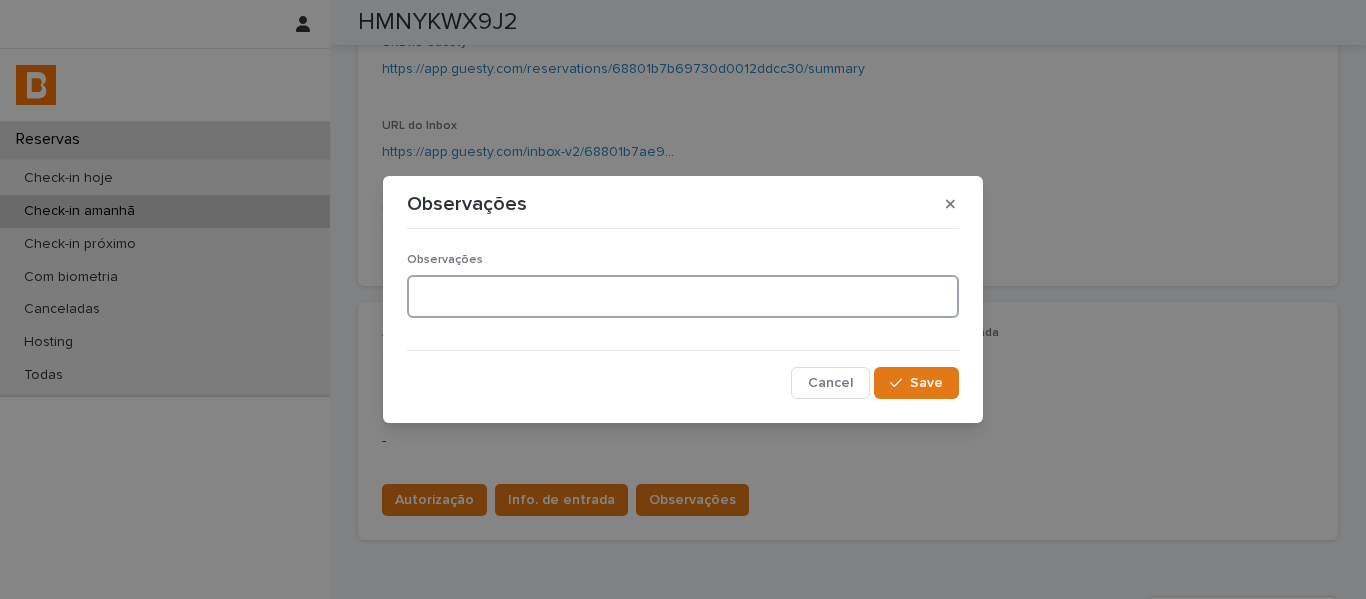 click at bounding box center [683, 296] 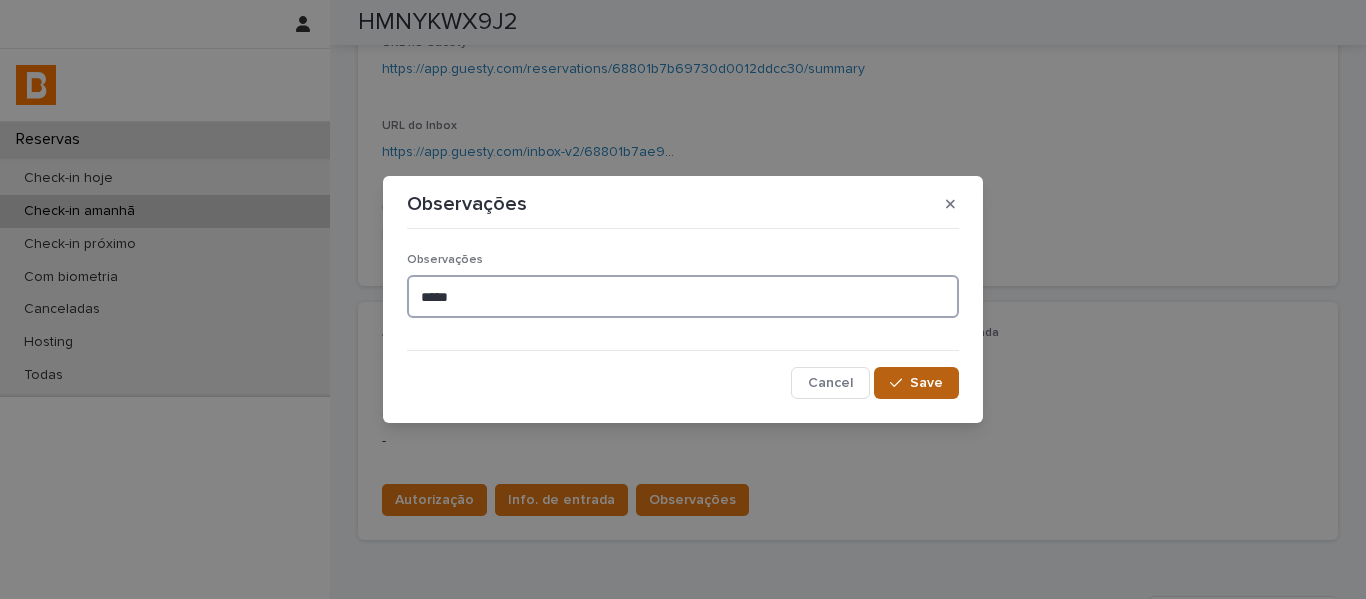 type on "*****" 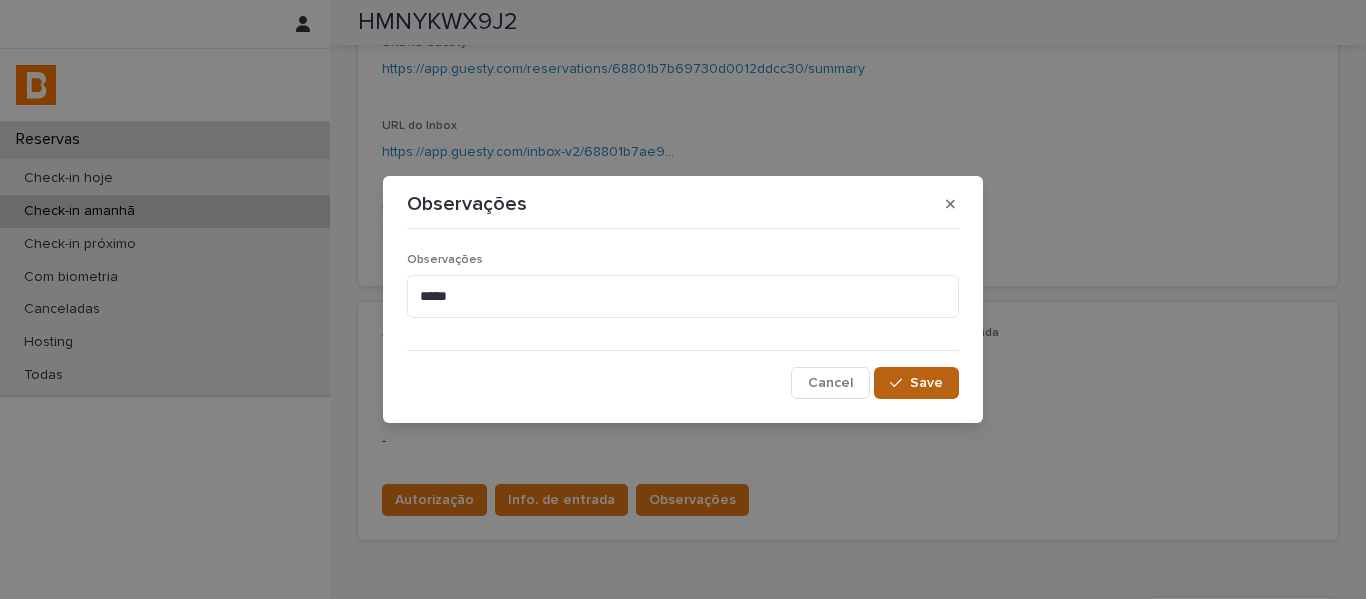 click on "Save" at bounding box center [926, 383] 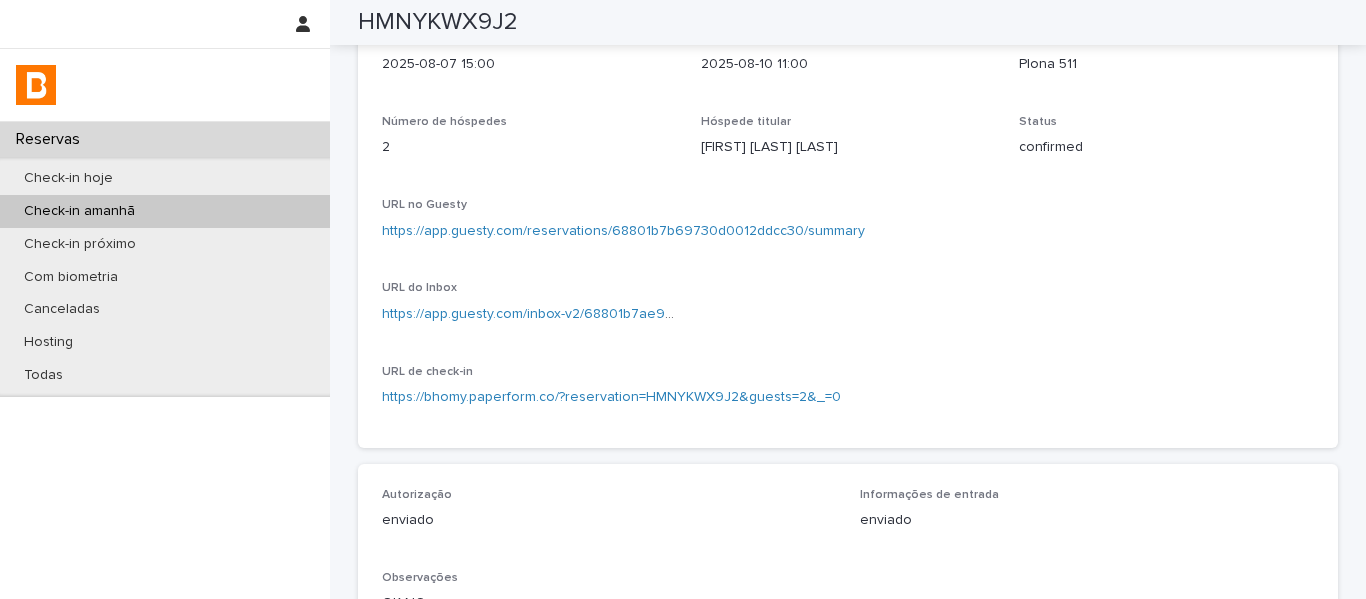 scroll, scrollTop: 0, scrollLeft: 0, axis: both 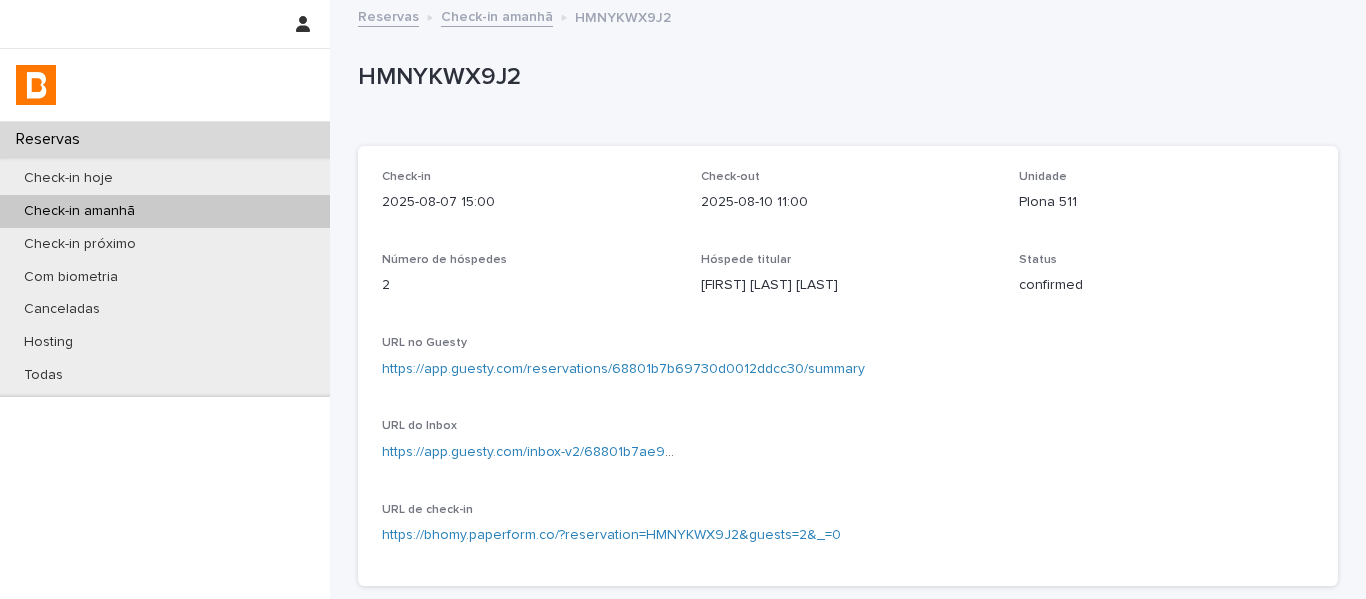 click on "Check-in amanhã" at bounding box center (497, 15) 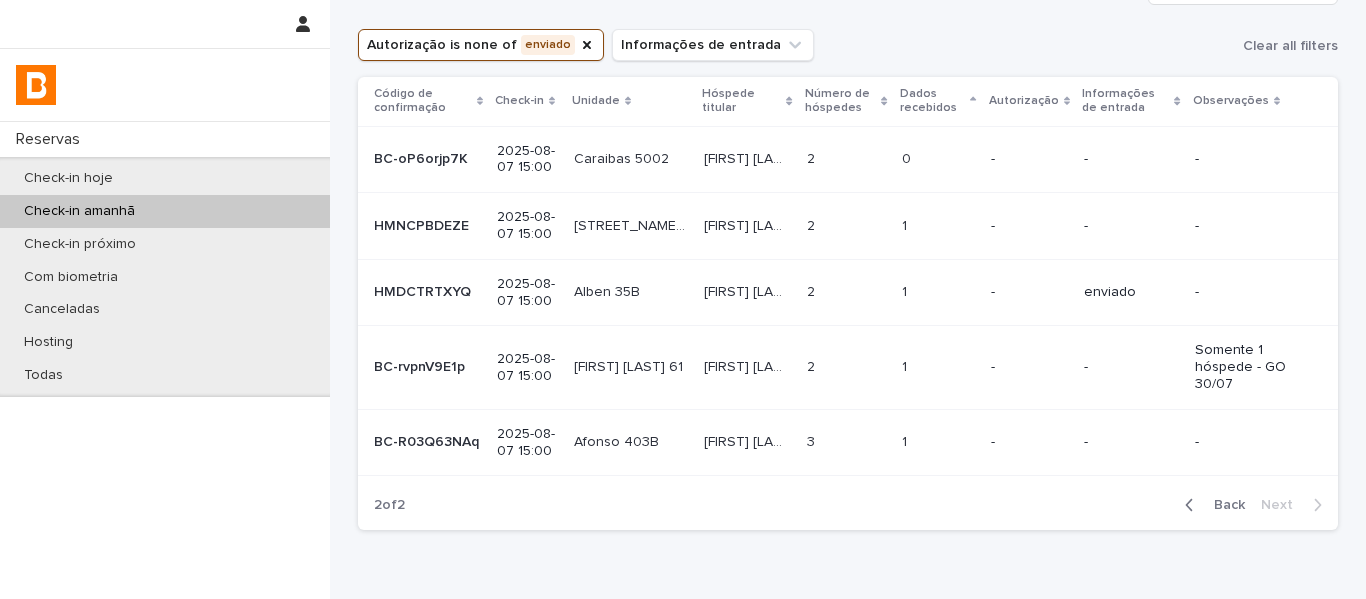 scroll, scrollTop: 100, scrollLeft: 0, axis: vertical 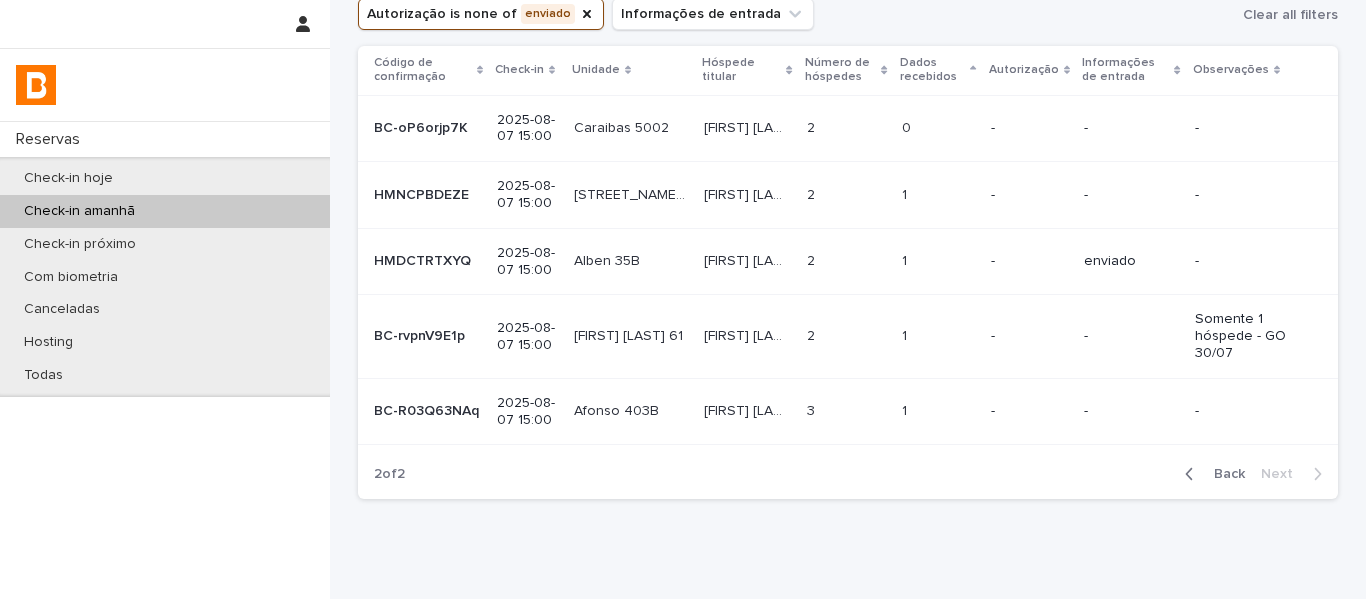 click on "Back" at bounding box center (1223, 474) 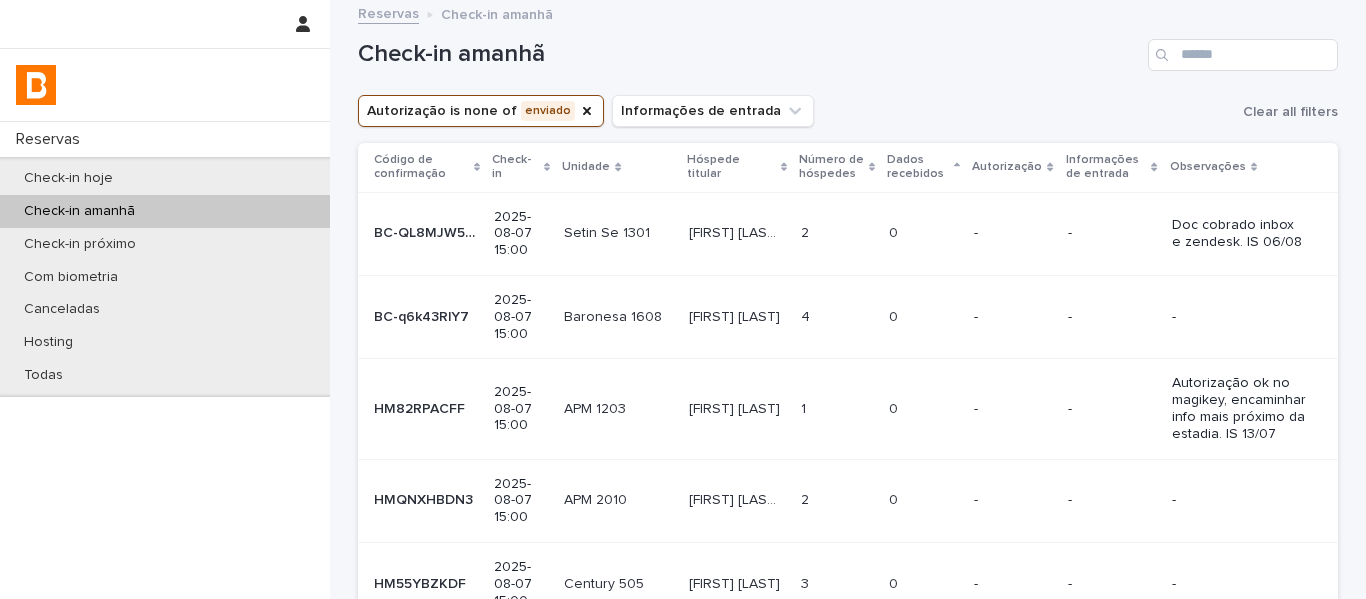 scroll, scrollTop: 0, scrollLeft: 0, axis: both 